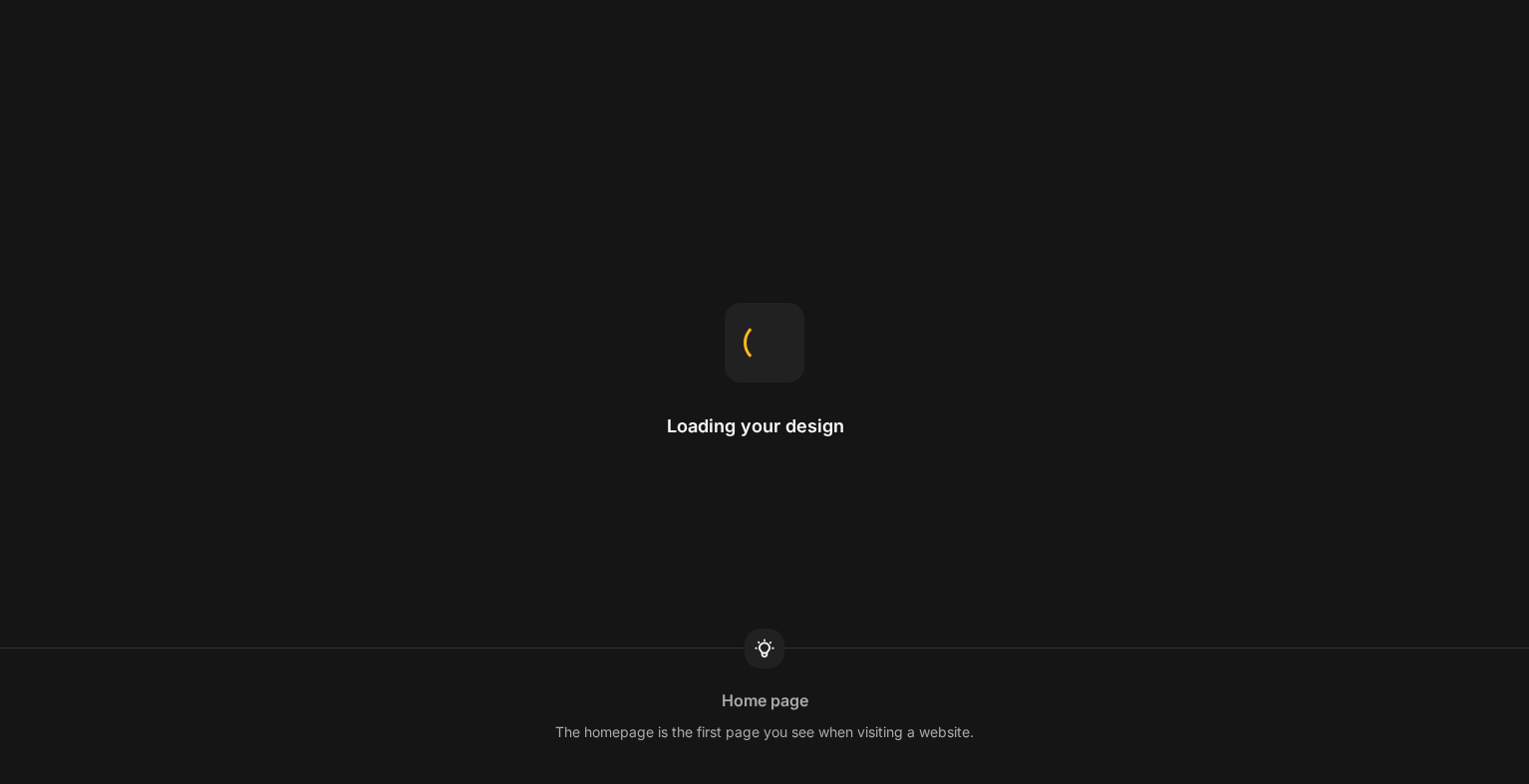 scroll, scrollTop: 0, scrollLeft: 0, axis: both 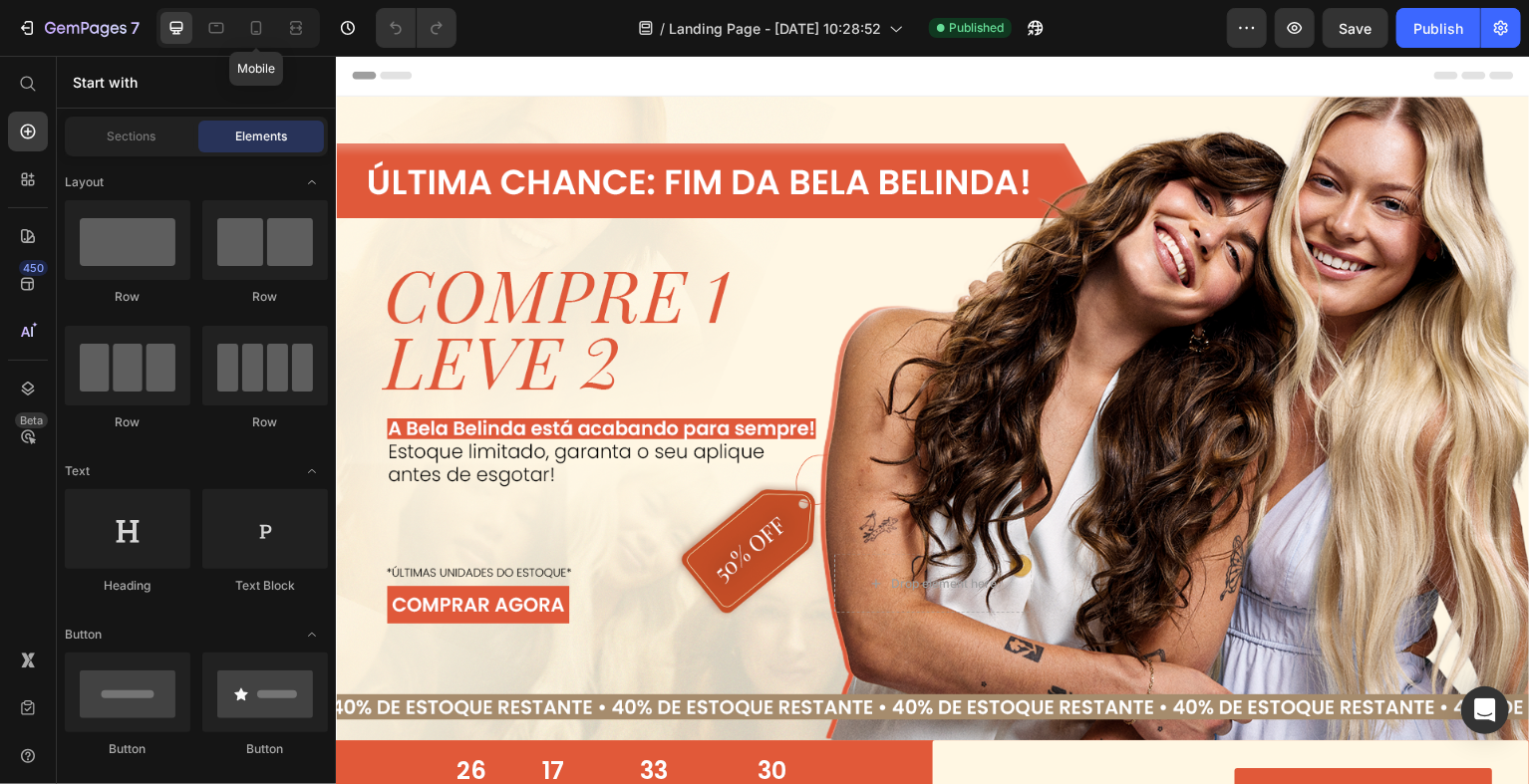 drag, startPoint x: 255, startPoint y: 28, endPoint x: 469, endPoint y: 244, distance: 304.0592 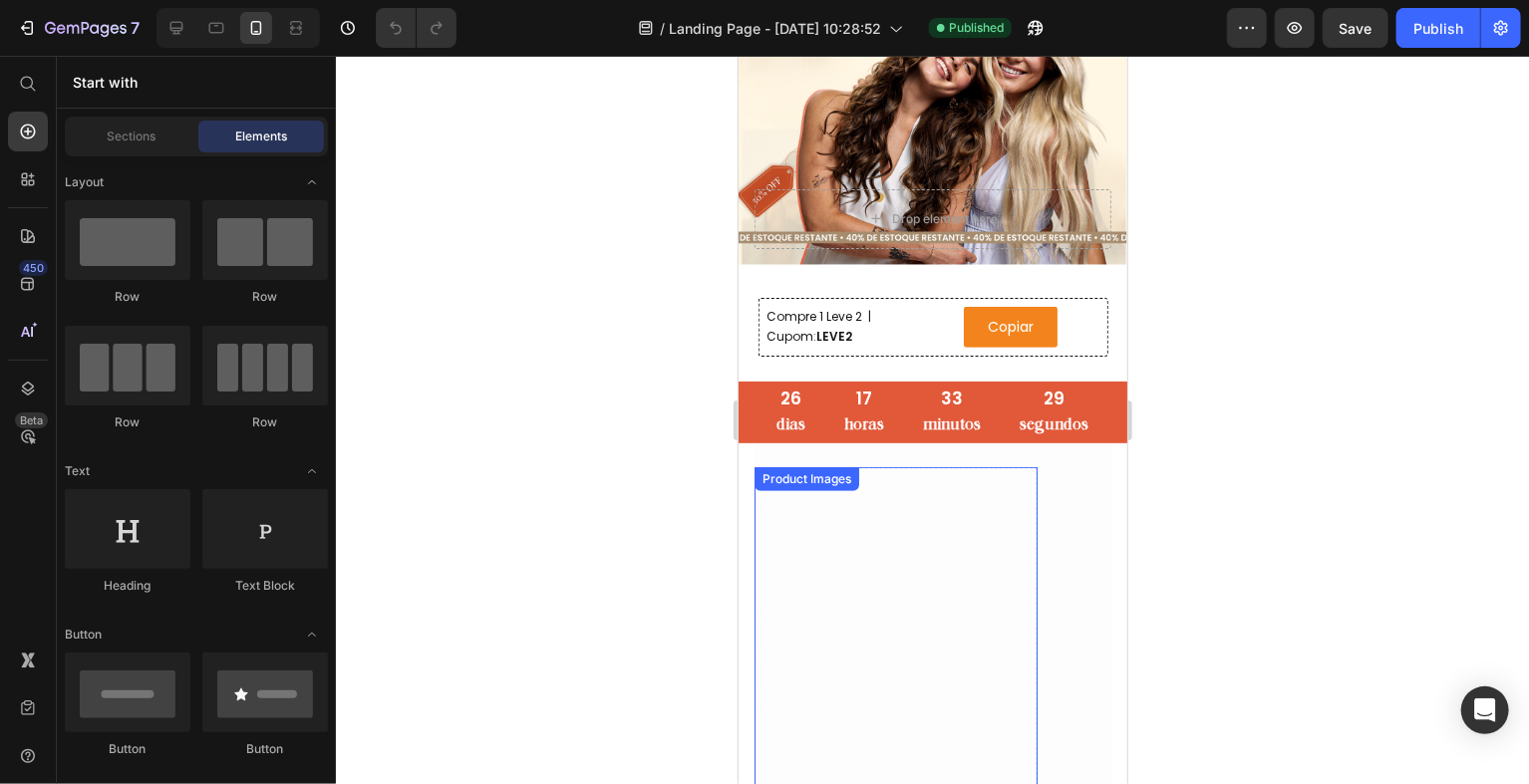 scroll, scrollTop: 331, scrollLeft: 0, axis: vertical 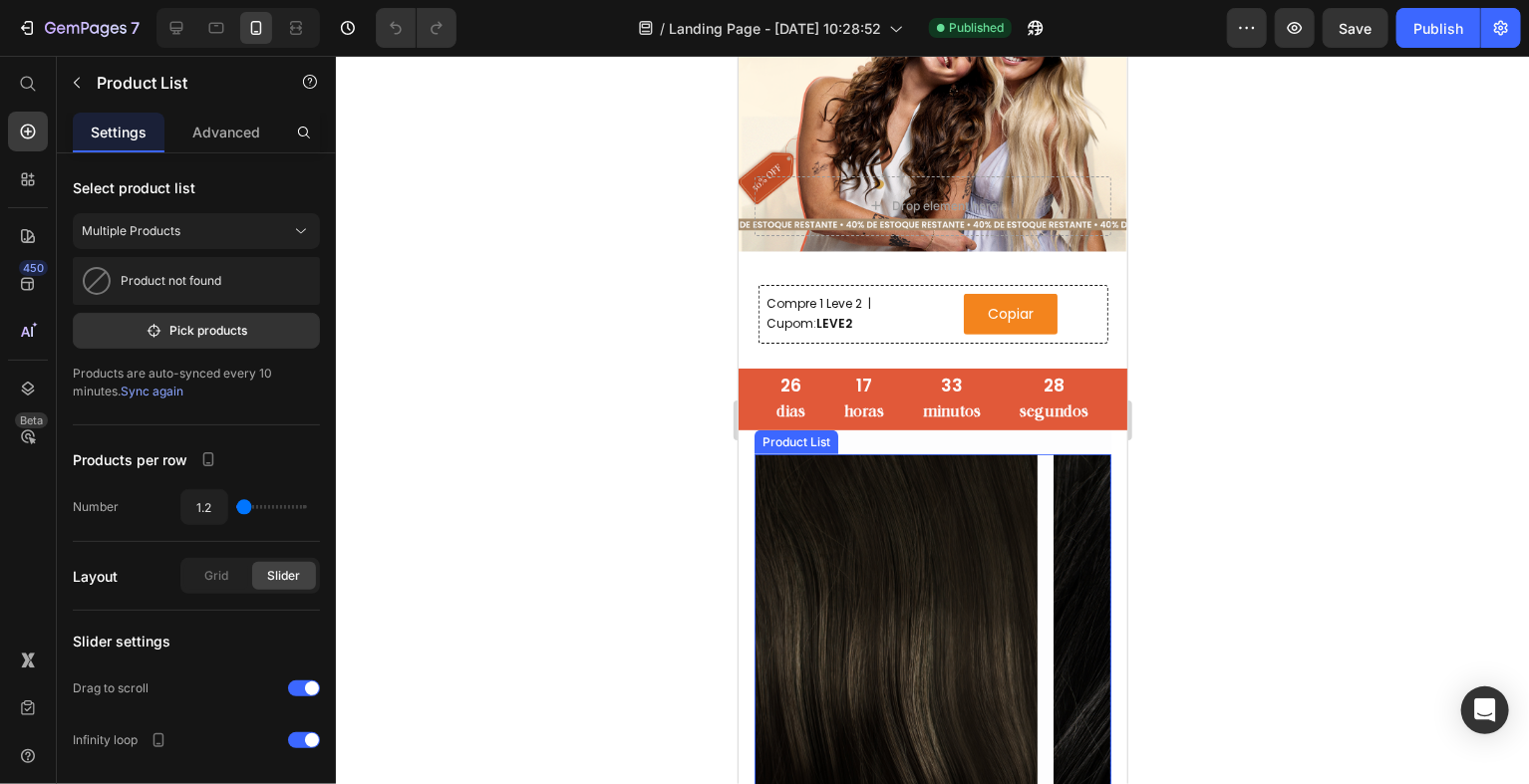 click on "Product Images Aplique Castanho Escuro Entrega Rápida Product Title compre 1 leve 2 Heading R$ 197,00 Heading R$ 197,00 Heading (50% off) Heading Row Row Row Row Product Images Aplique Preto Nippon Entrega Rápida Product Title compre 1 leve 2 Heading R$ 197,00 Heading R$ 197,00 Heading (50% off) Heading Row Row Row Row Product Images Aplique Califórnia Escuro Entrega Rápida Product Title compre 1 leve 2 Heading R$ 197,00 Heading R$ 197,00 Heading (50% off) Heading Row Row Row Row Product Images Aplique Castanho Natural Entrega Rápida Product Title compre 1 leve 2 Heading R$ 197,00 Heading R$ 197,00 Heading (50% off) Heading Row Row Row Row" at bounding box center [932, 699] 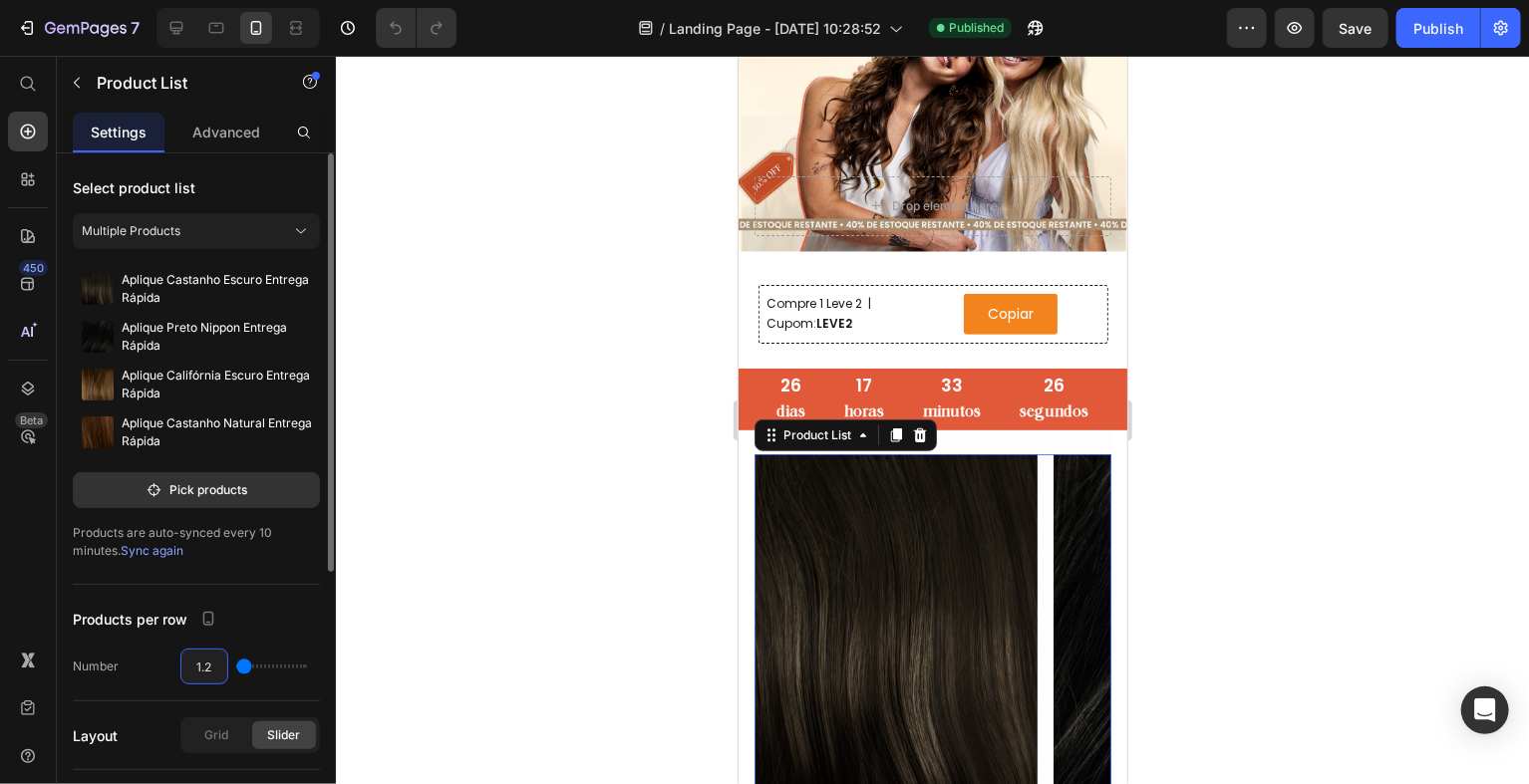 click on "1.2" at bounding box center (204, 666) 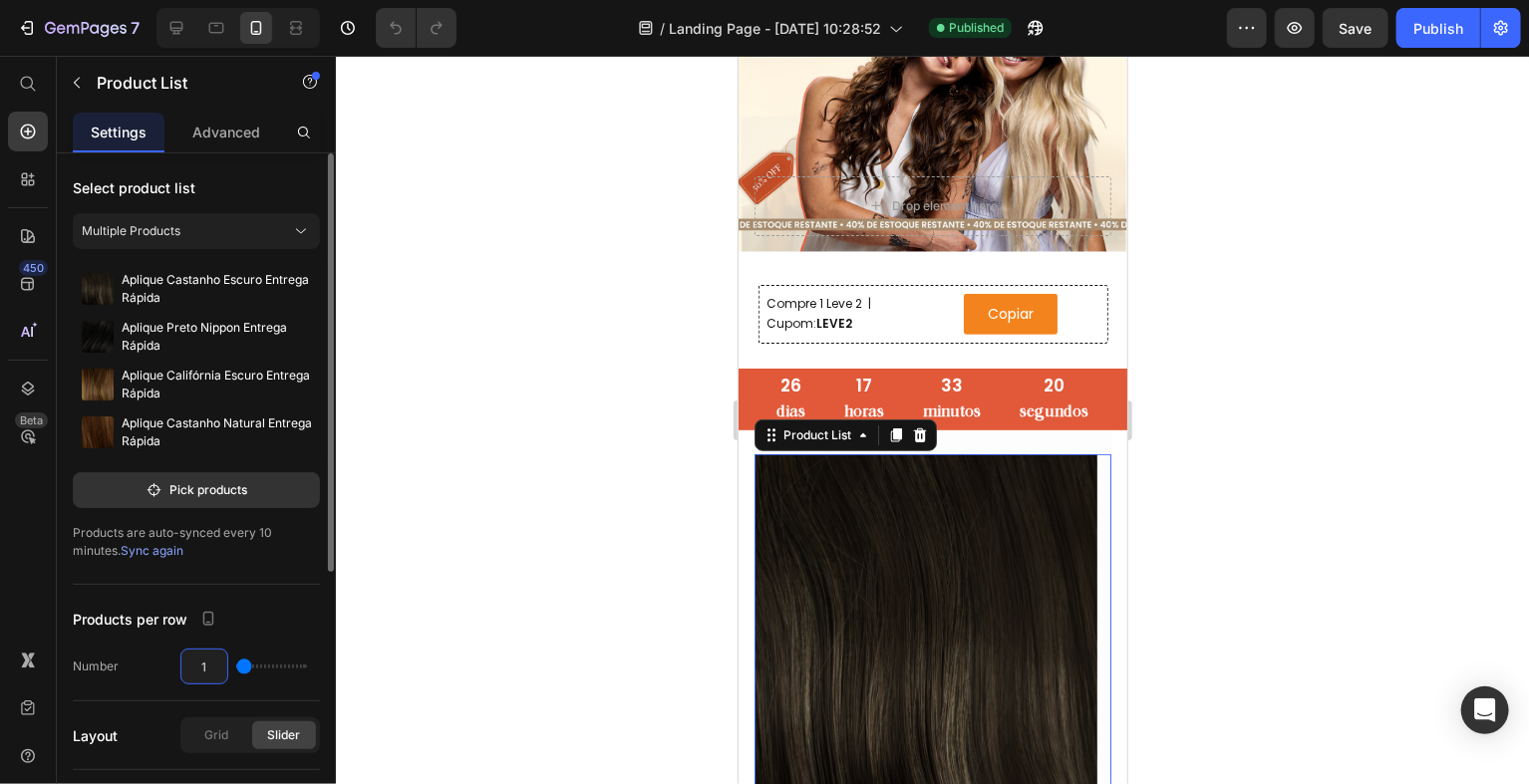 type on "1.6" 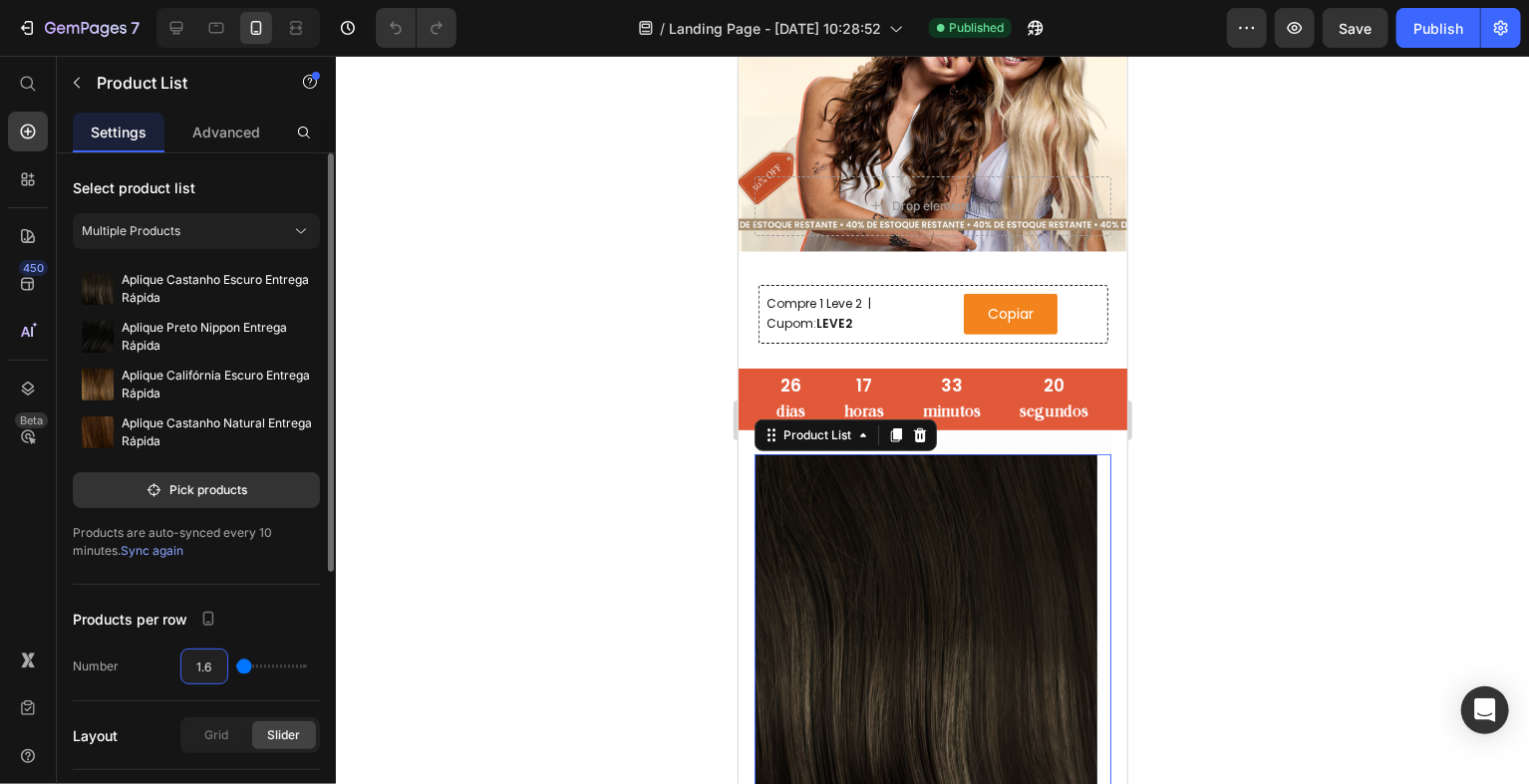 type on "2" 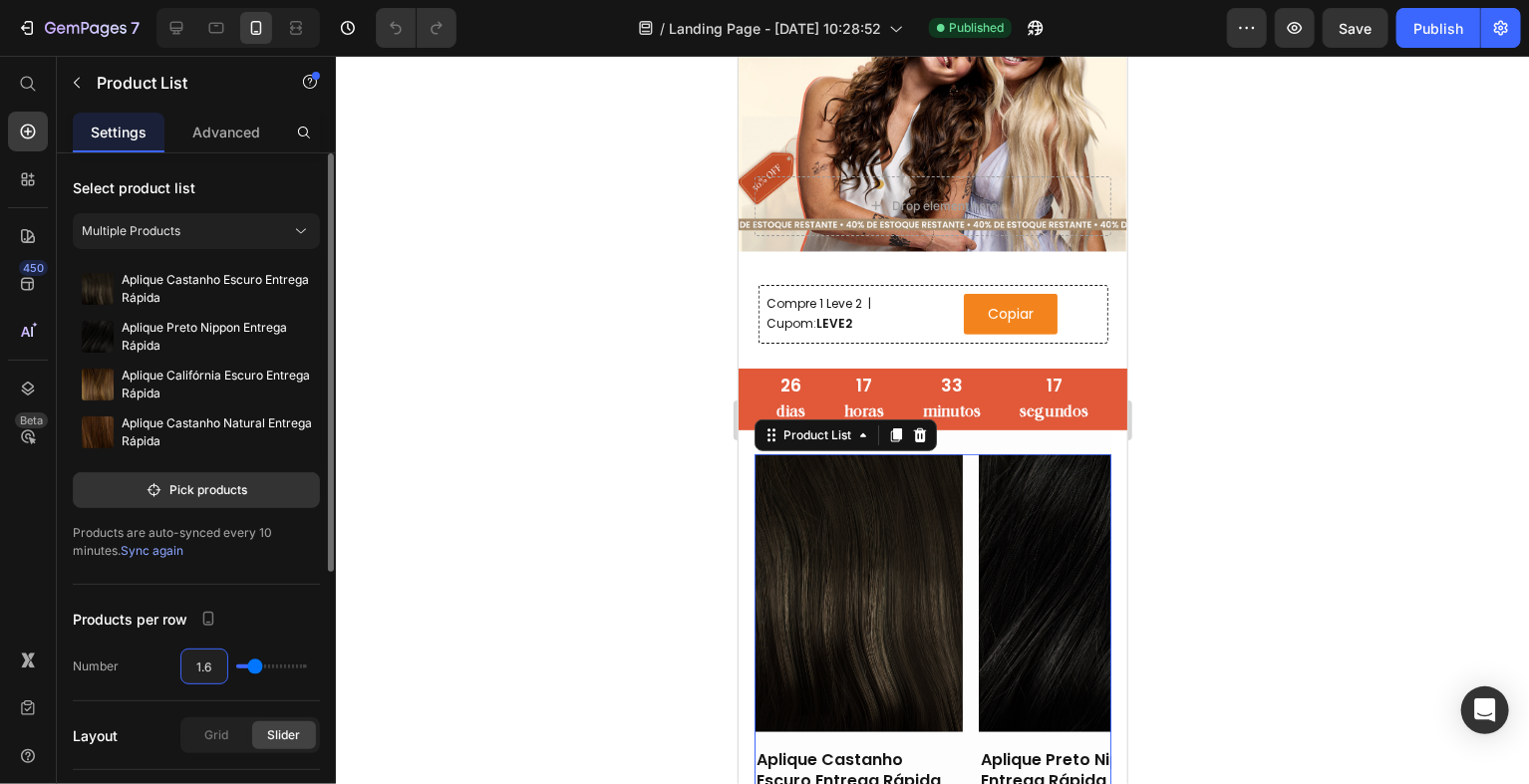 click on "1.6" at bounding box center [204, 666] 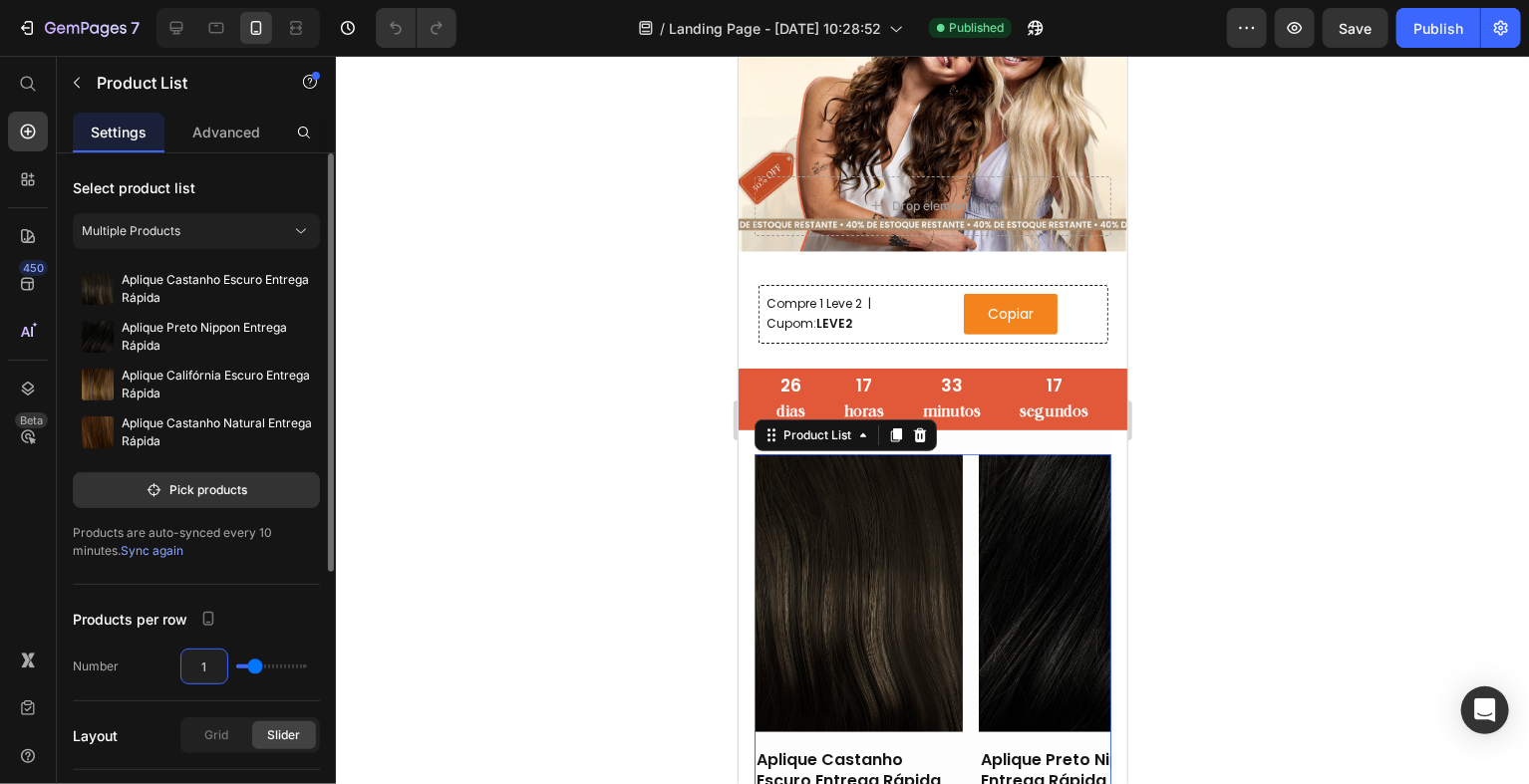 type on "1" 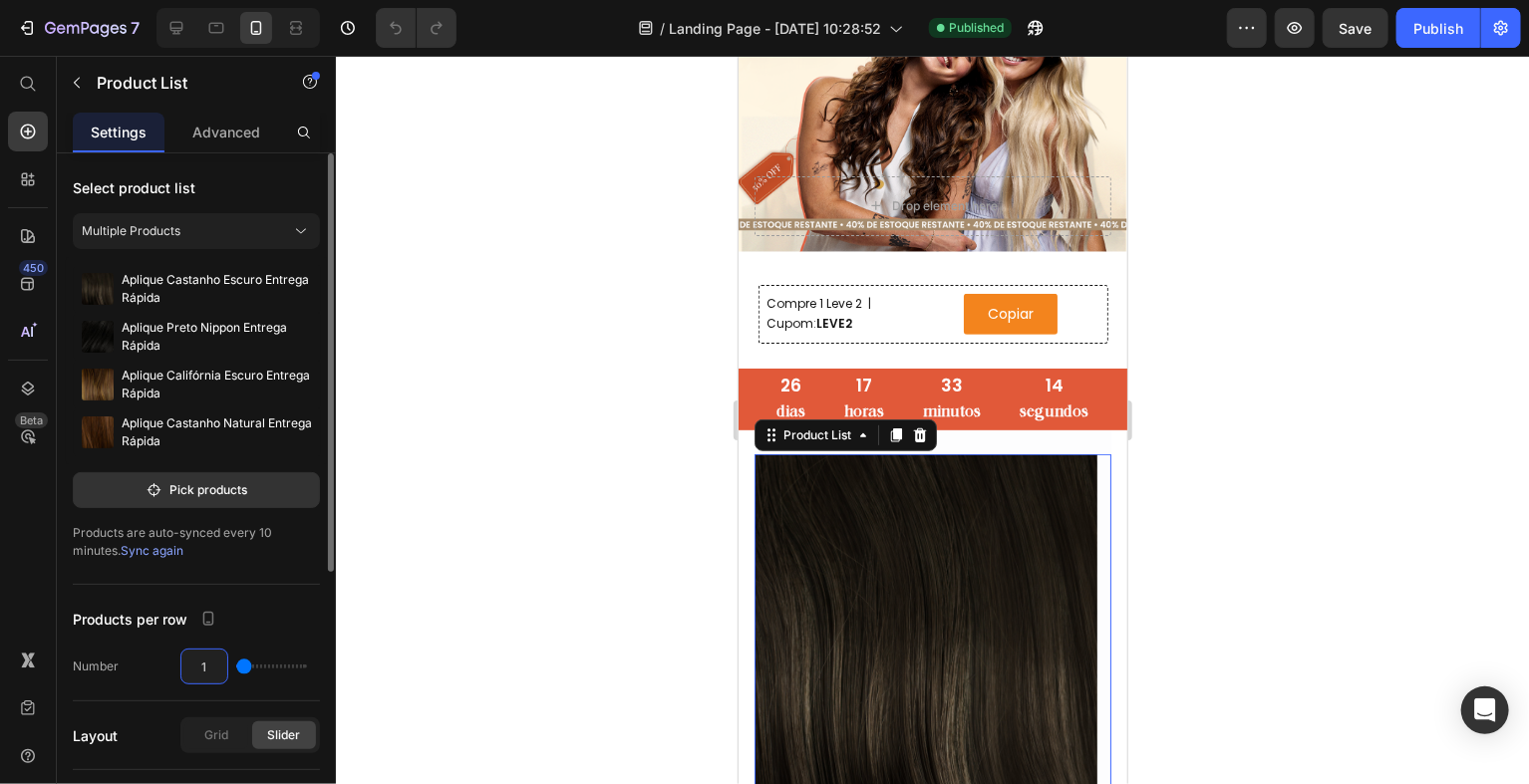 click on "1" at bounding box center (204, 666) 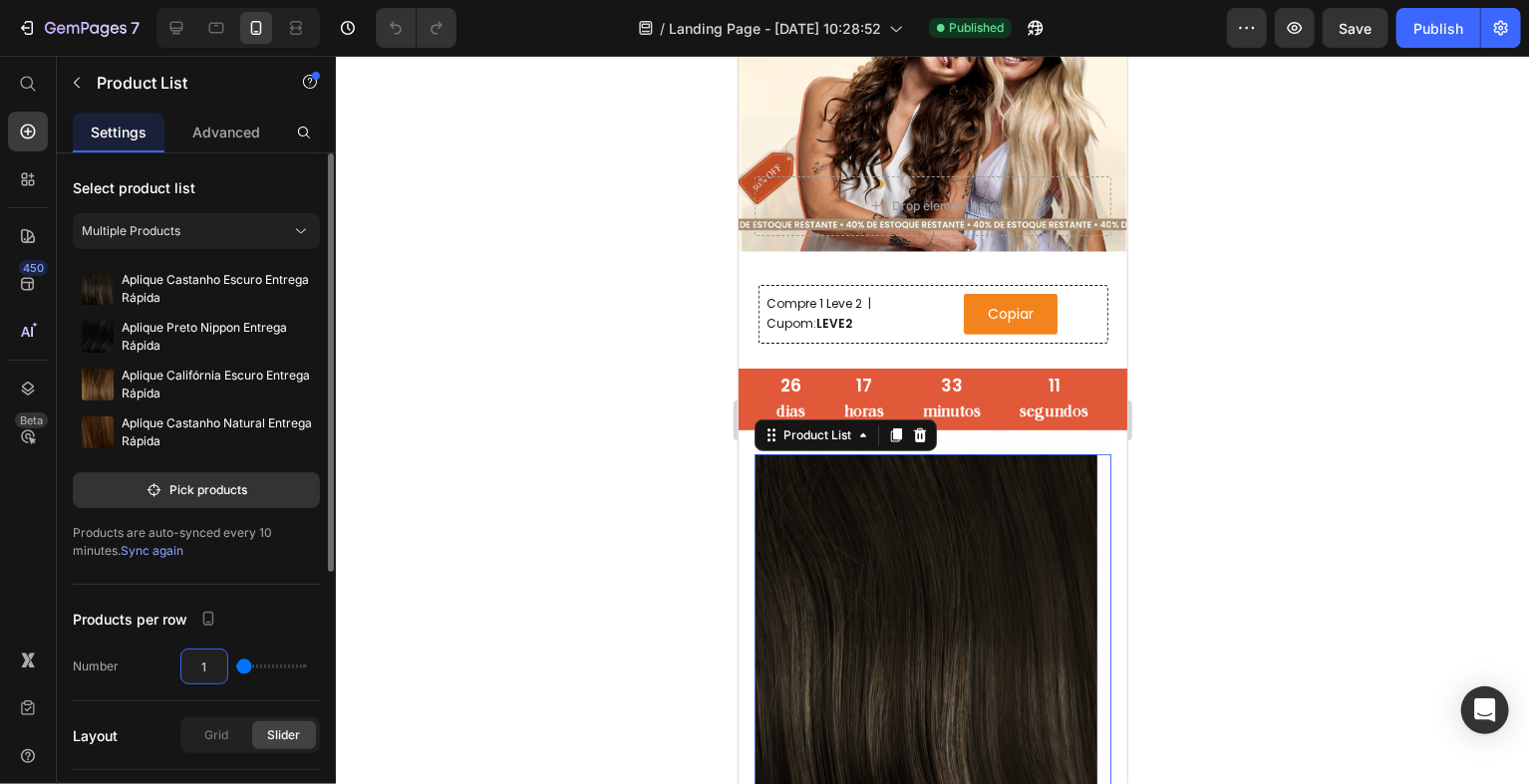 type on "1.4" 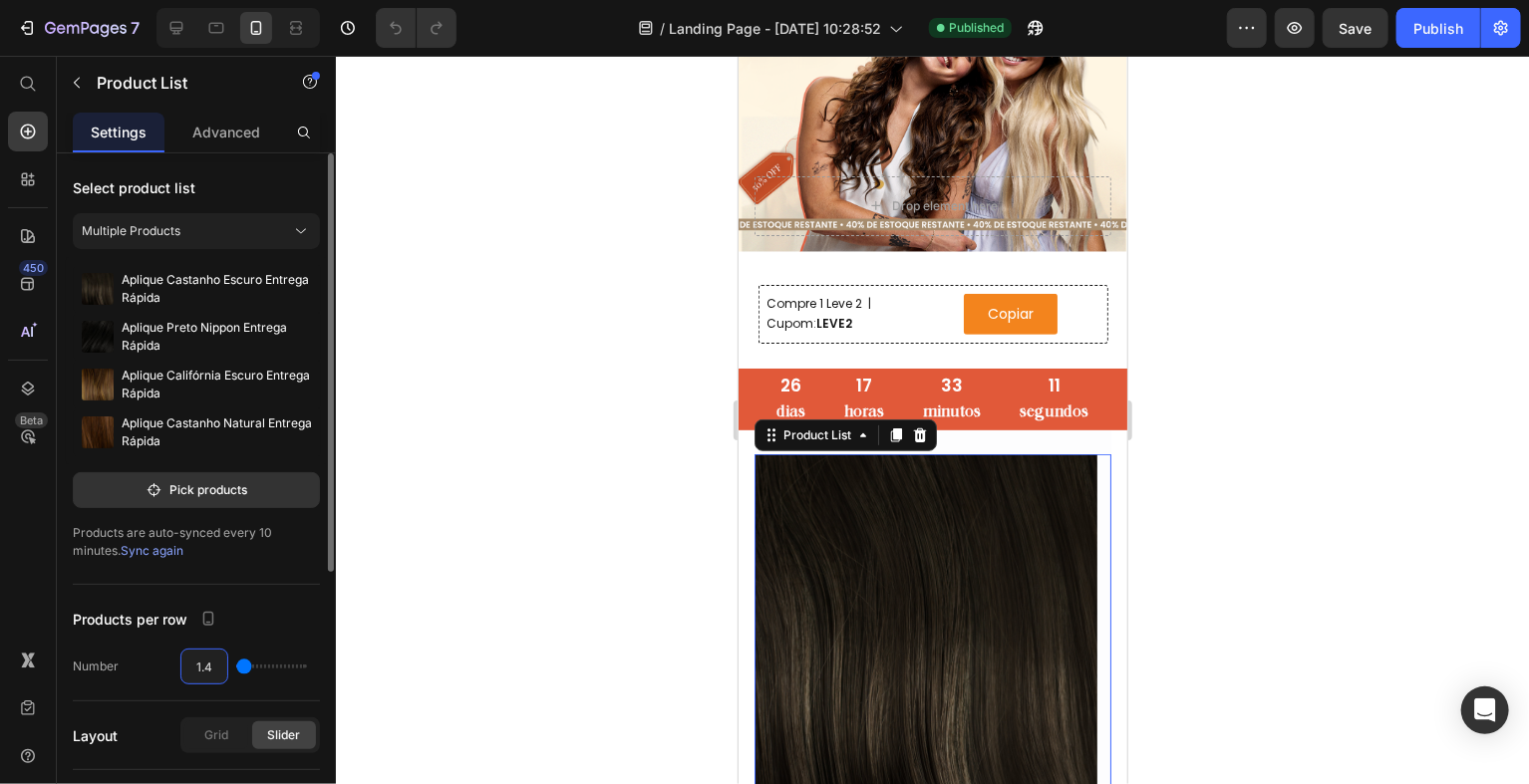 type on "1" 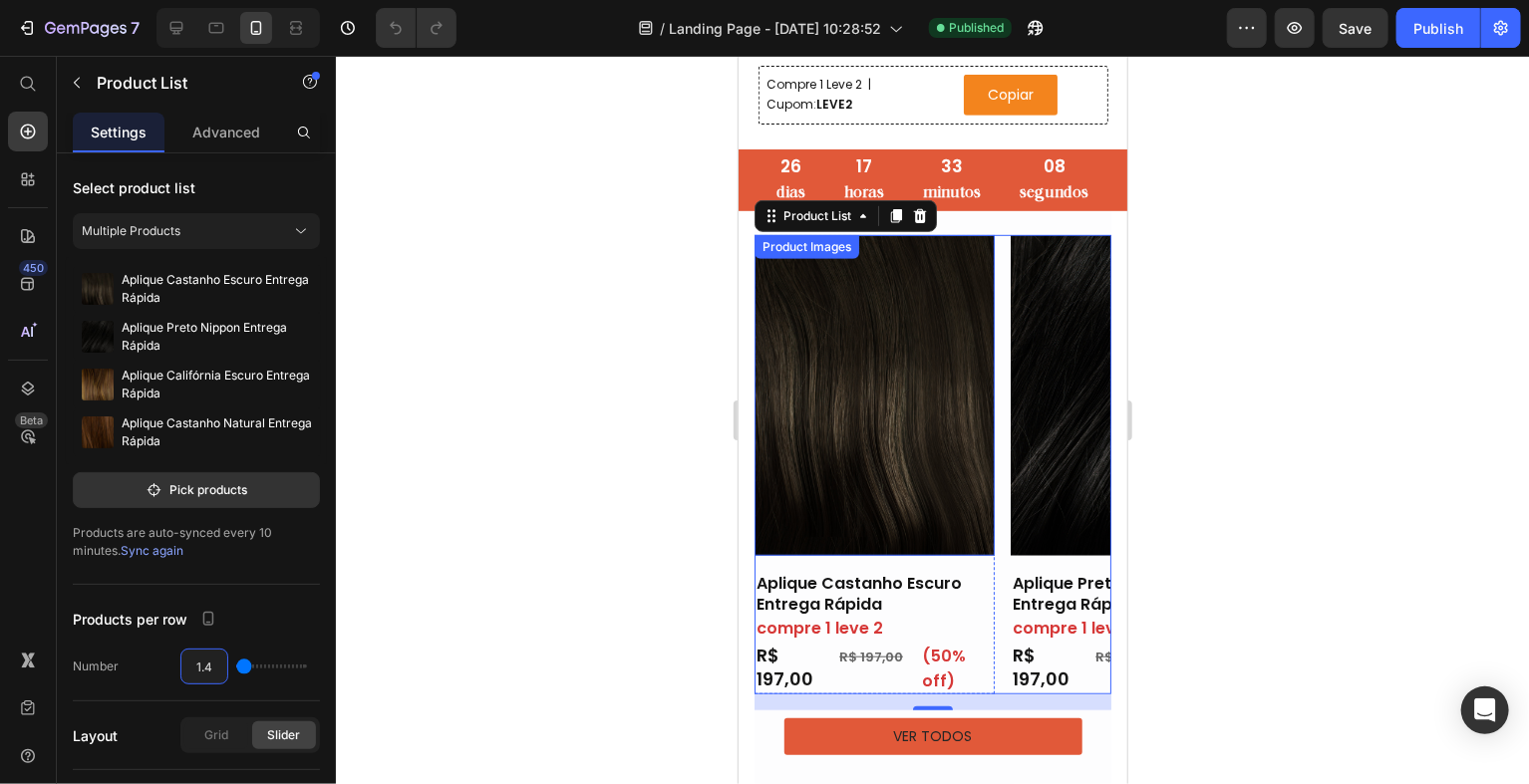 scroll, scrollTop: 553, scrollLeft: 0, axis: vertical 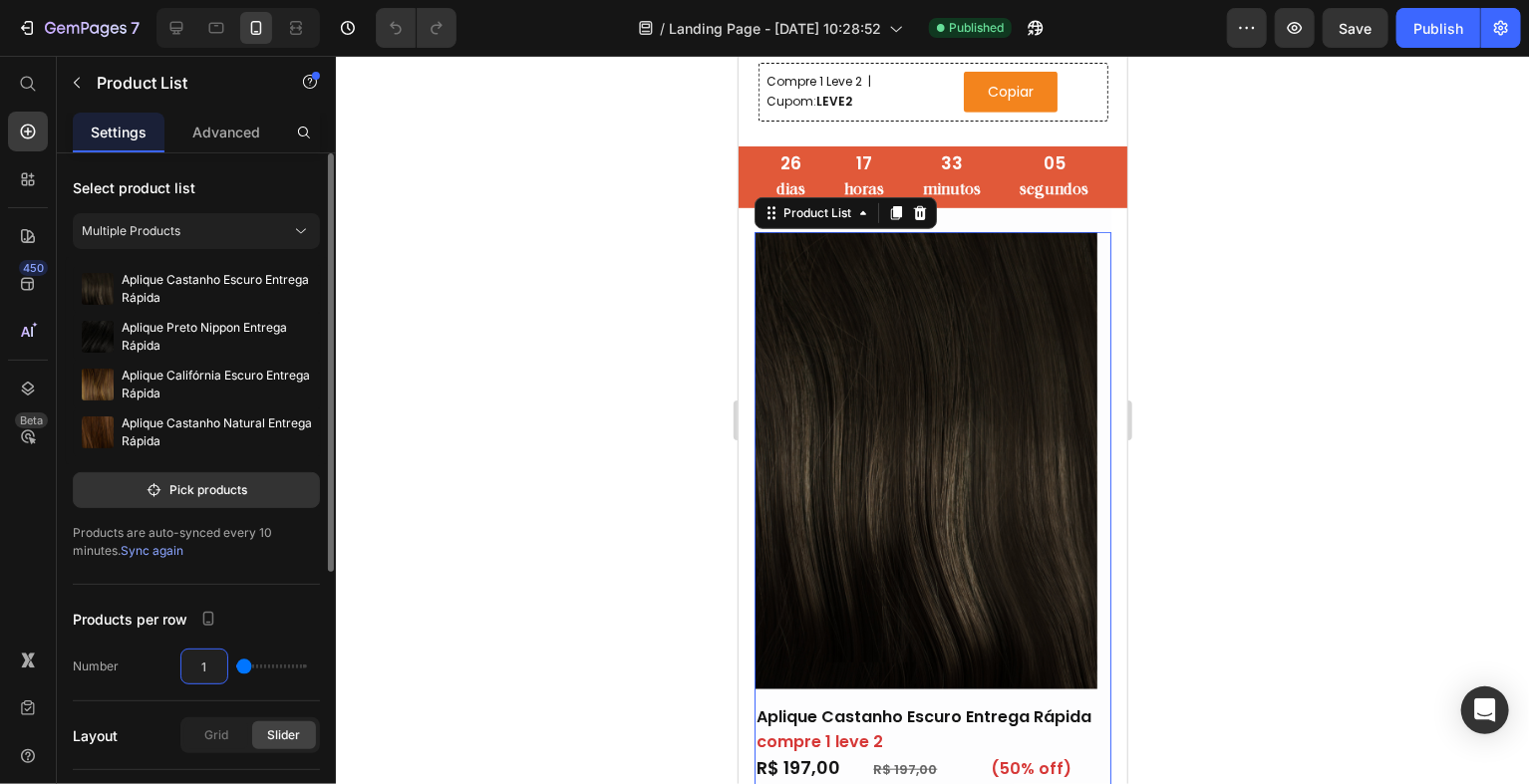 click on "1" at bounding box center (204, 666) 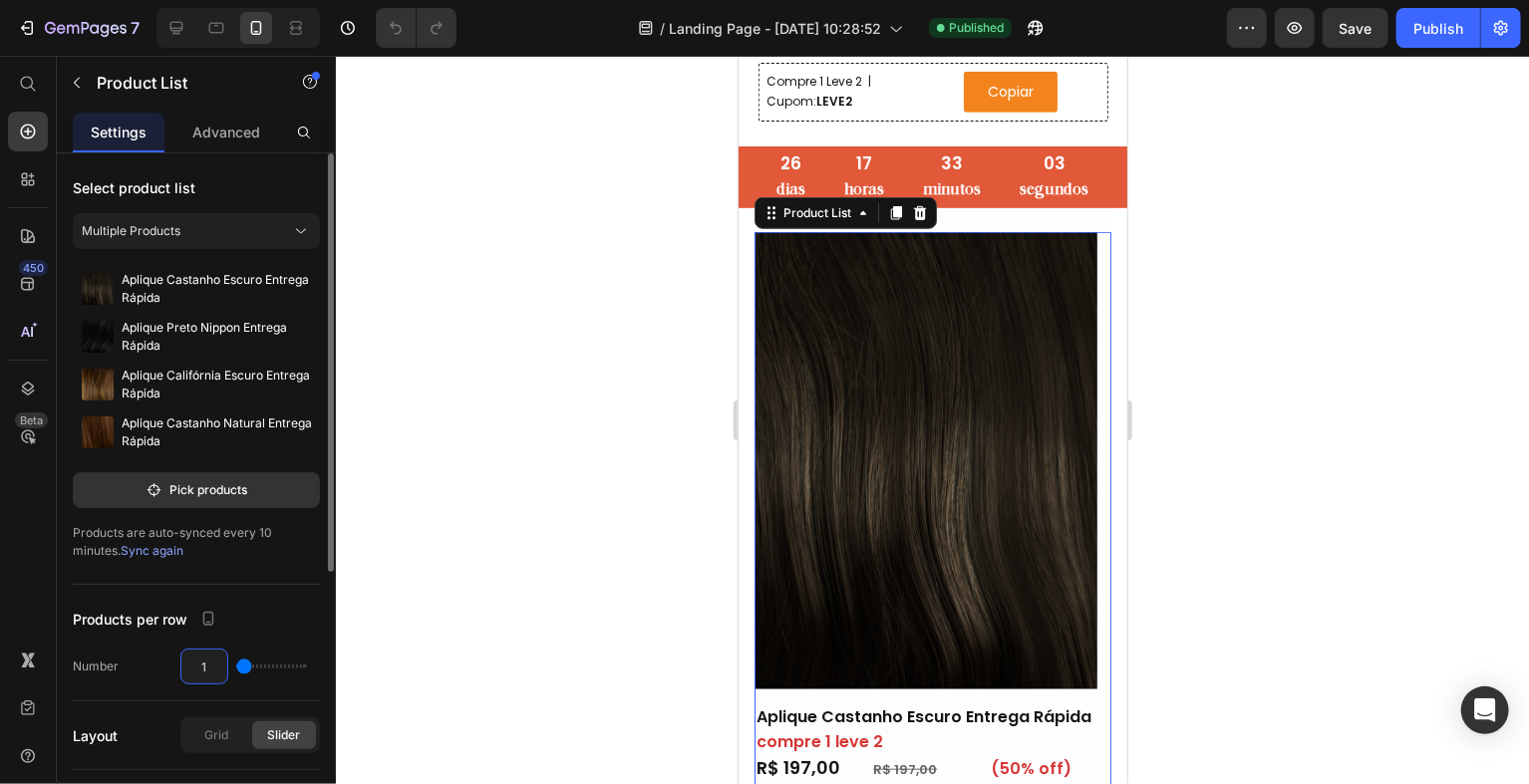 type on "1.7" 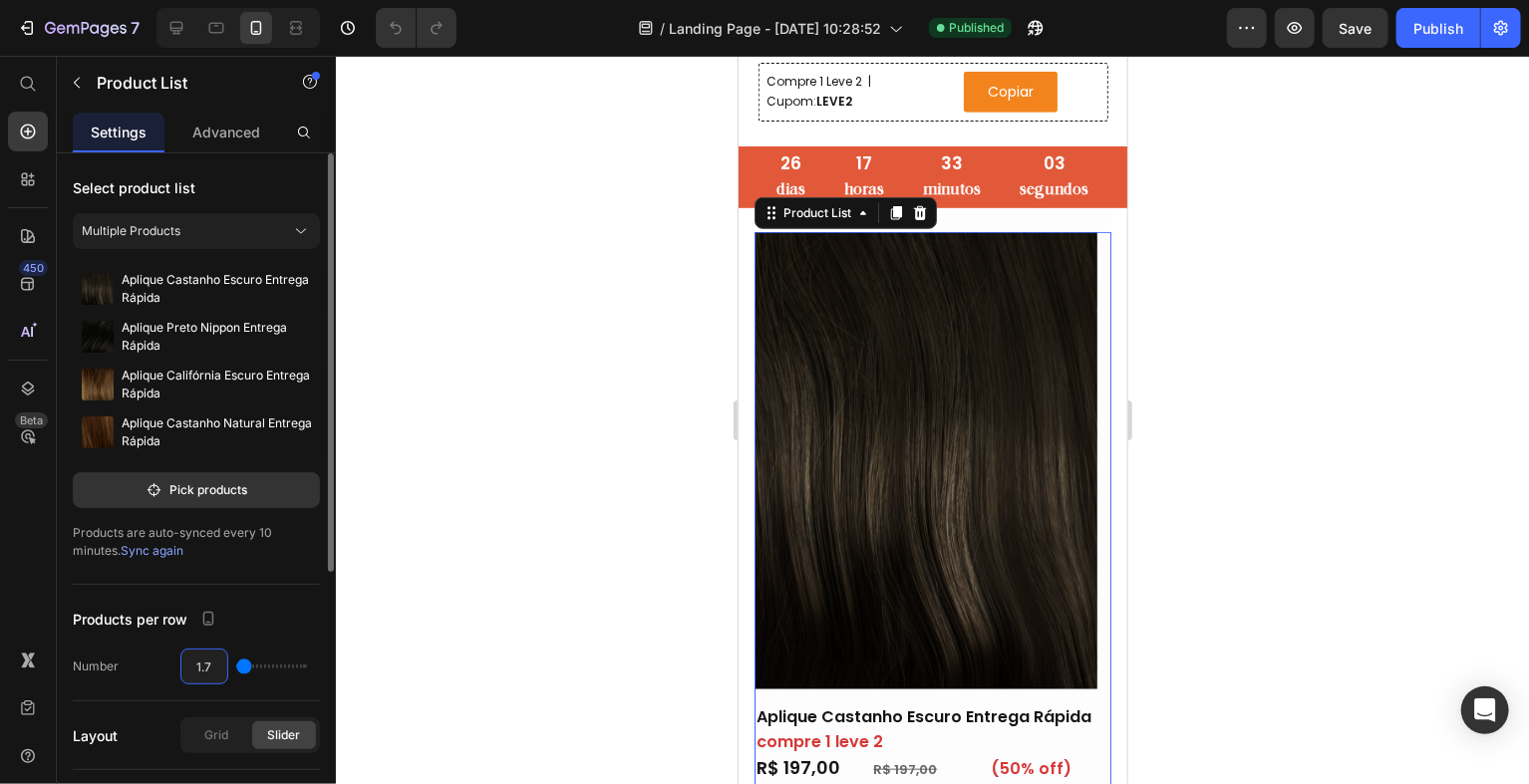type on "2" 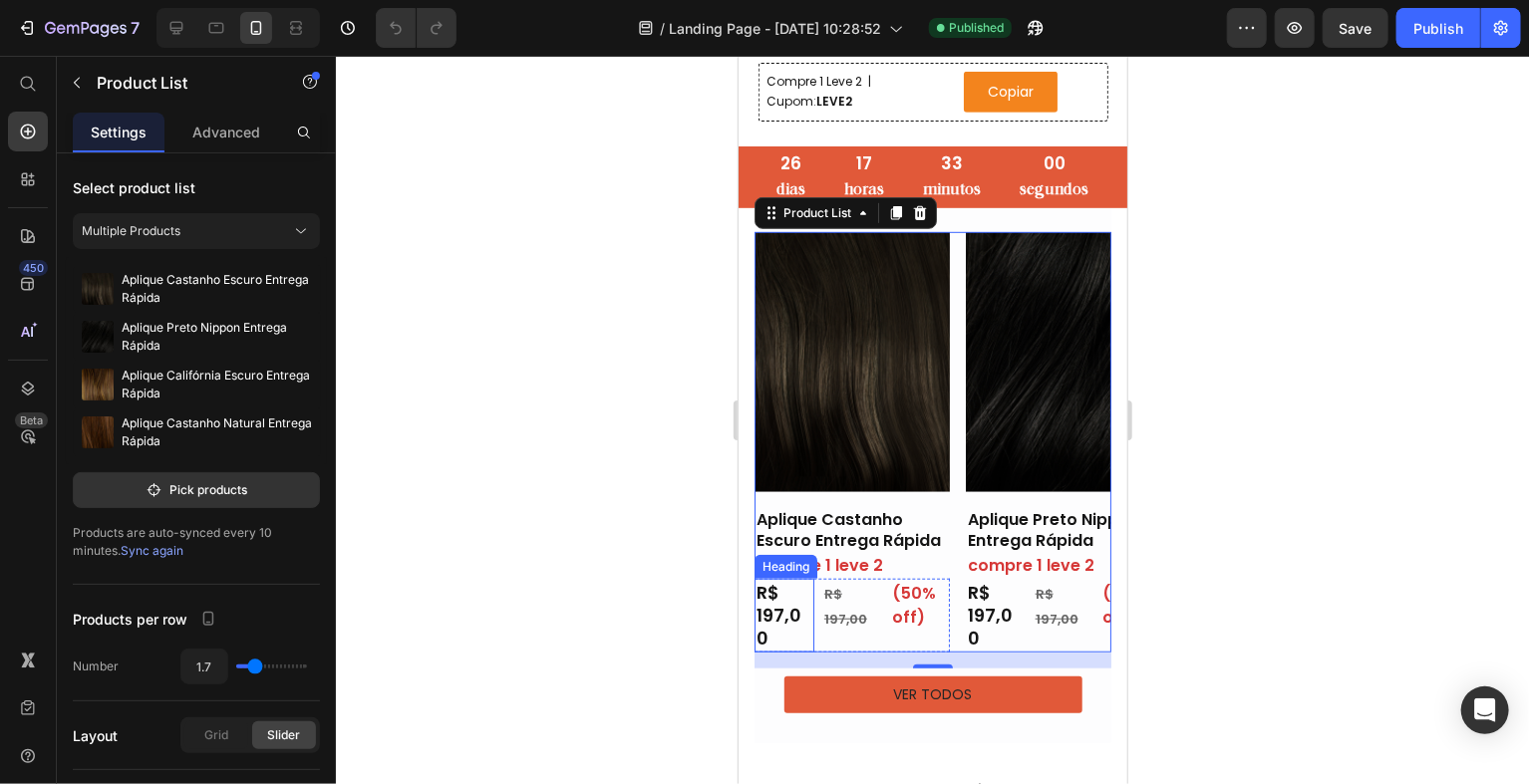 click on "R$ 197,00" at bounding box center [783, 615] 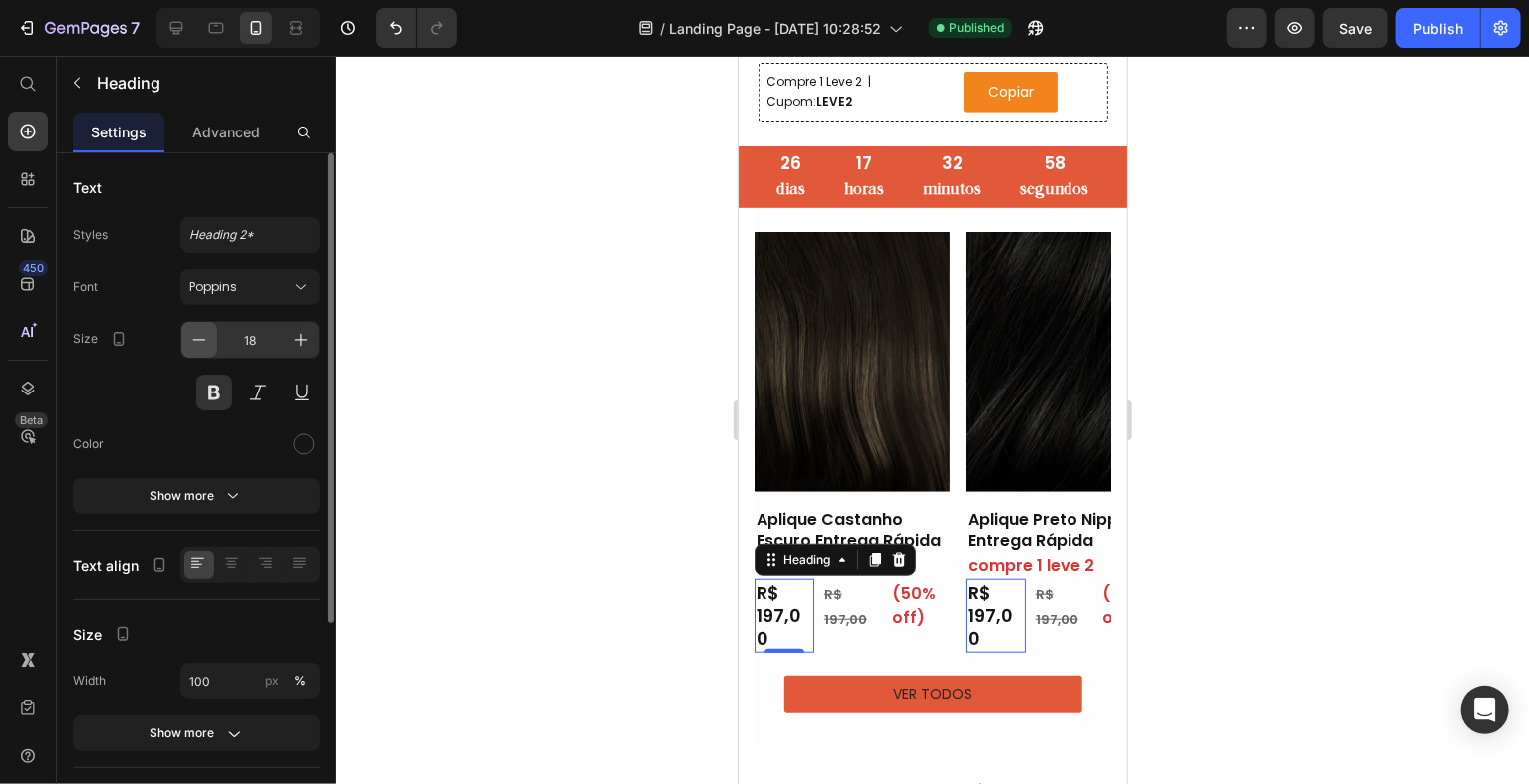 click 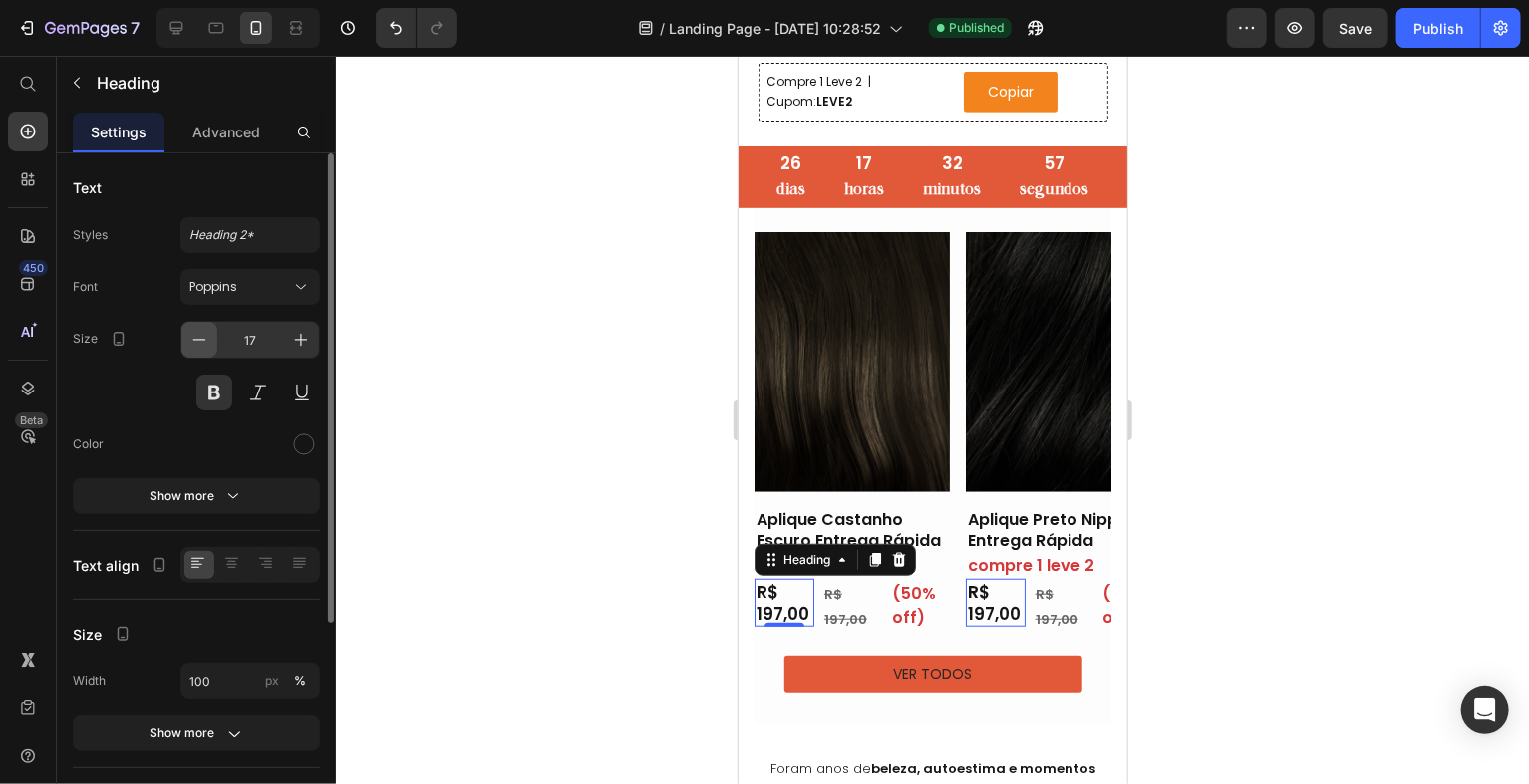 click 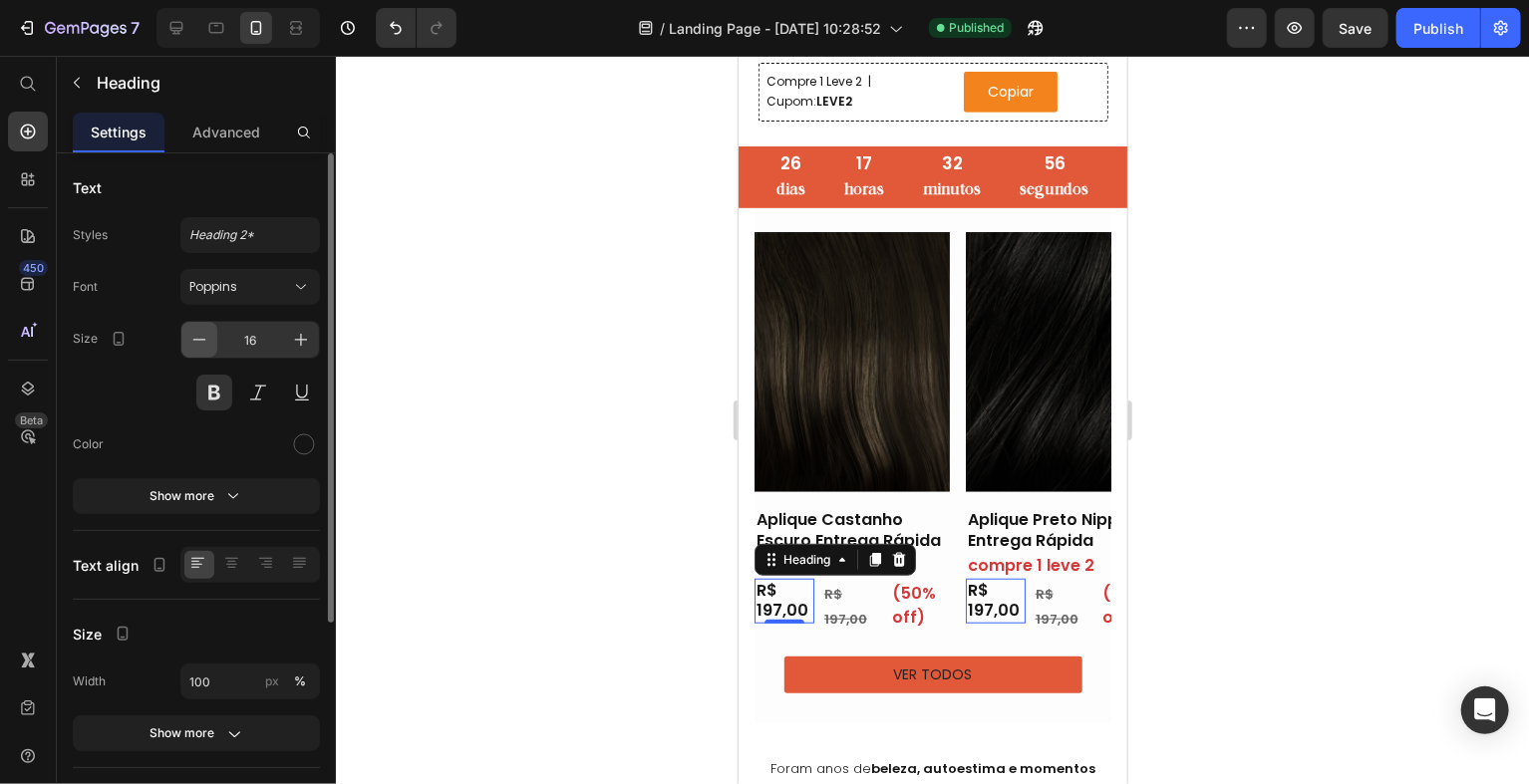 click 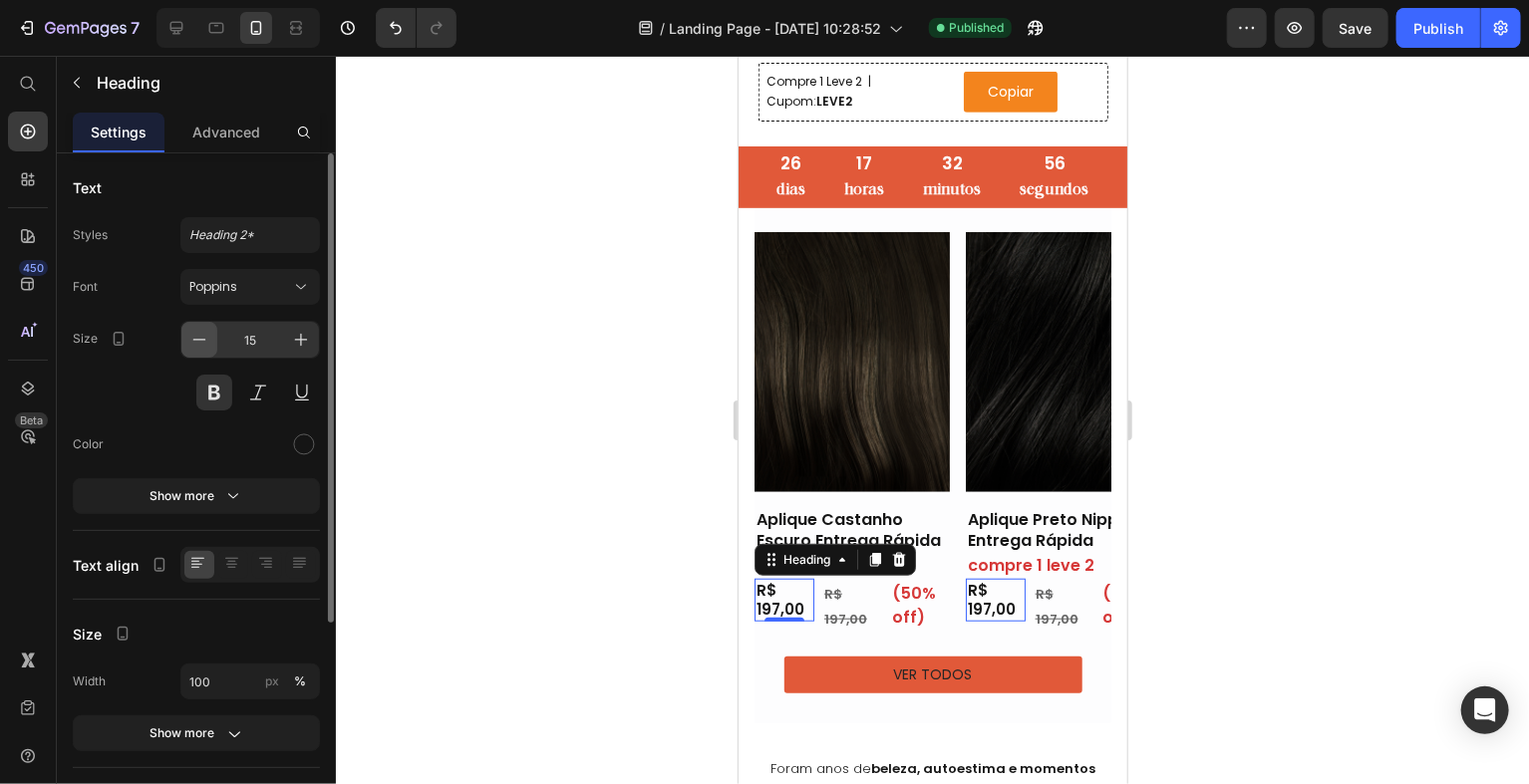 click 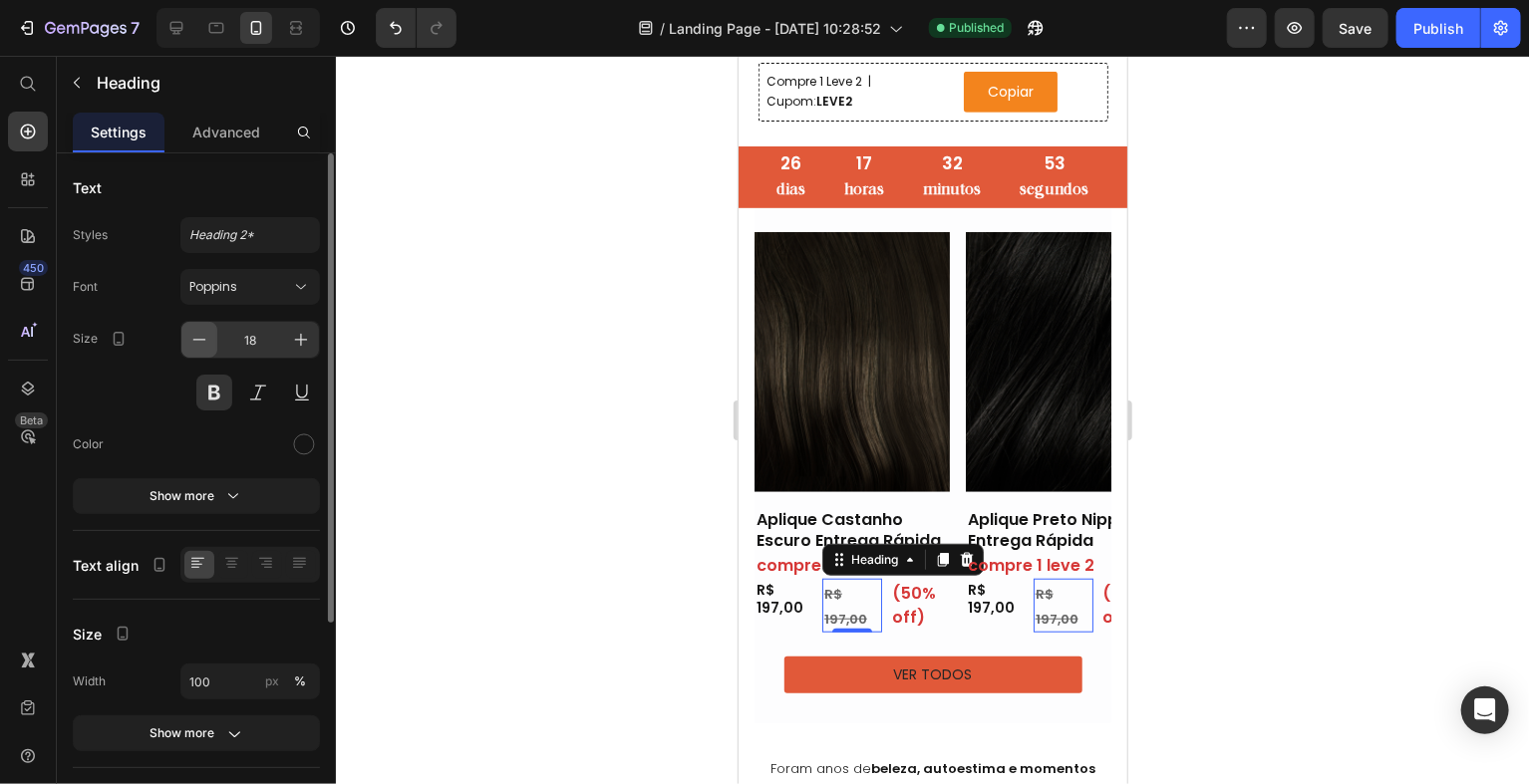 click 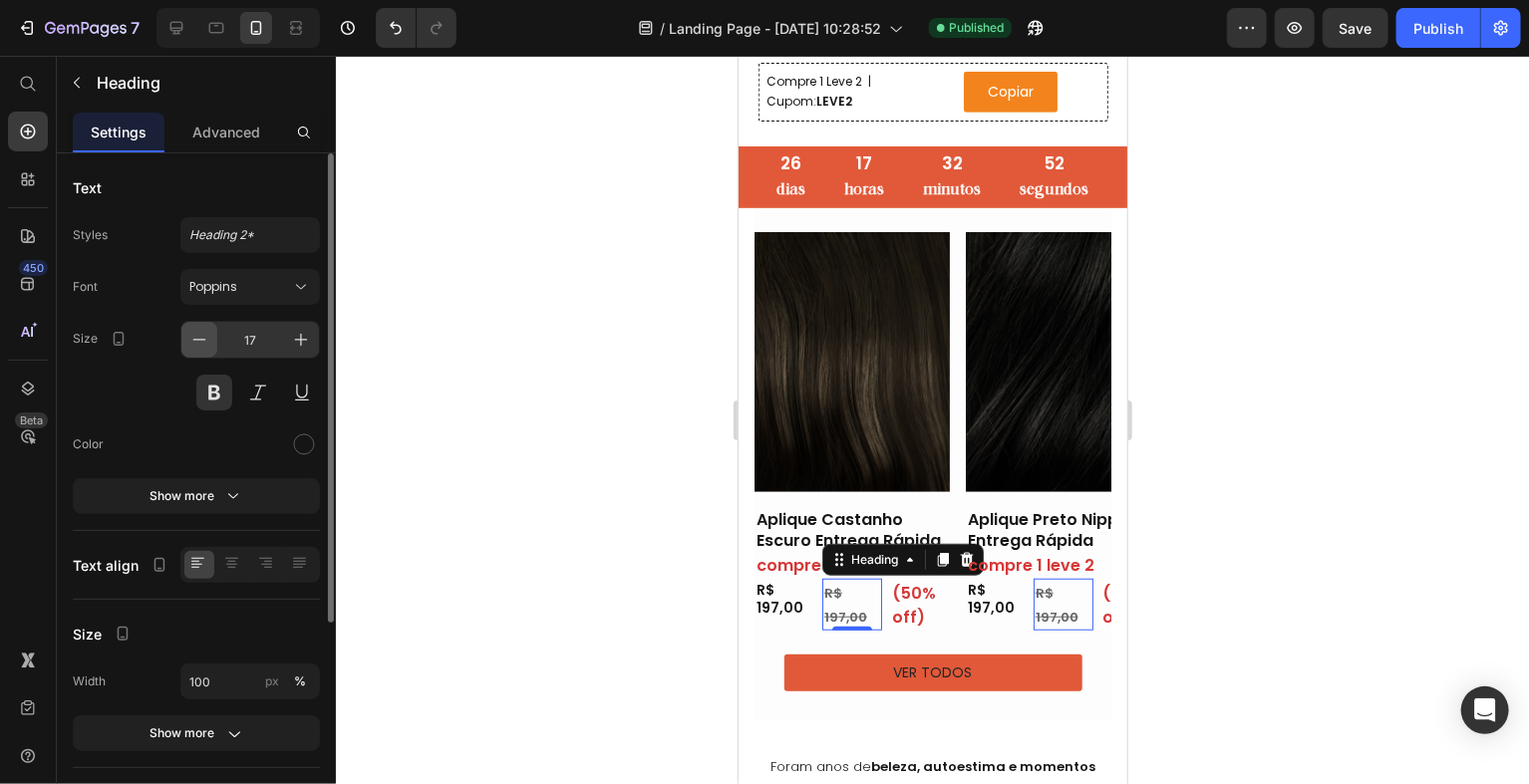 click 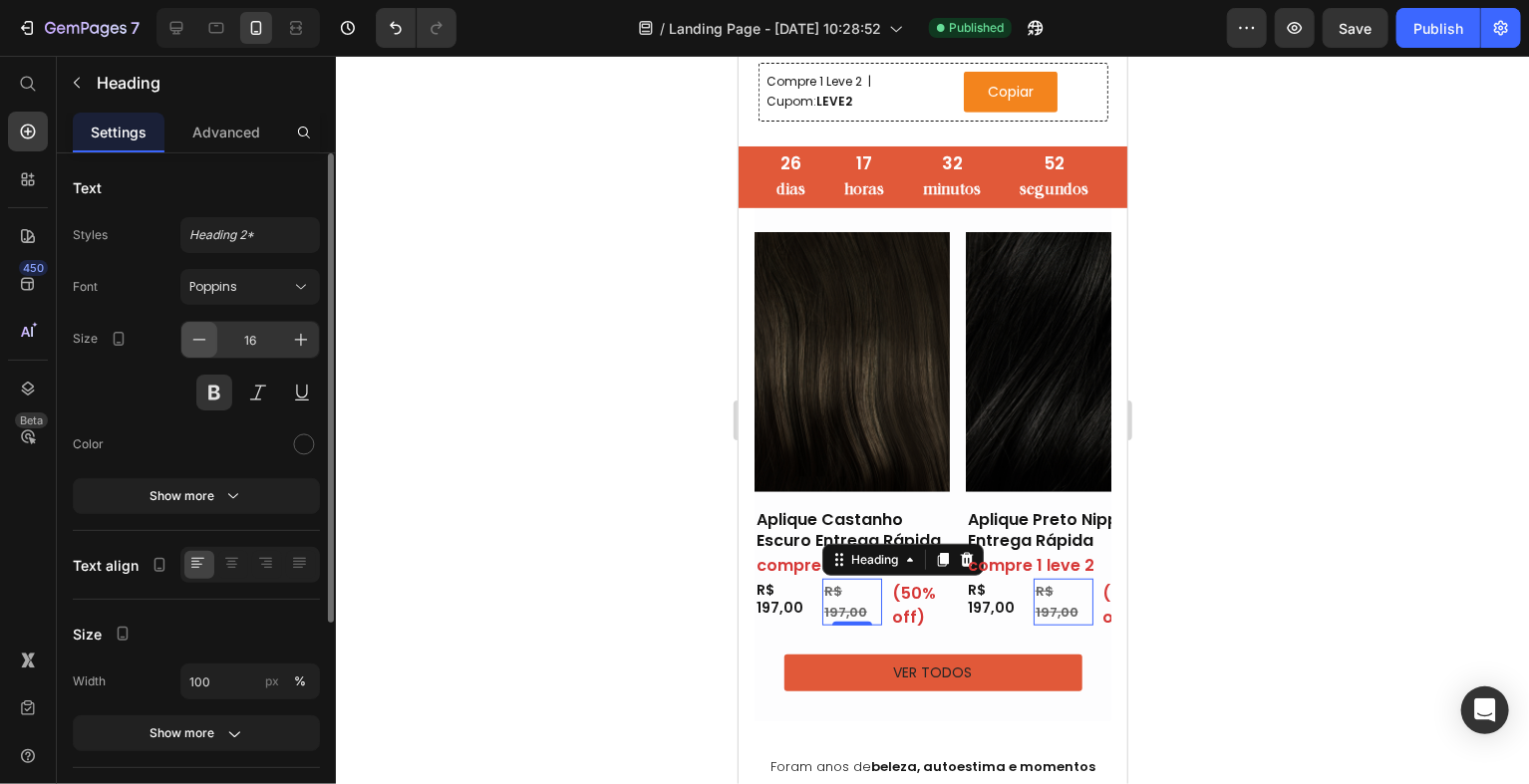 click 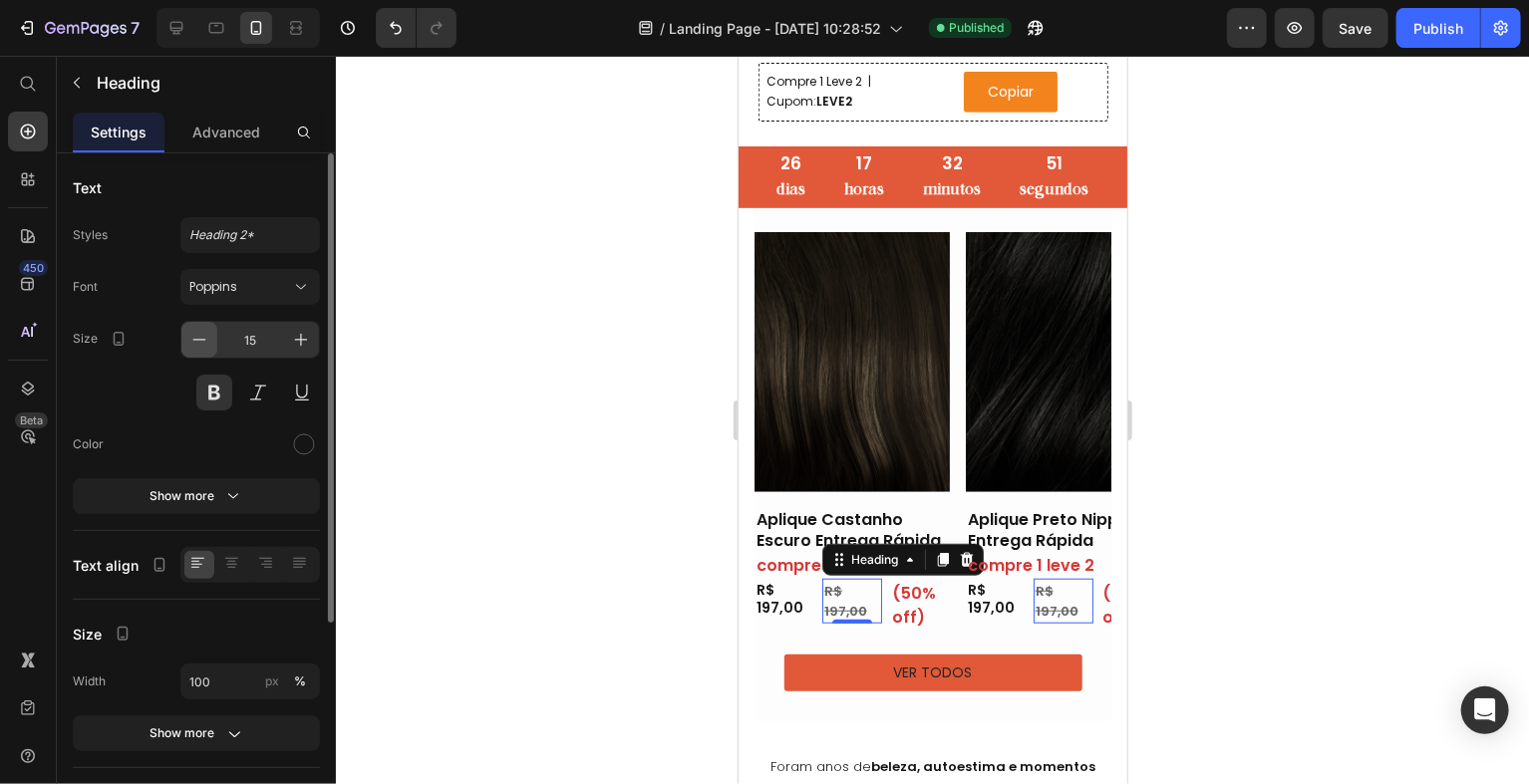 click 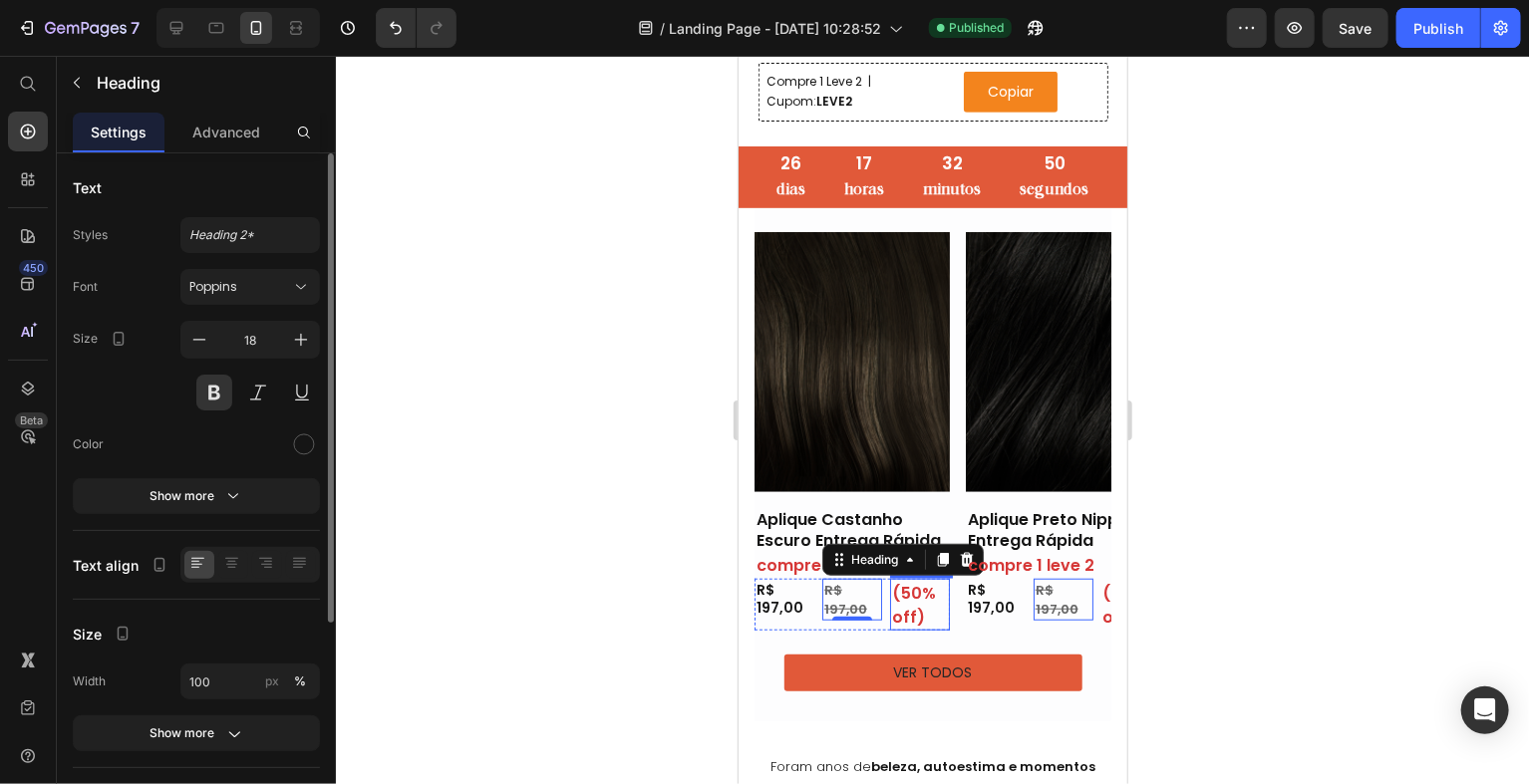 click on "(50% off)" at bounding box center (913, 604) 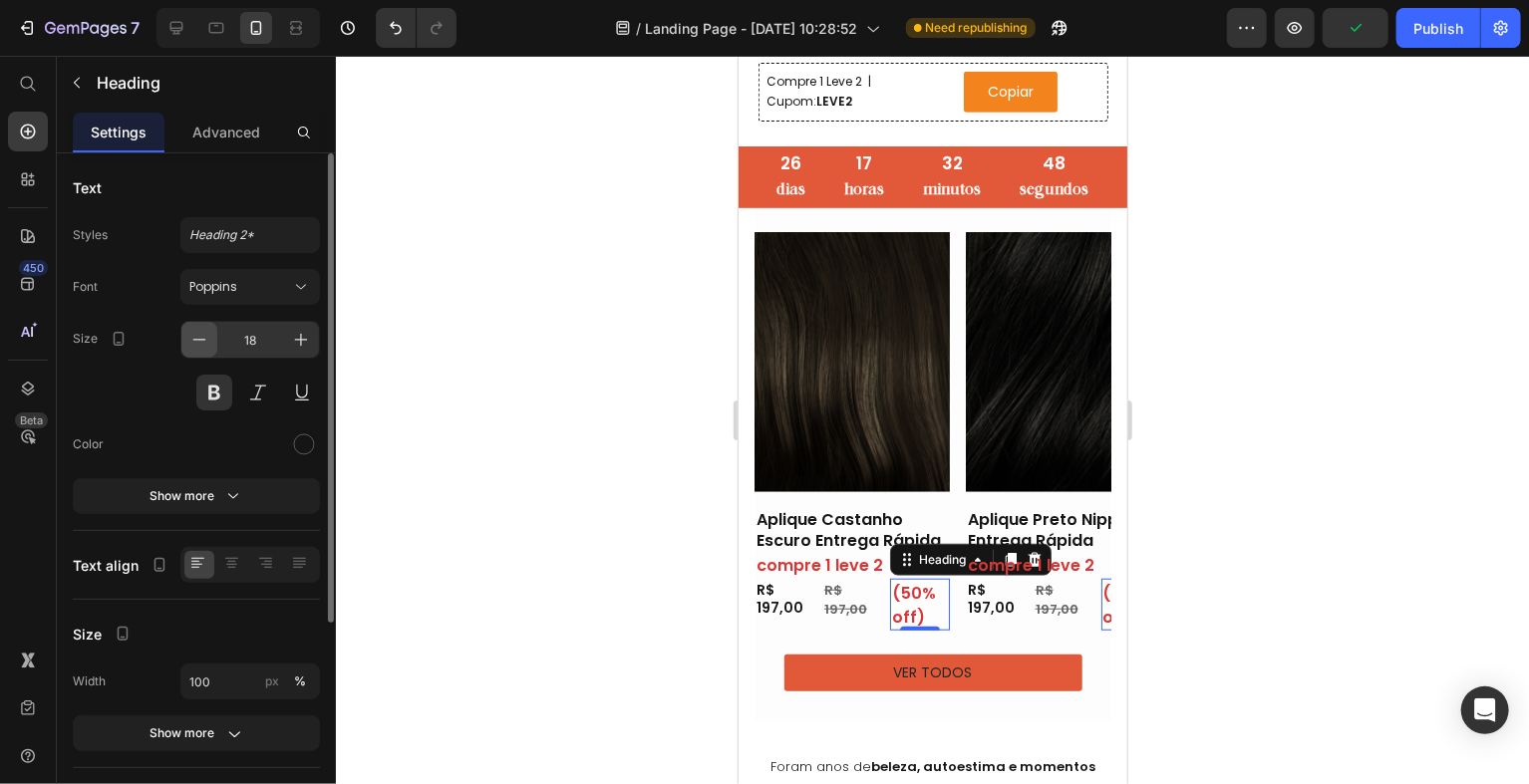click 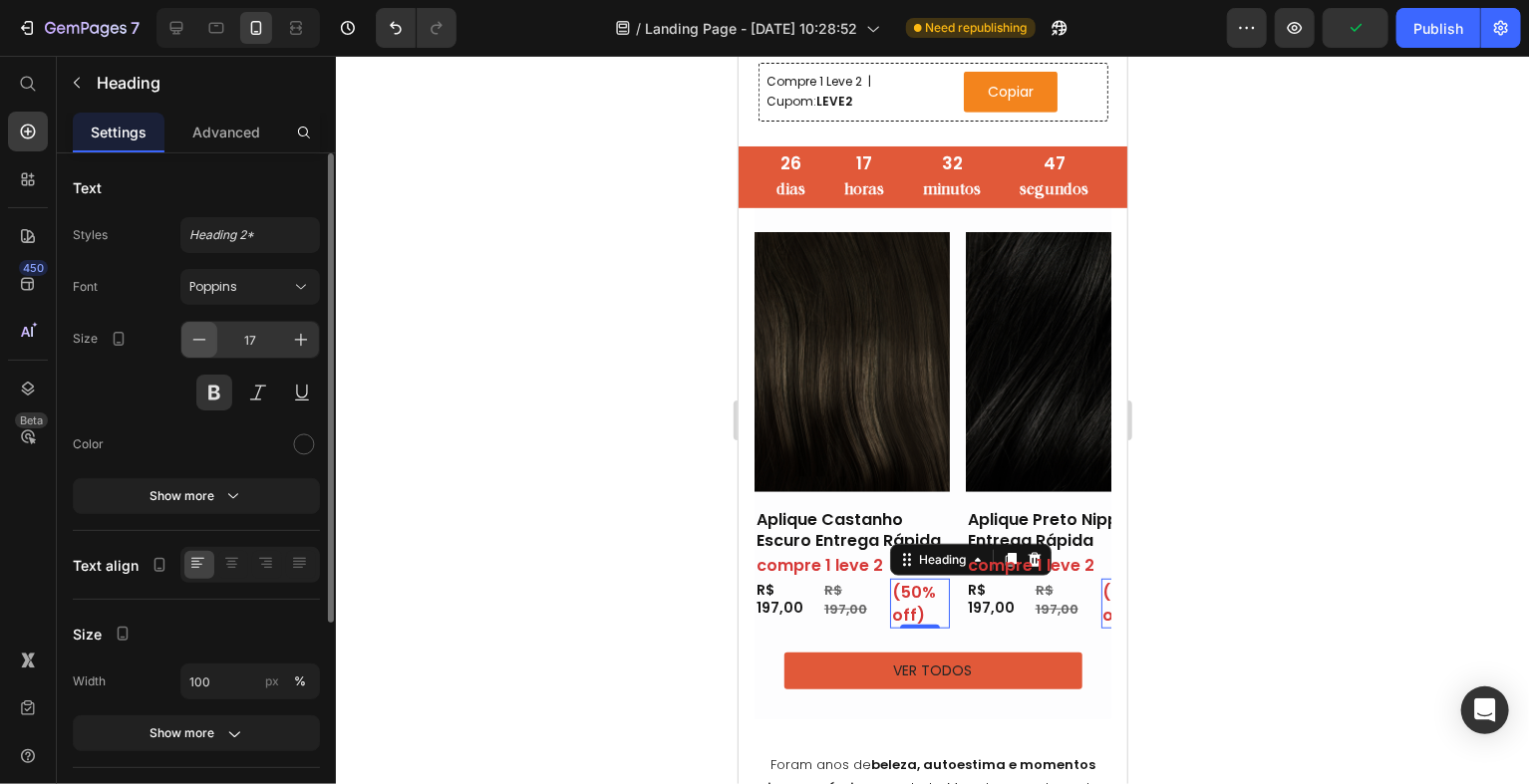 click 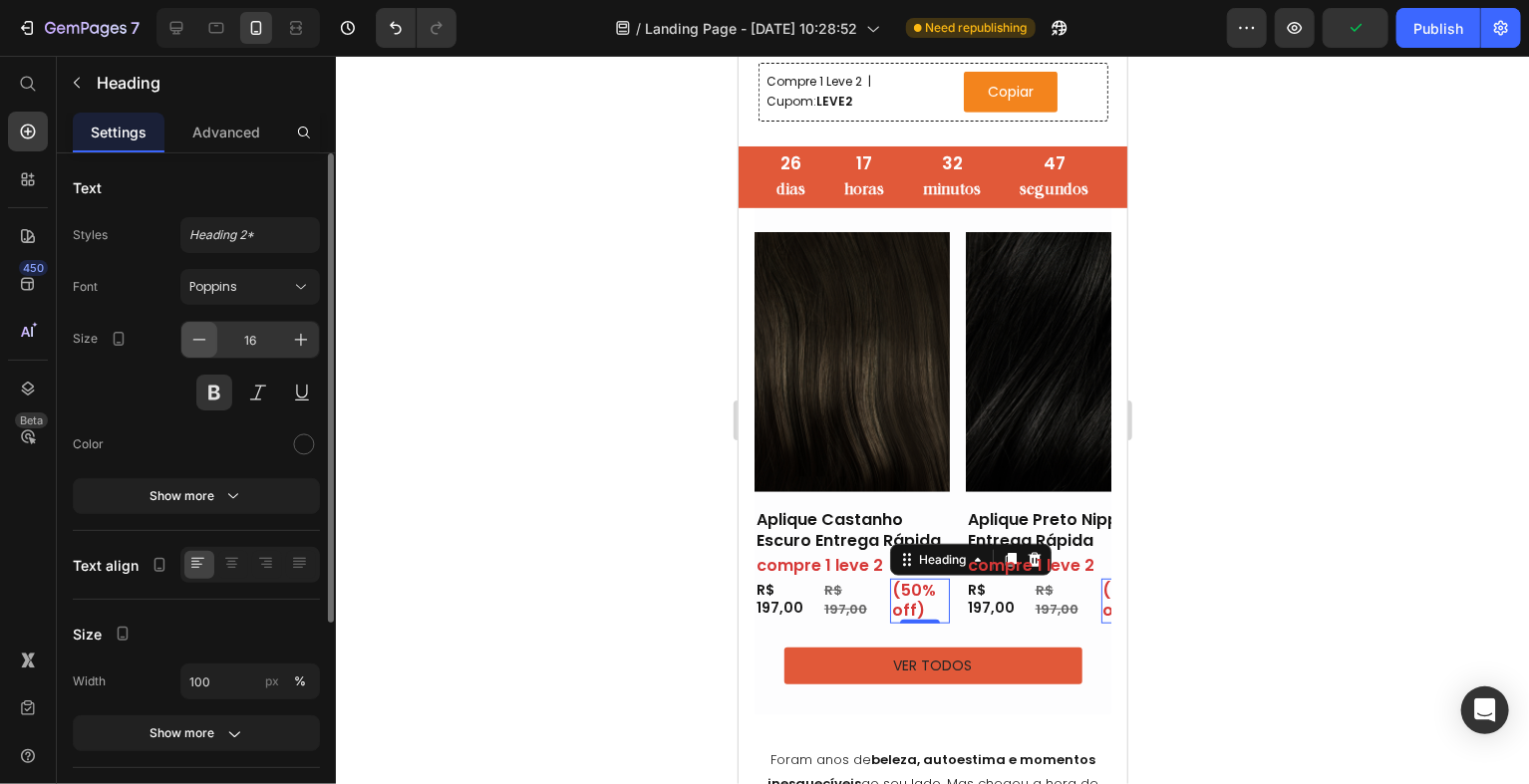 click 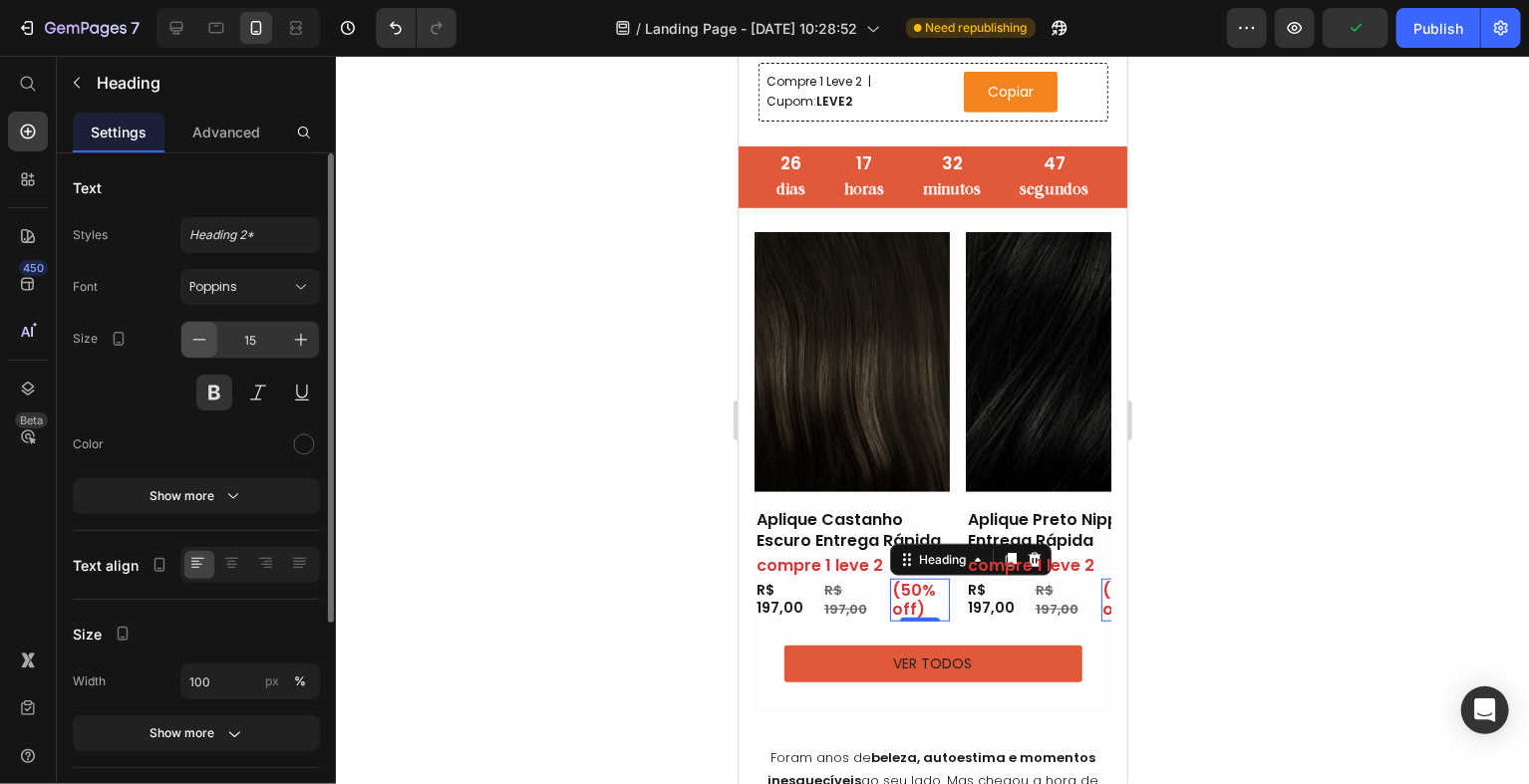 click 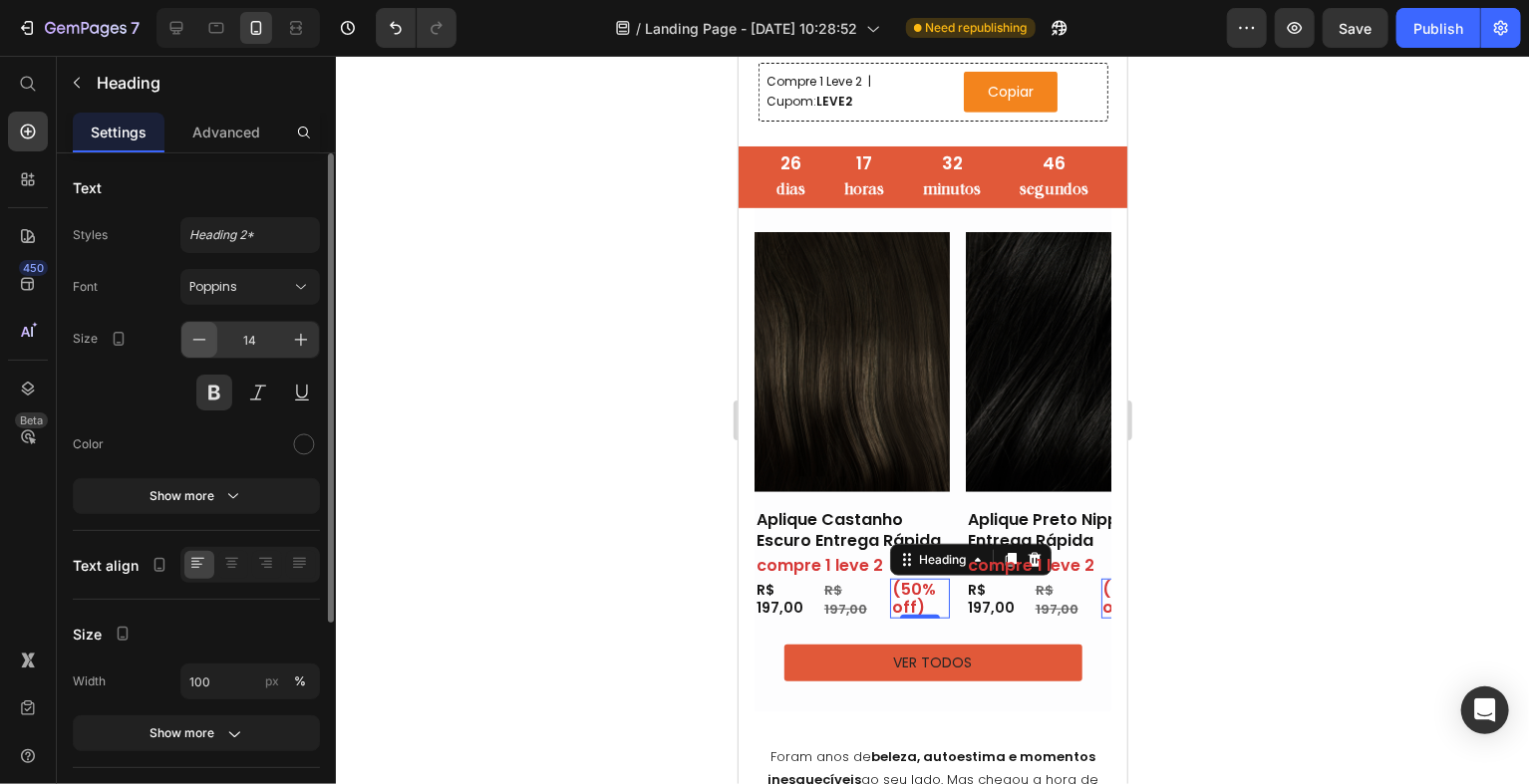 click 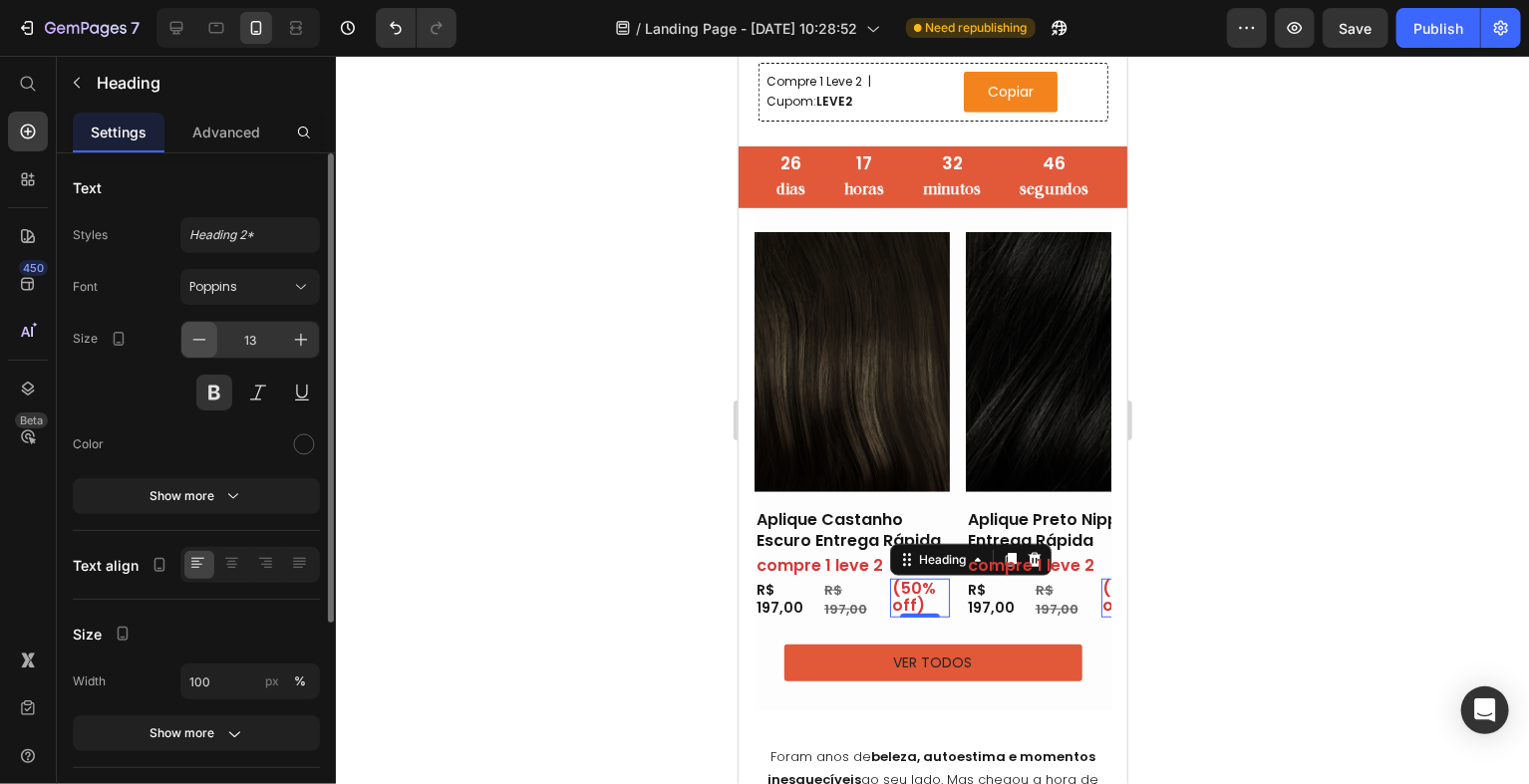 click 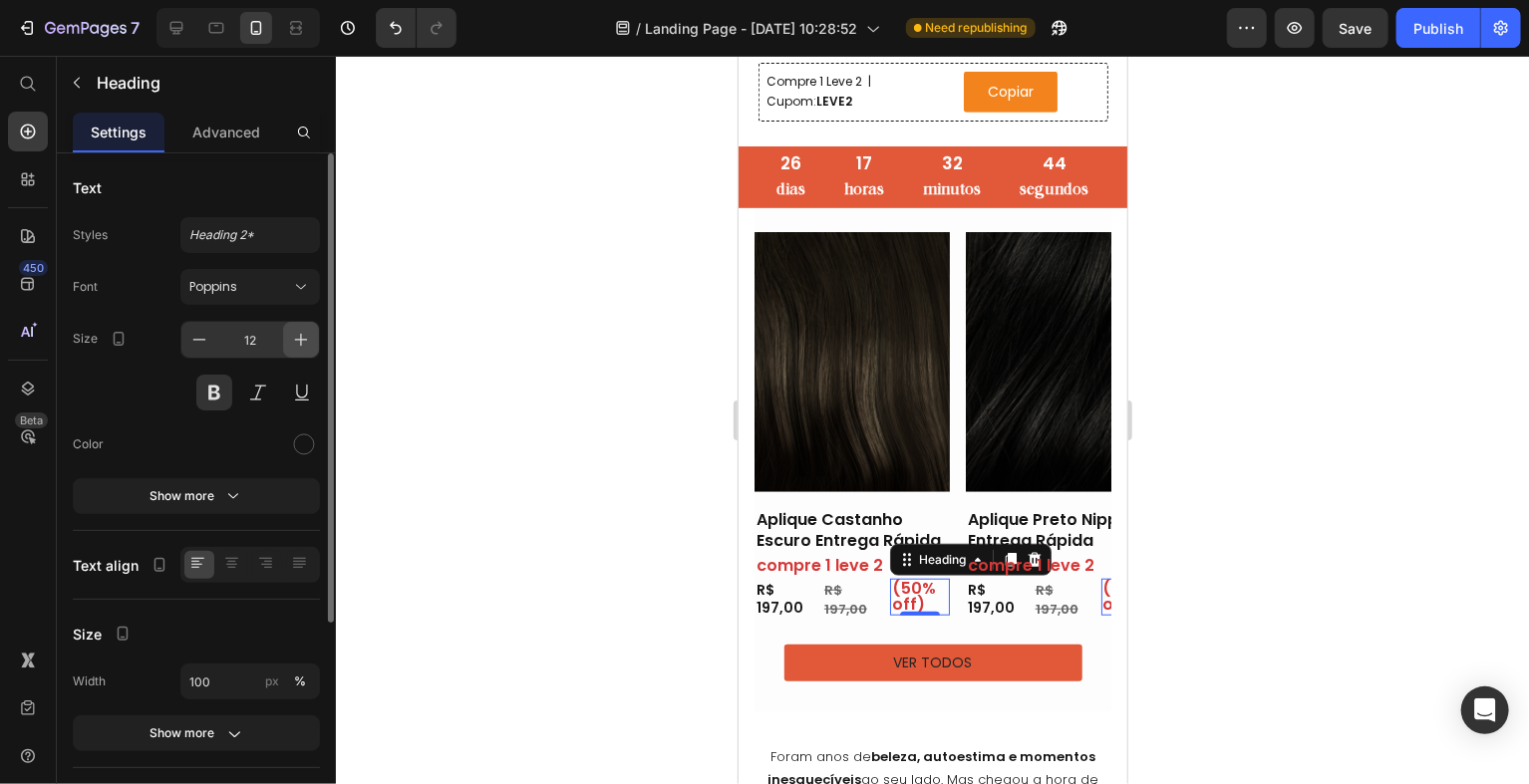 click 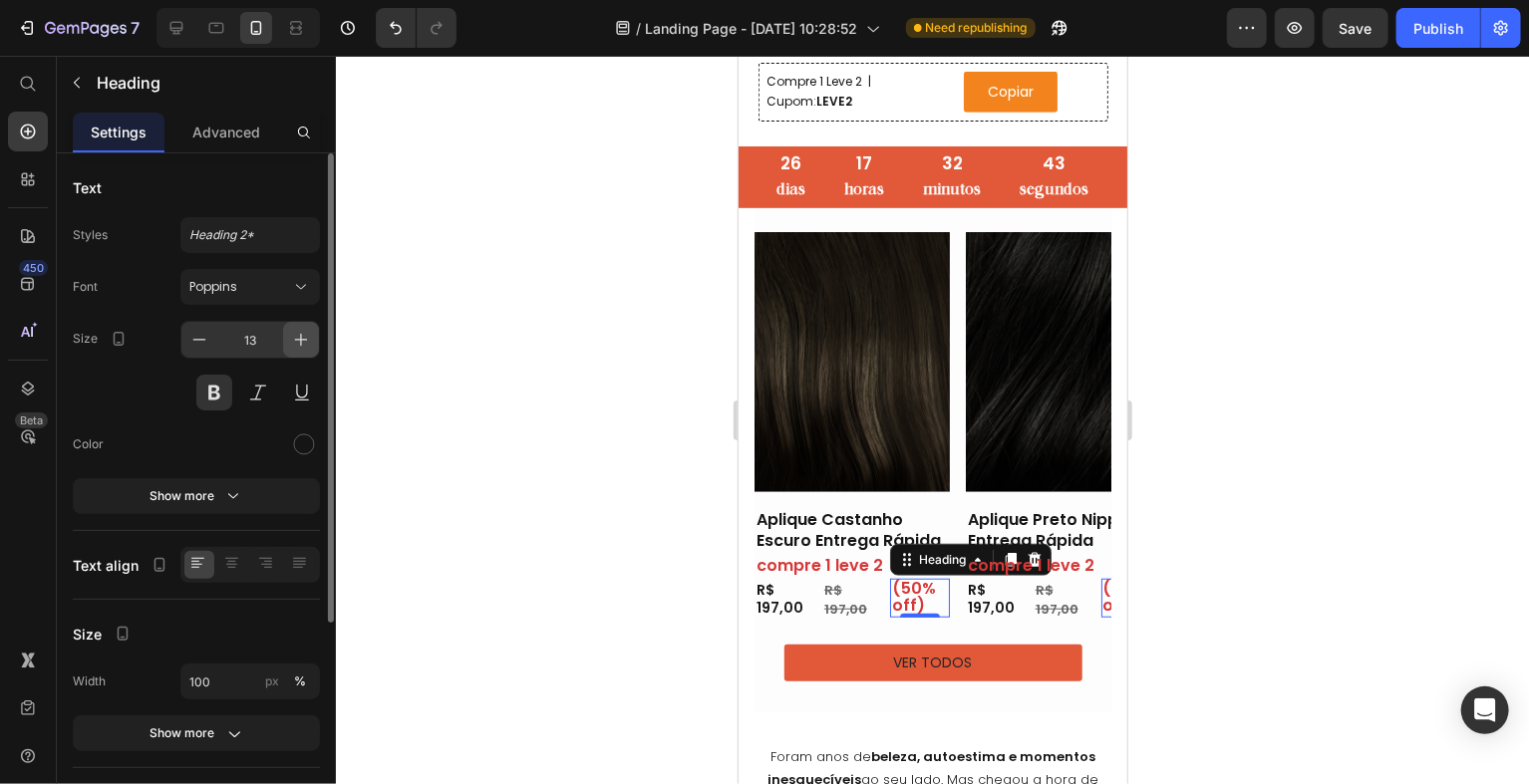 click 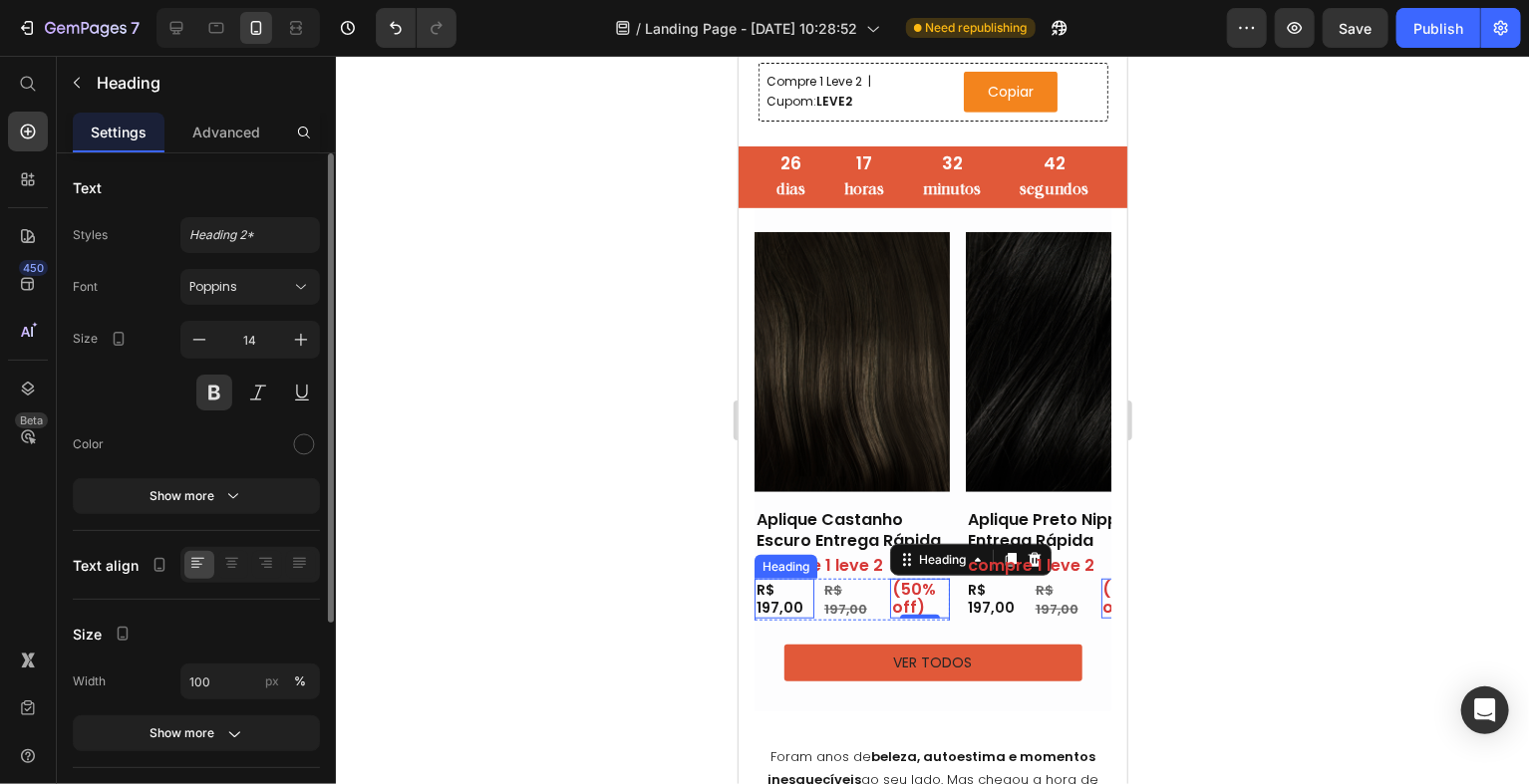 click on "R$ 197,00" at bounding box center [783, 598] 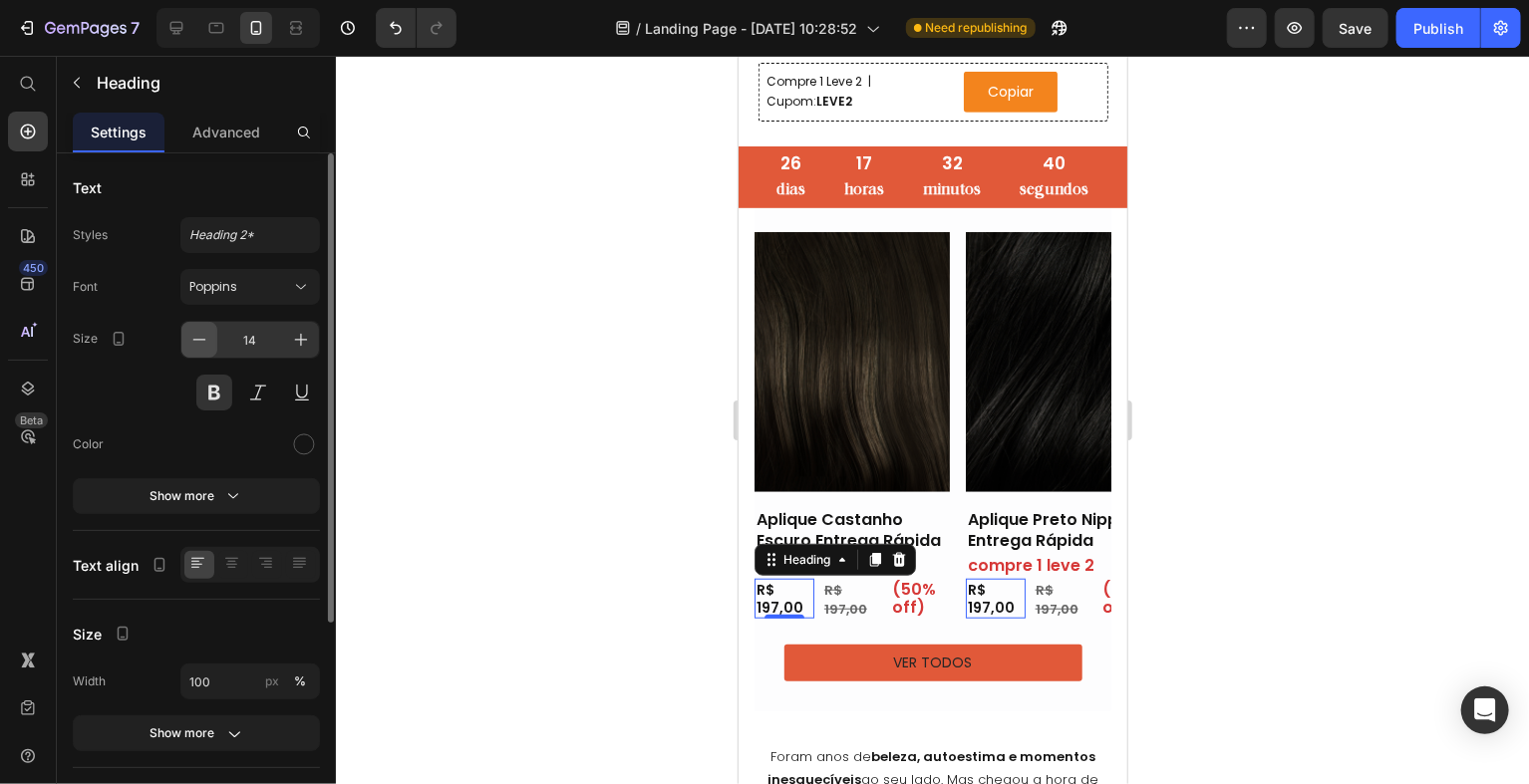 click 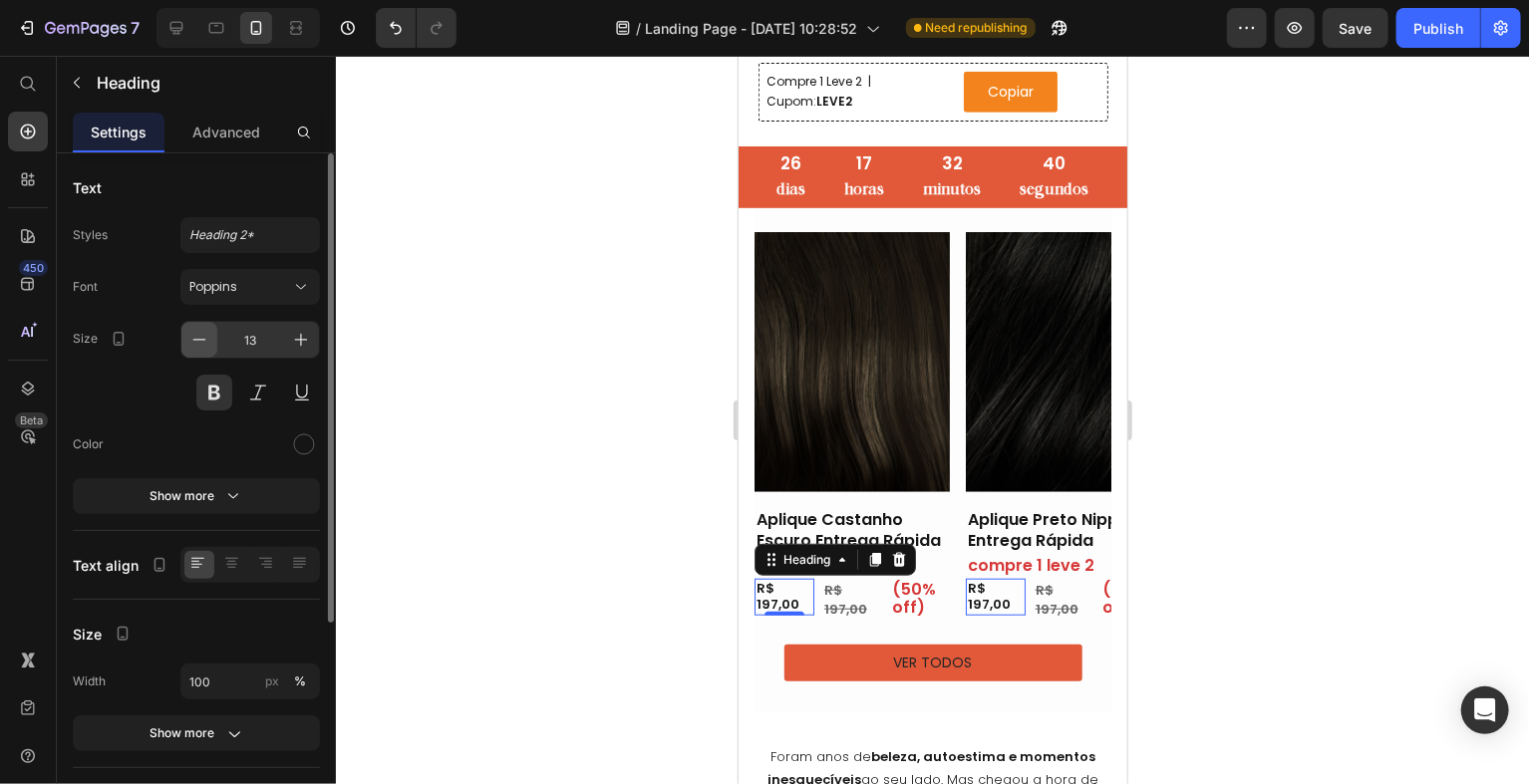 click 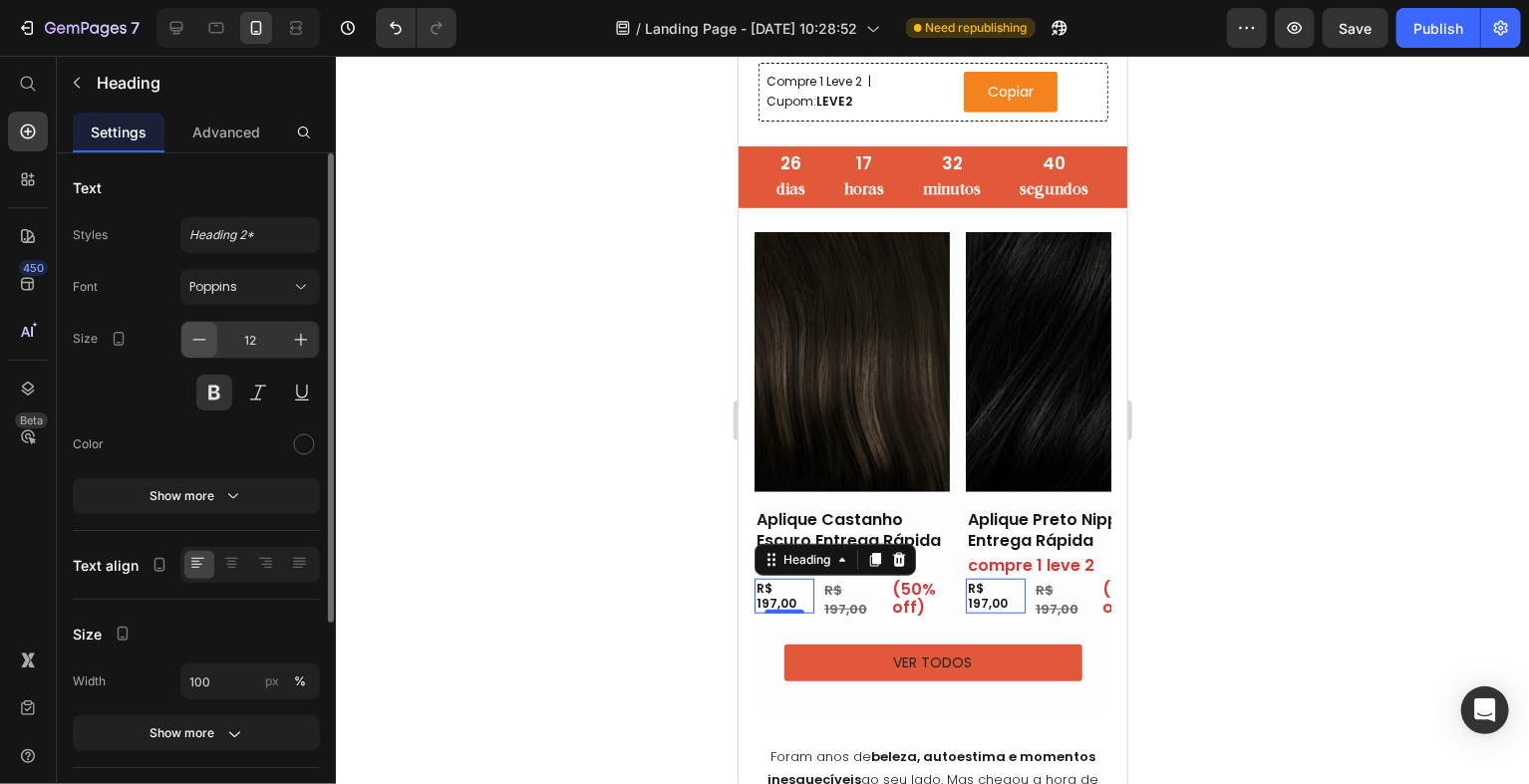 click 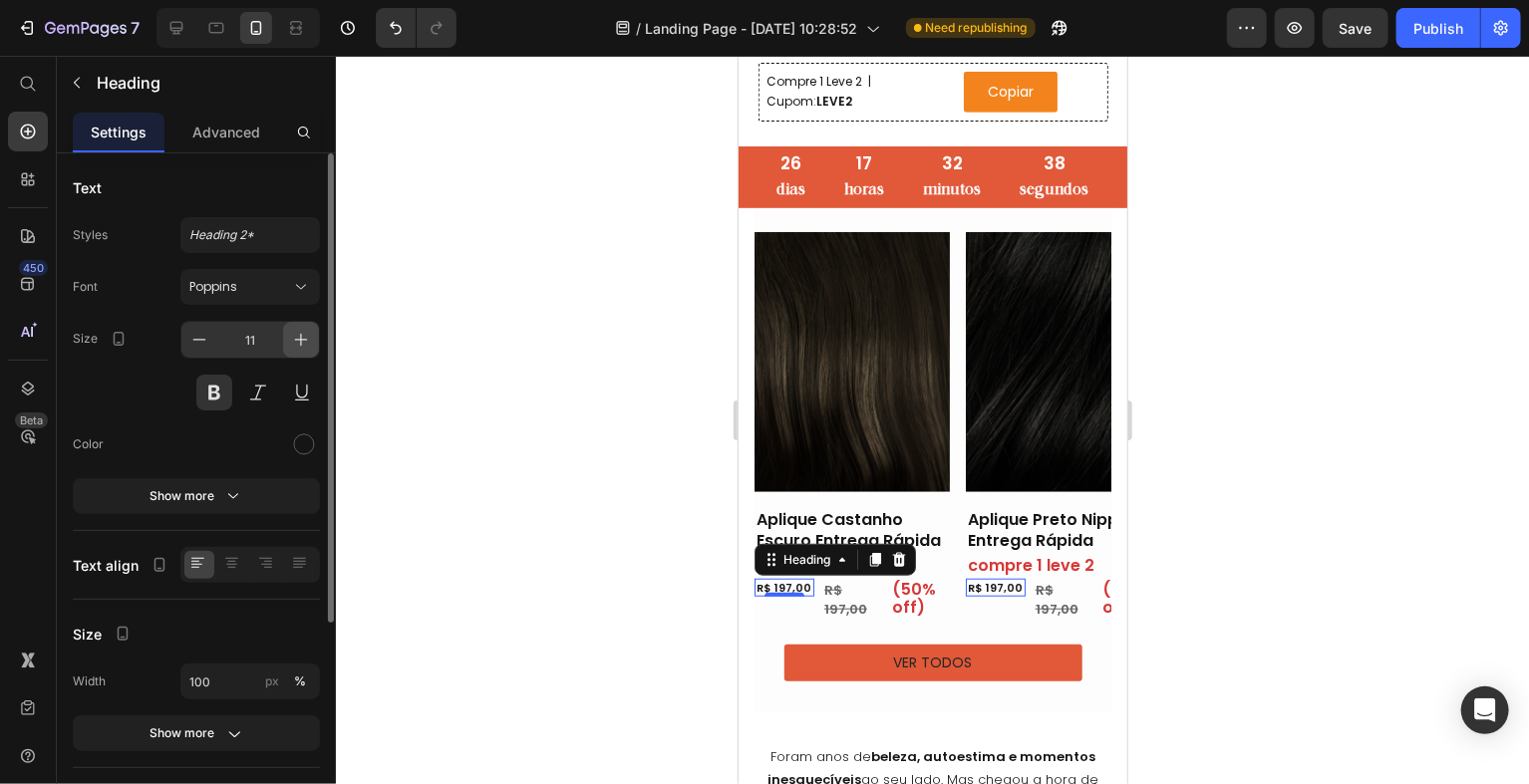 click at bounding box center [301, 340] 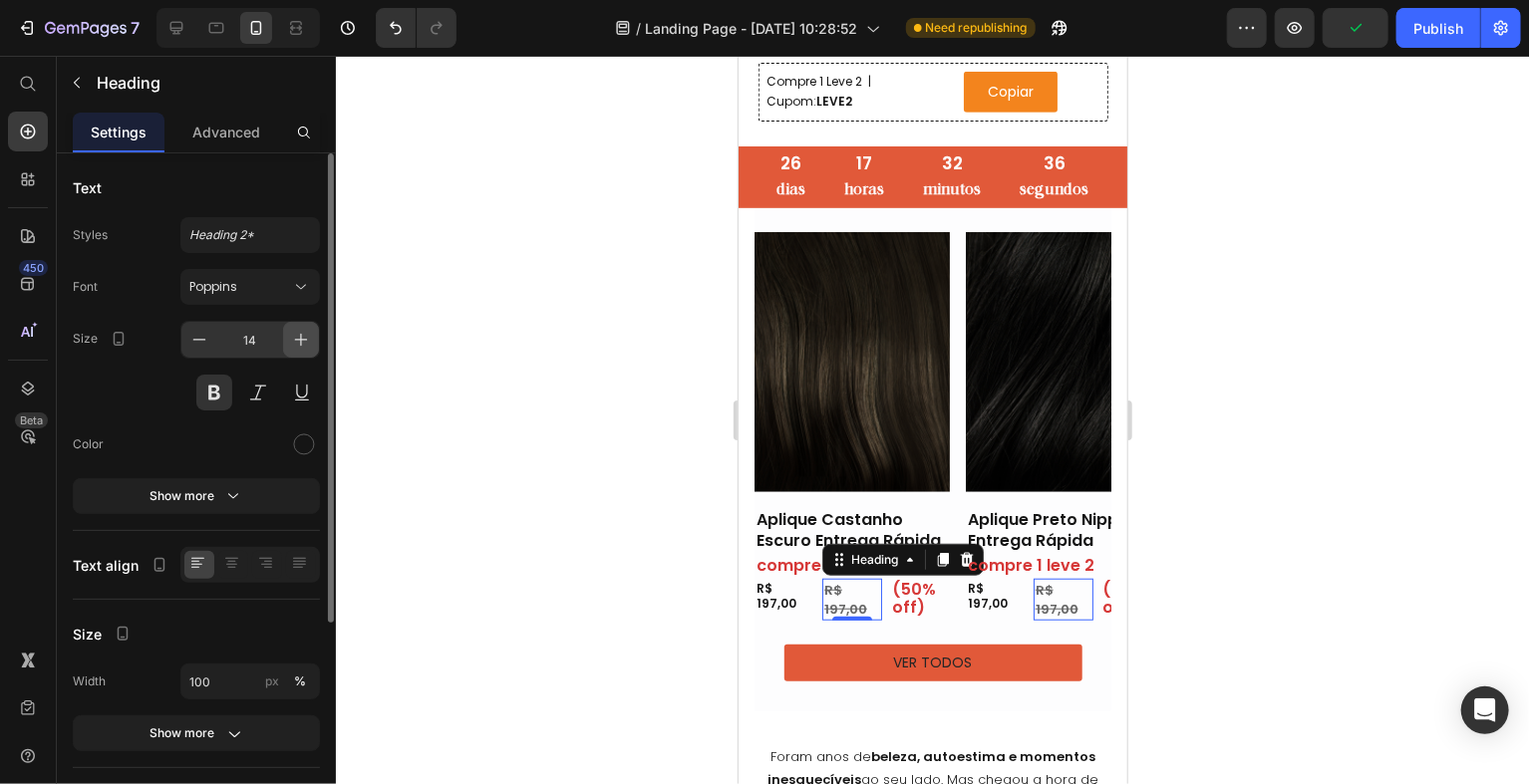 click 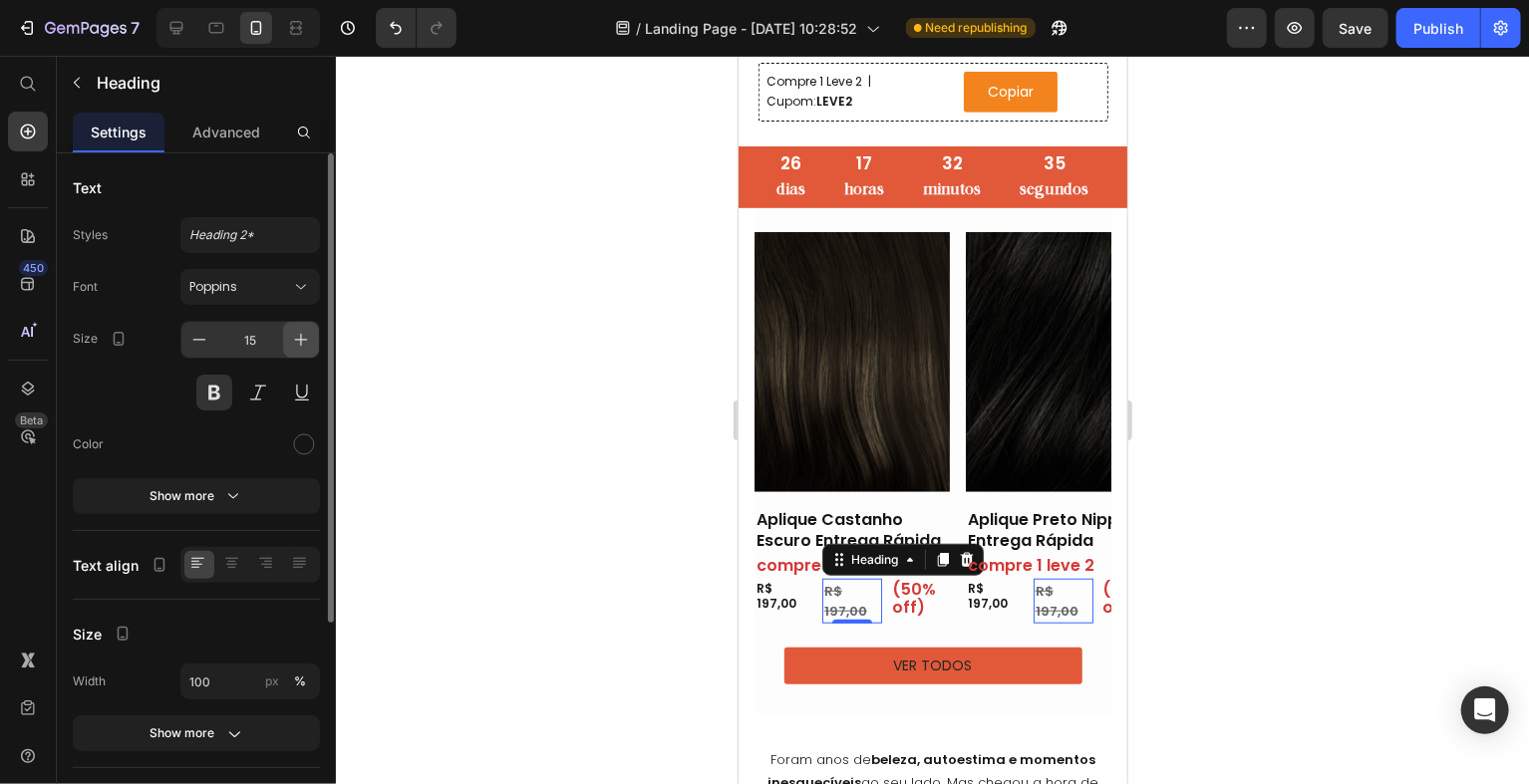 click 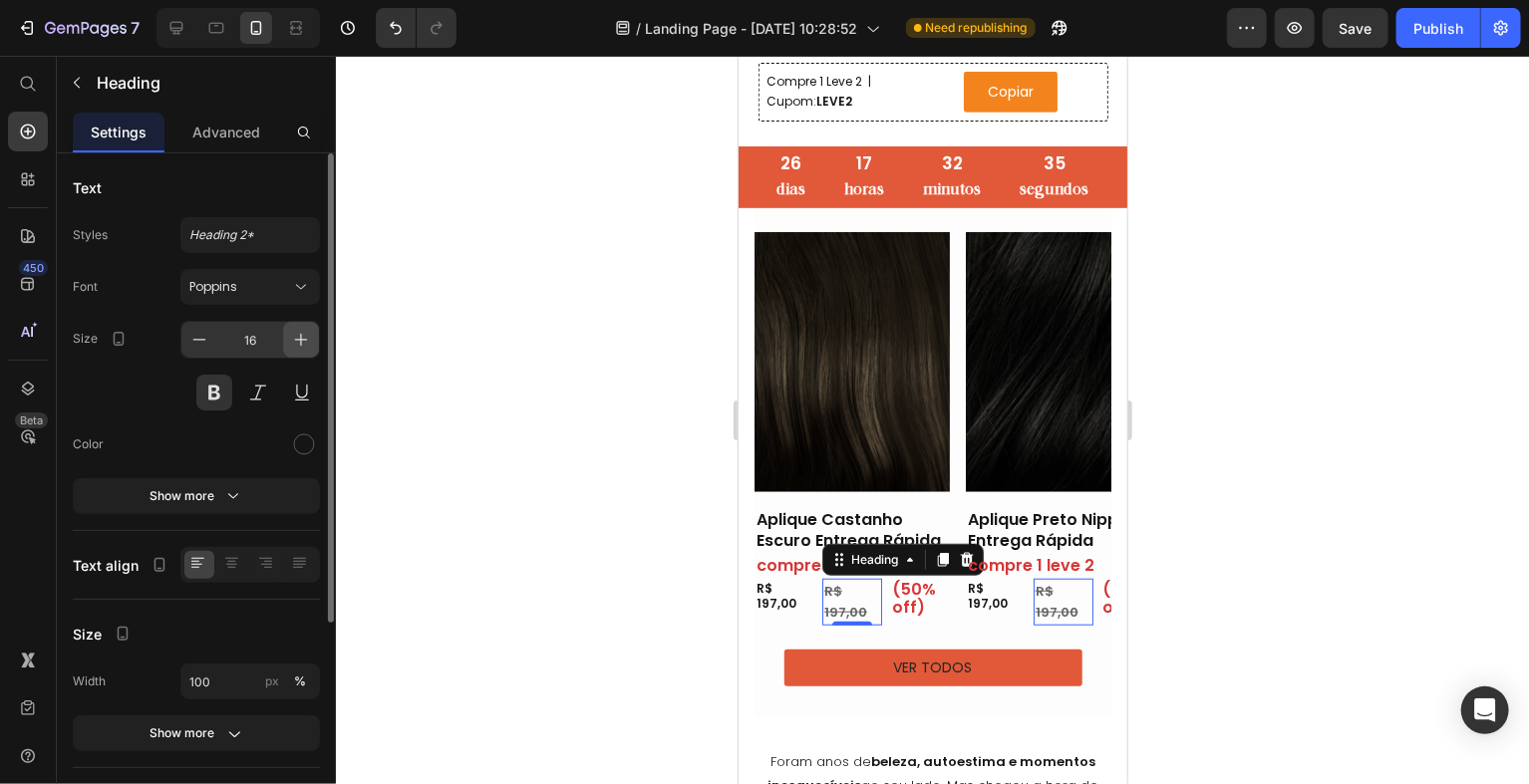click 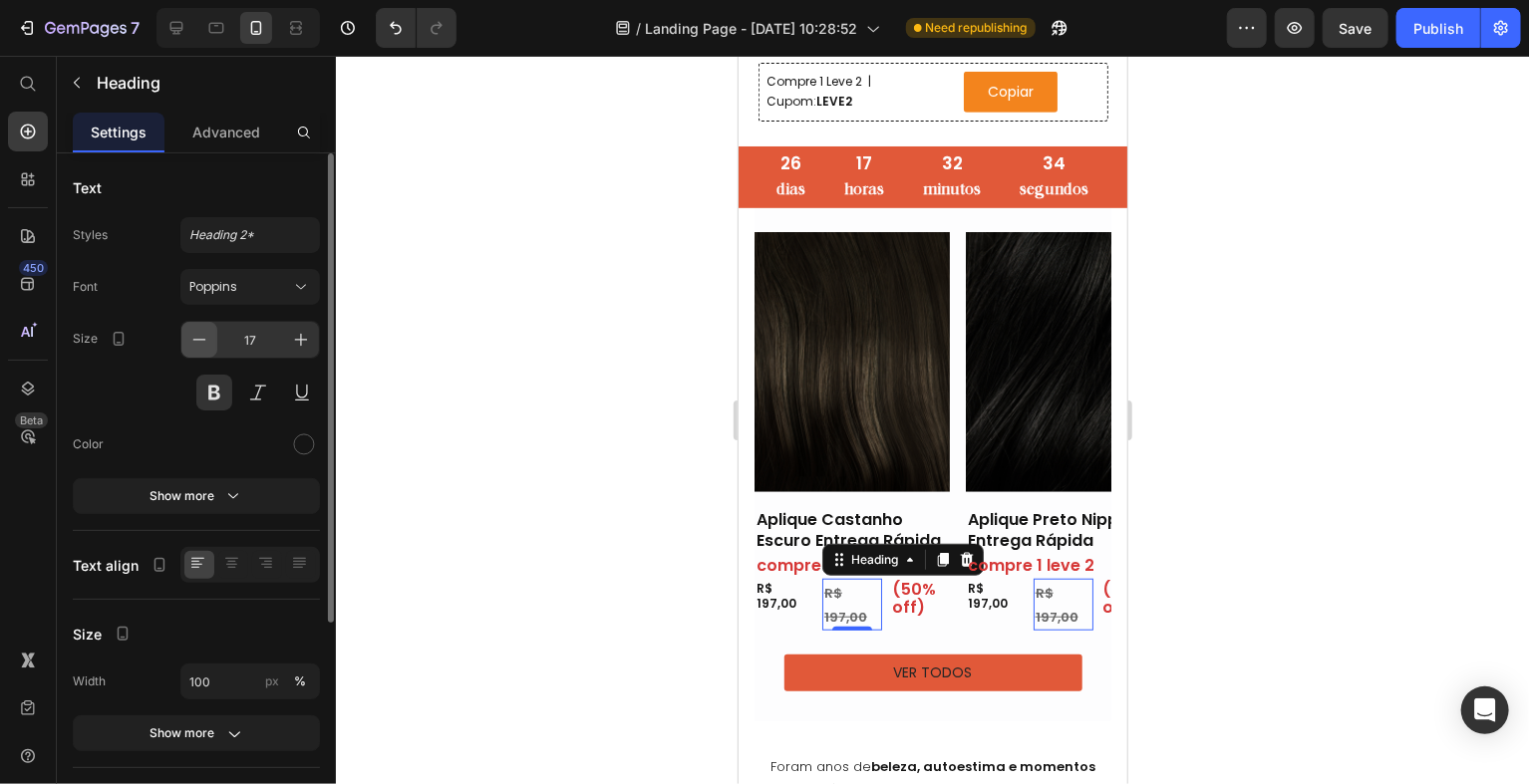 click 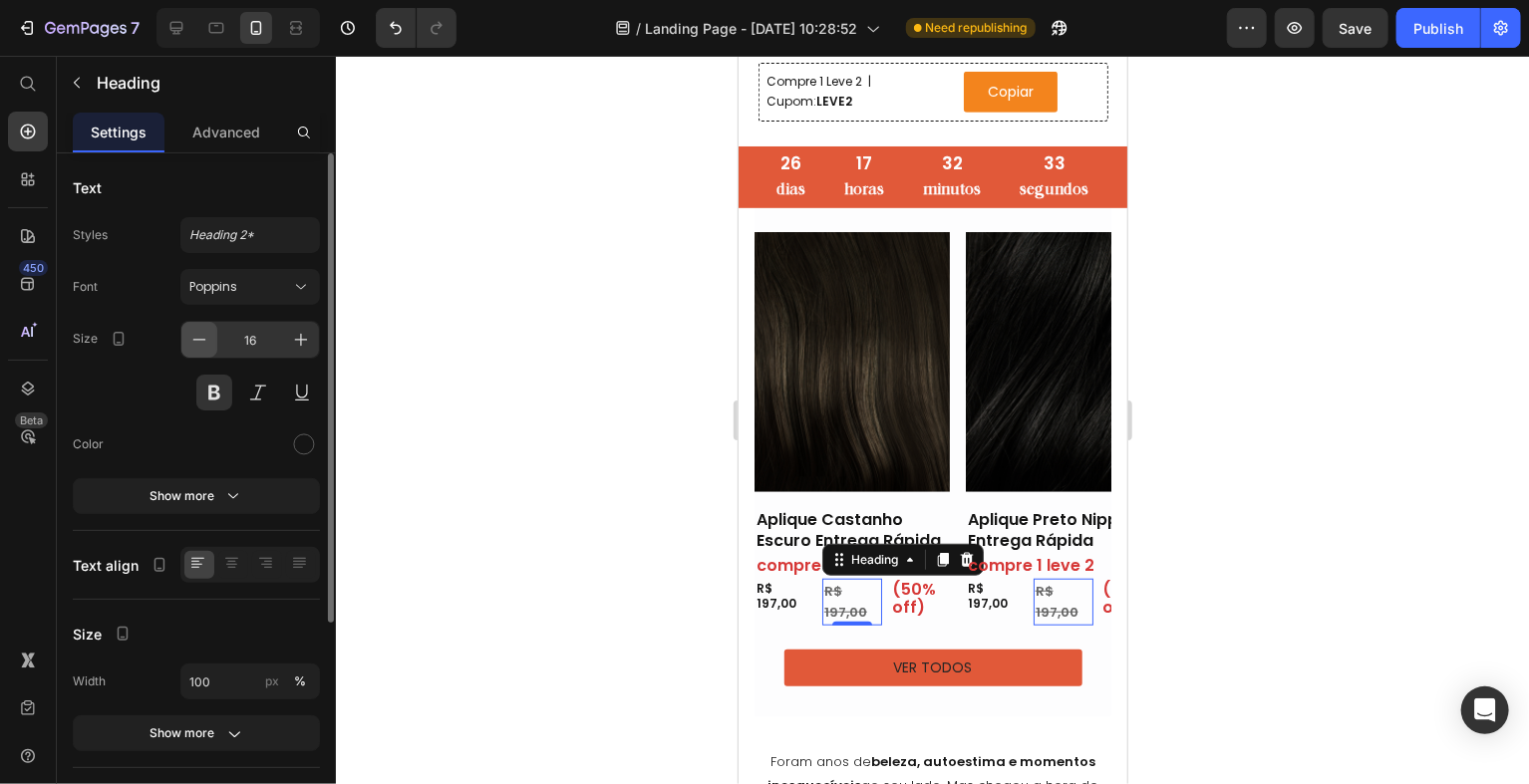 click 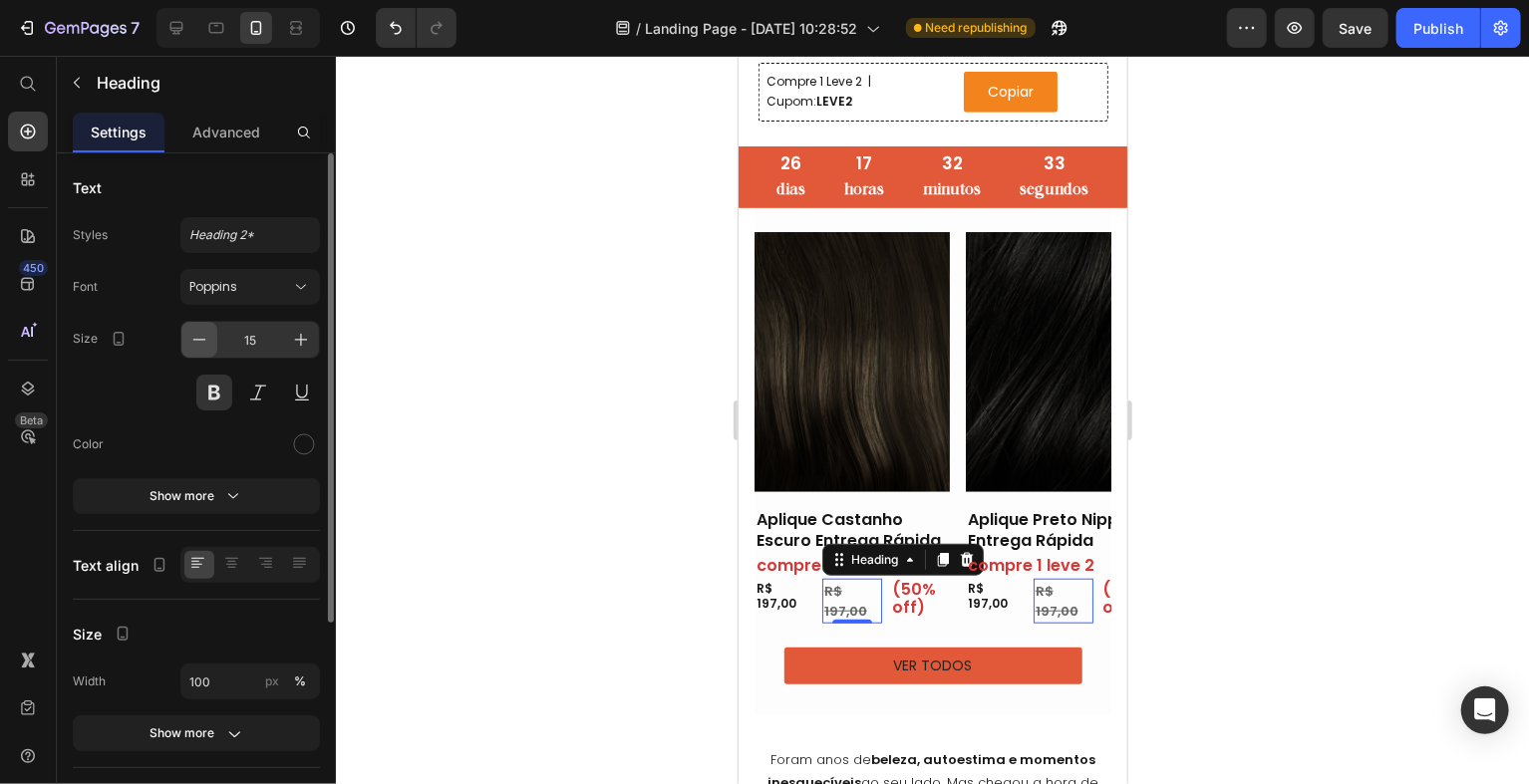 click 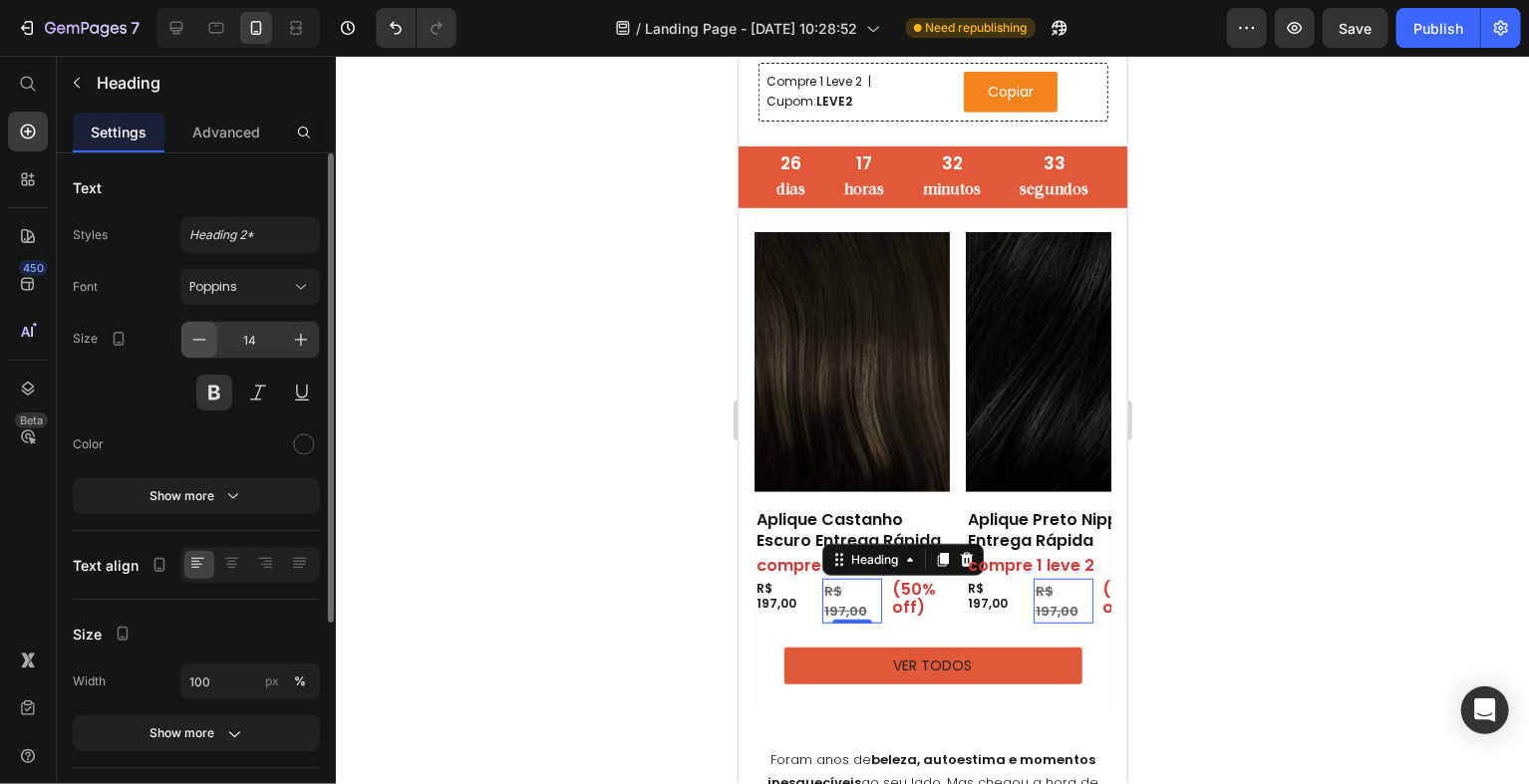 click 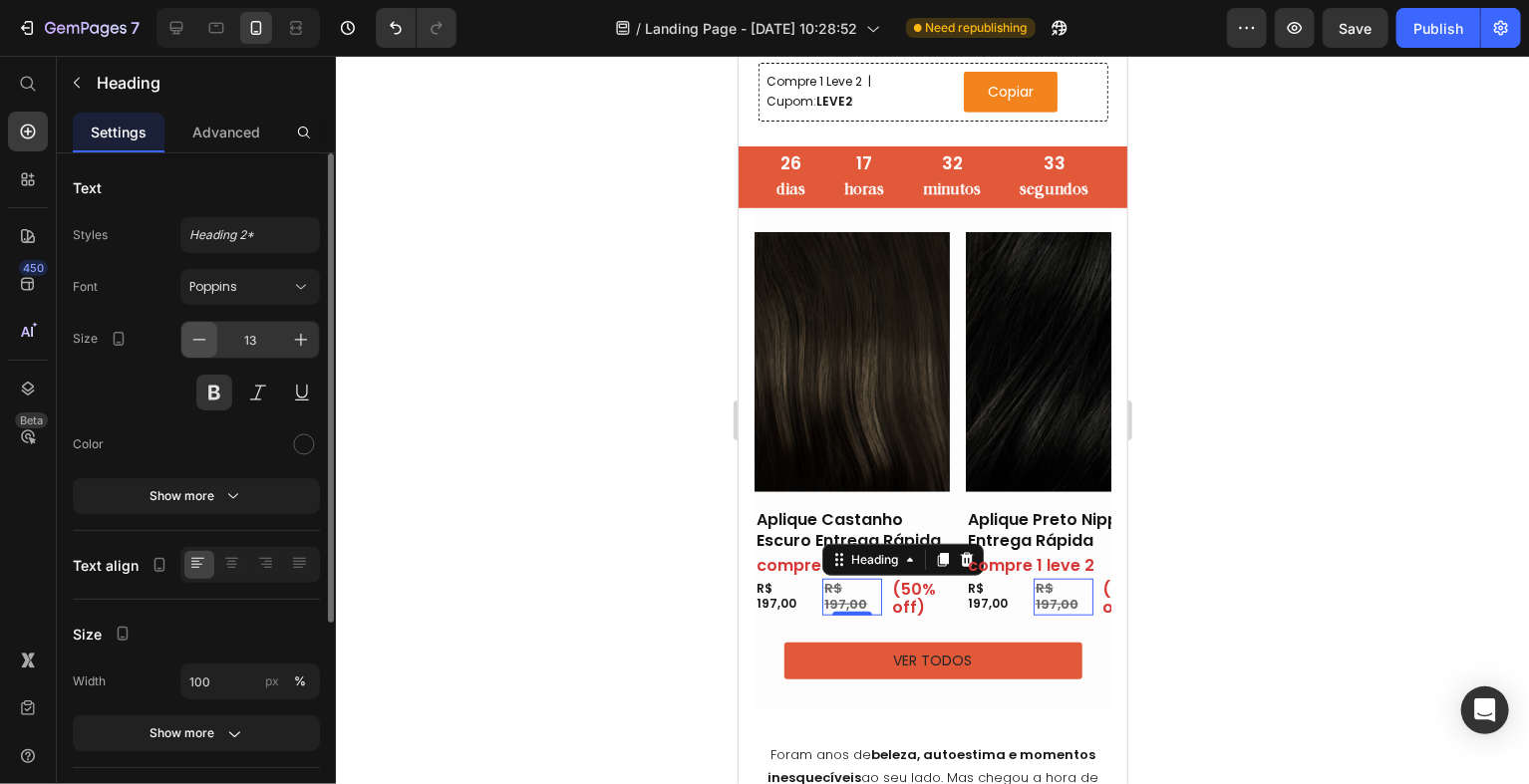 click 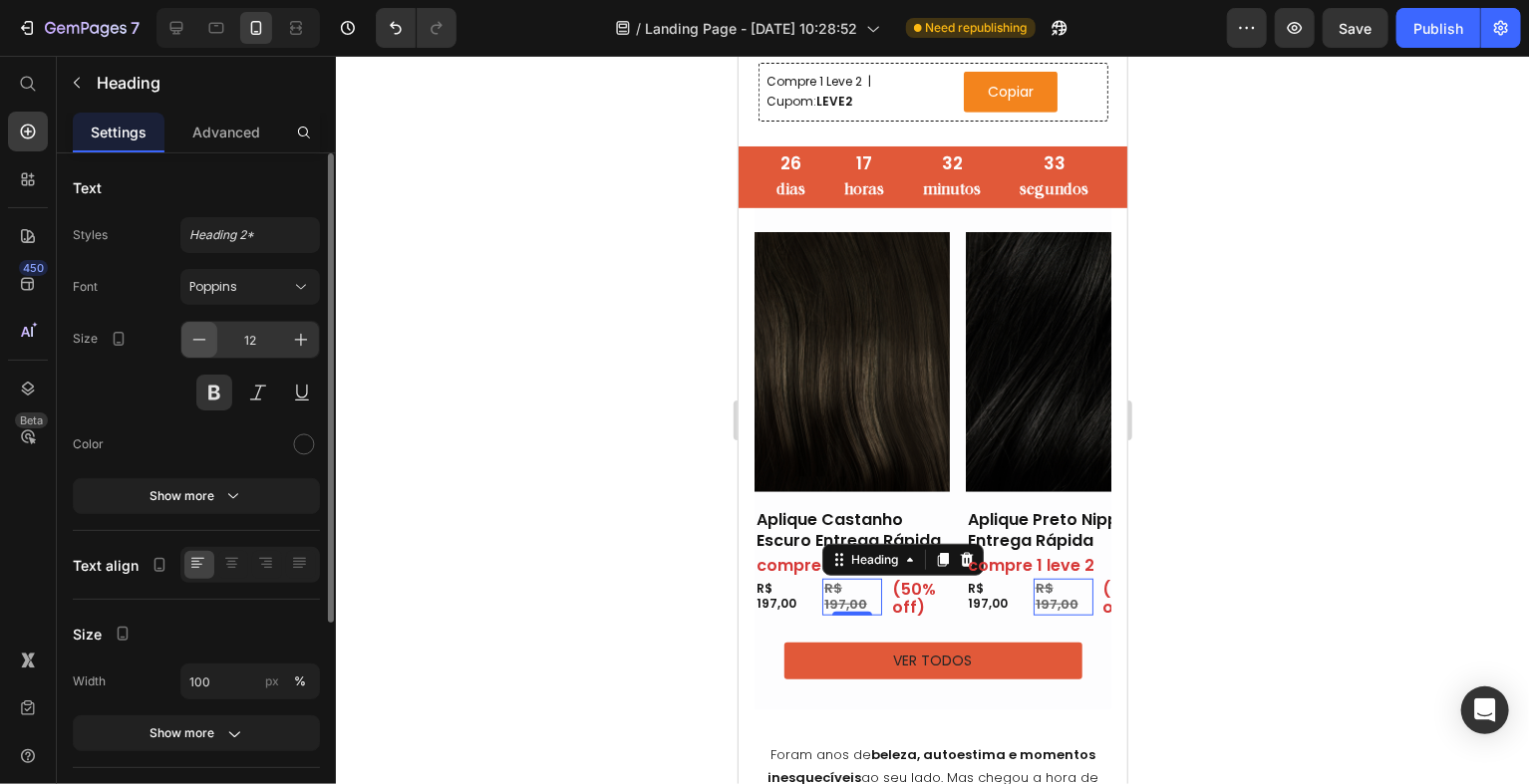 click 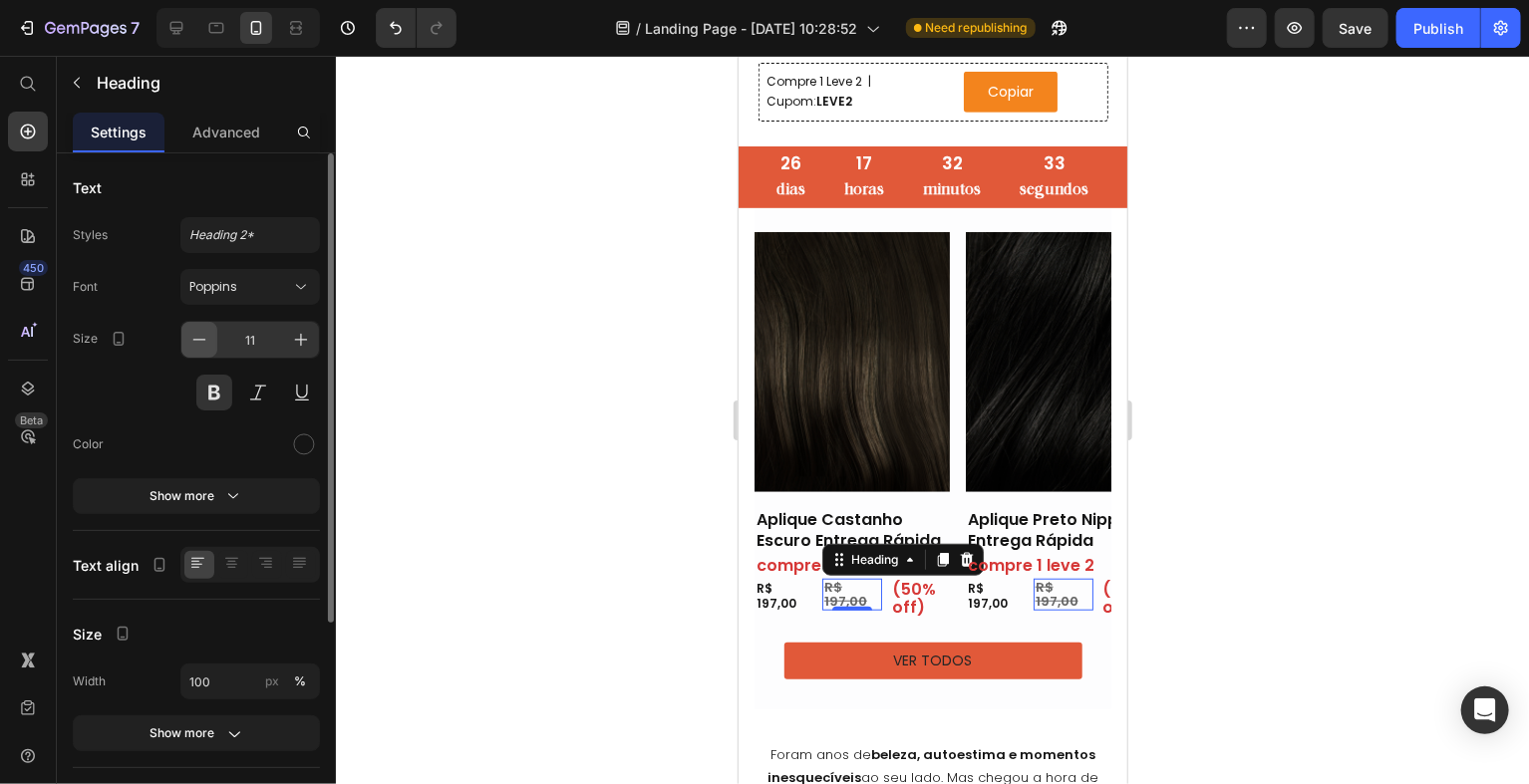 click 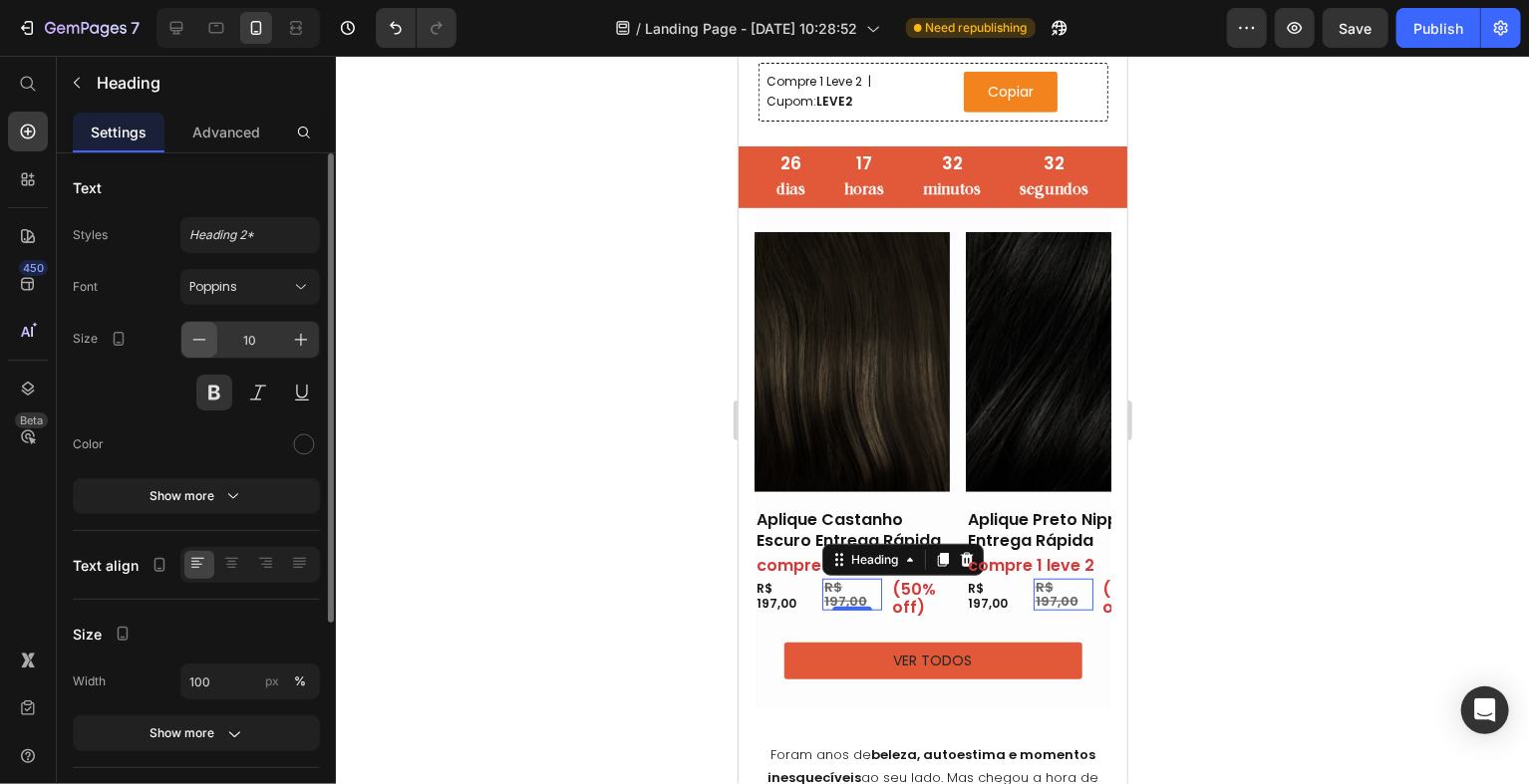 click 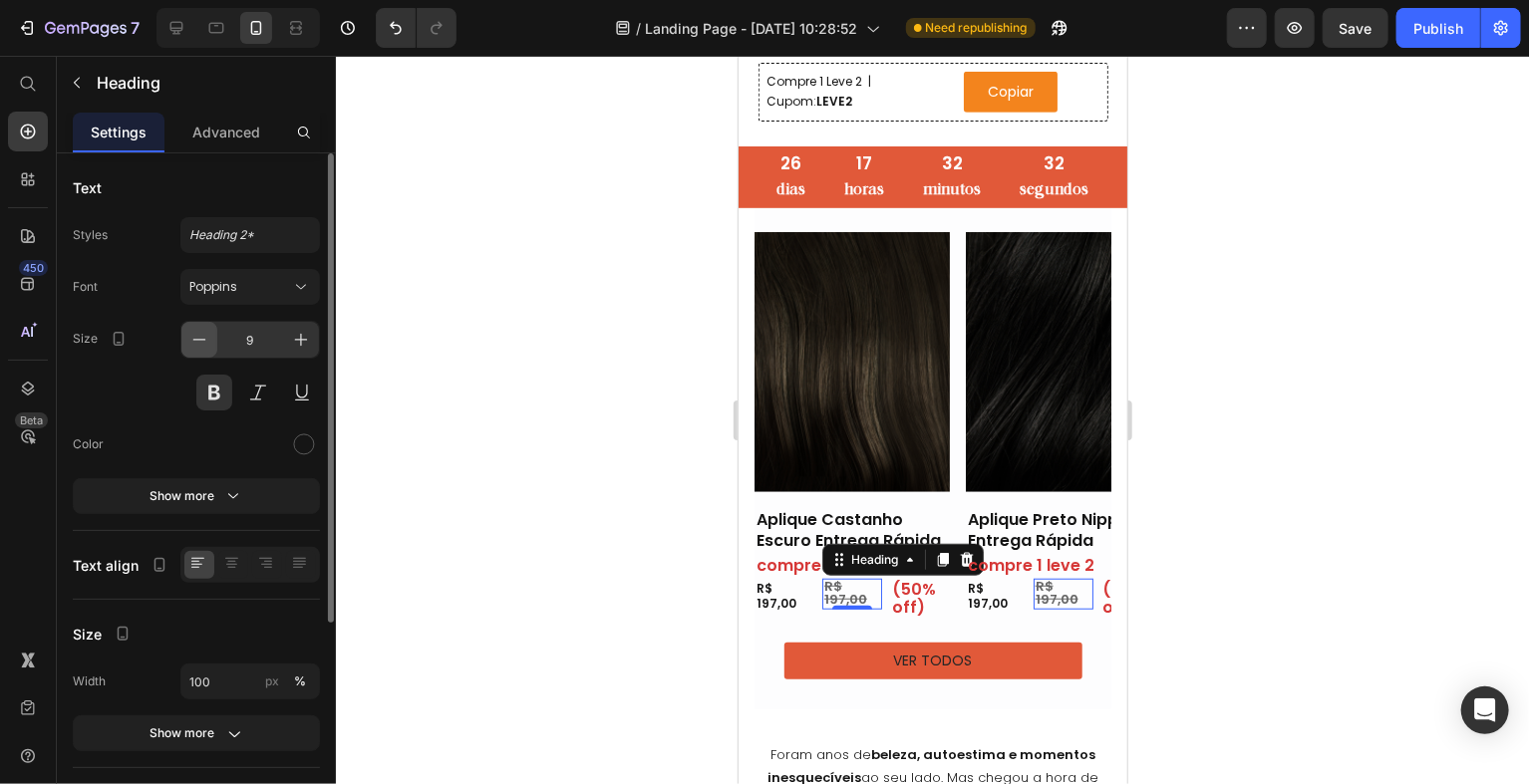 click 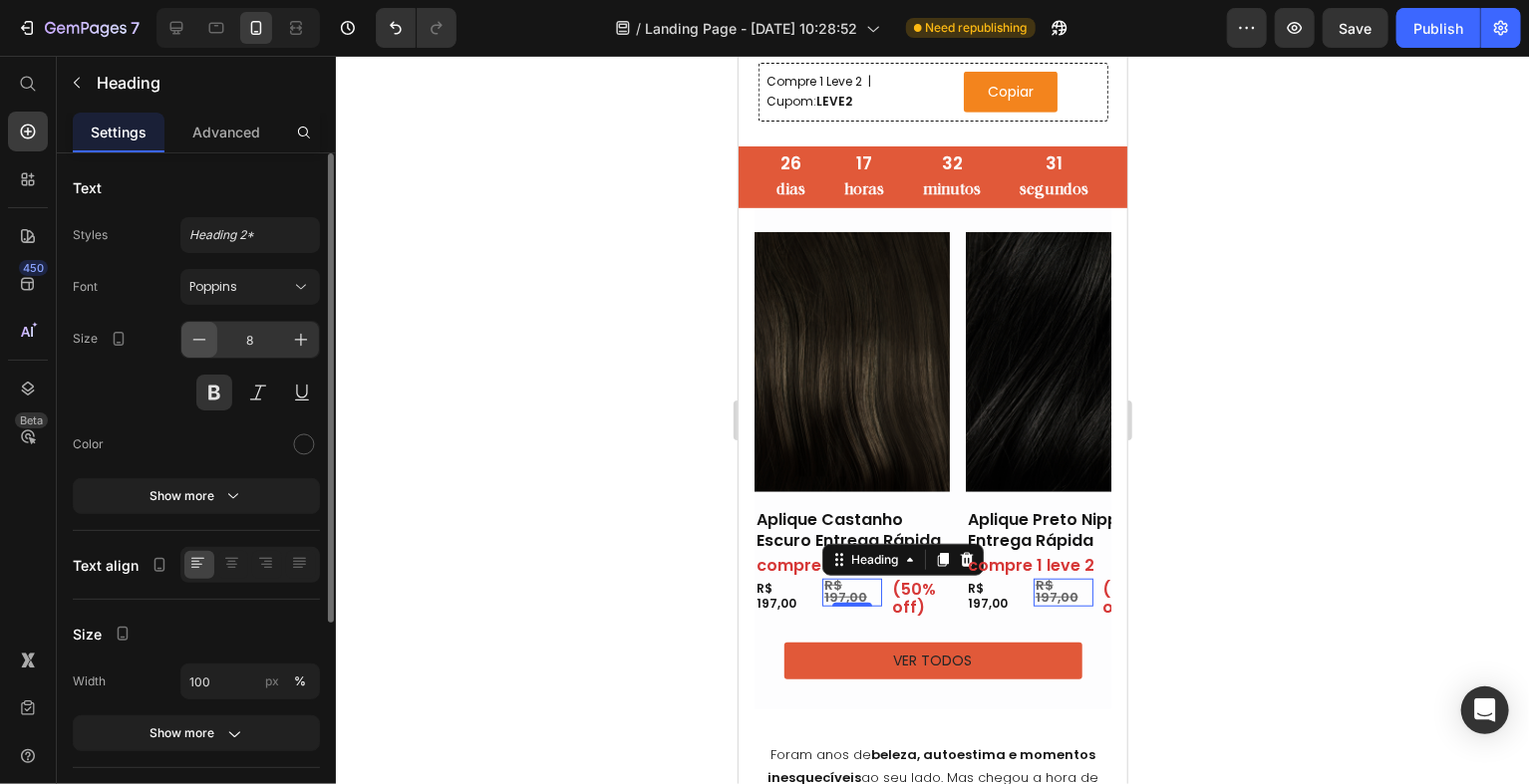 click 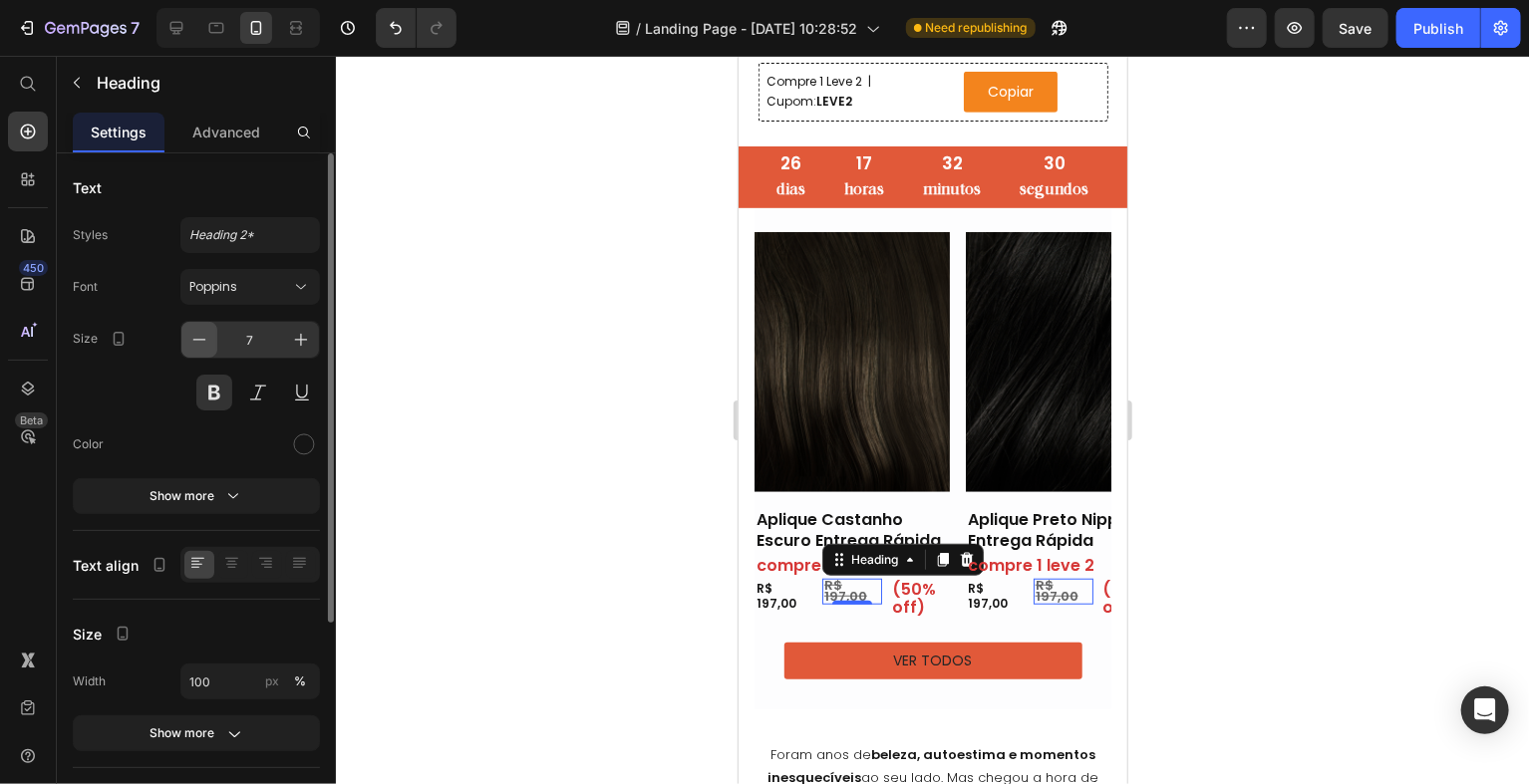 click 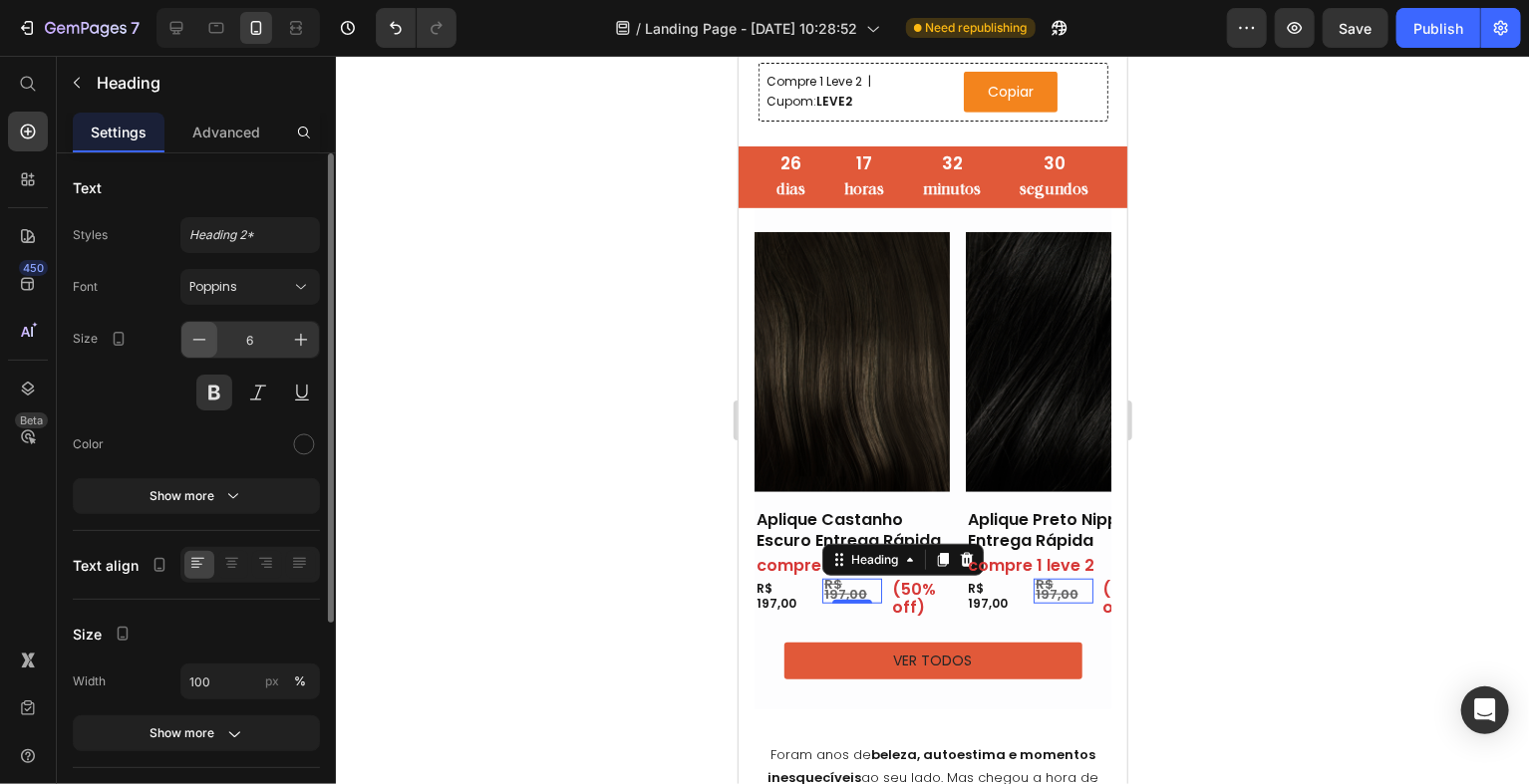 click 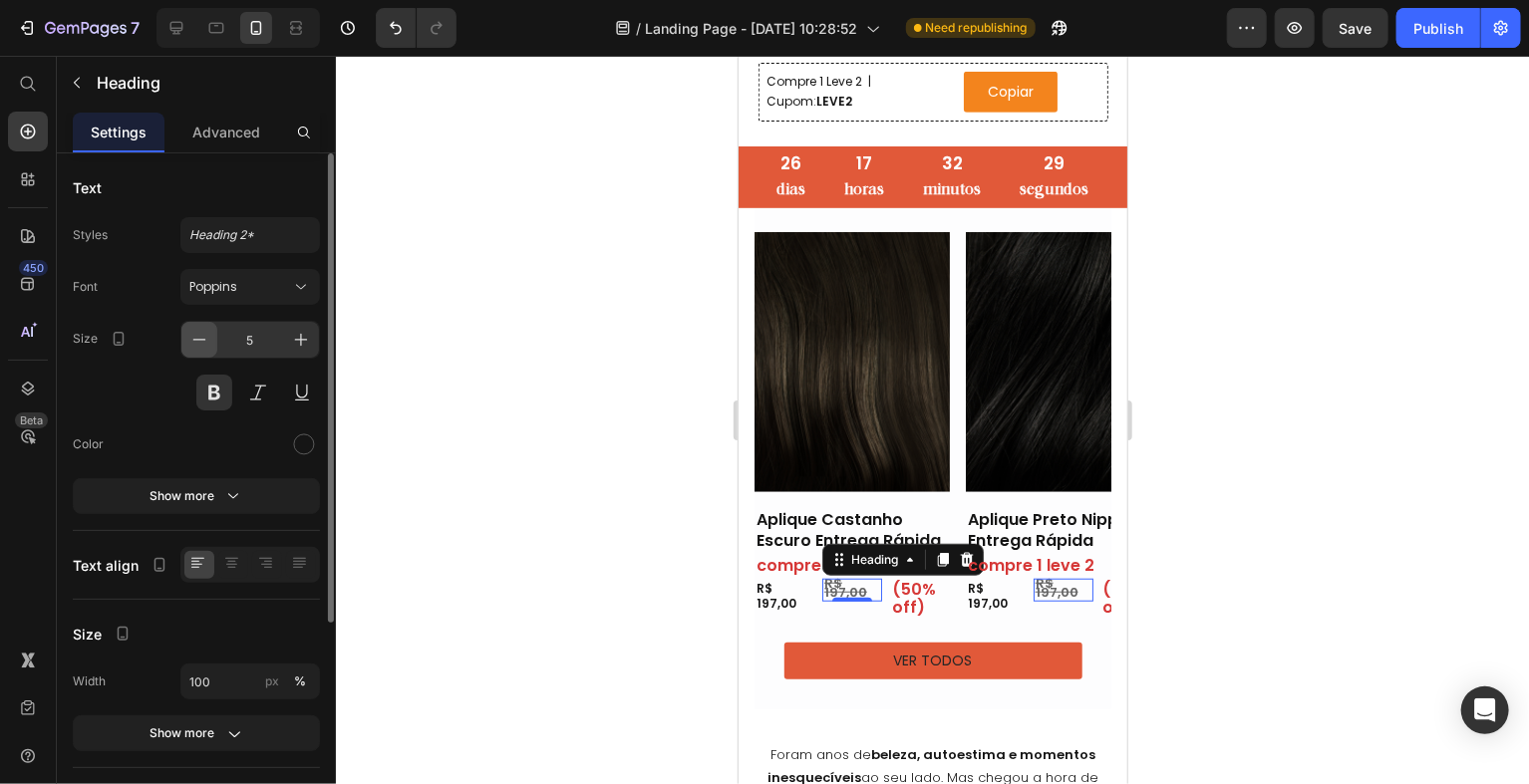 click 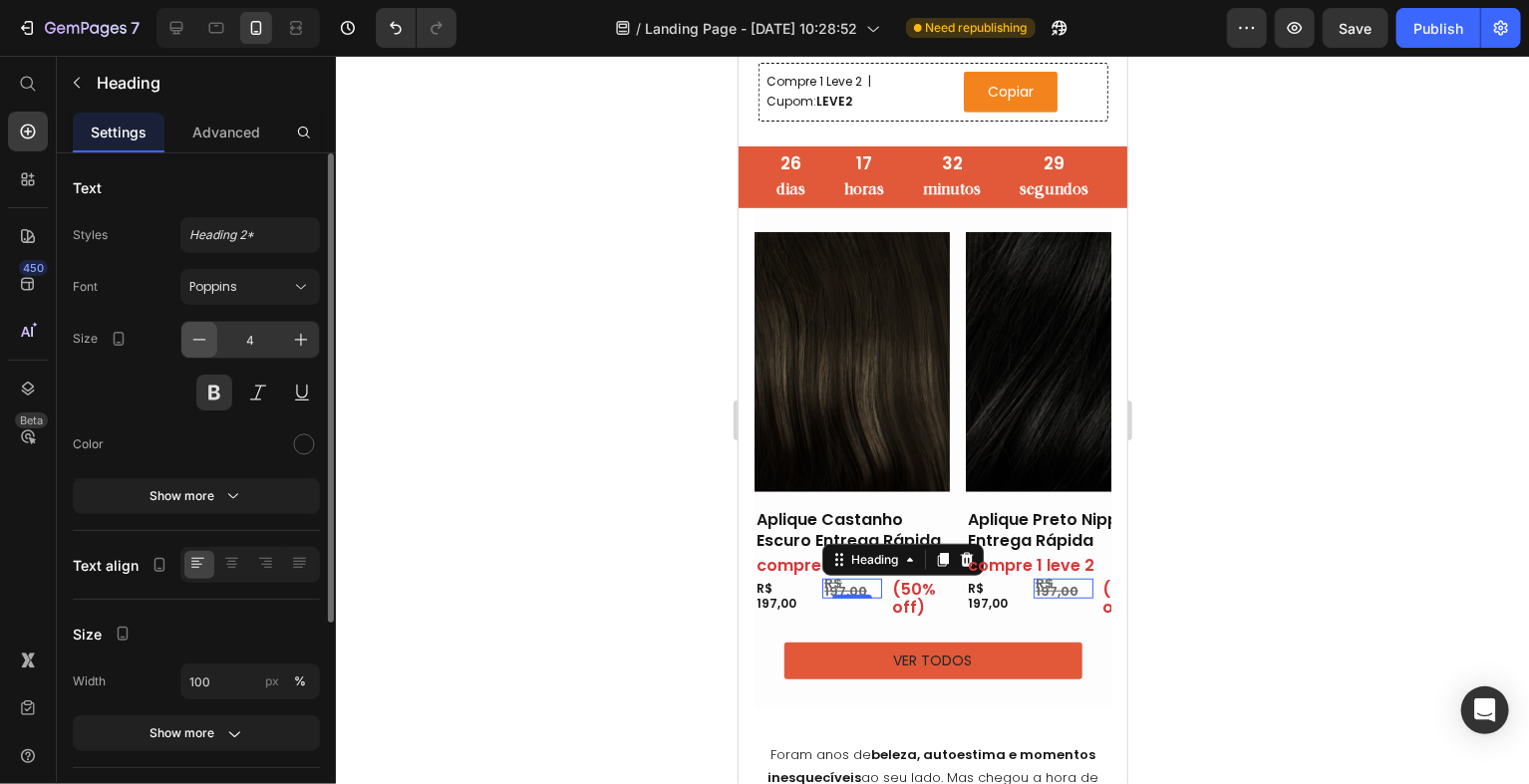 click 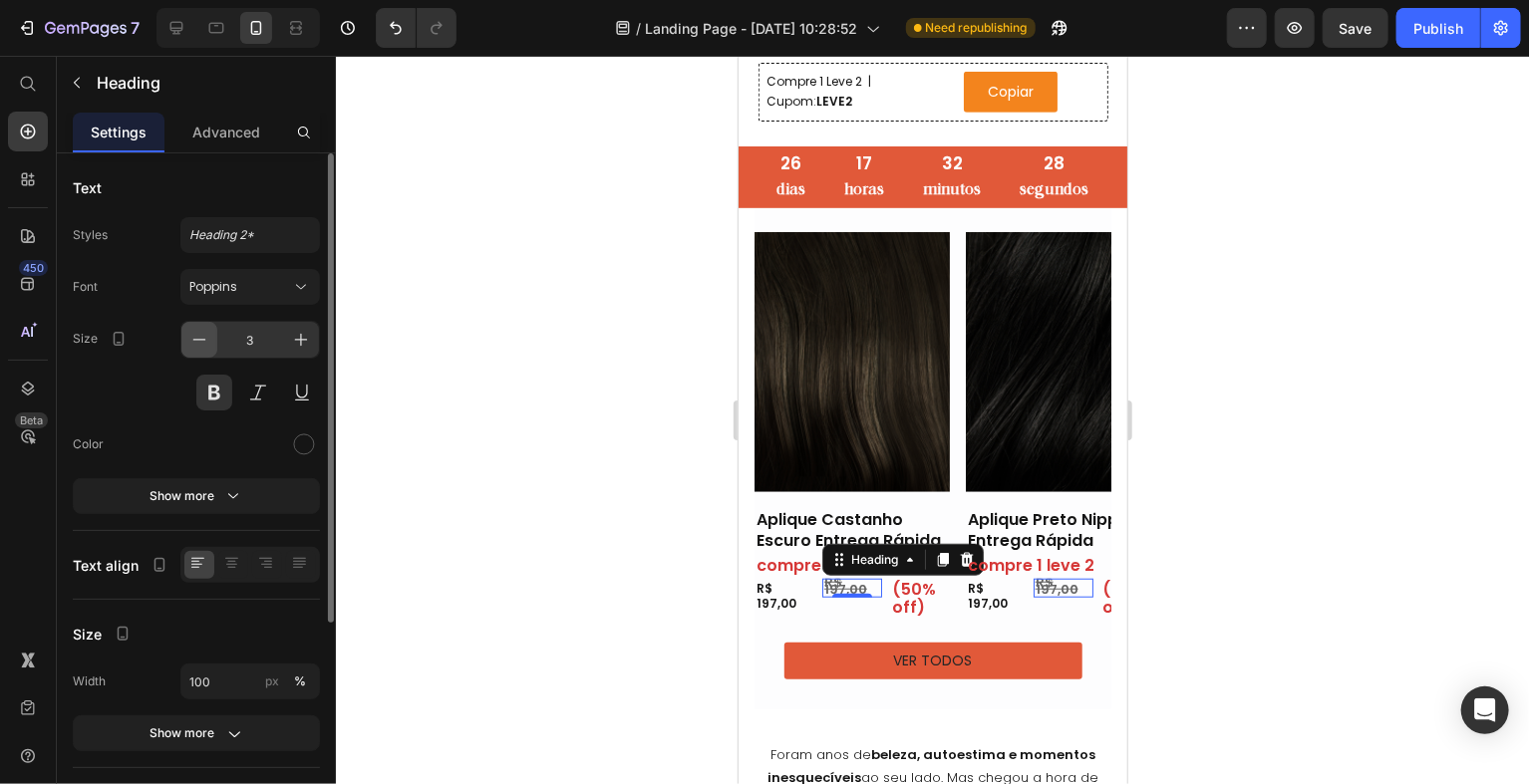 click 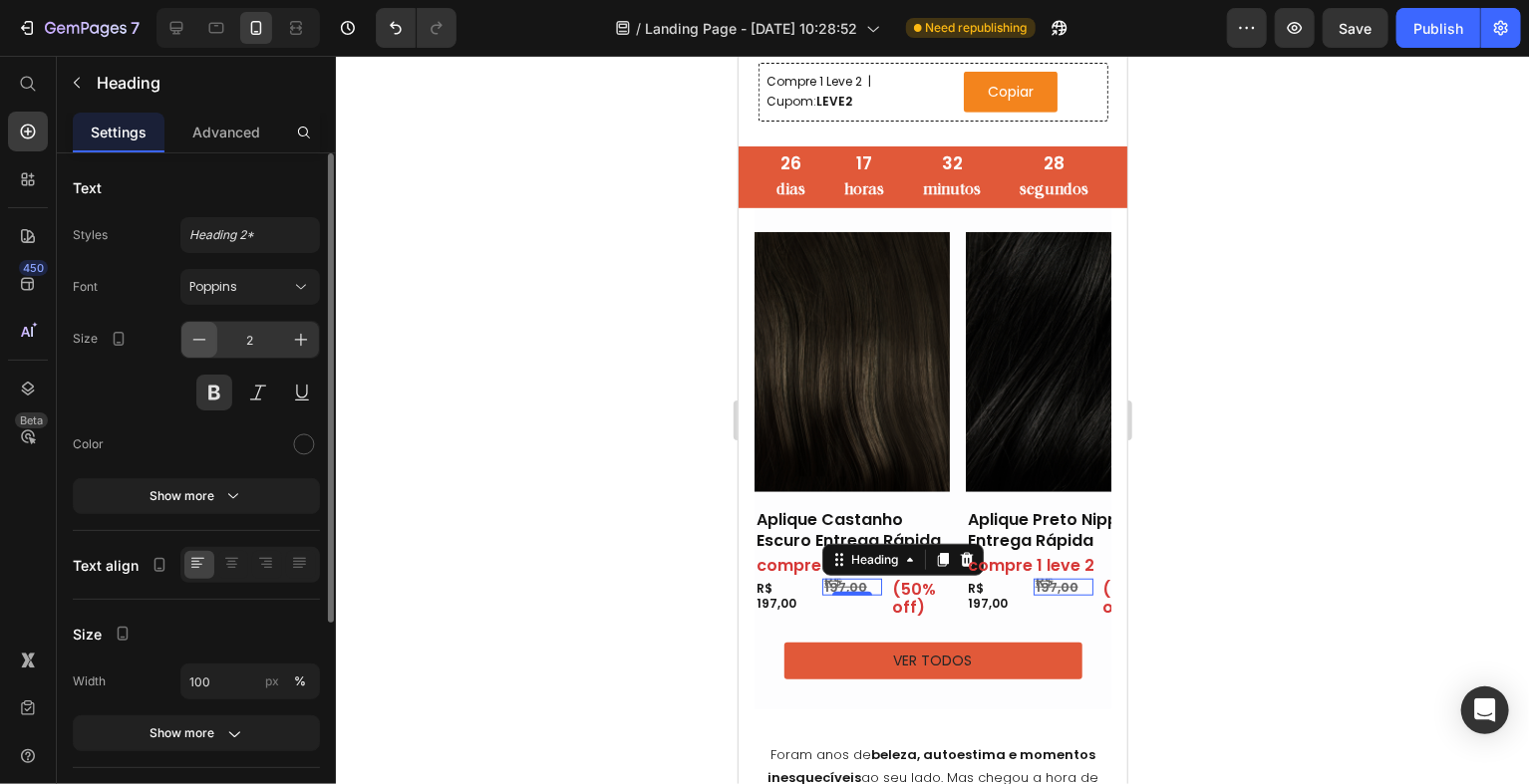 click 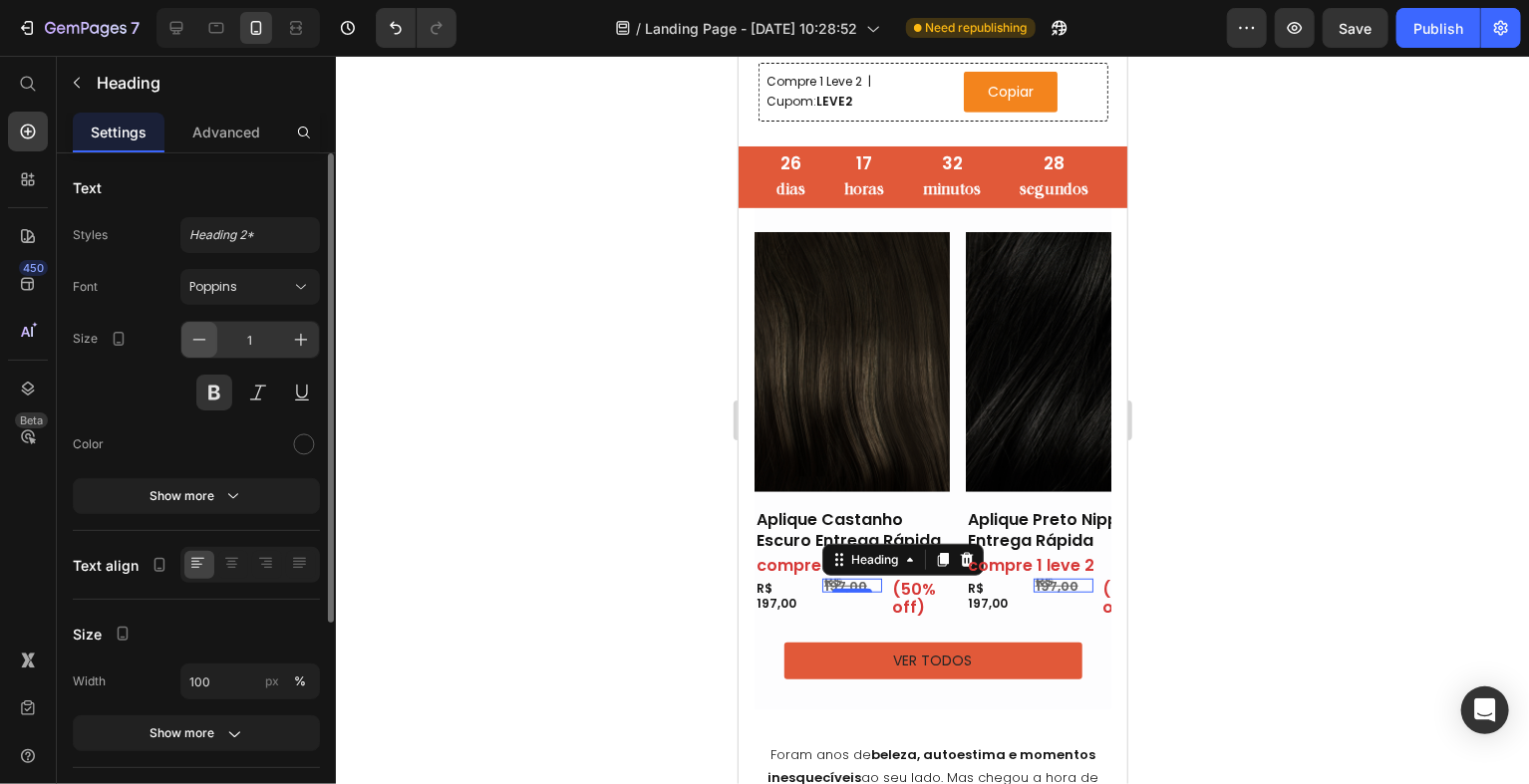 click 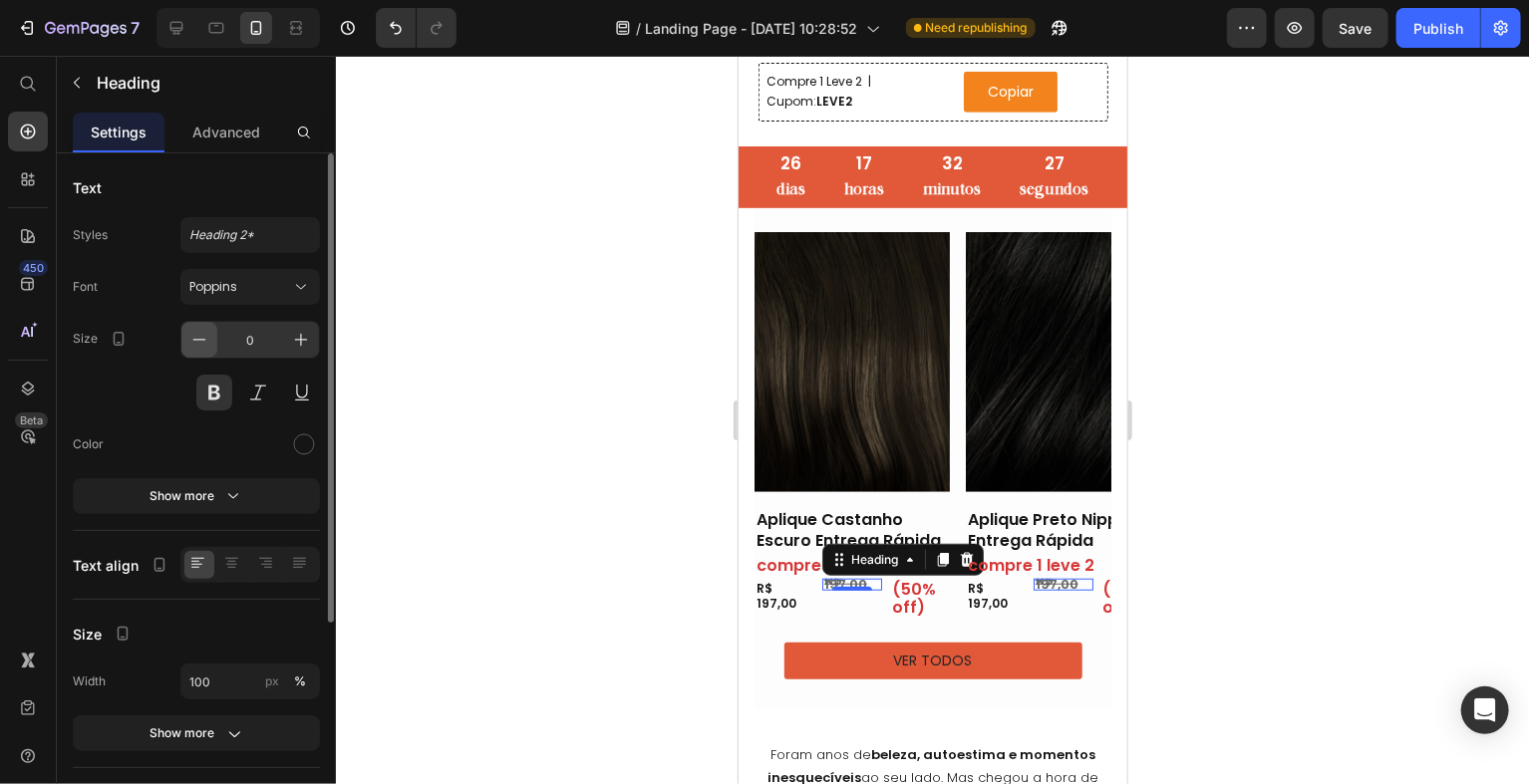 click 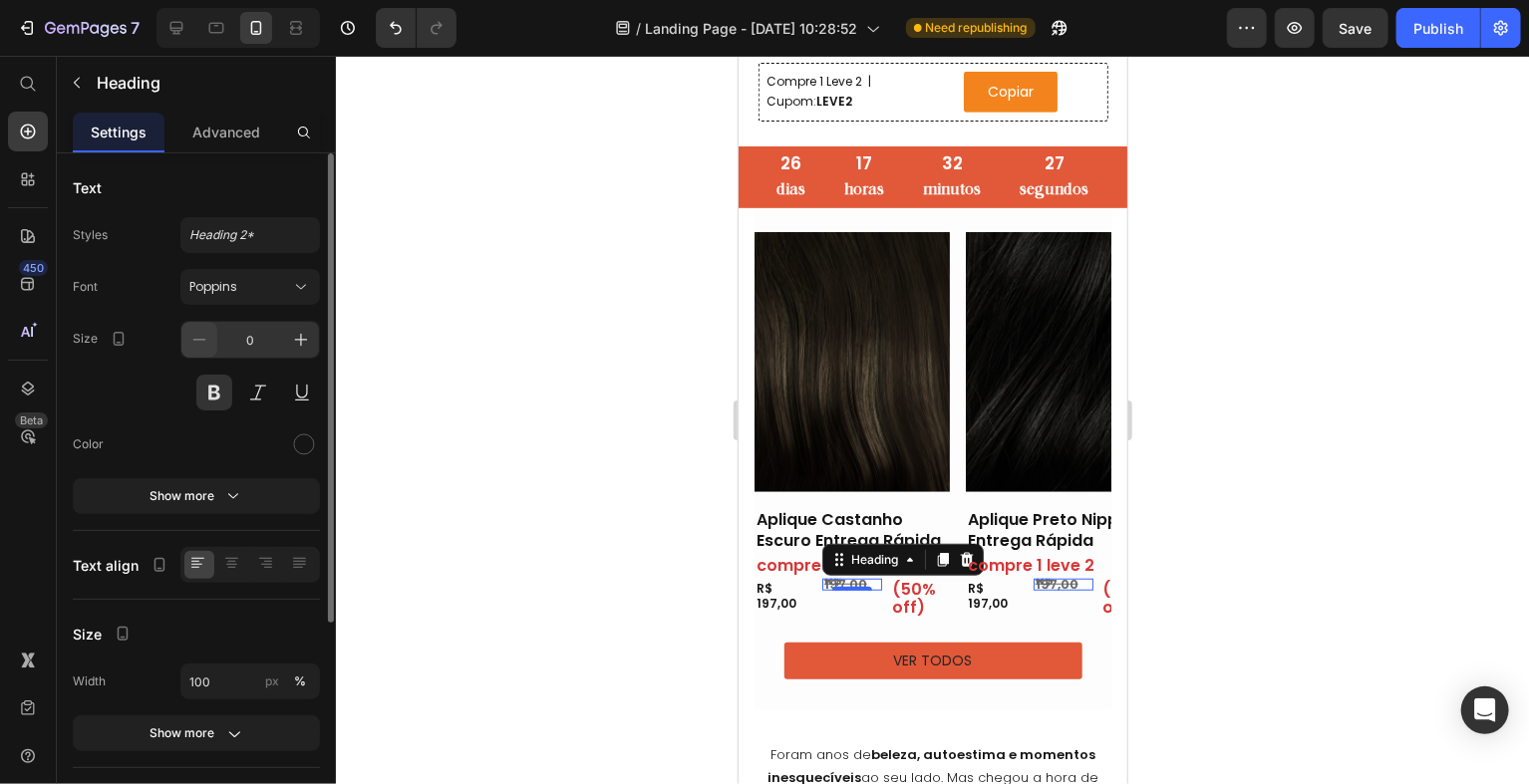 click 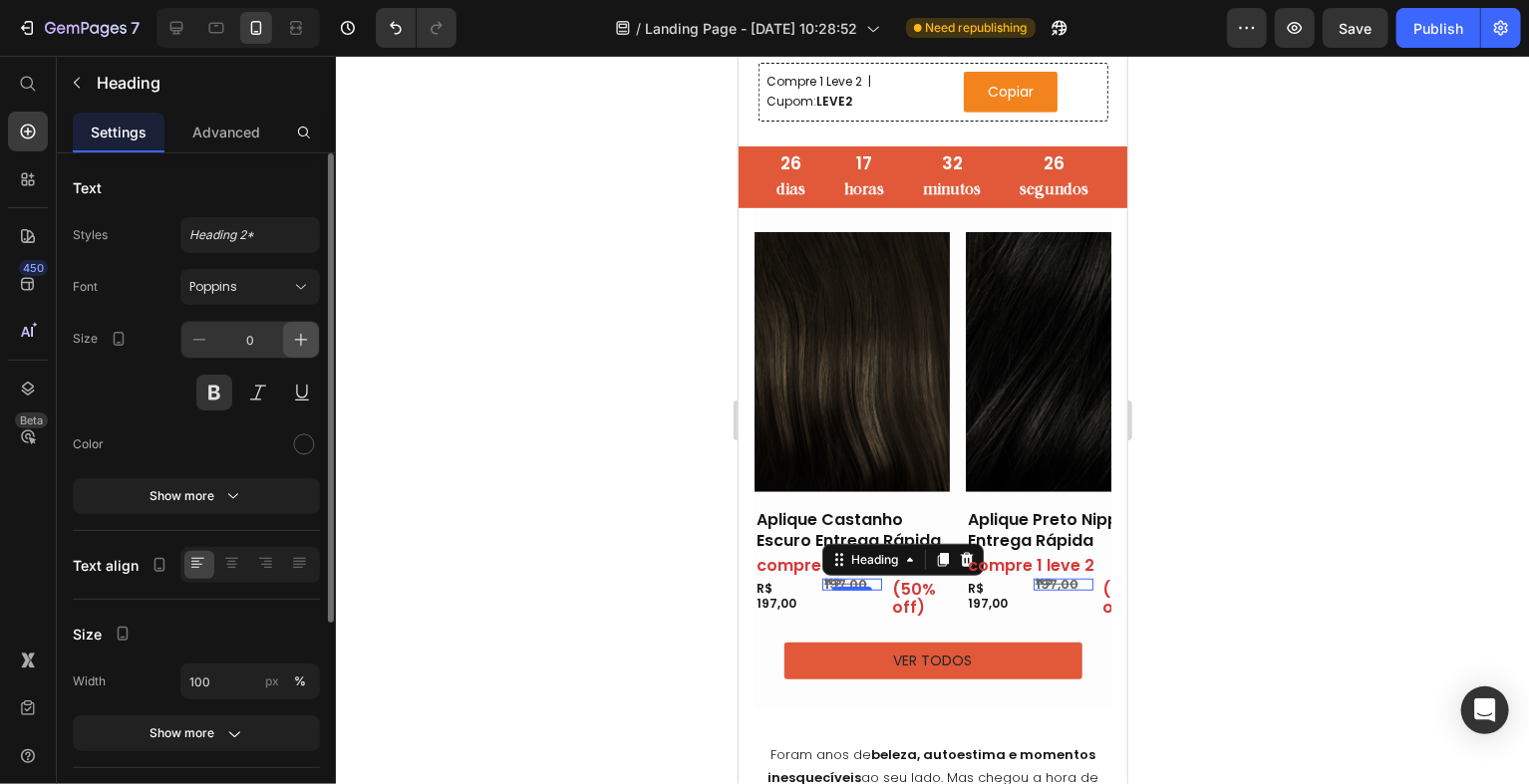 click 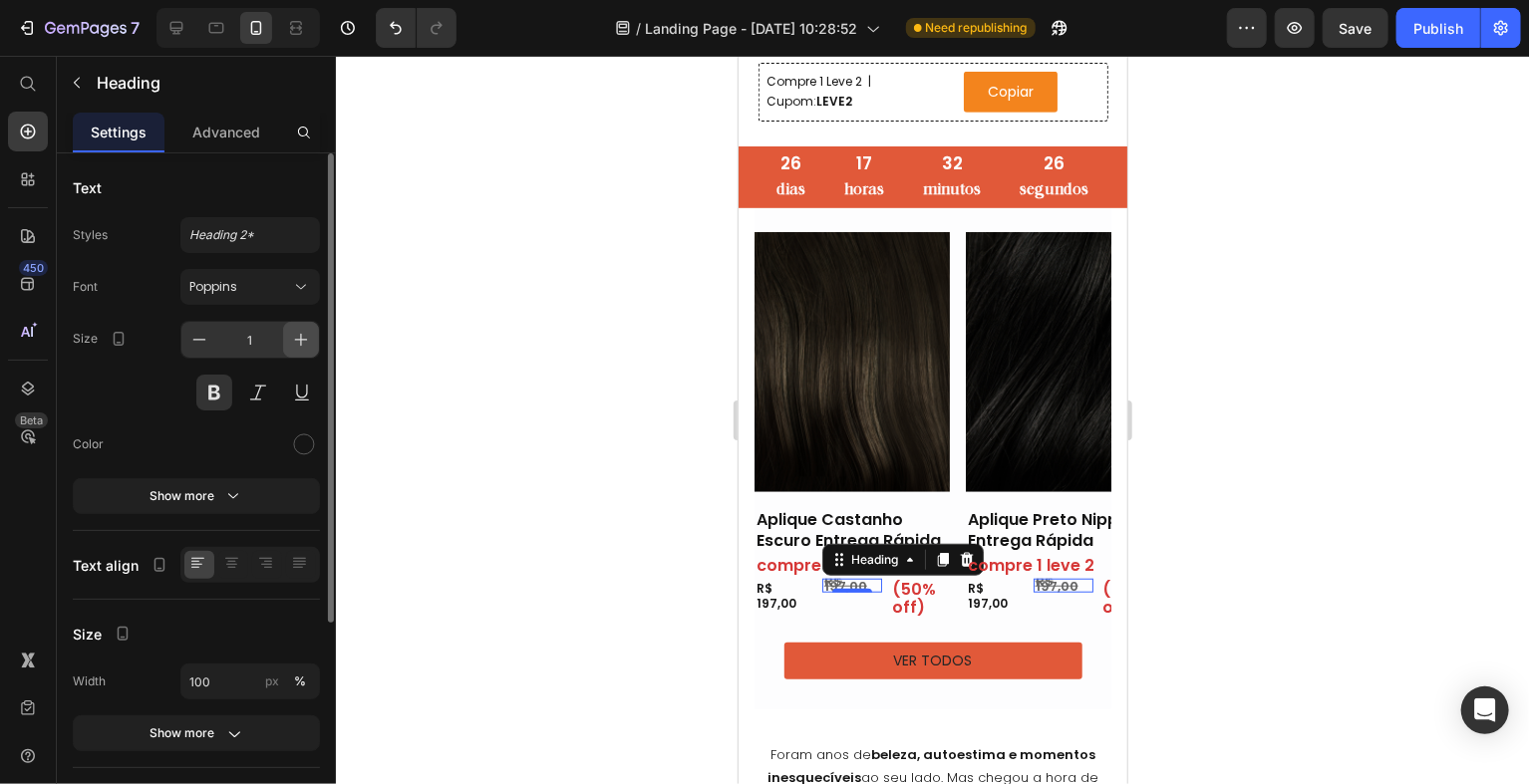 click 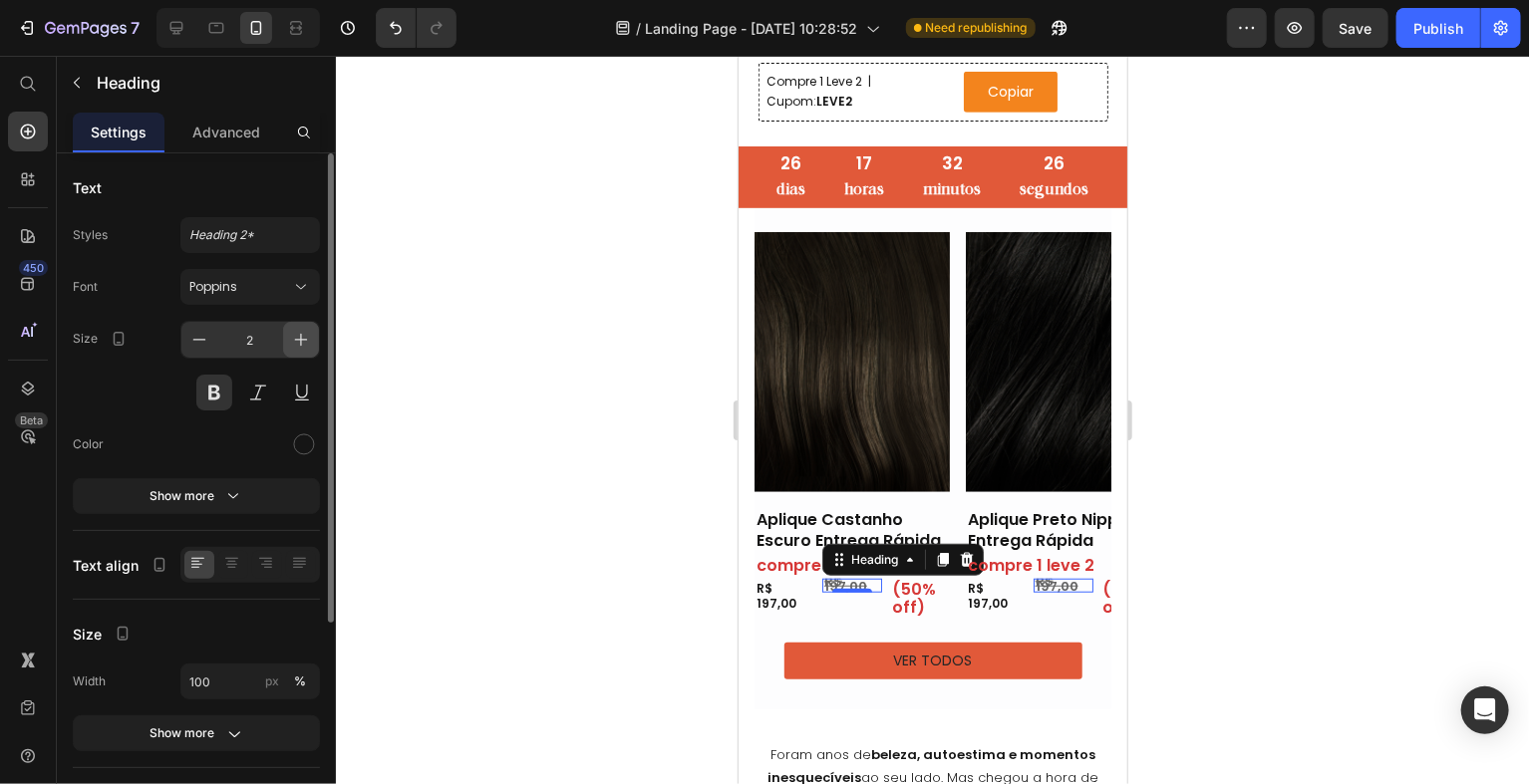 click 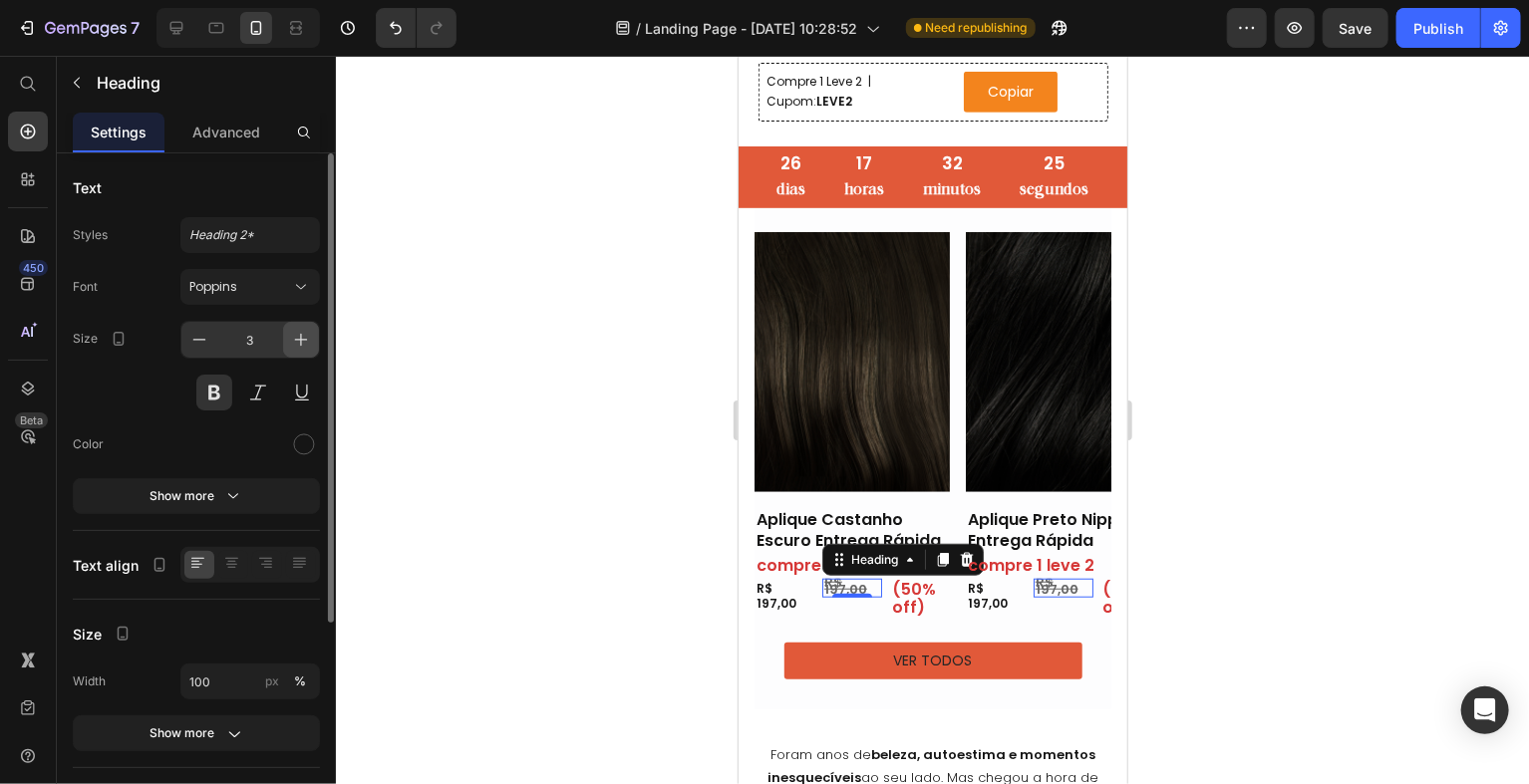 click 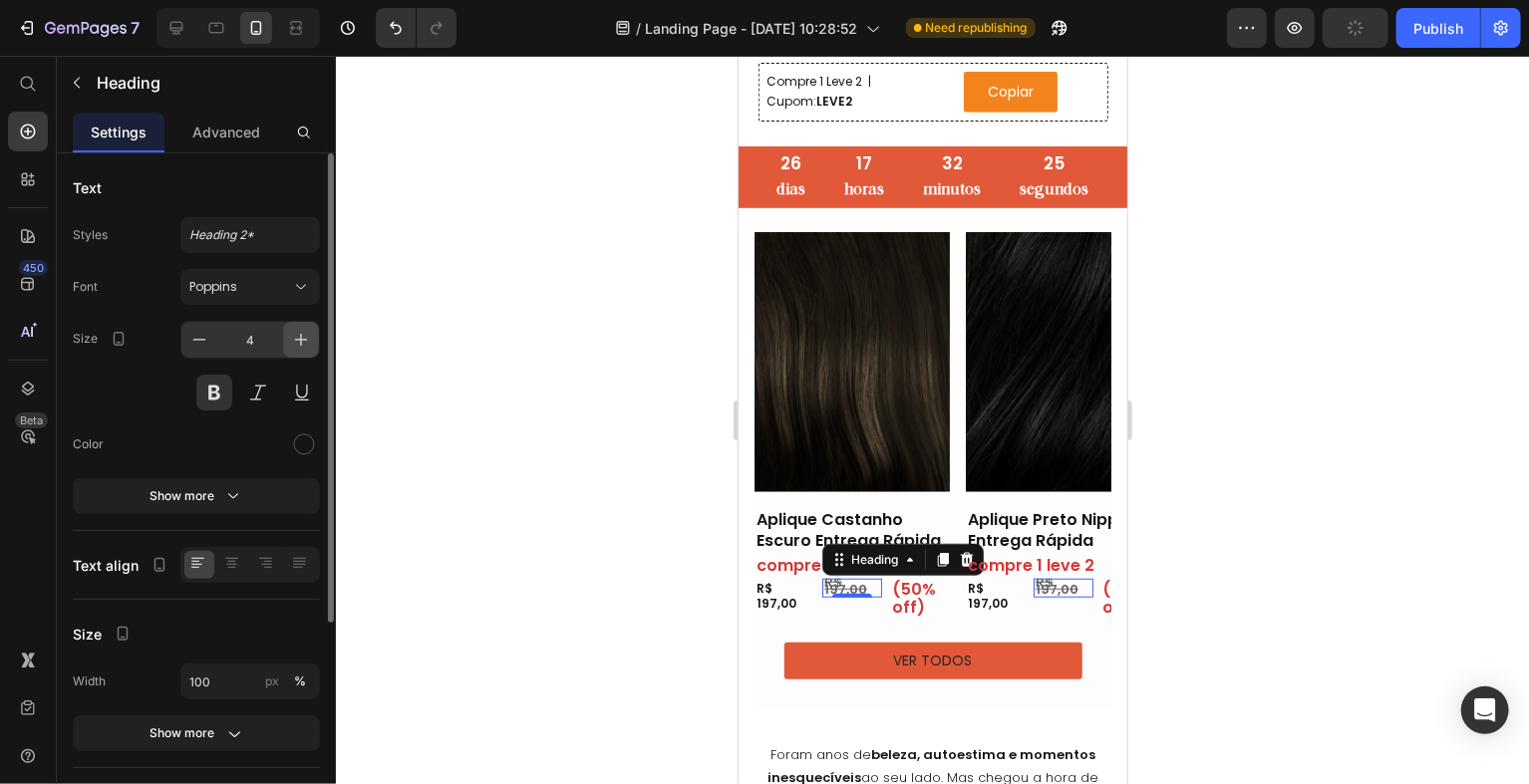click 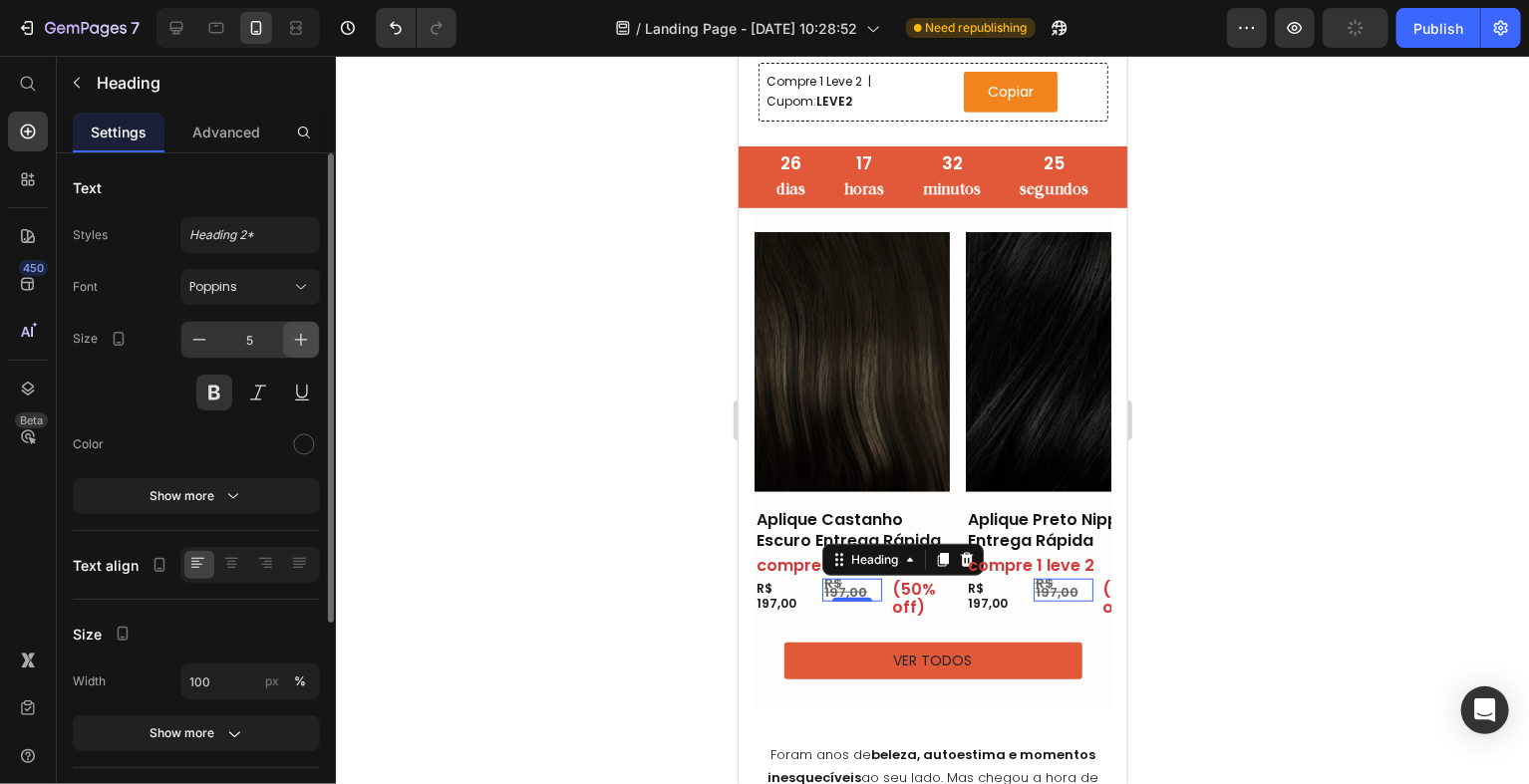 click 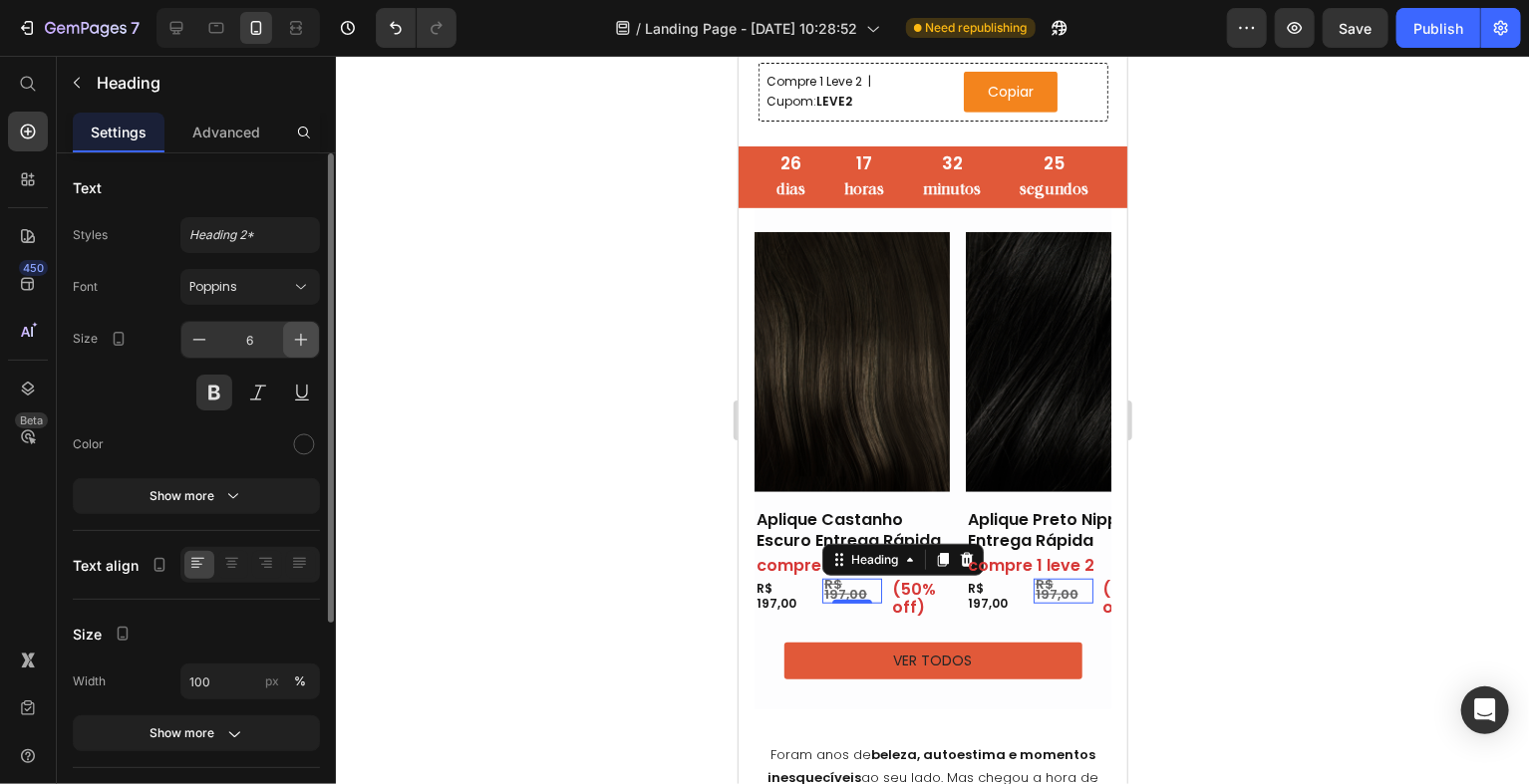 click 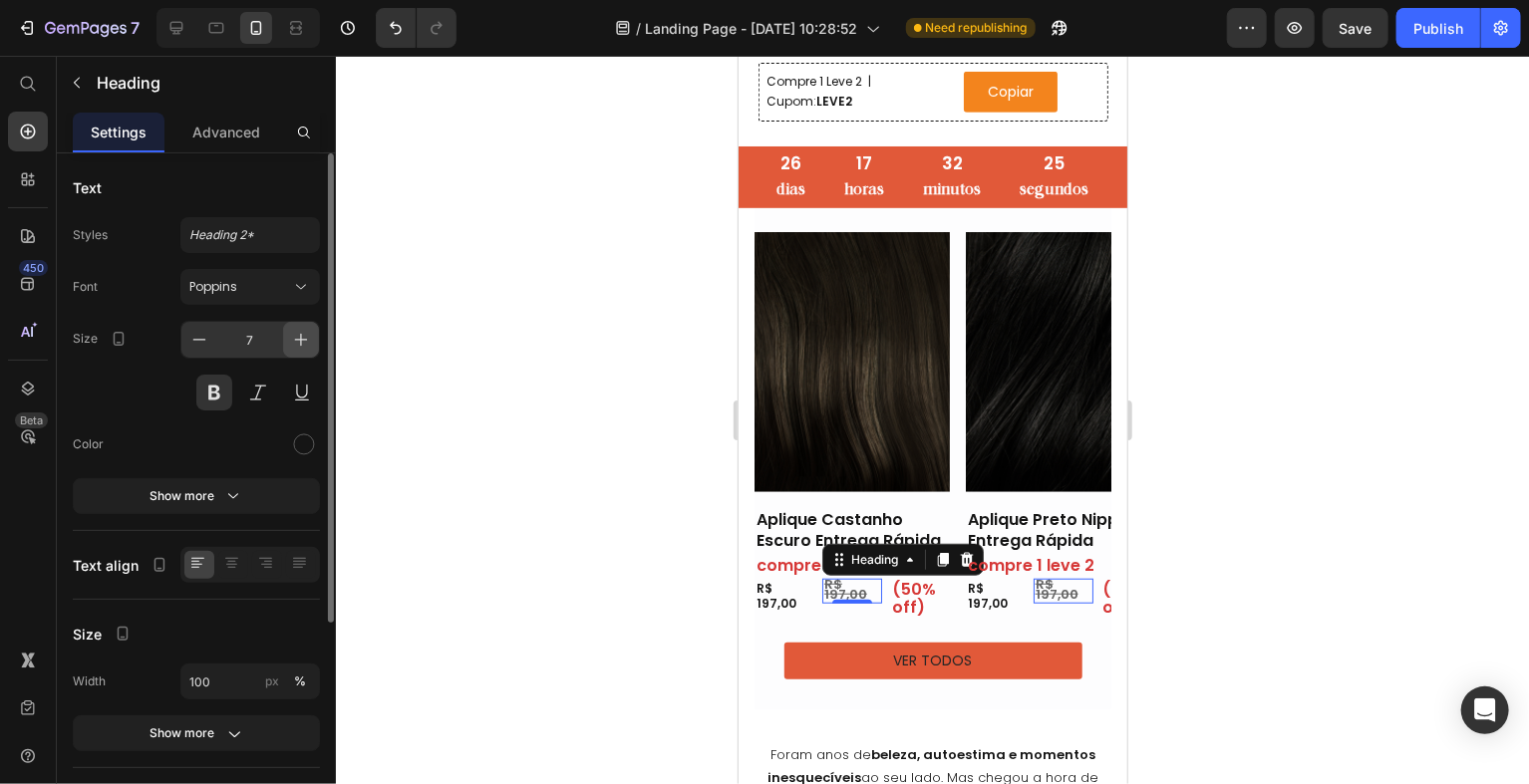 click 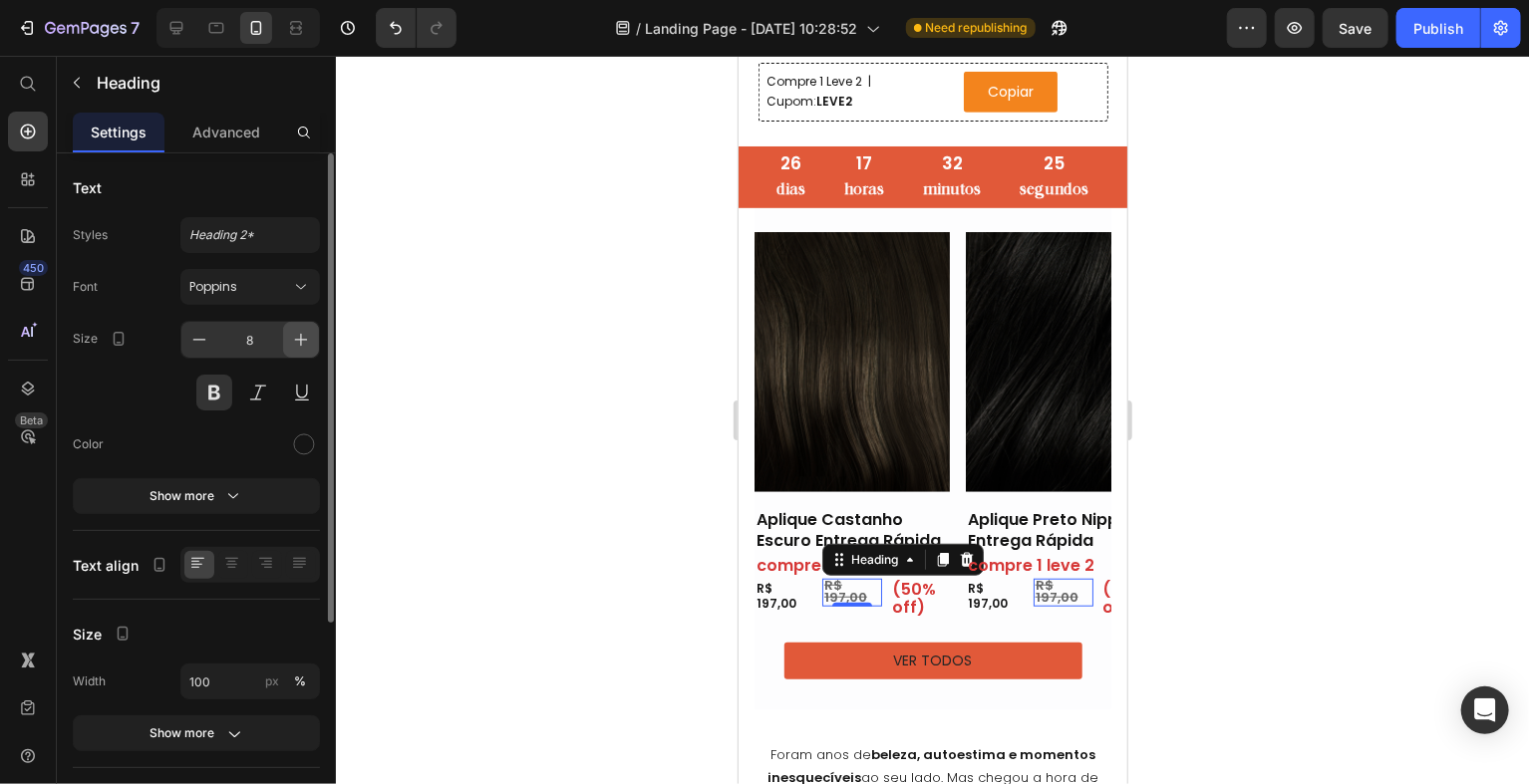 click 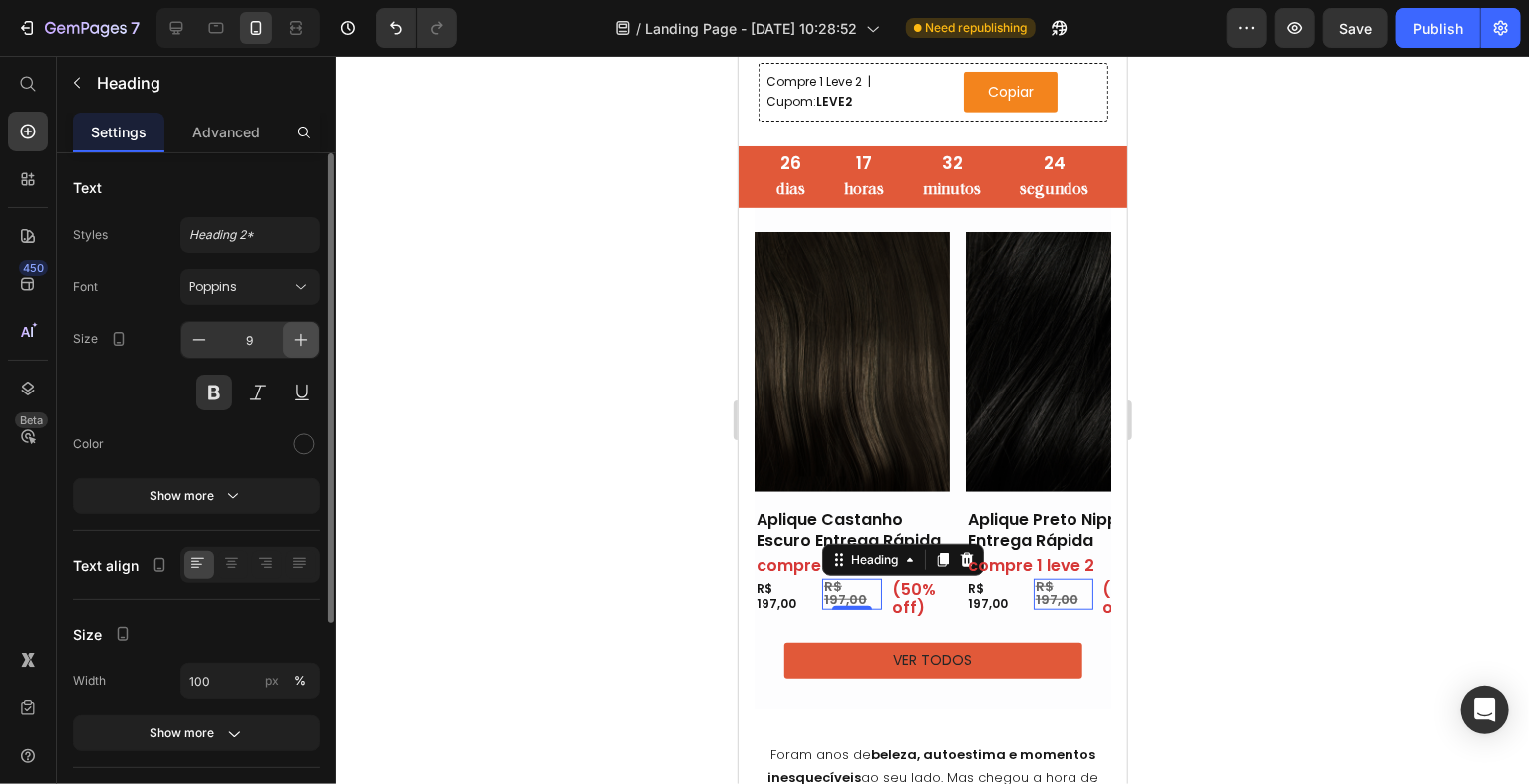 click 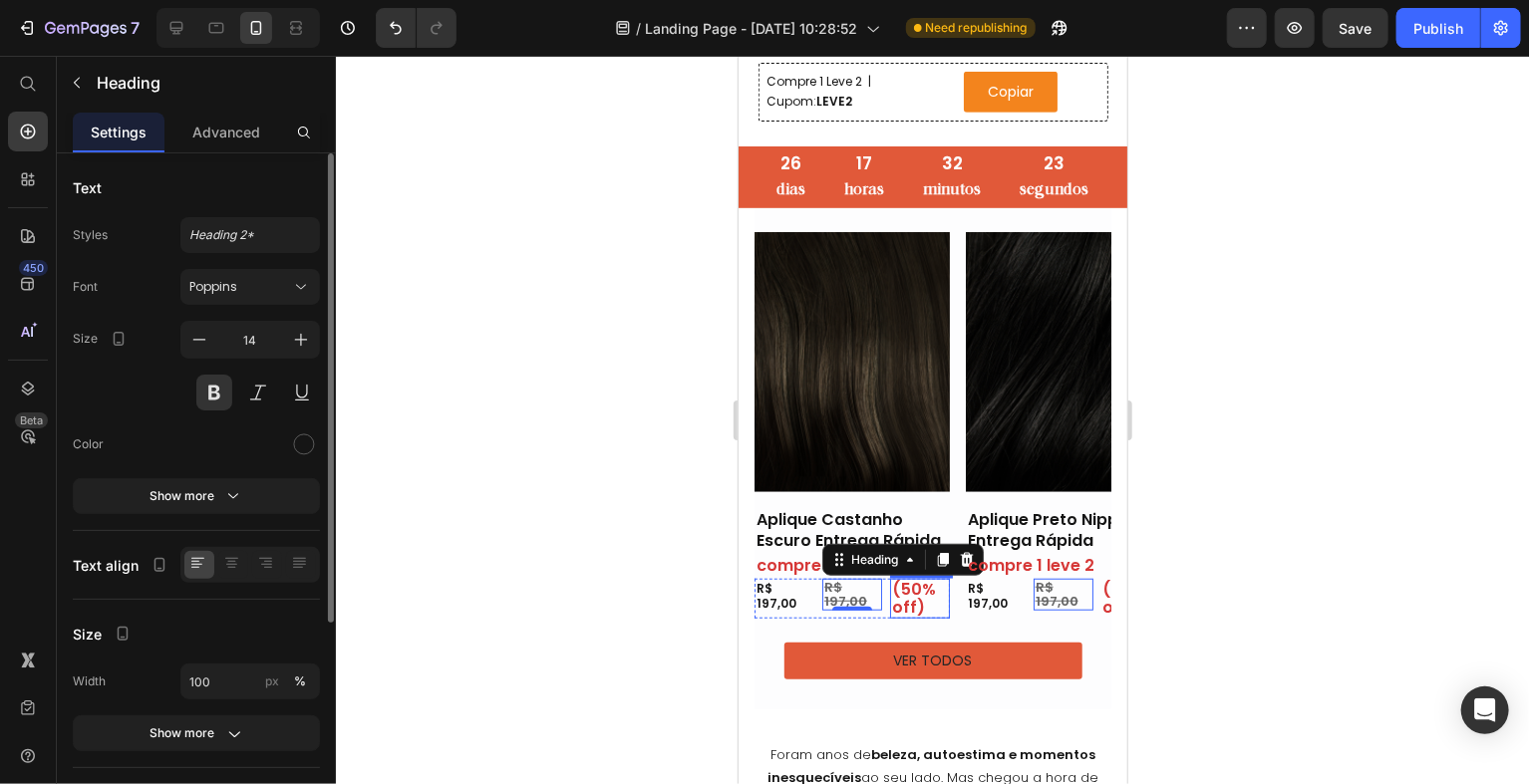 click on "(50% off)" at bounding box center [913, 597] 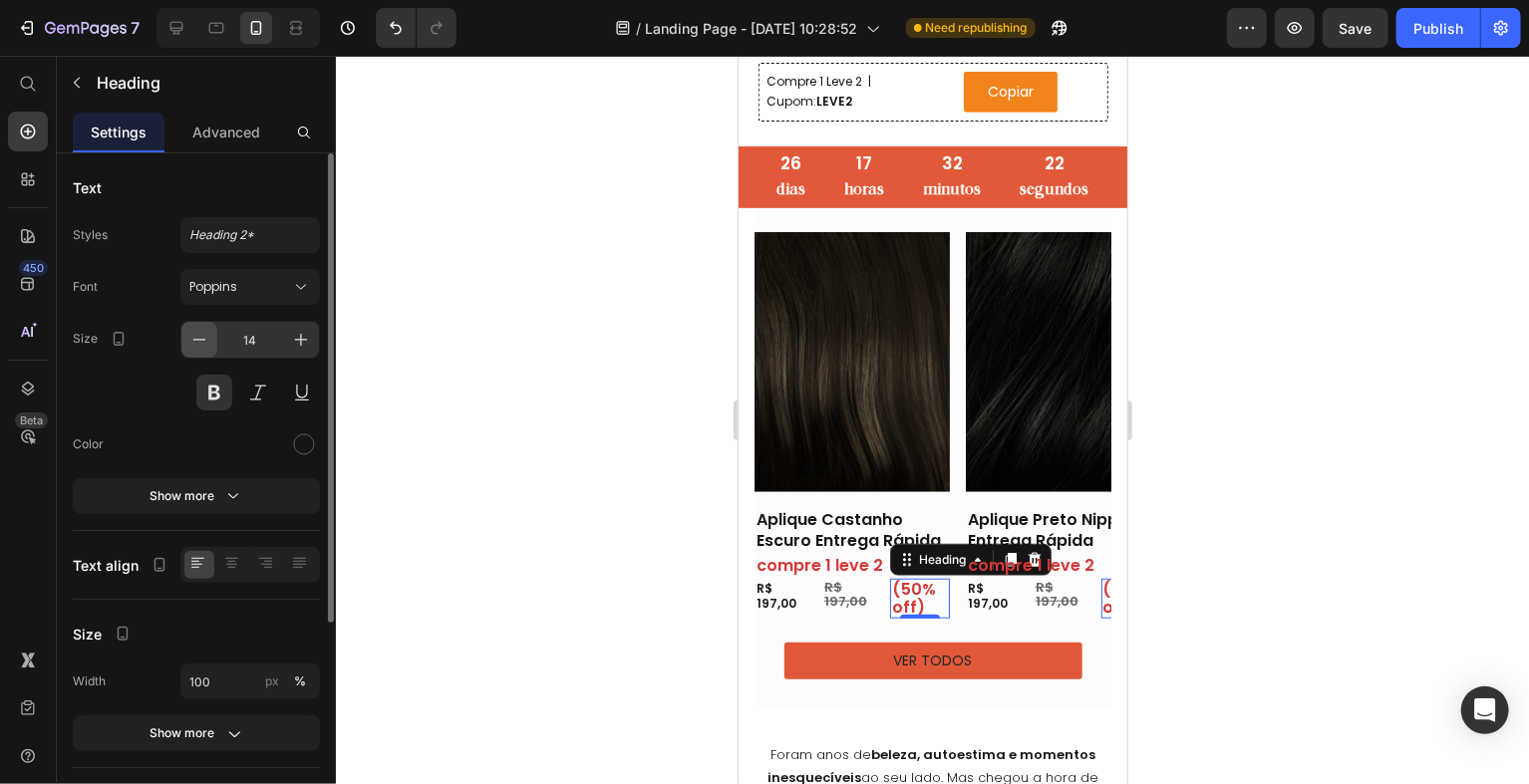 click 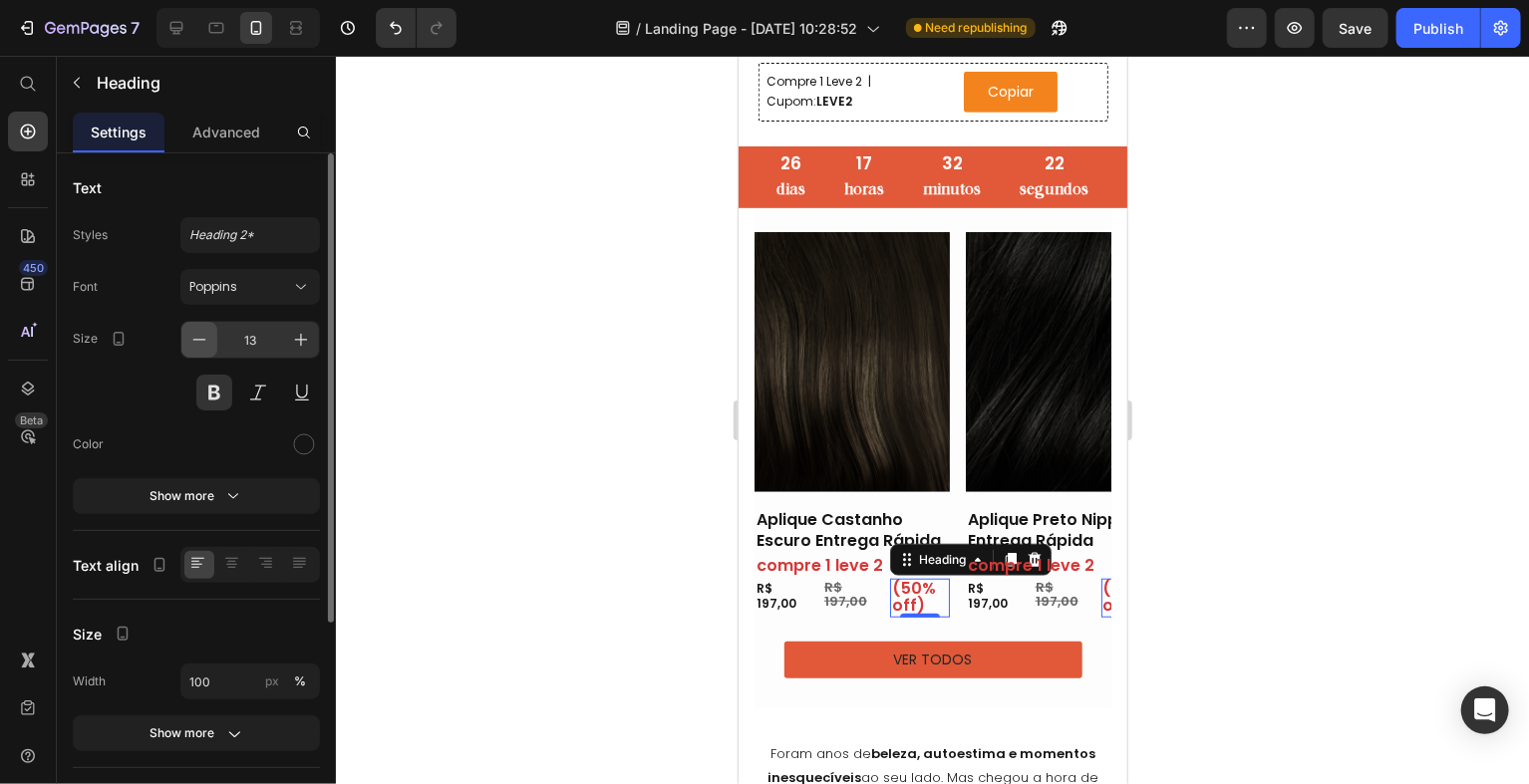click 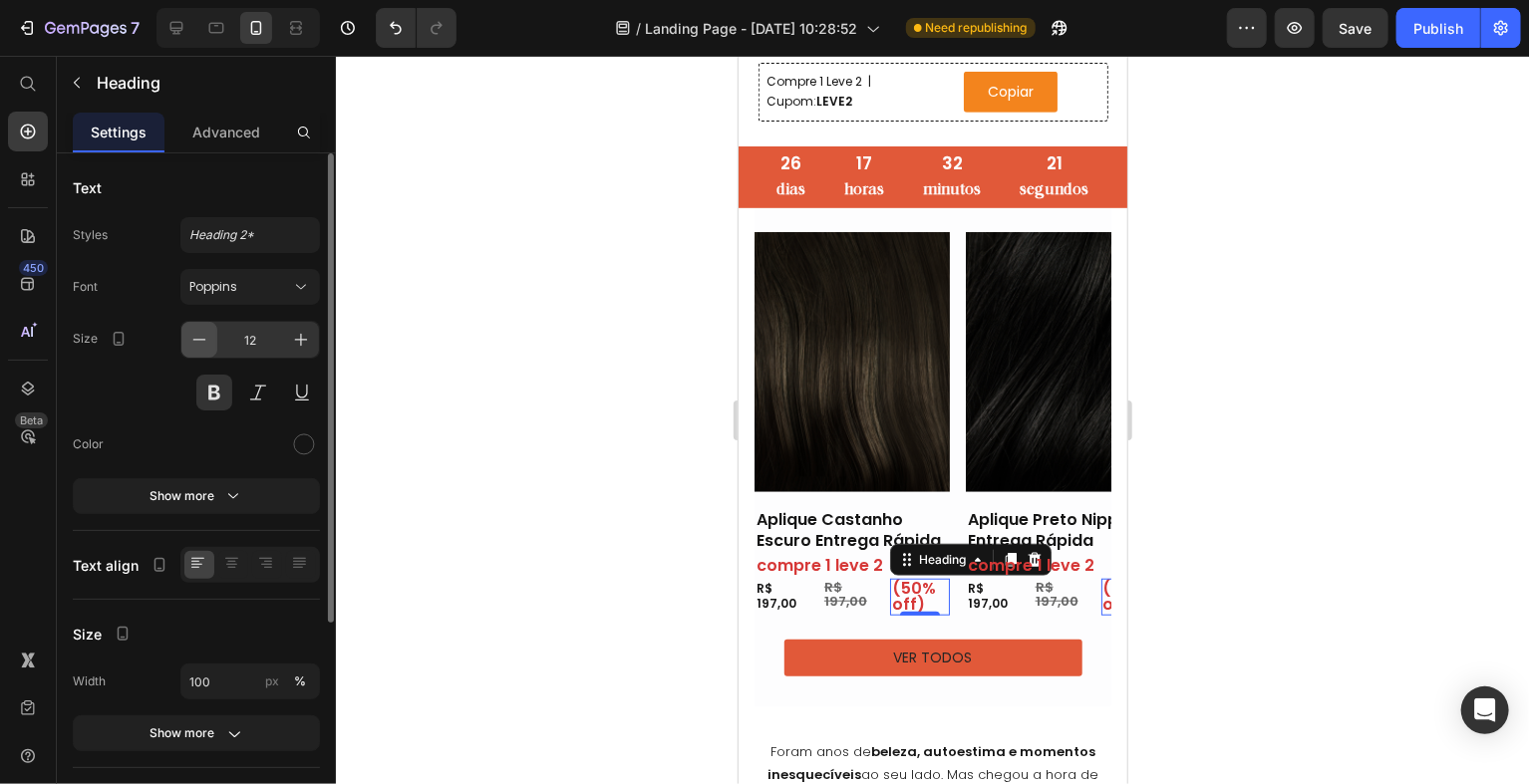 click 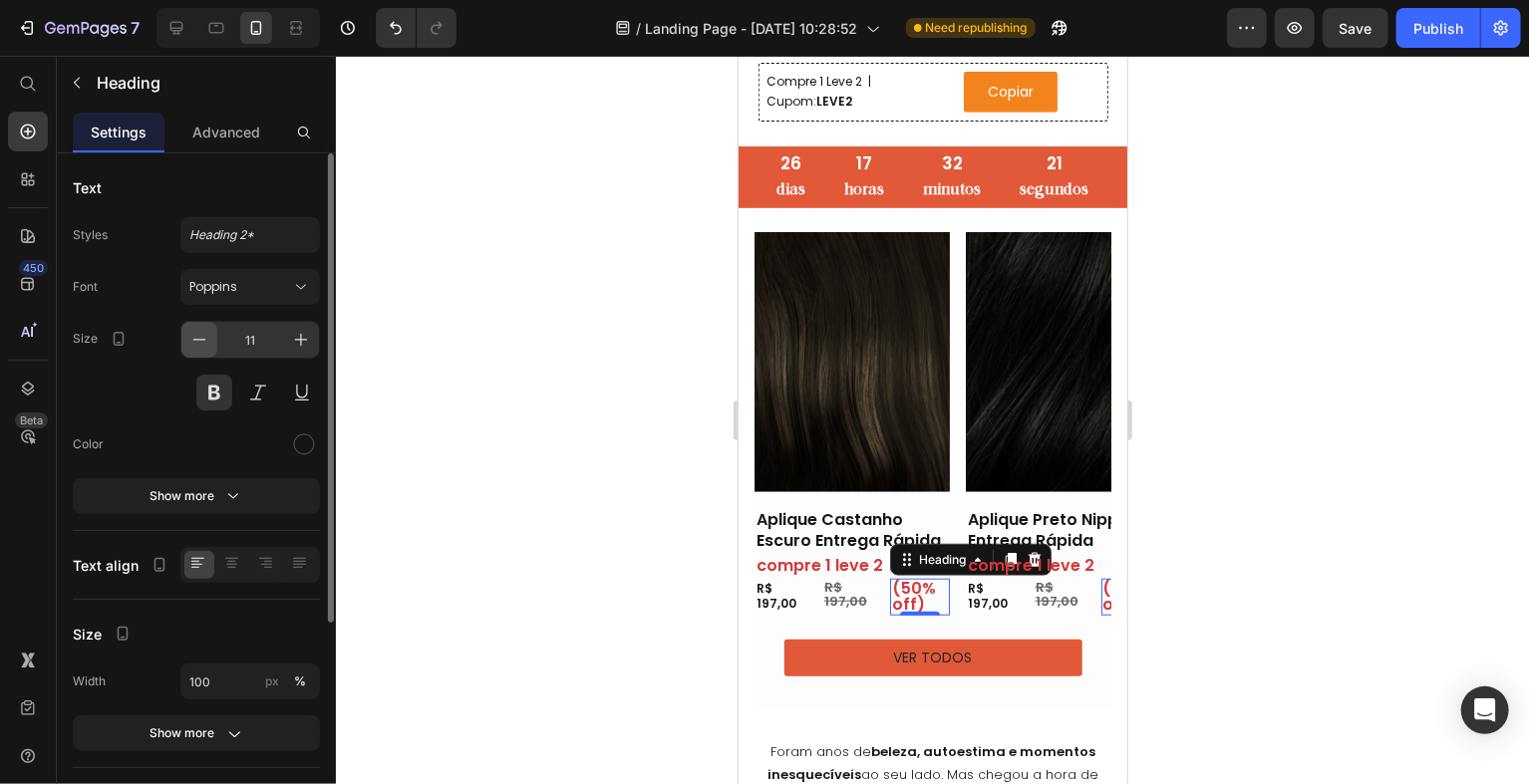 click 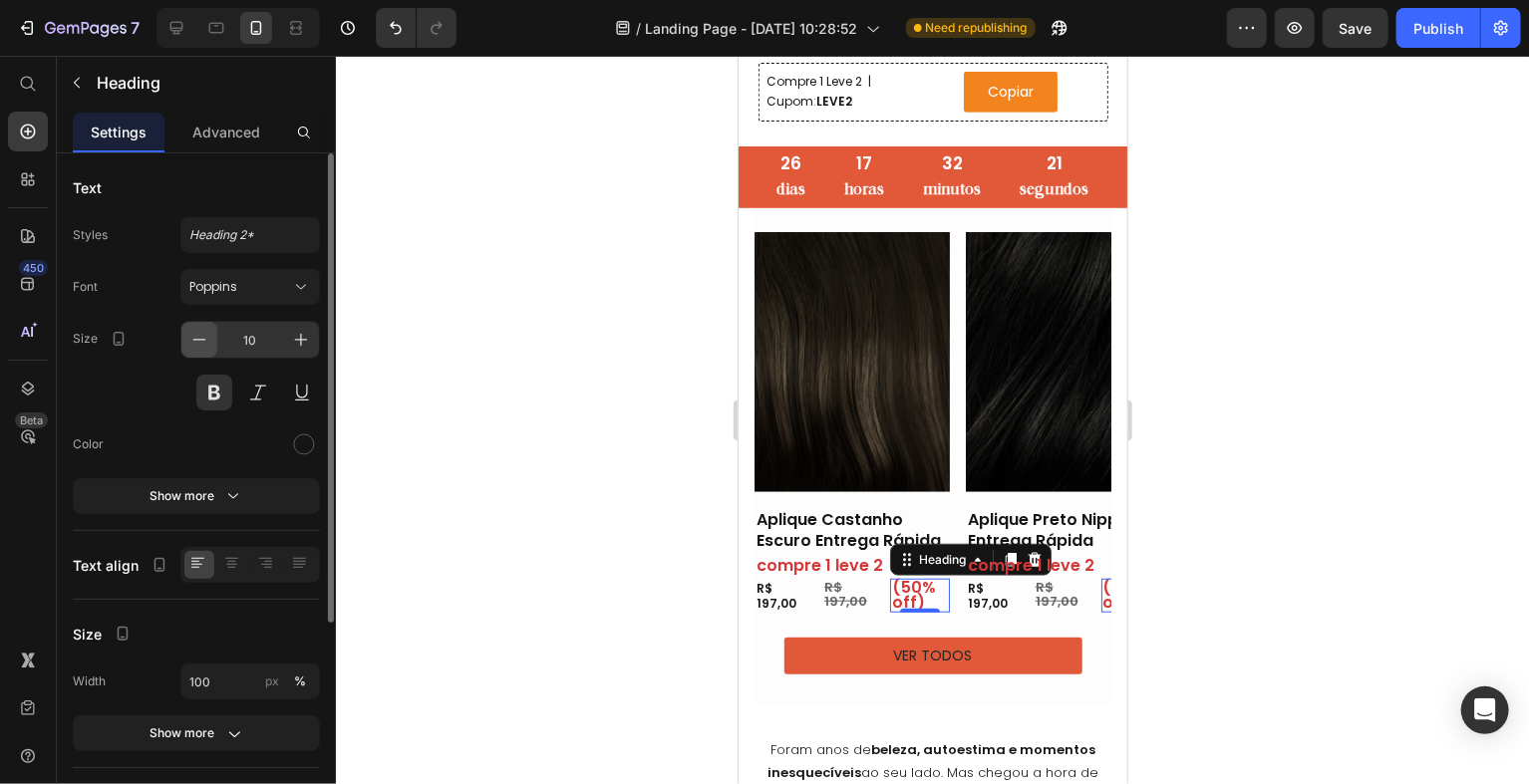 click 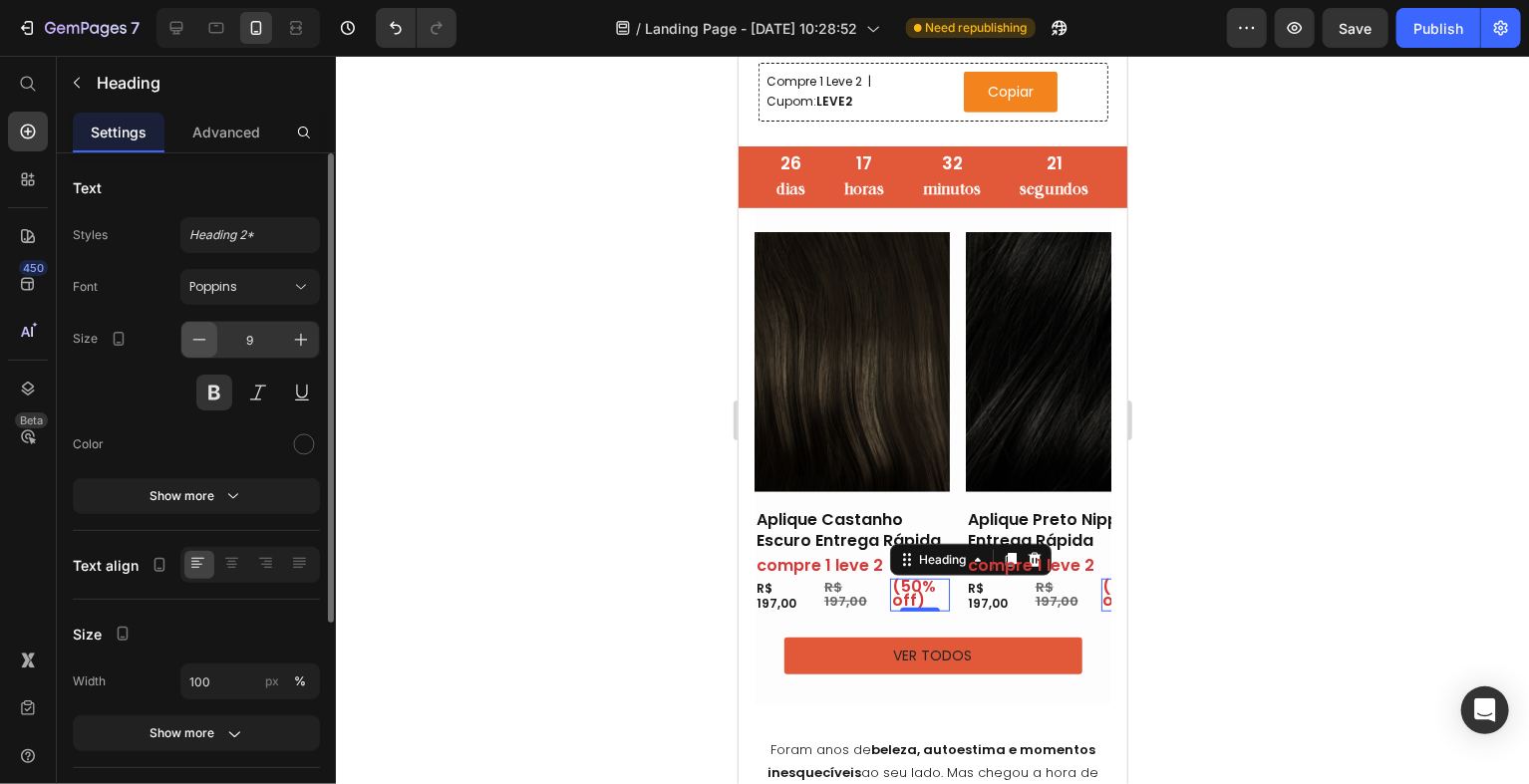 click 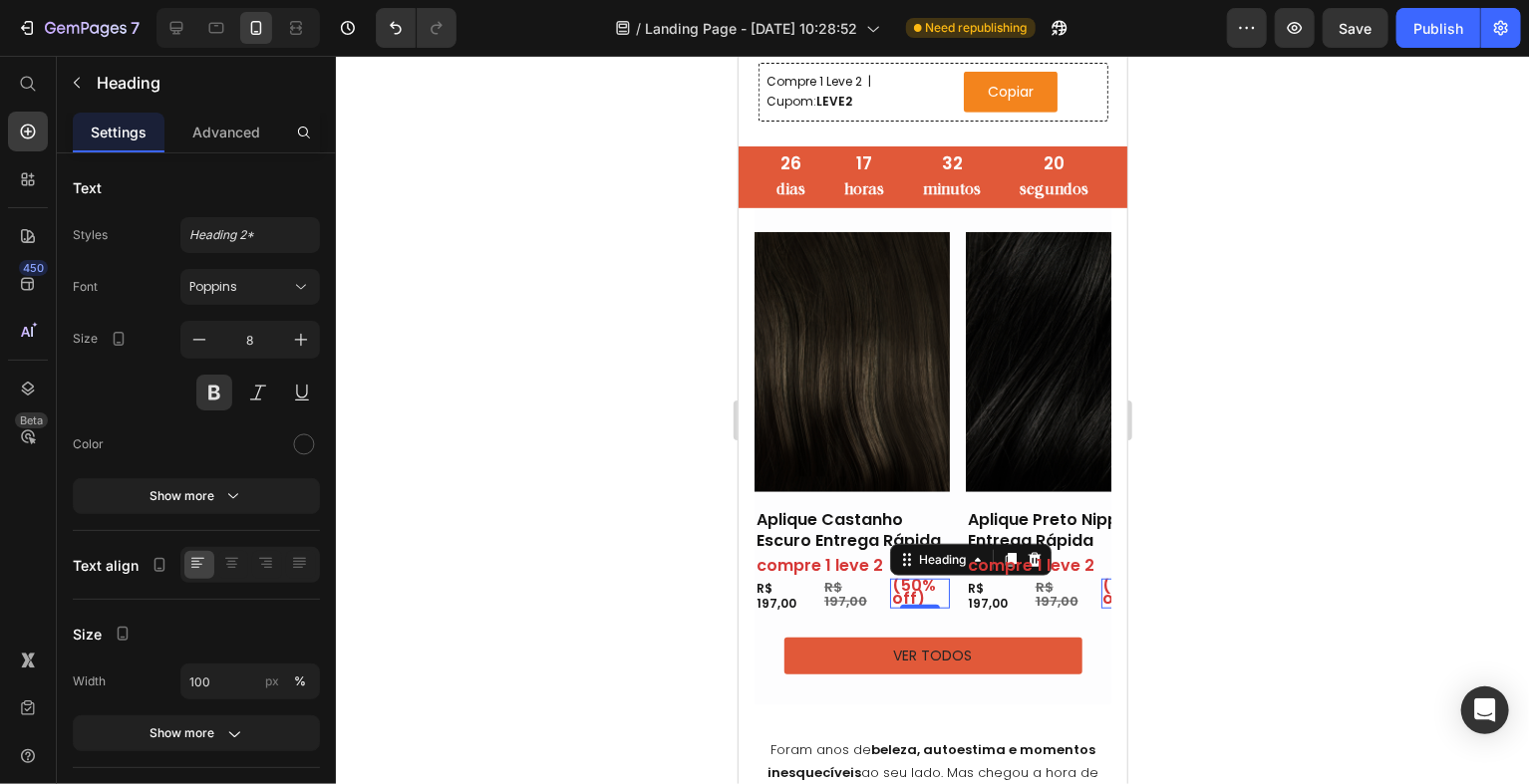 type 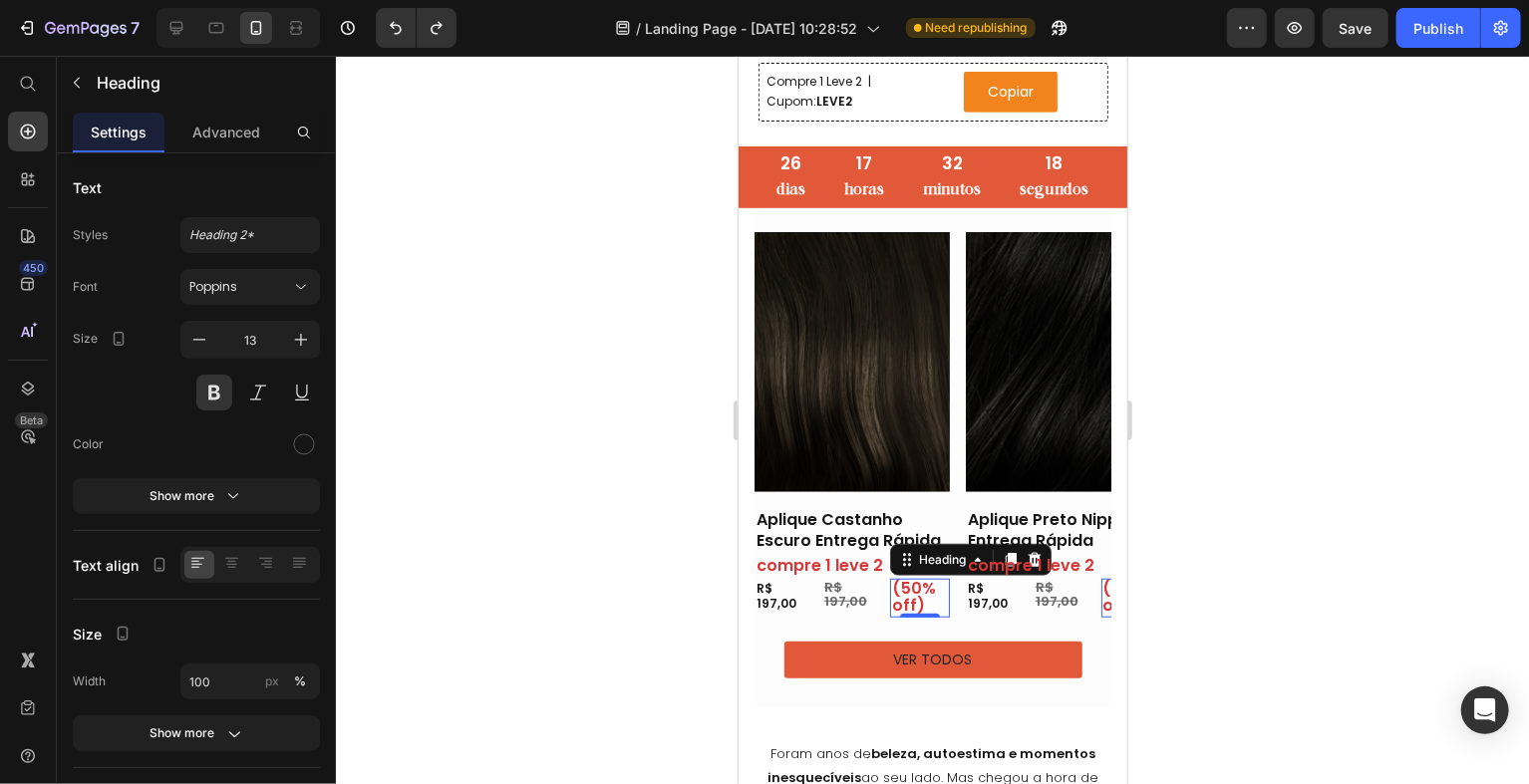 type on "14" 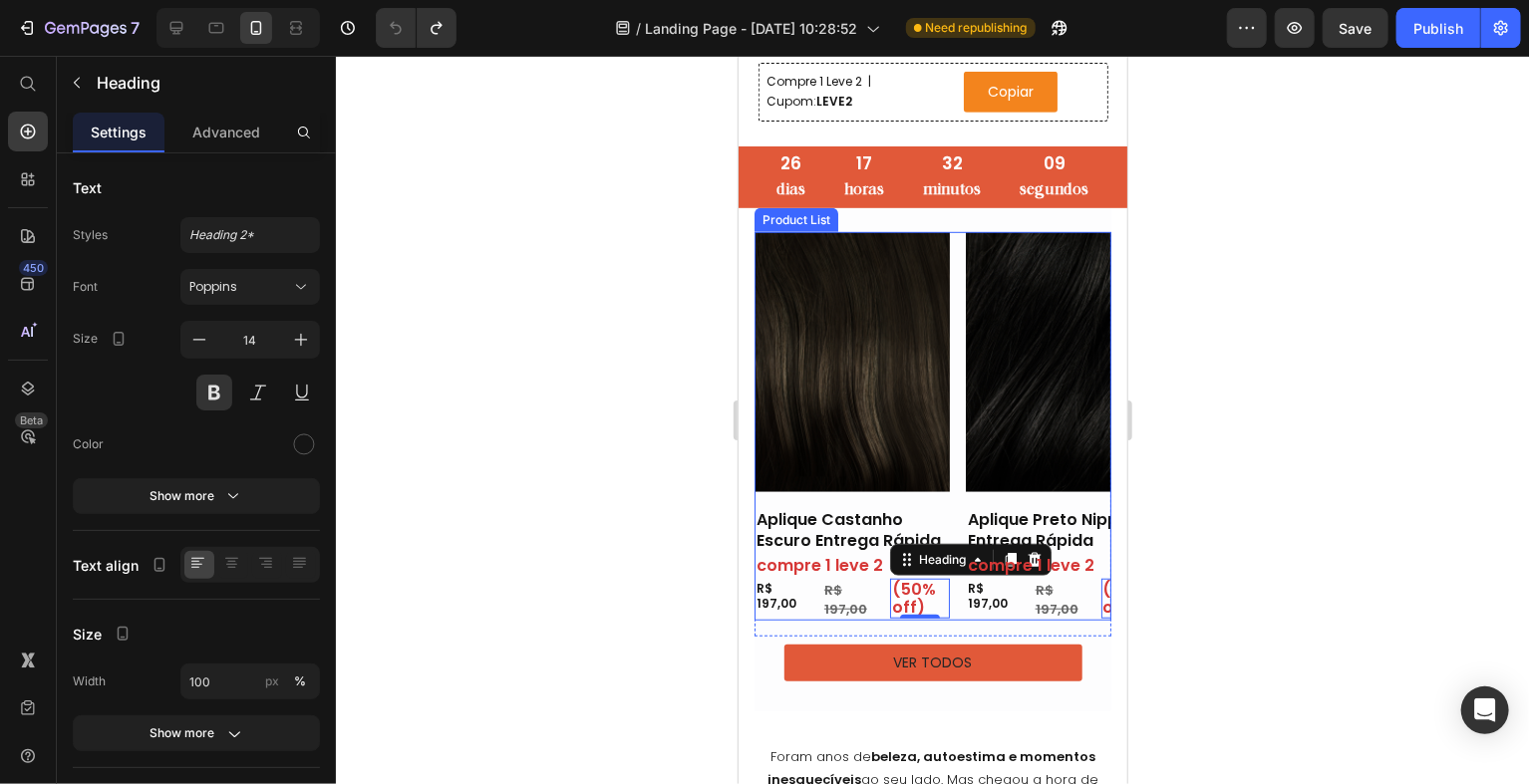 click on "Product Images Aplique Castanho Escuro Entrega Rápida Product Title compre 1 leve 2 Heading R$ 197,00 Heading R$ 197,00 Heading (50% off) Heading   0 Row Row Row Row Product Images Aplique Preto Nippon Entrega Rápida Product Title compre 1 leve 2 Heading R$ 197,00 Heading R$ 197,00 Heading (50% off) Heading   0 Row Row Row Row Product Images Aplique Califórnia Escuro Entrega Rápida Product Title compre 1 leve 2 Heading R$ 197,00 Heading R$ 197,00 Heading (50% off) Heading   0 Row Row Row Row Product Images Aplique Castanho Natural Entrega Rápida Product Title compre 1 leve 2 Heading R$ 197,00 Heading R$ 197,00 Heading (50% off) Heading   0 Row Row Row Row" at bounding box center (932, 425) 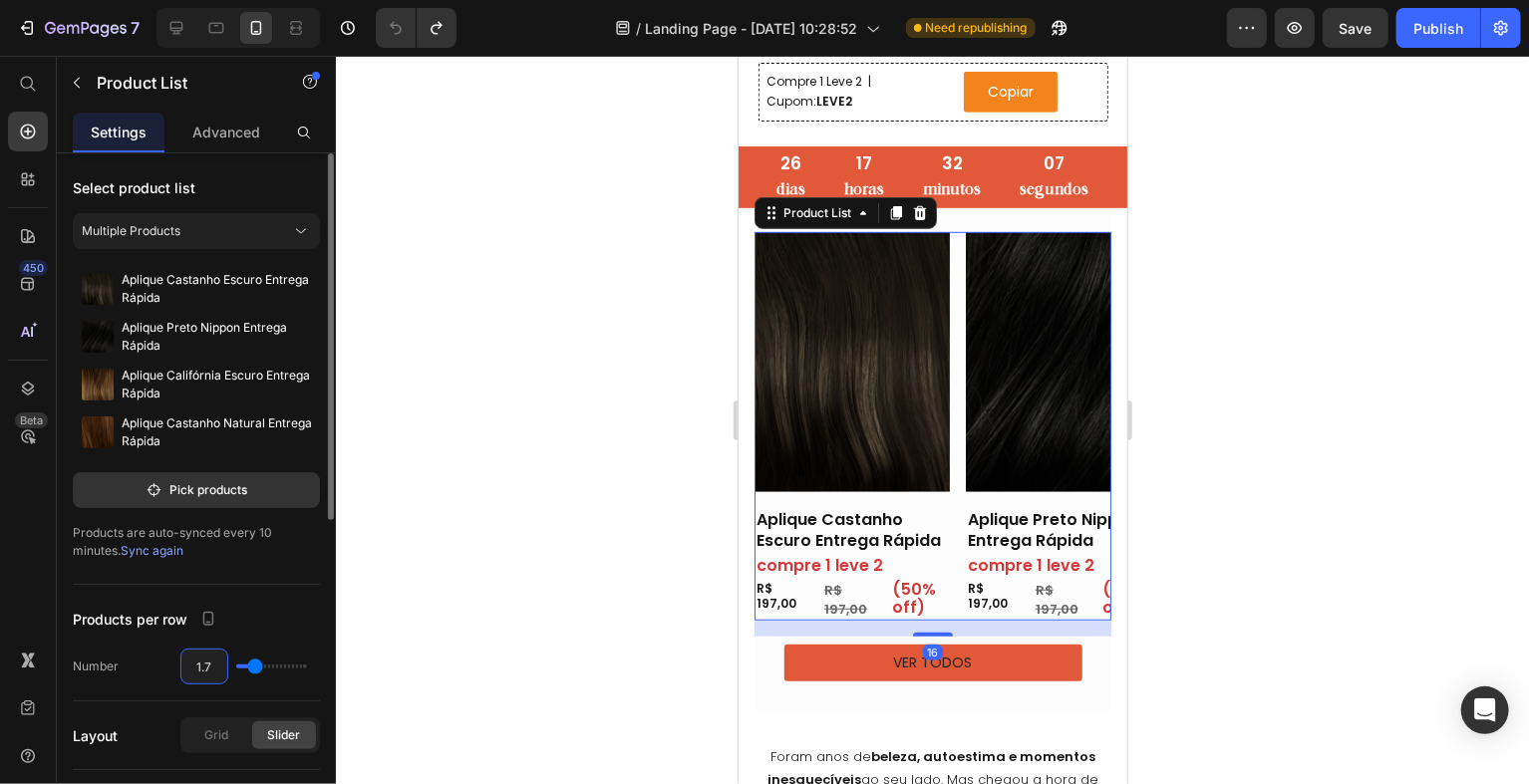 click on "1.7" at bounding box center [204, 666] 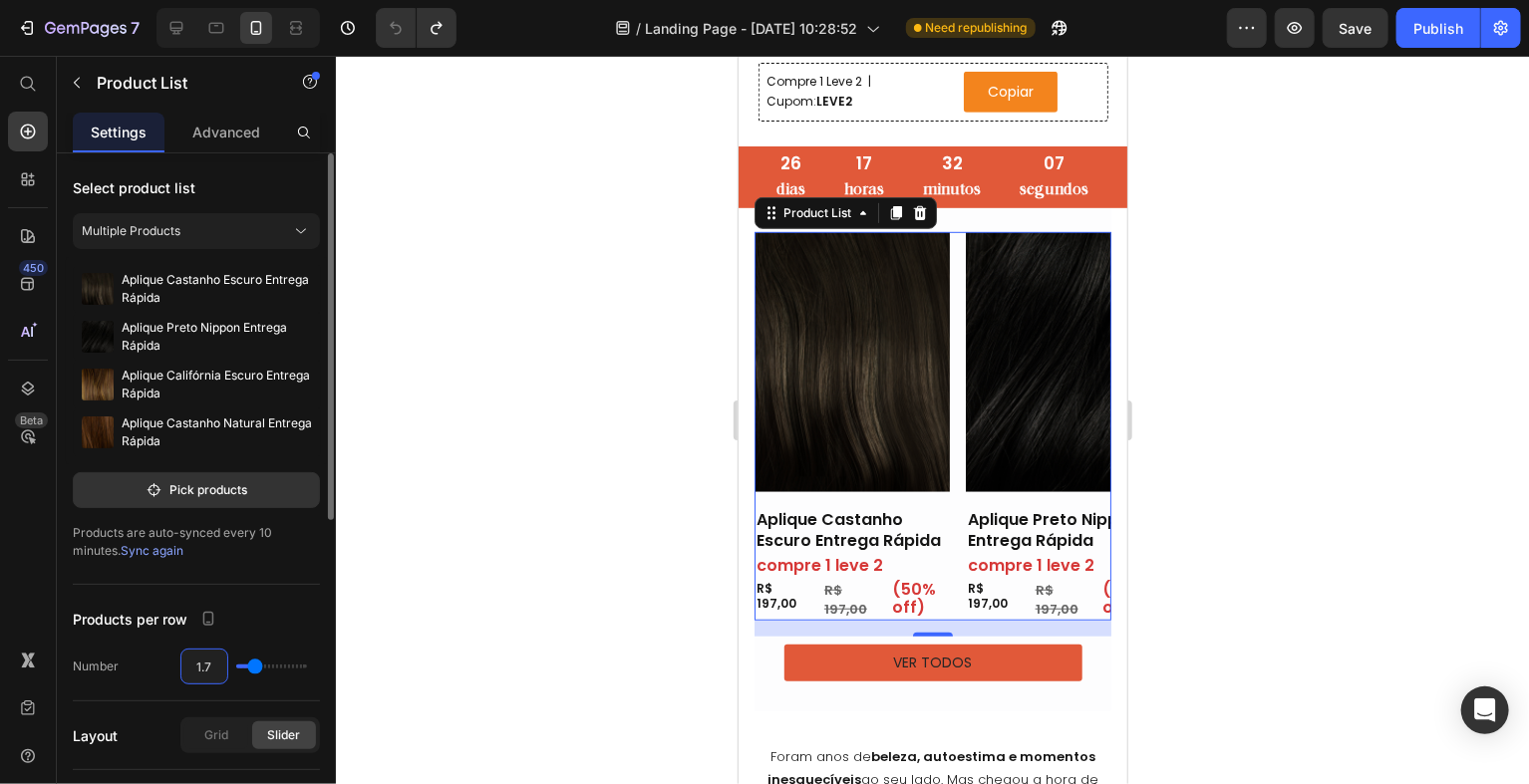 type on "1" 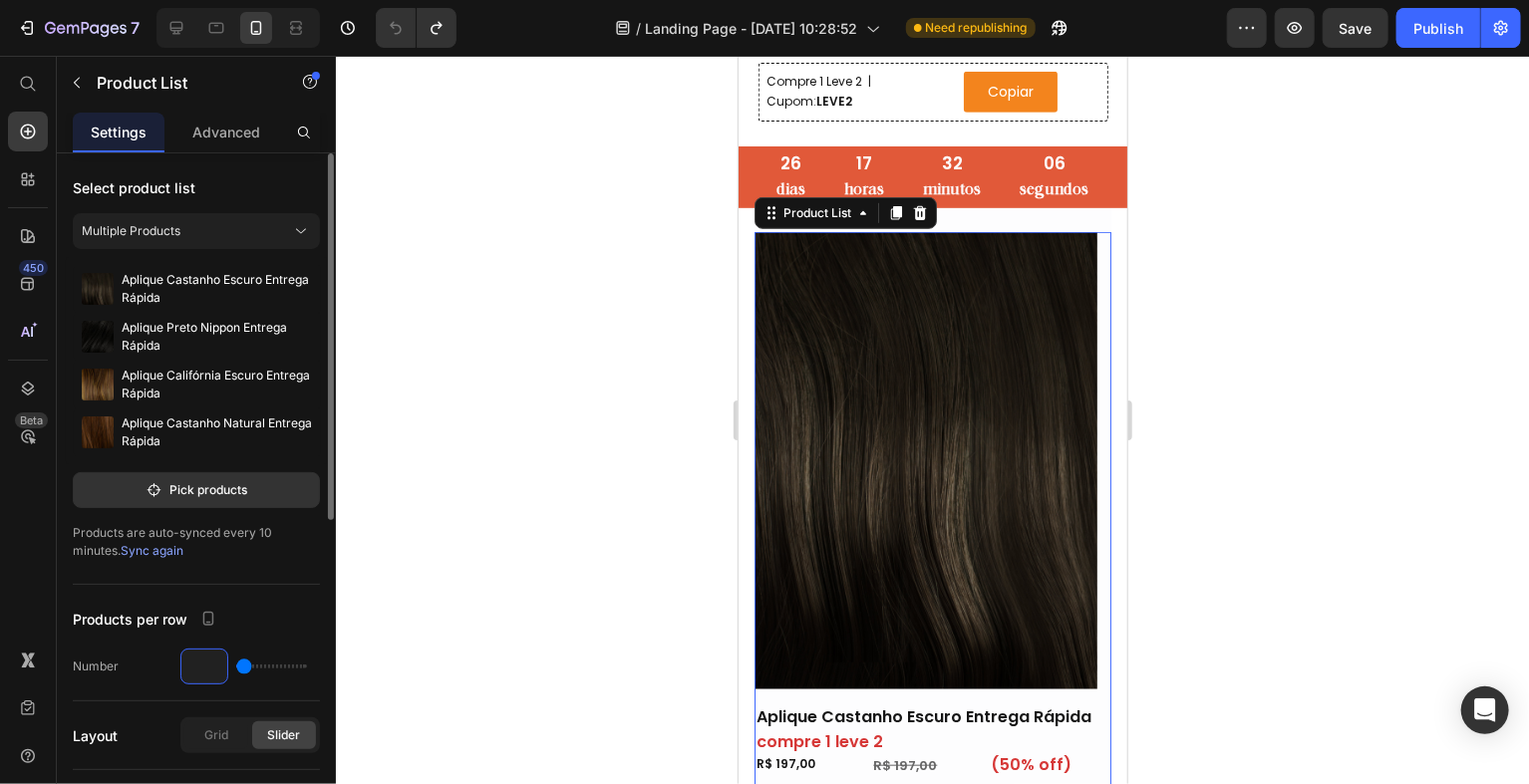 type on "1.4" 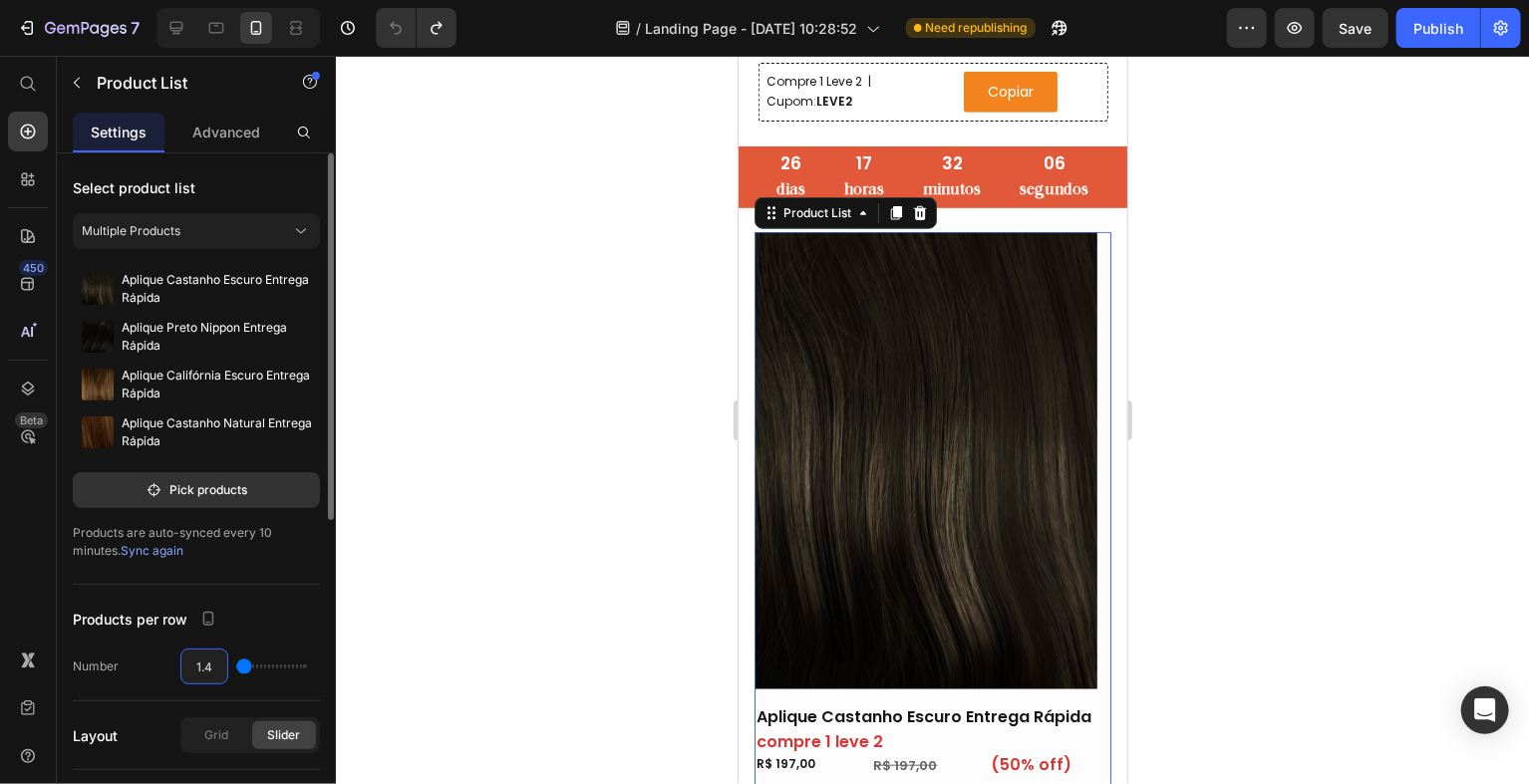 type on "1" 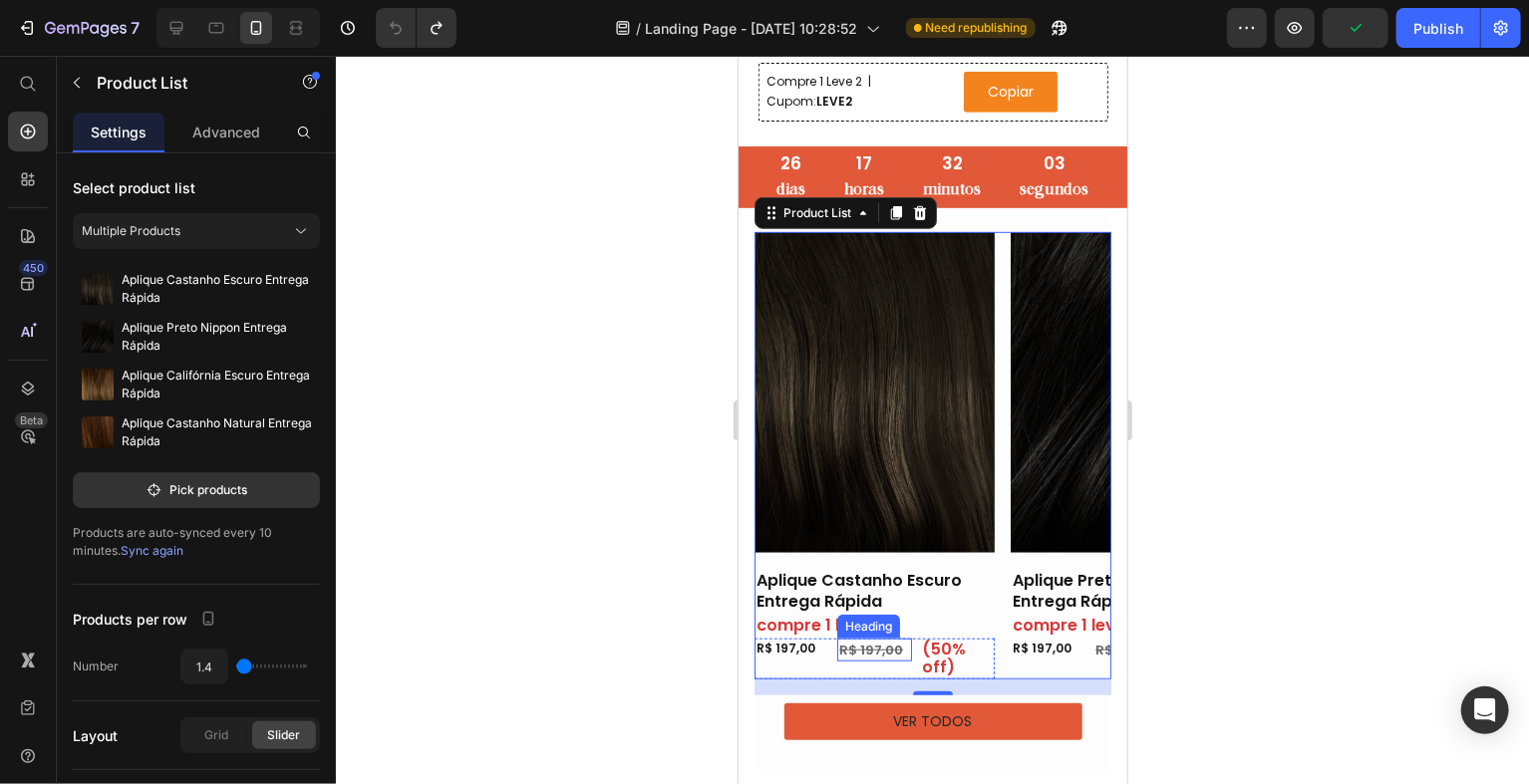 click on "R$ 197,00" at bounding box center (870, 649) 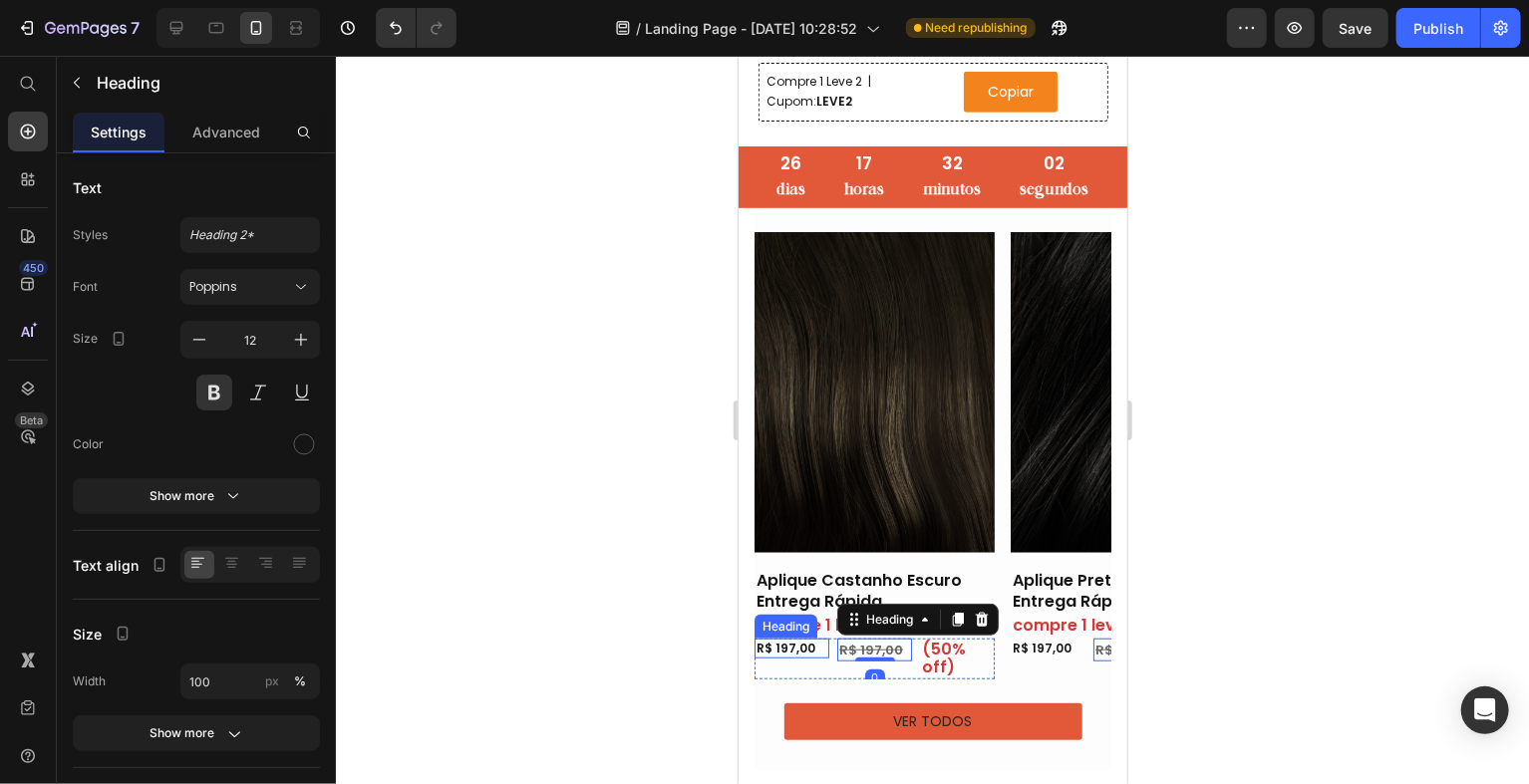 click on "R$ 197,00" at bounding box center (790, 648) 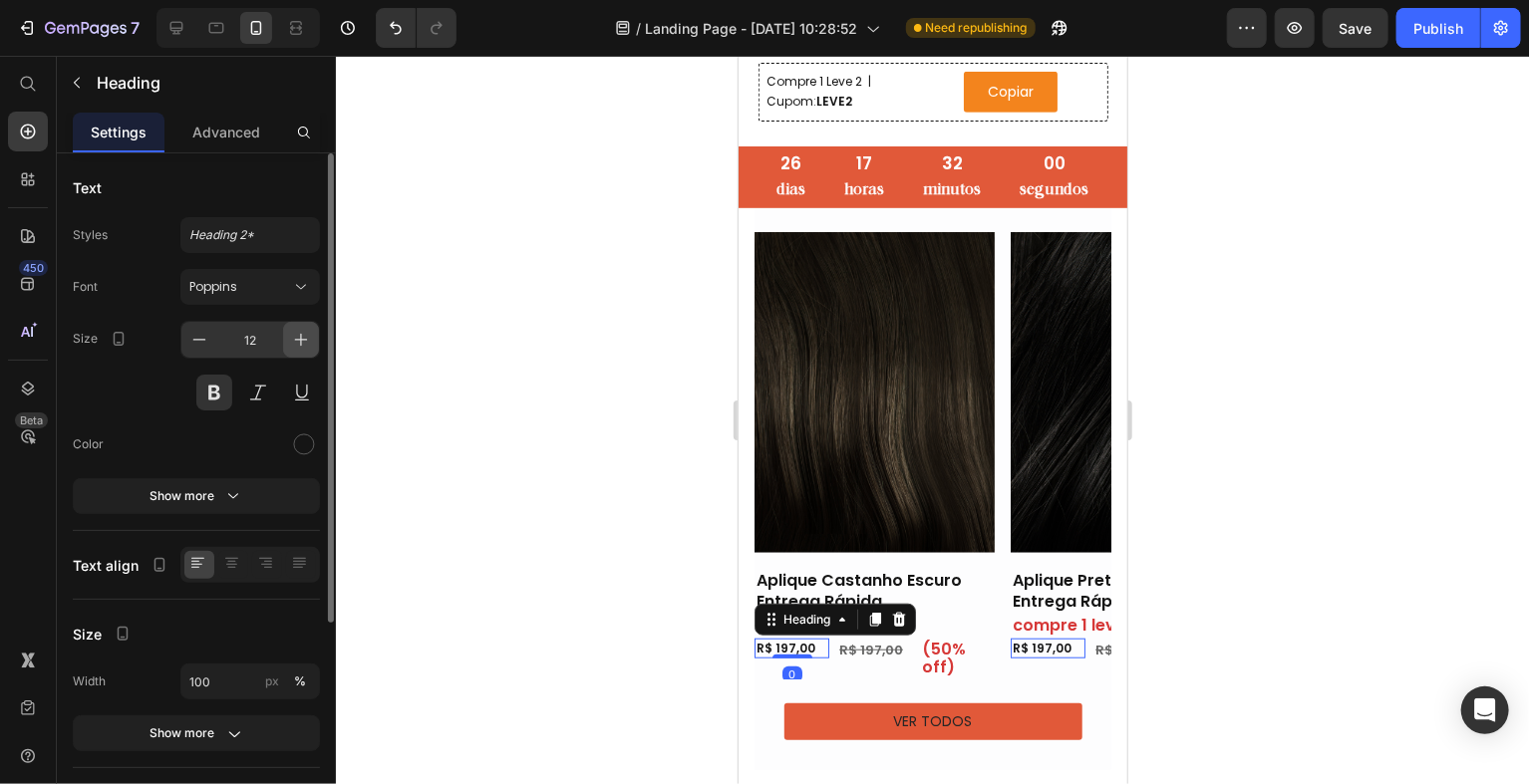 click at bounding box center (301, 340) 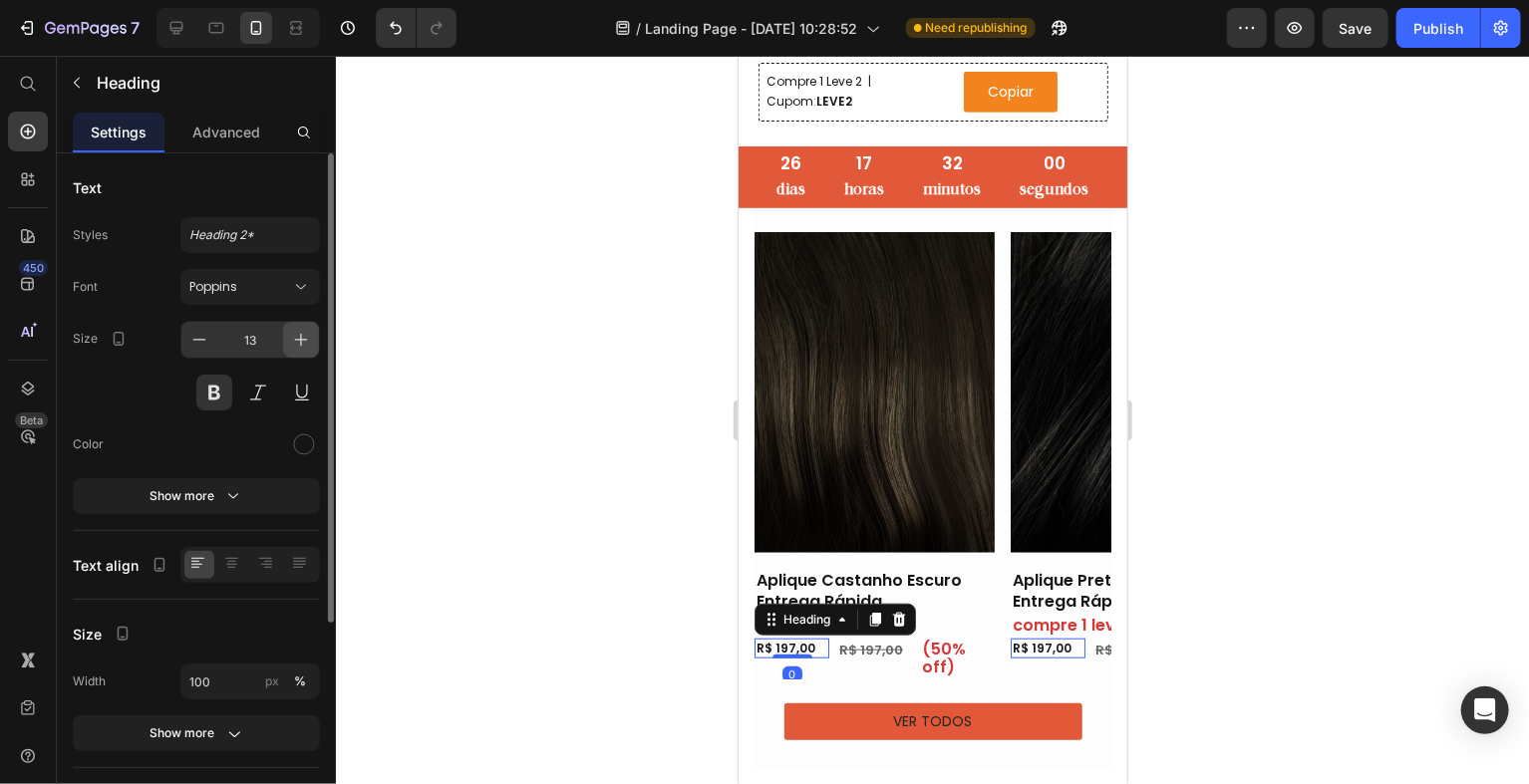 click at bounding box center (301, 340) 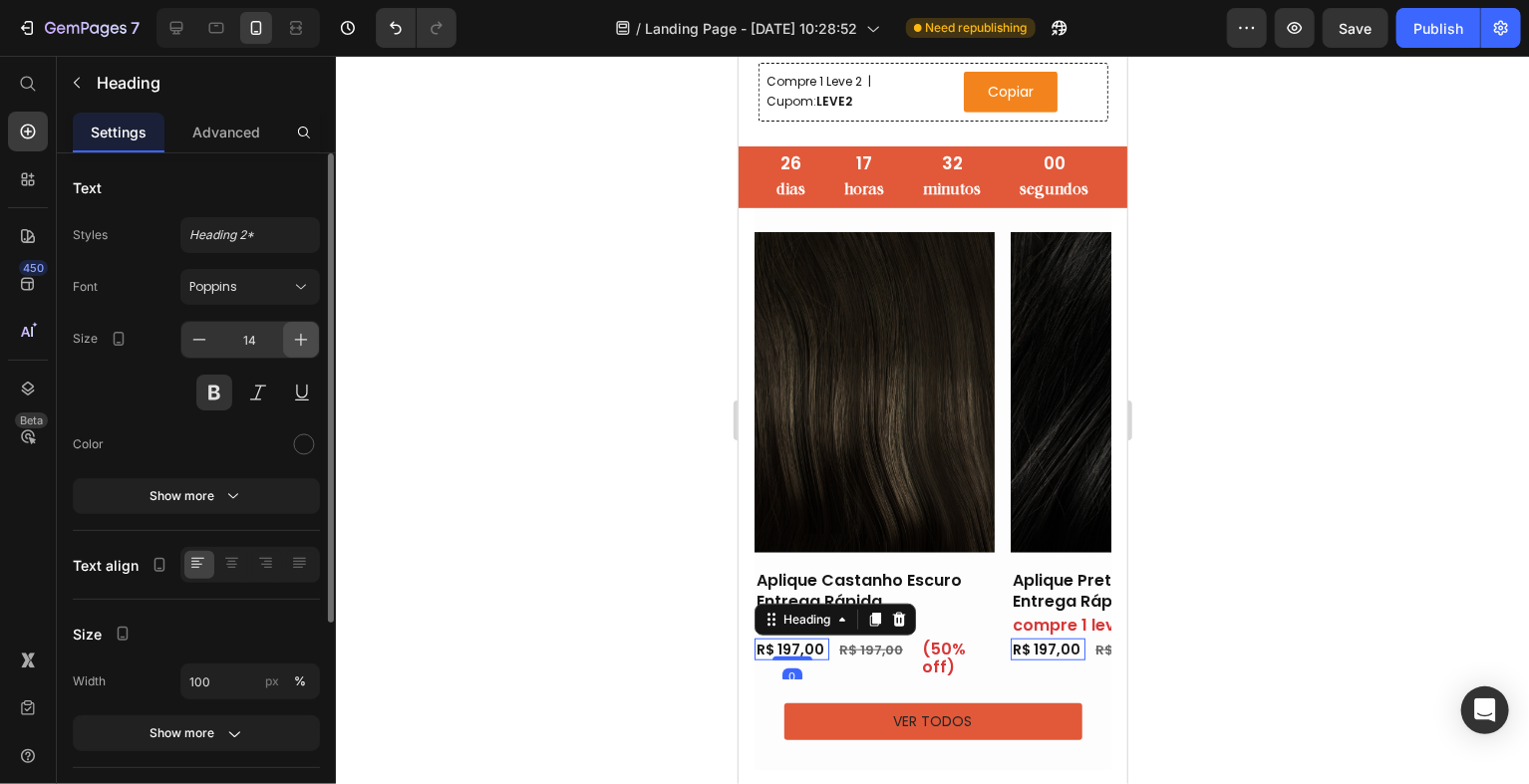 click at bounding box center (301, 340) 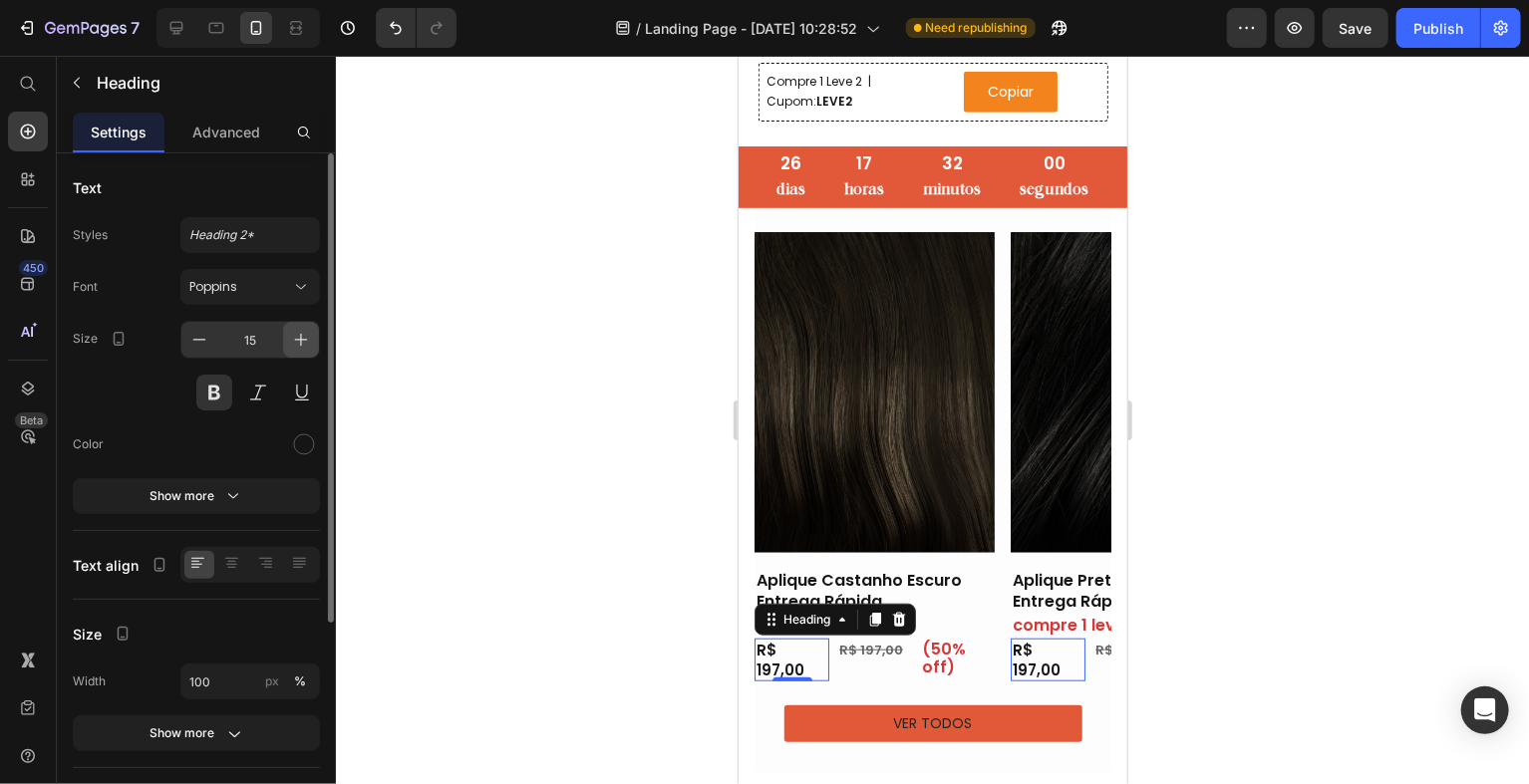 click at bounding box center (301, 340) 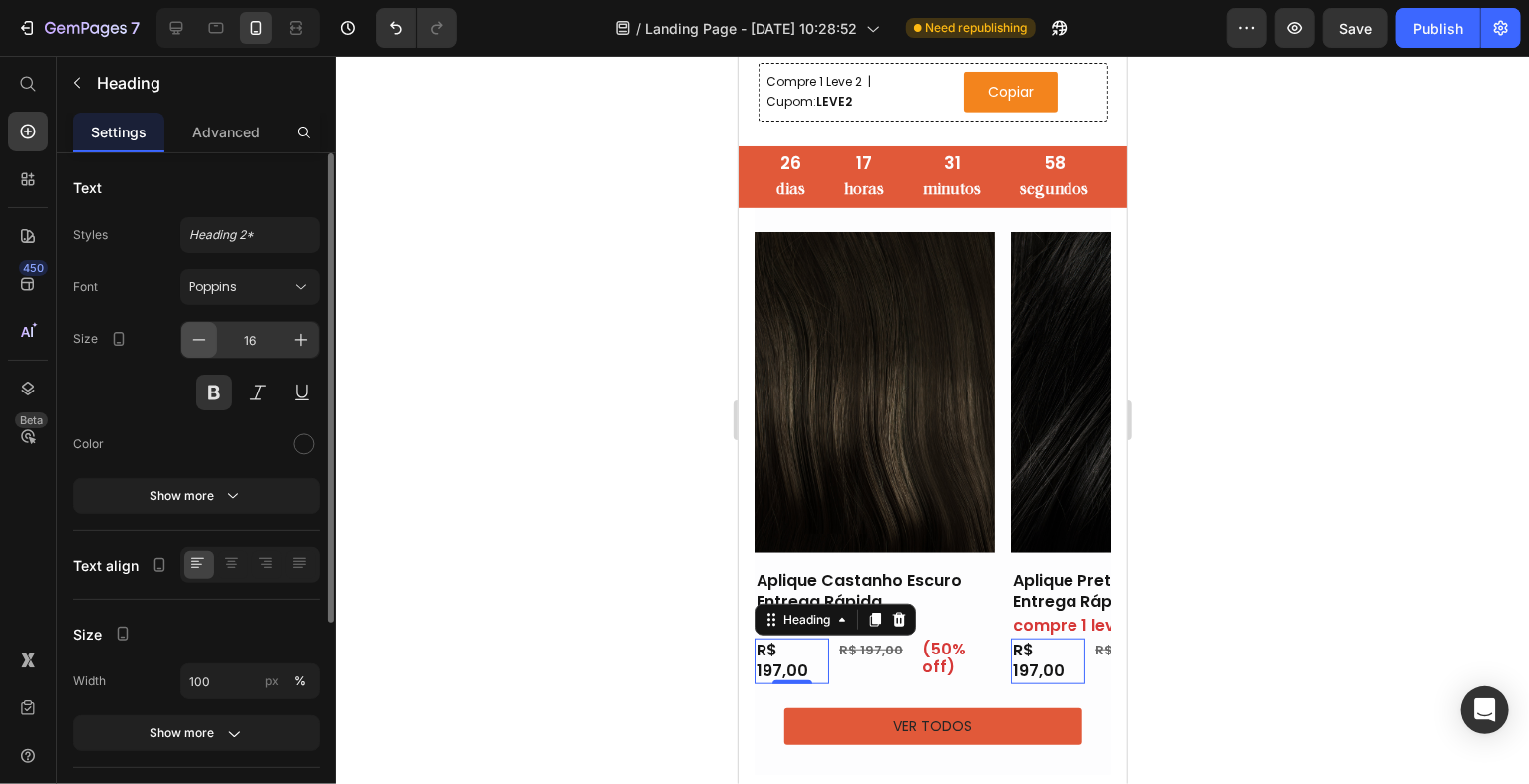 click 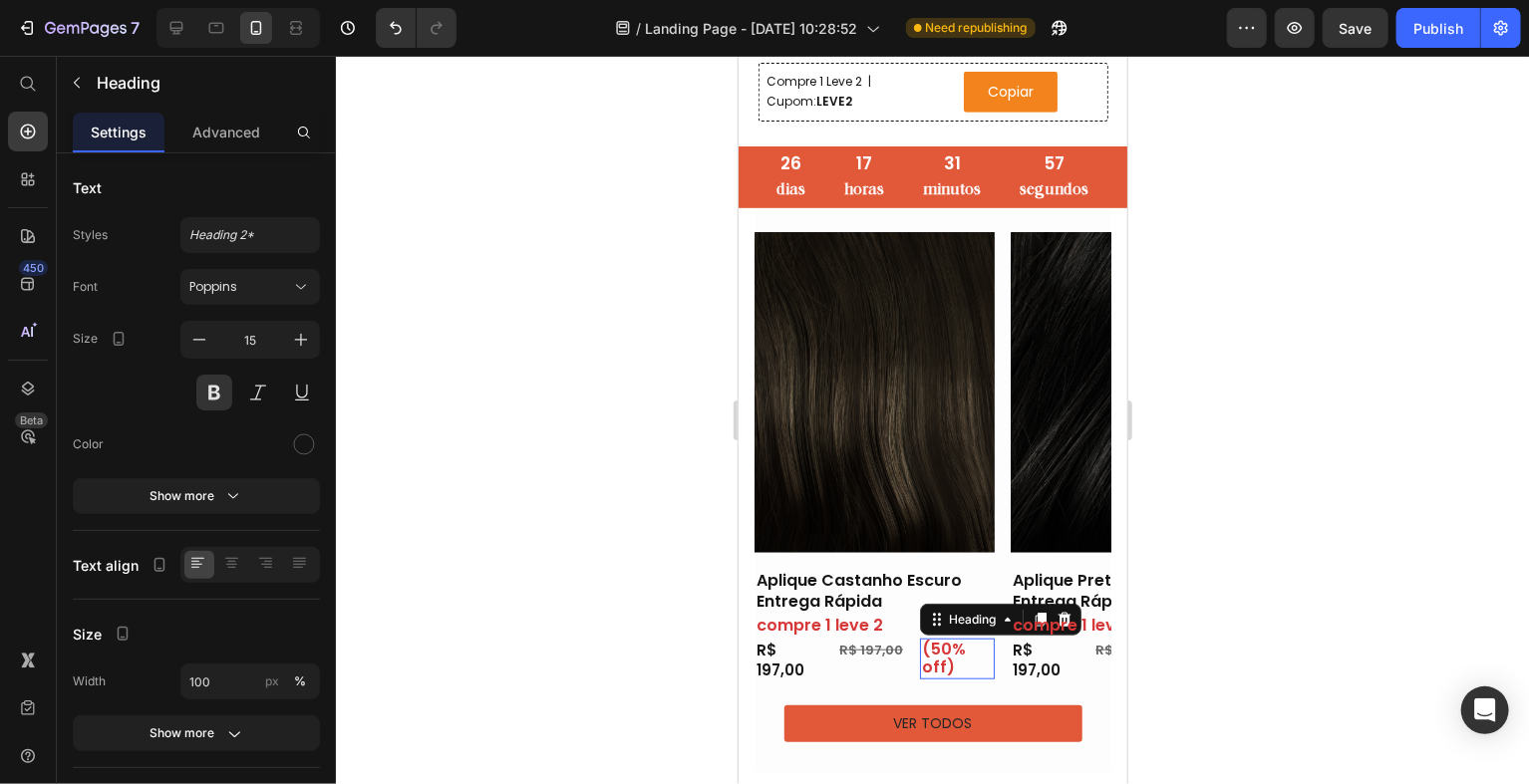 click on "(50% off)" at bounding box center [956, 657] 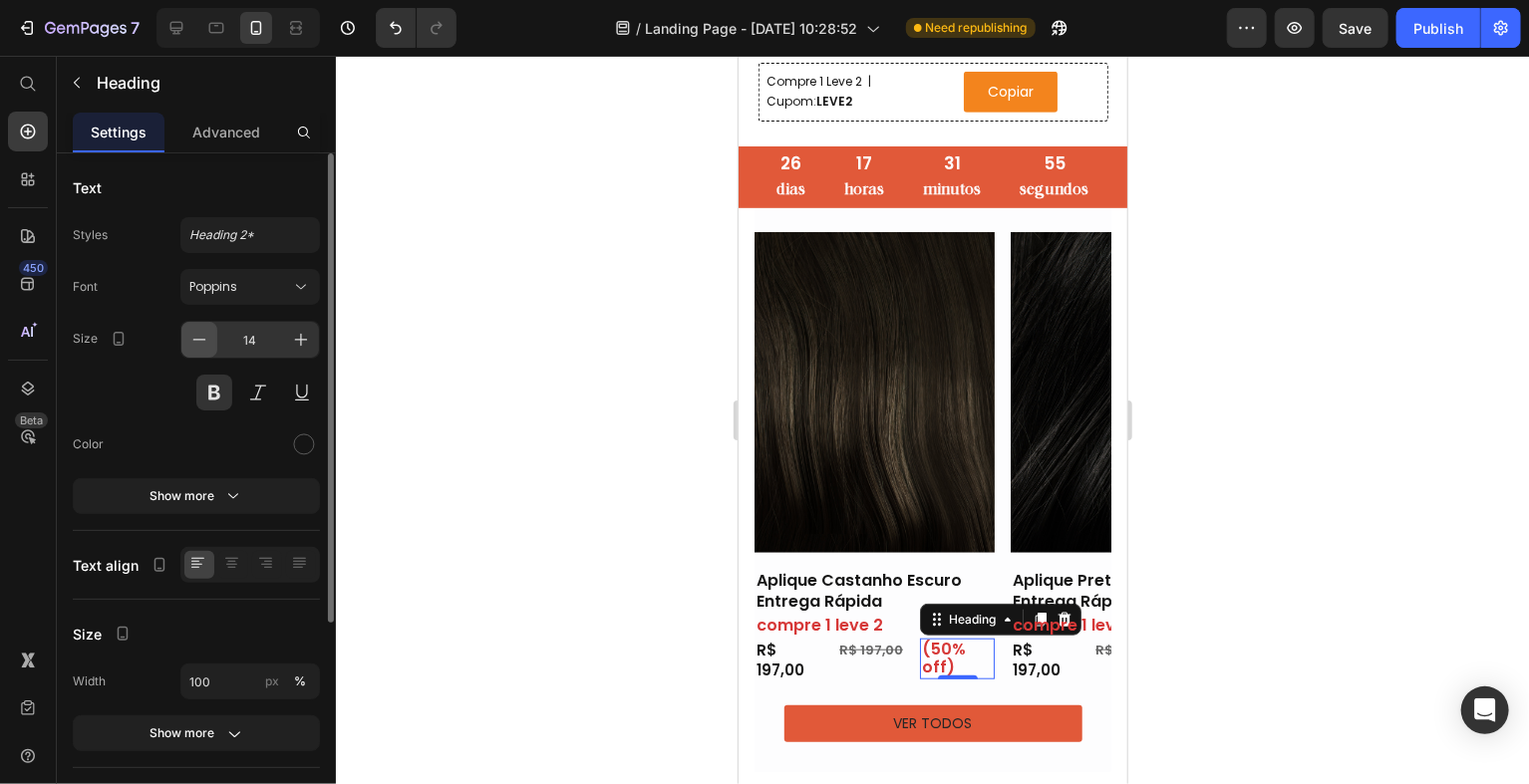 click 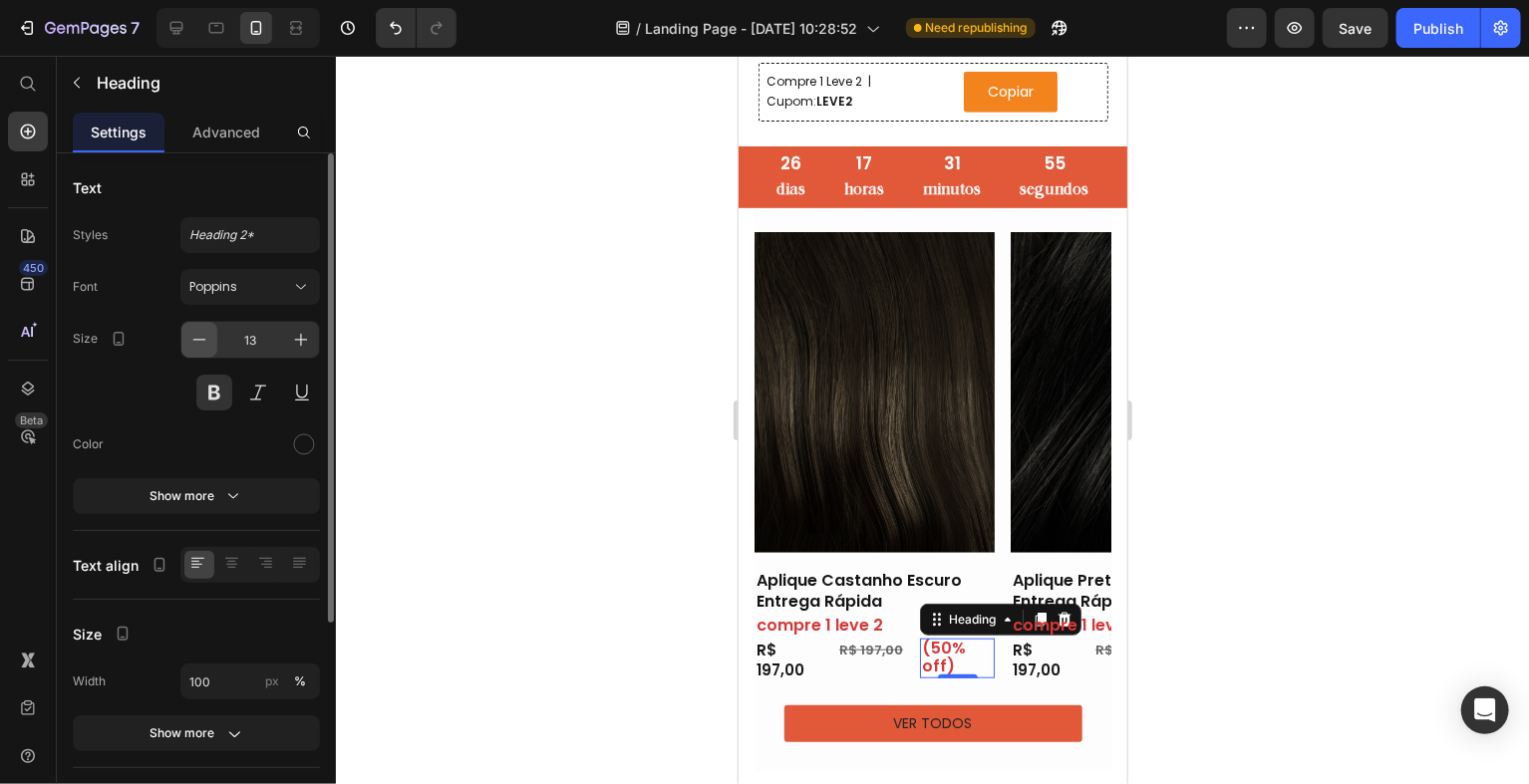 click 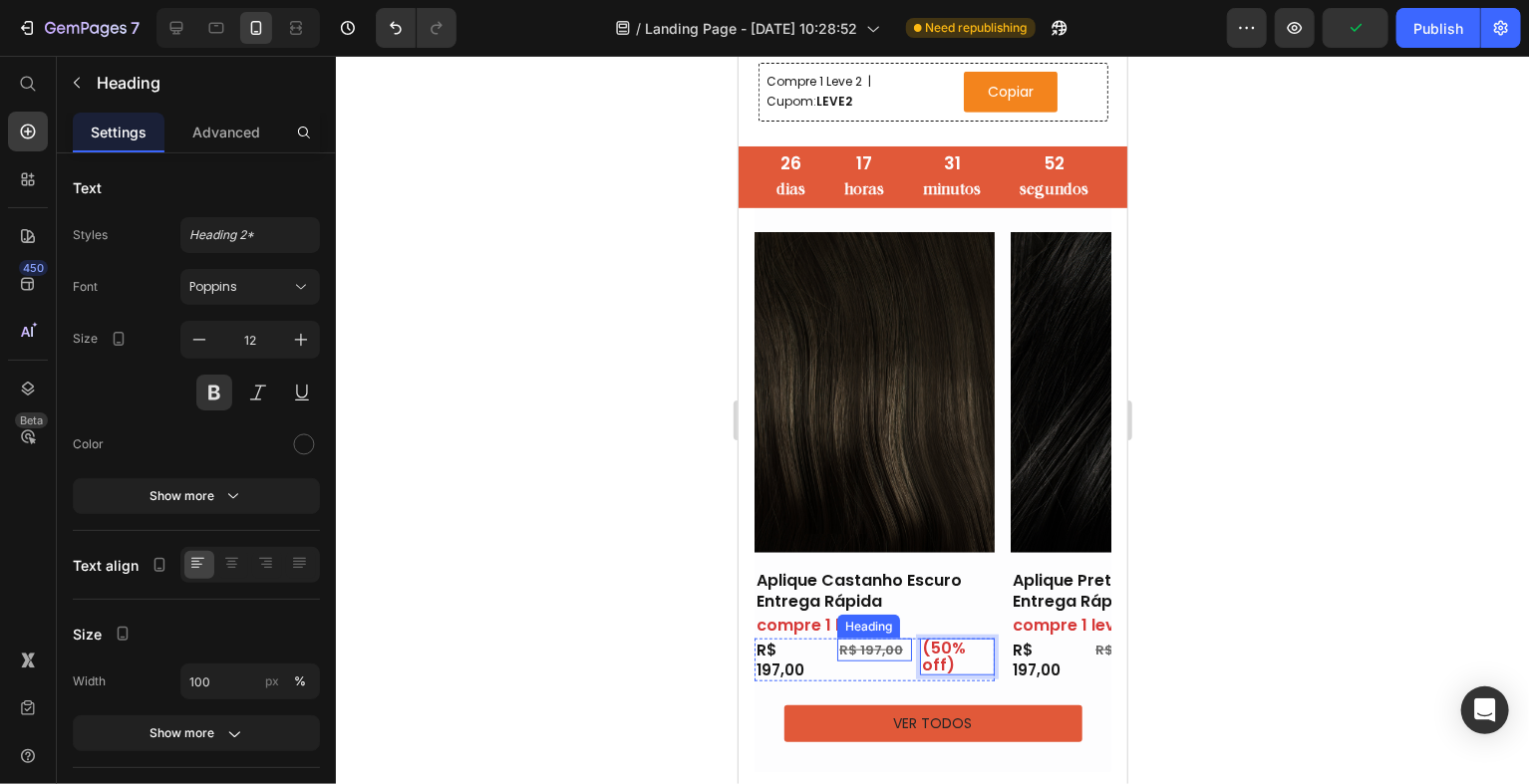 click on "R$ 197,00" at bounding box center [870, 649] 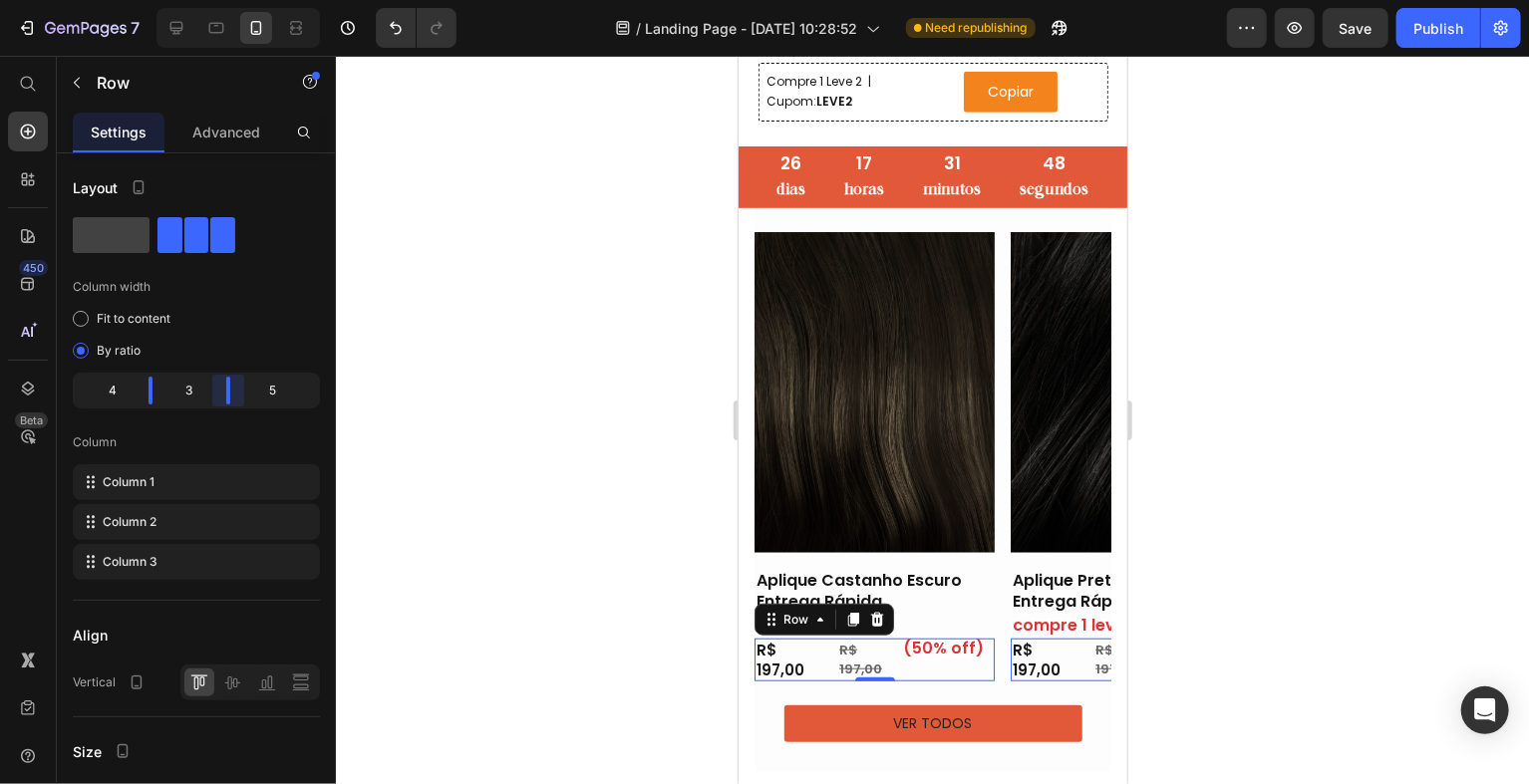drag, startPoint x: 252, startPoint y: 401, endPoint x: 214, endPoint y: 402, distance: 38.013156 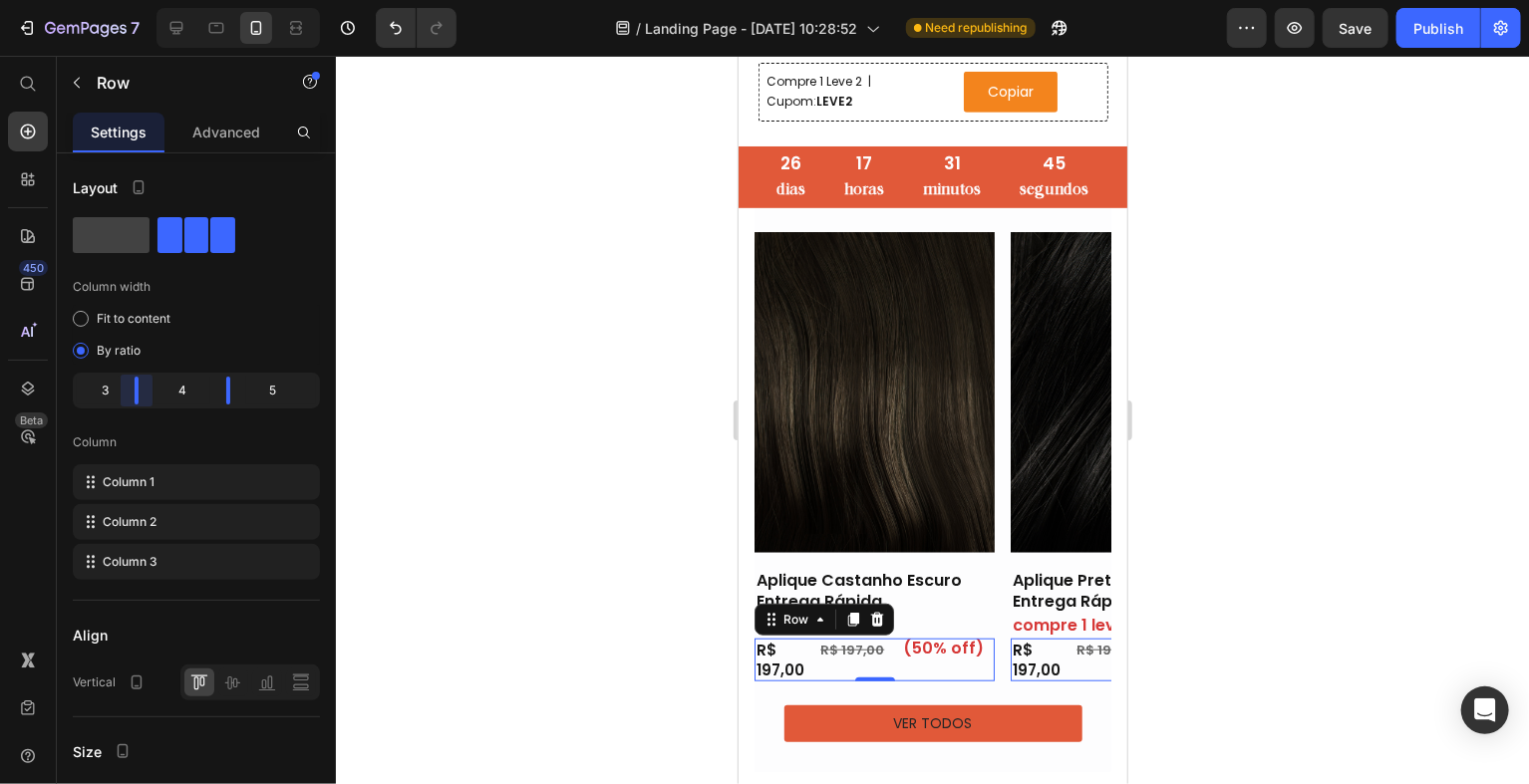 click on "7  Version history  /  Landing Page - [DATE] 10:28:52 Need republishing Preview  Save   Publish  450 Beta Start with Sections Elements Hero Section Product Detail Brands Trusted Badges Guarantee Product Breakdown How to use Testimonials Compare Bundle FAQs Social Proof Brand Story Product List Collection Blog List Contact Sticky Add to Cart Custom Footer Browse Library 450 Layout
Row
Row
Row
Row Text
Heading
Text Block Button
Button
Button
Sticky Back to top Media" at bounding box center (764, 0) 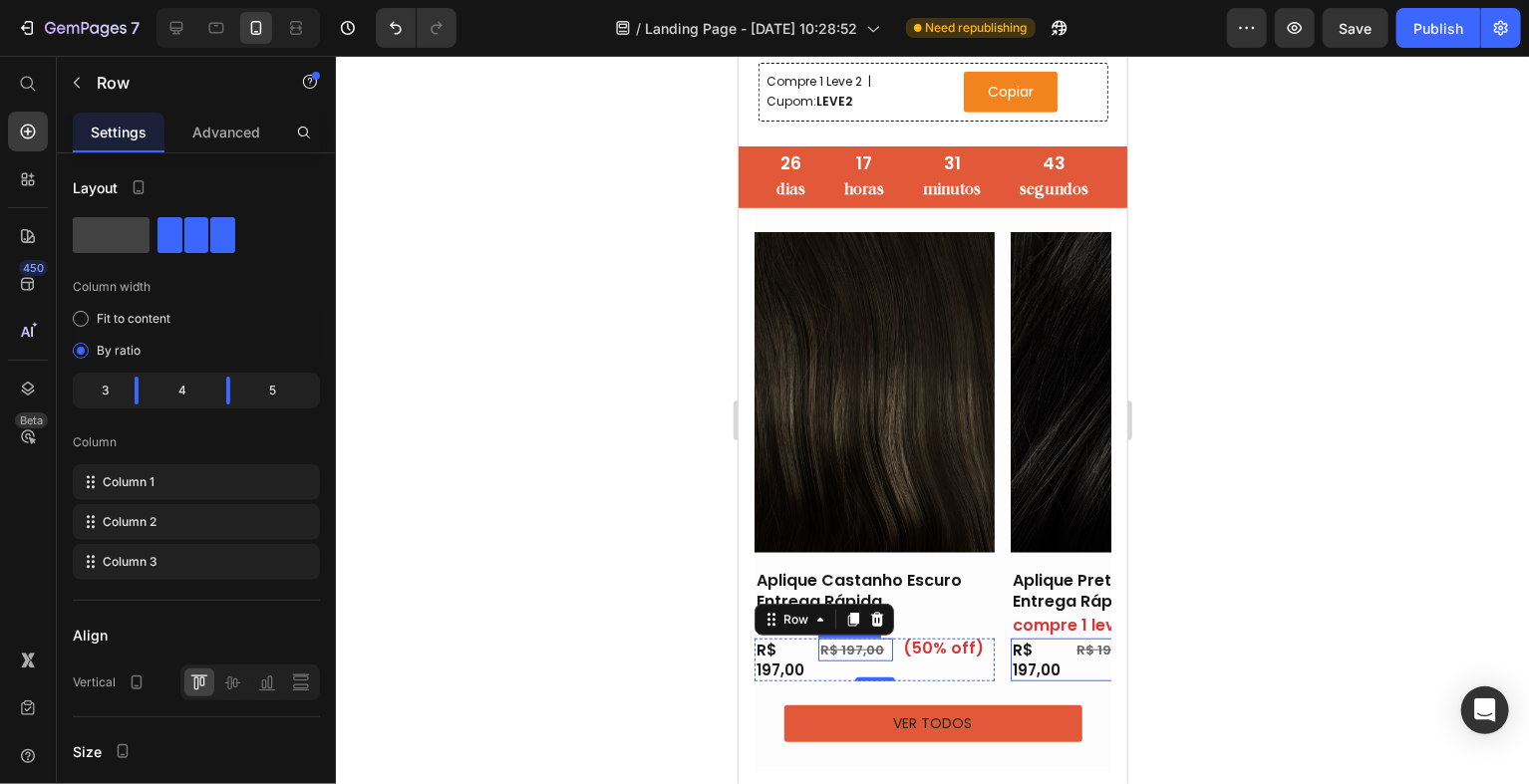 click on "R$ 197,00" at bounding box center (851, 649) 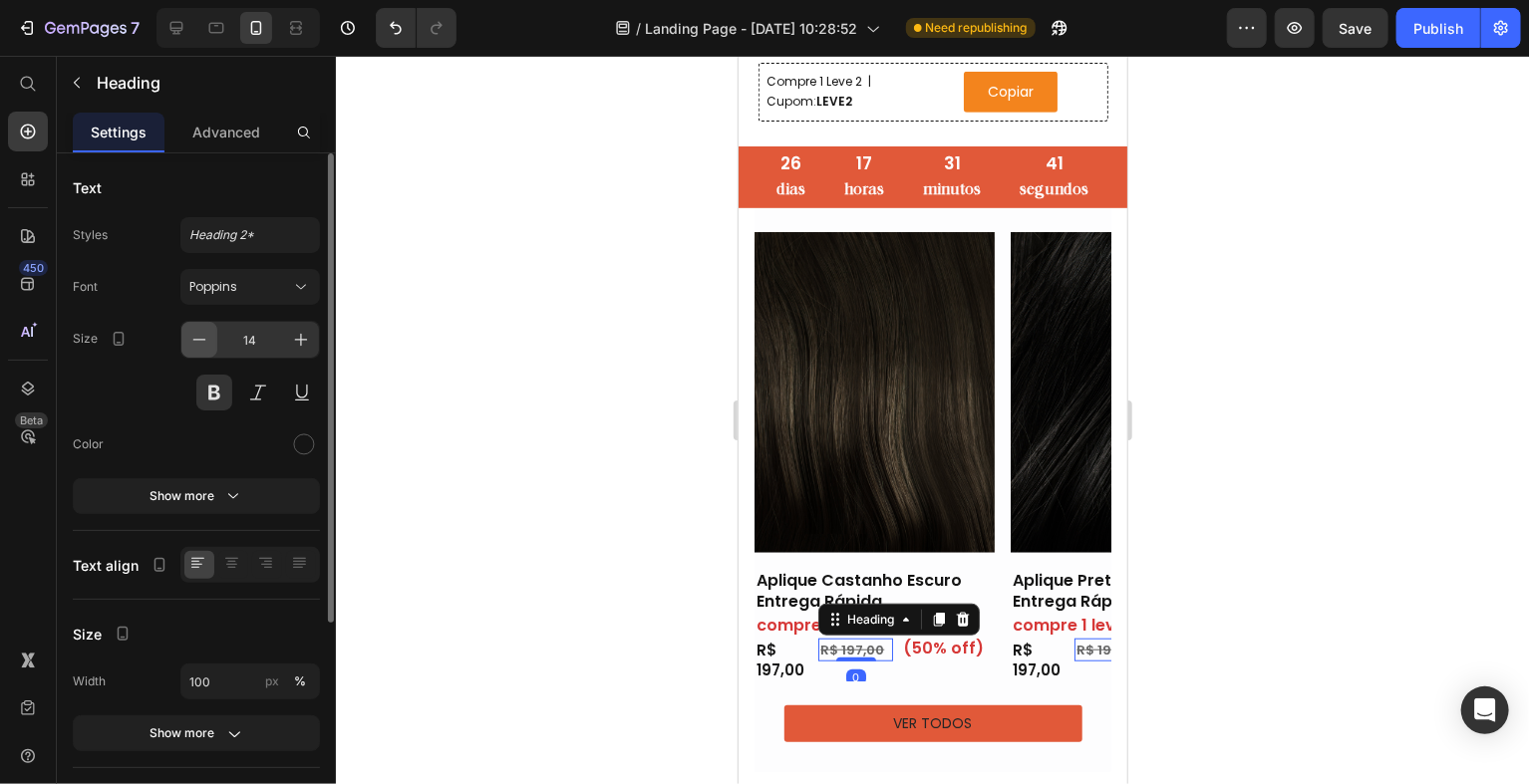 click at bounding box center [199, 340] 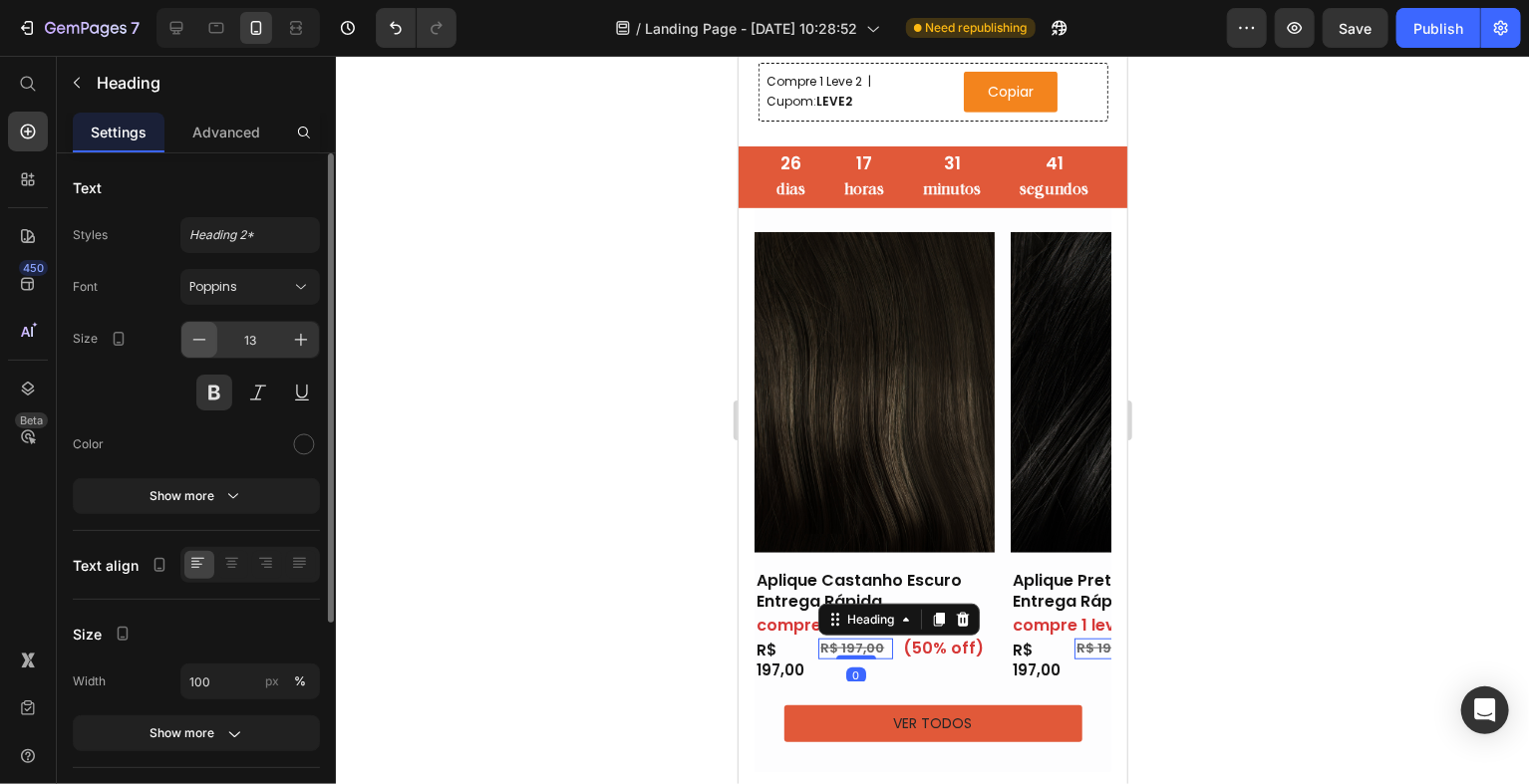 click at bounding box center (199, 340) 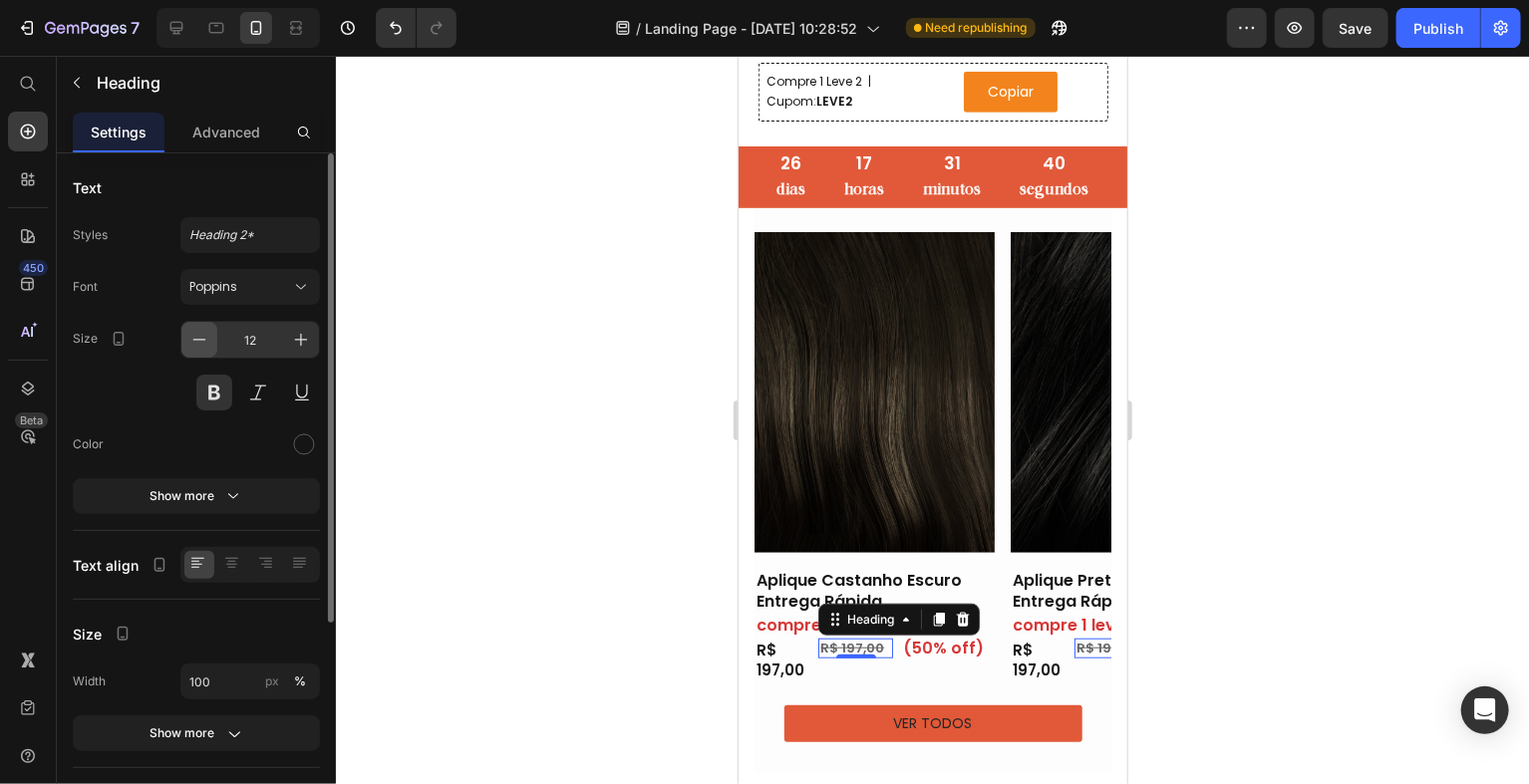 click at bounding box center (199, 340) 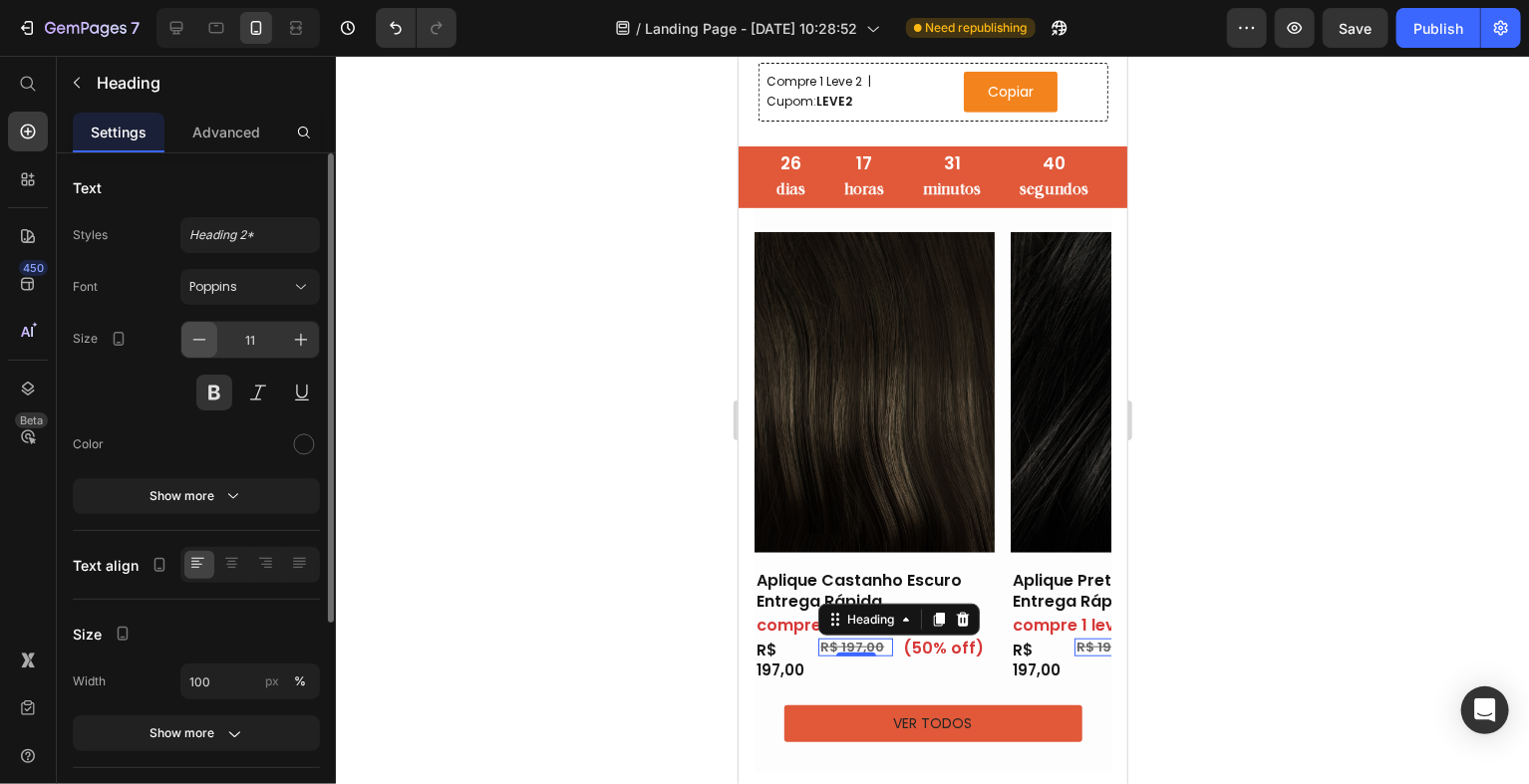click at bounding box center [199, 340] 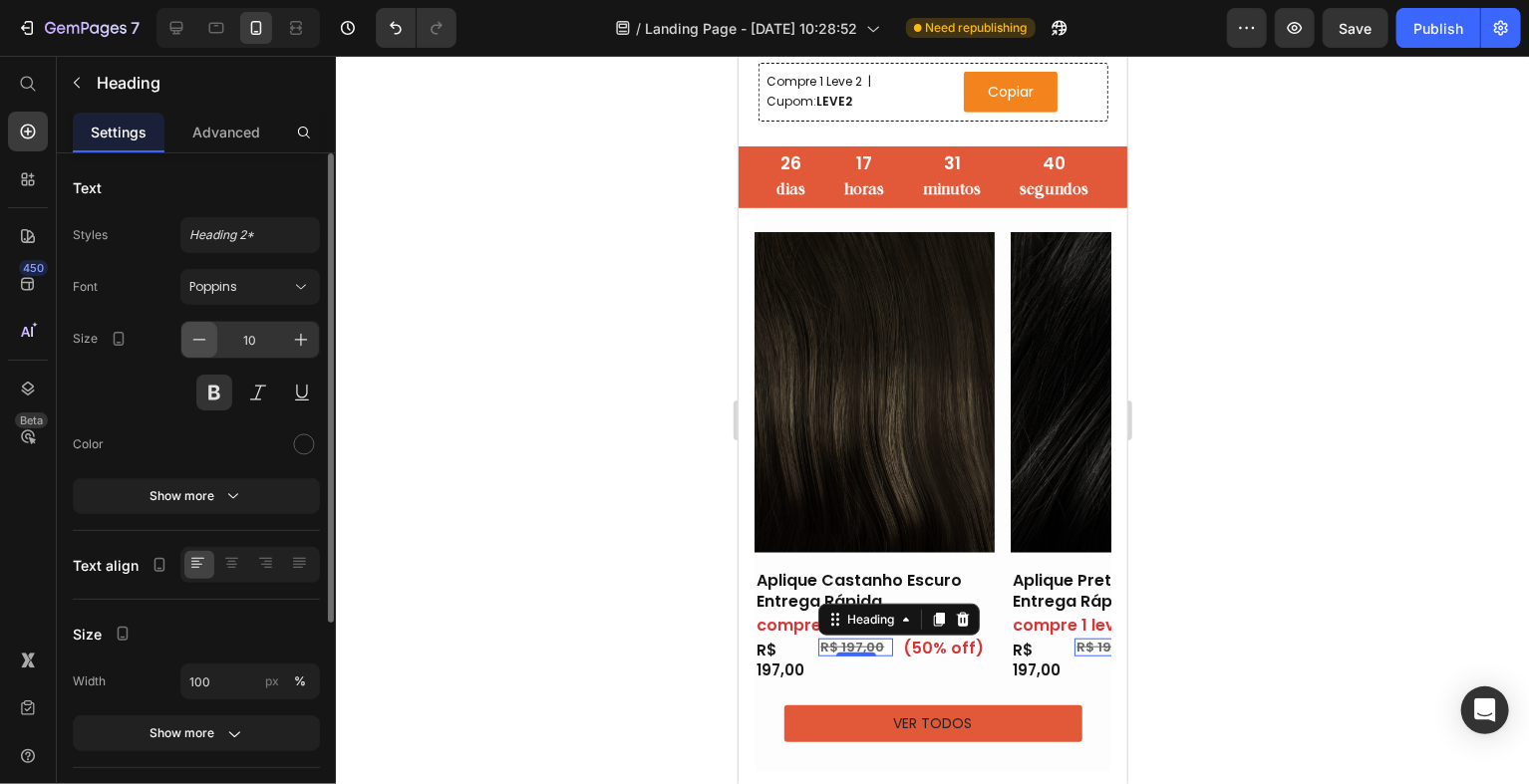 click at bounding box center [199, 340] 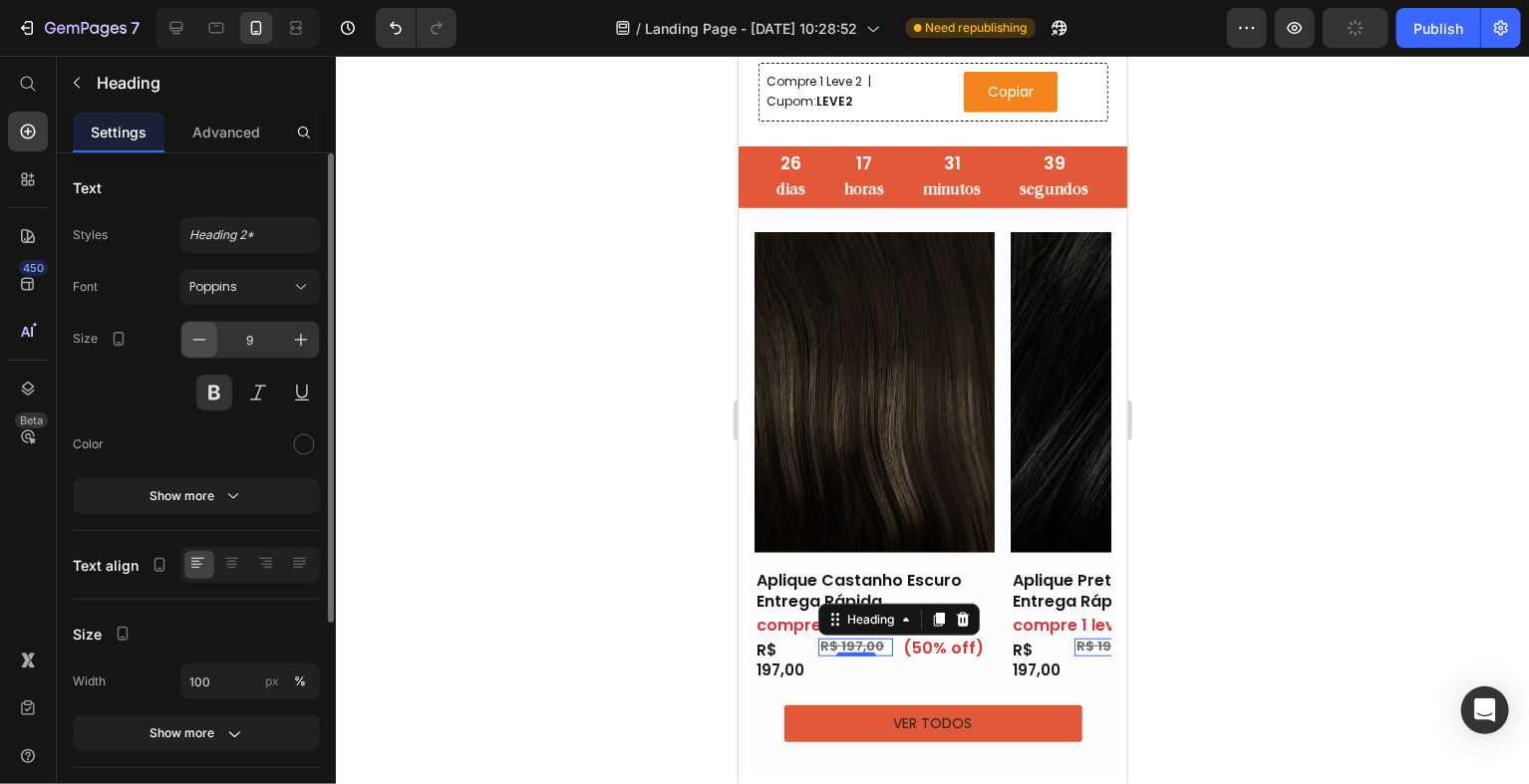 click at bounding box center [199, 340] 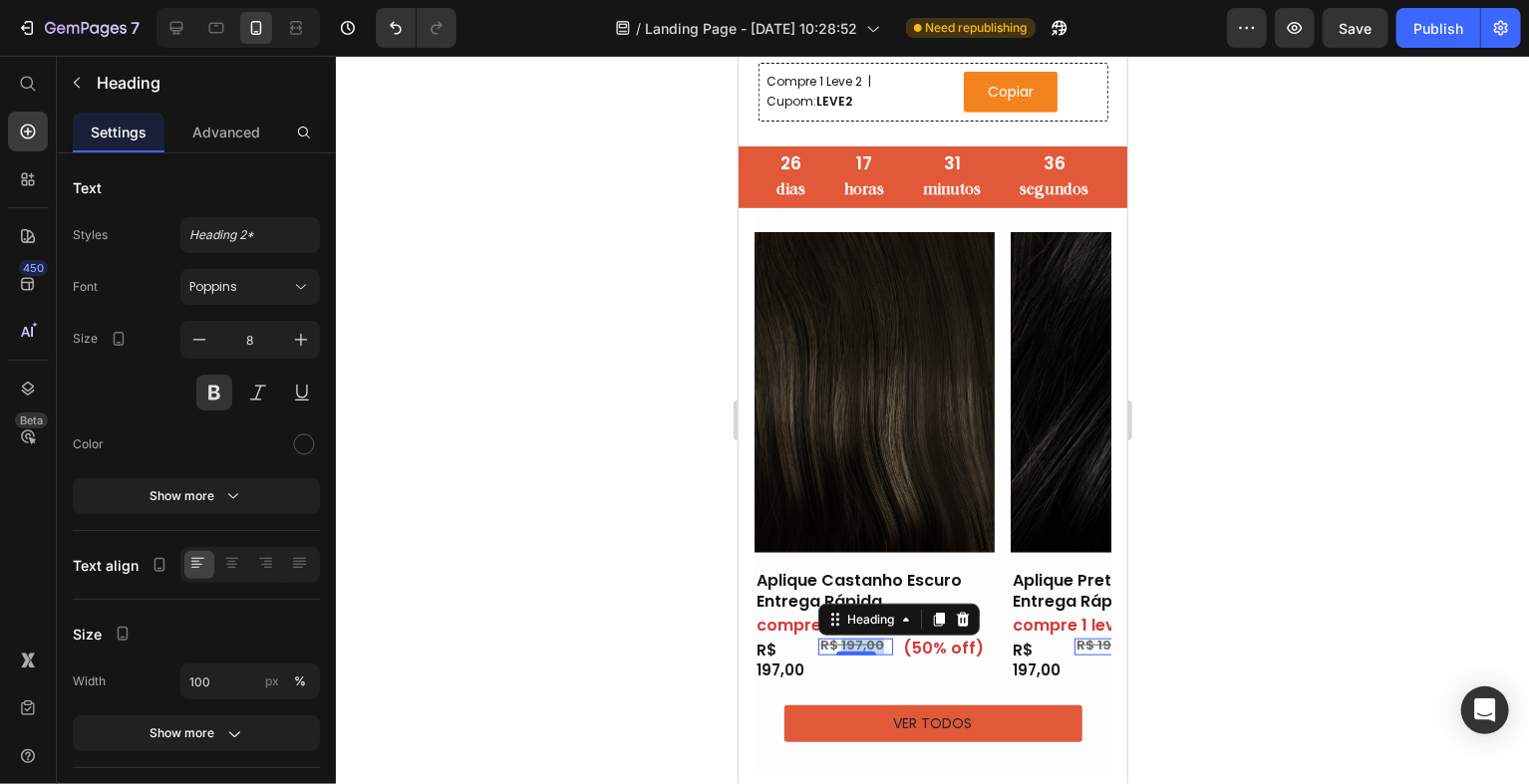click on "R$ 197,00" at bounding box center [851, 644] 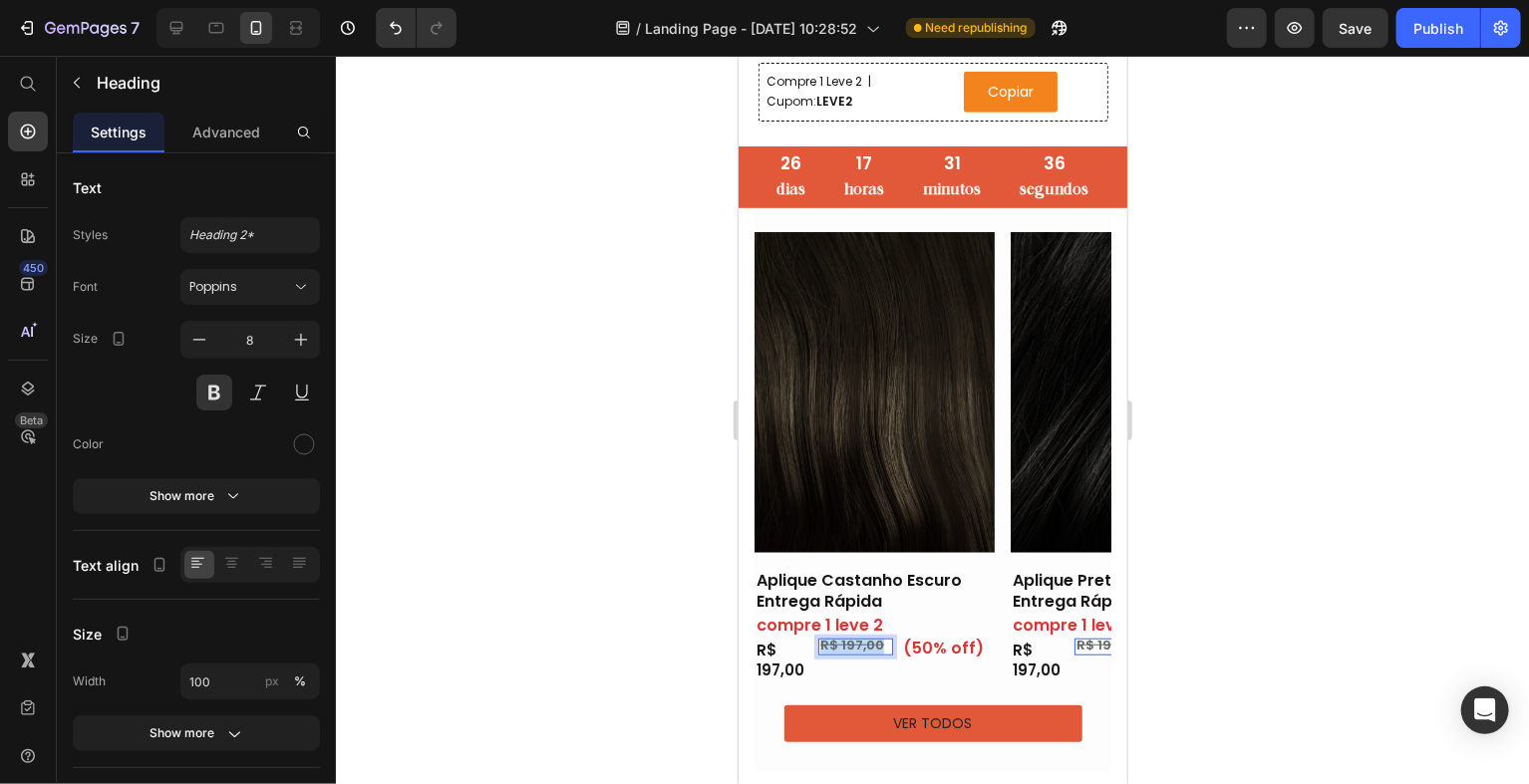 click on "R$ 197,00" at bounding box center [851, 644] 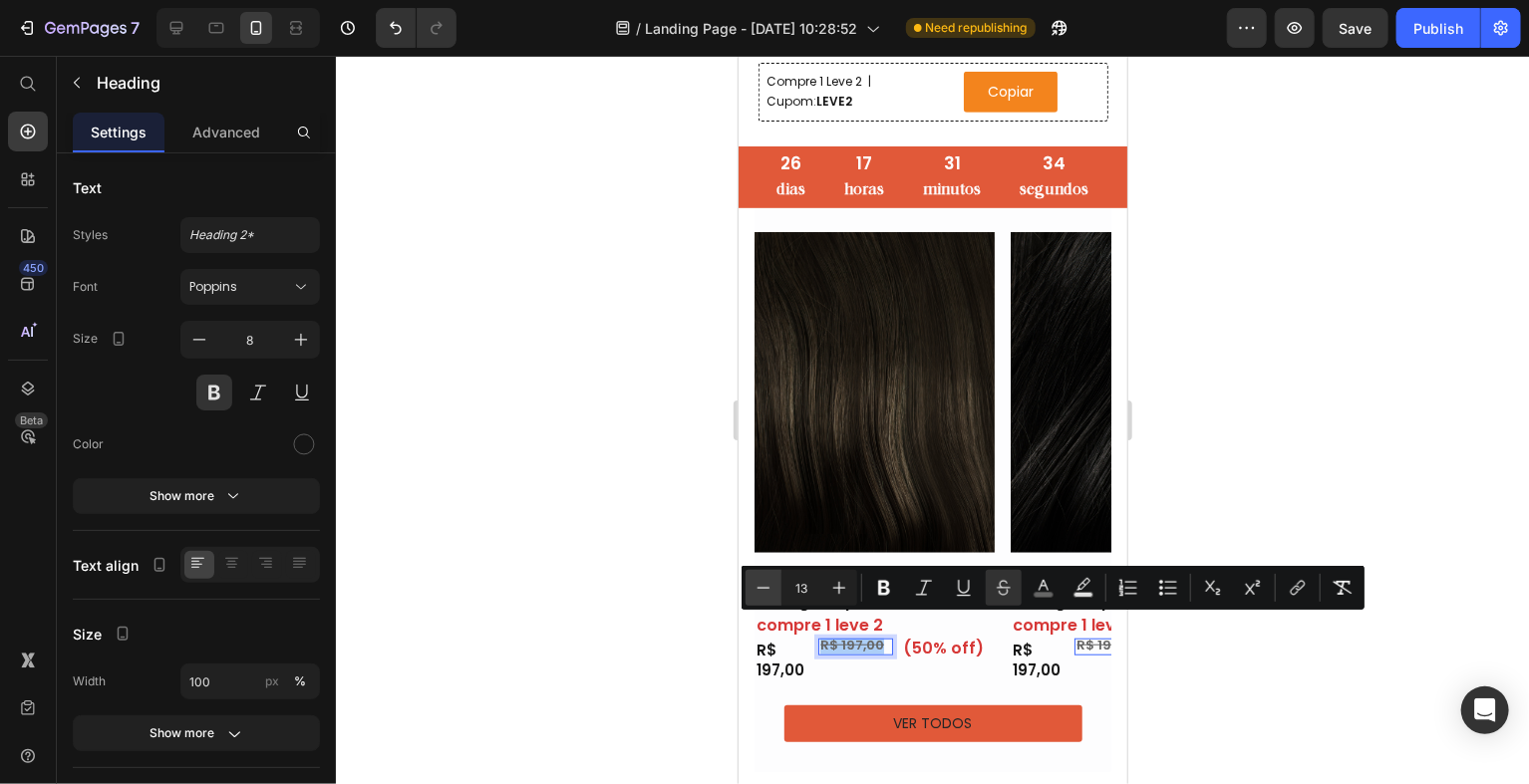 click 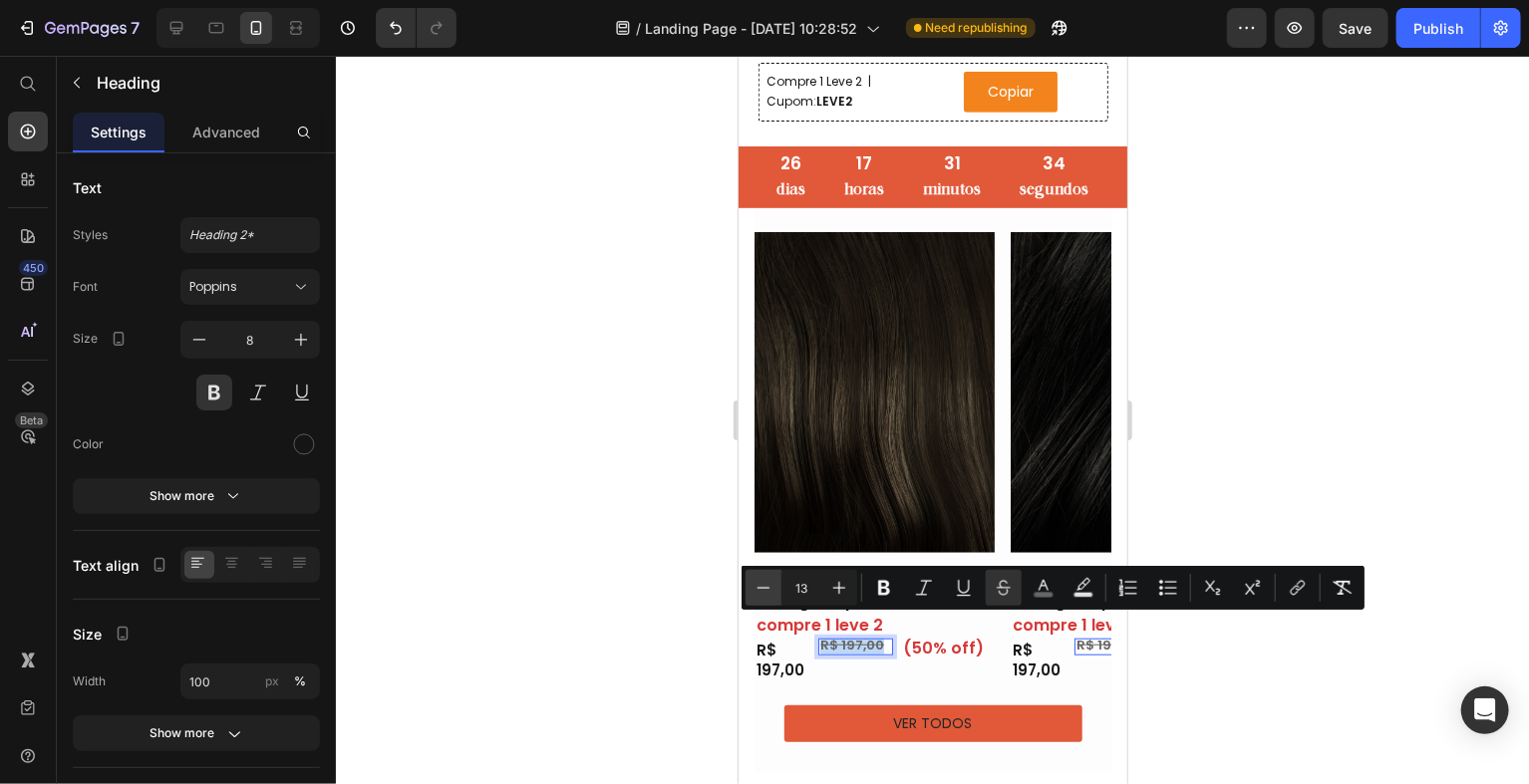 type on "12" 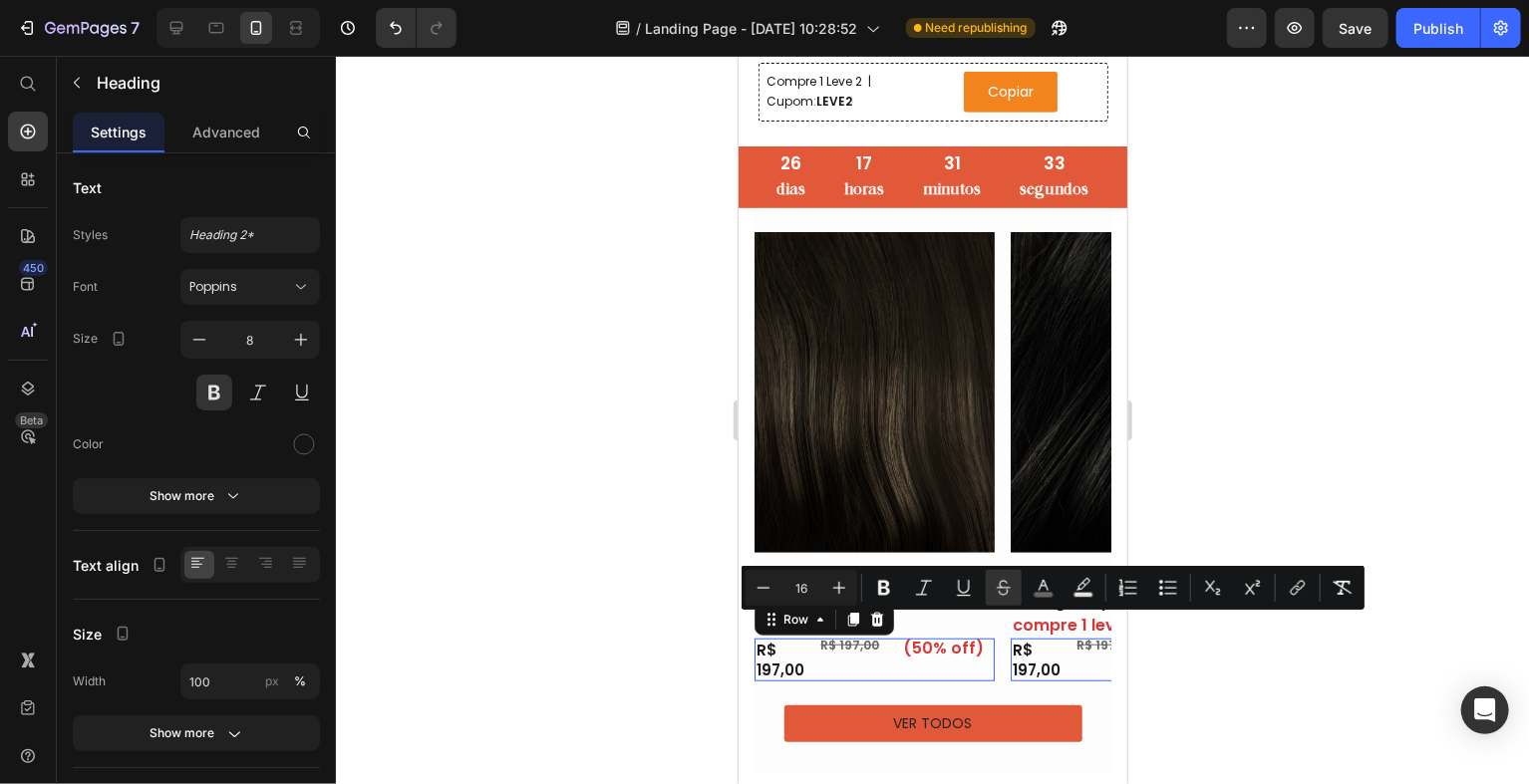 click on "⁠⁠⁠⁠⁠⁠⁠ R$ 197,00 Heading" at bounding box center [854, 658] 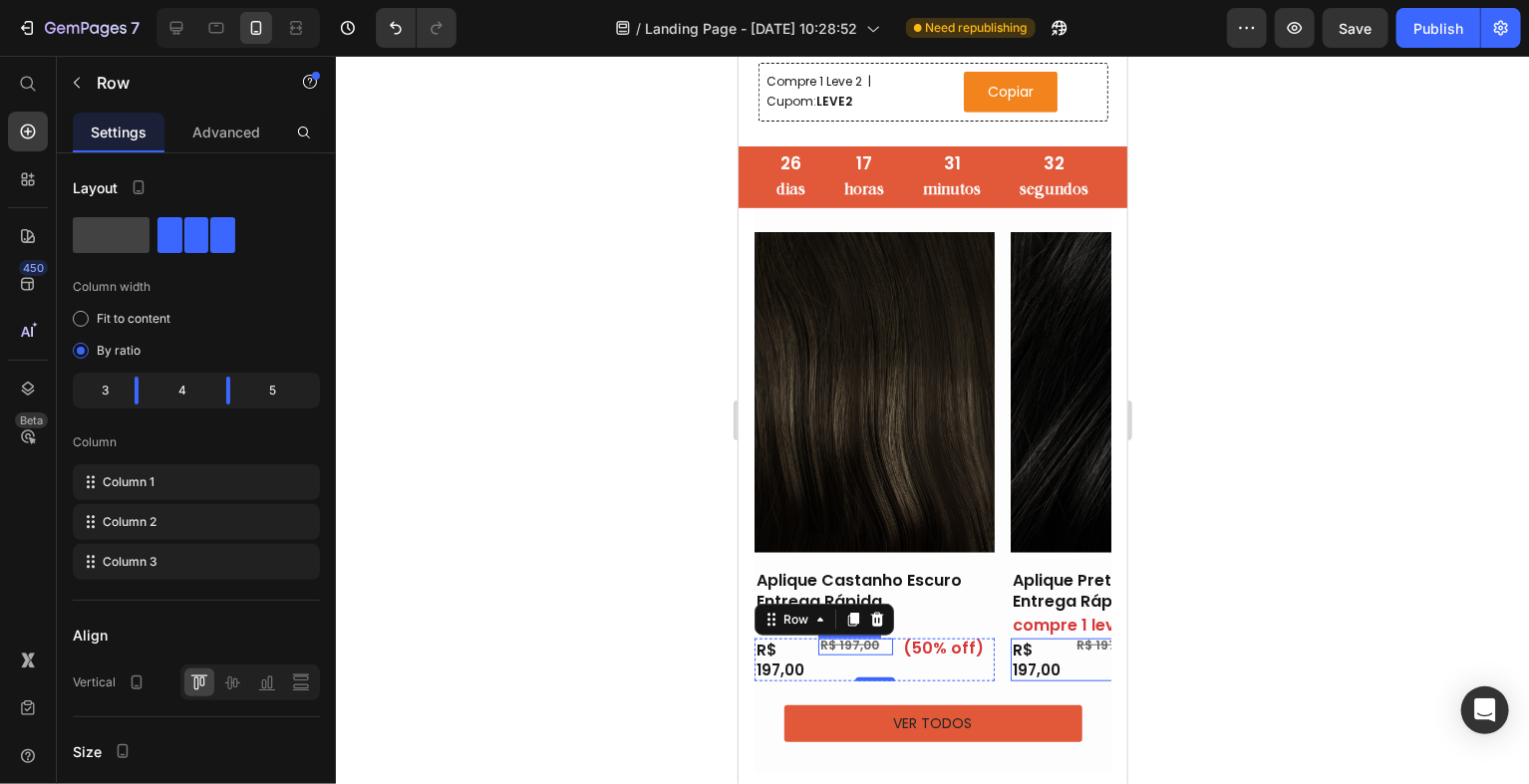 click on "R$ 197,00" at bounding box center [848, 644] 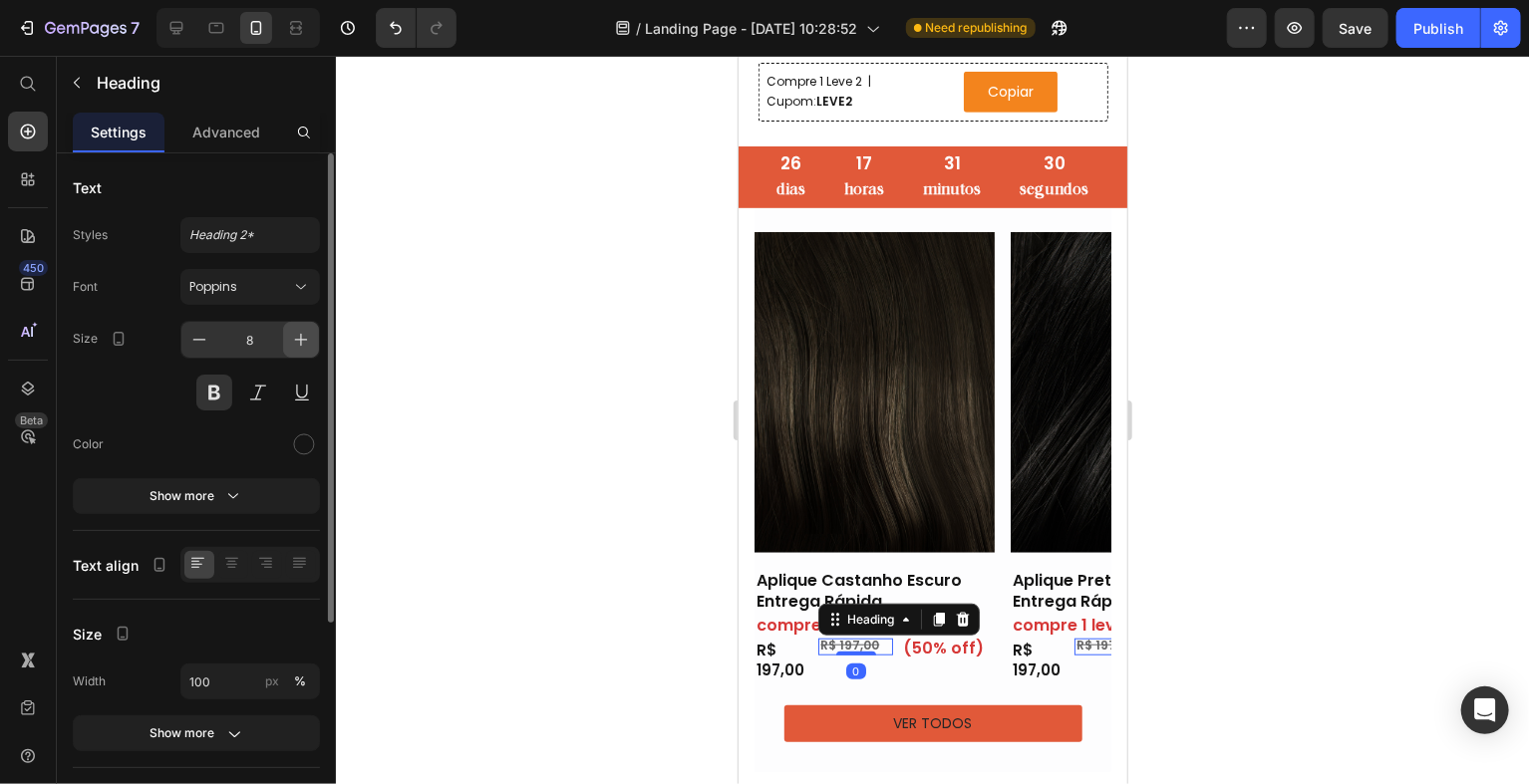 click 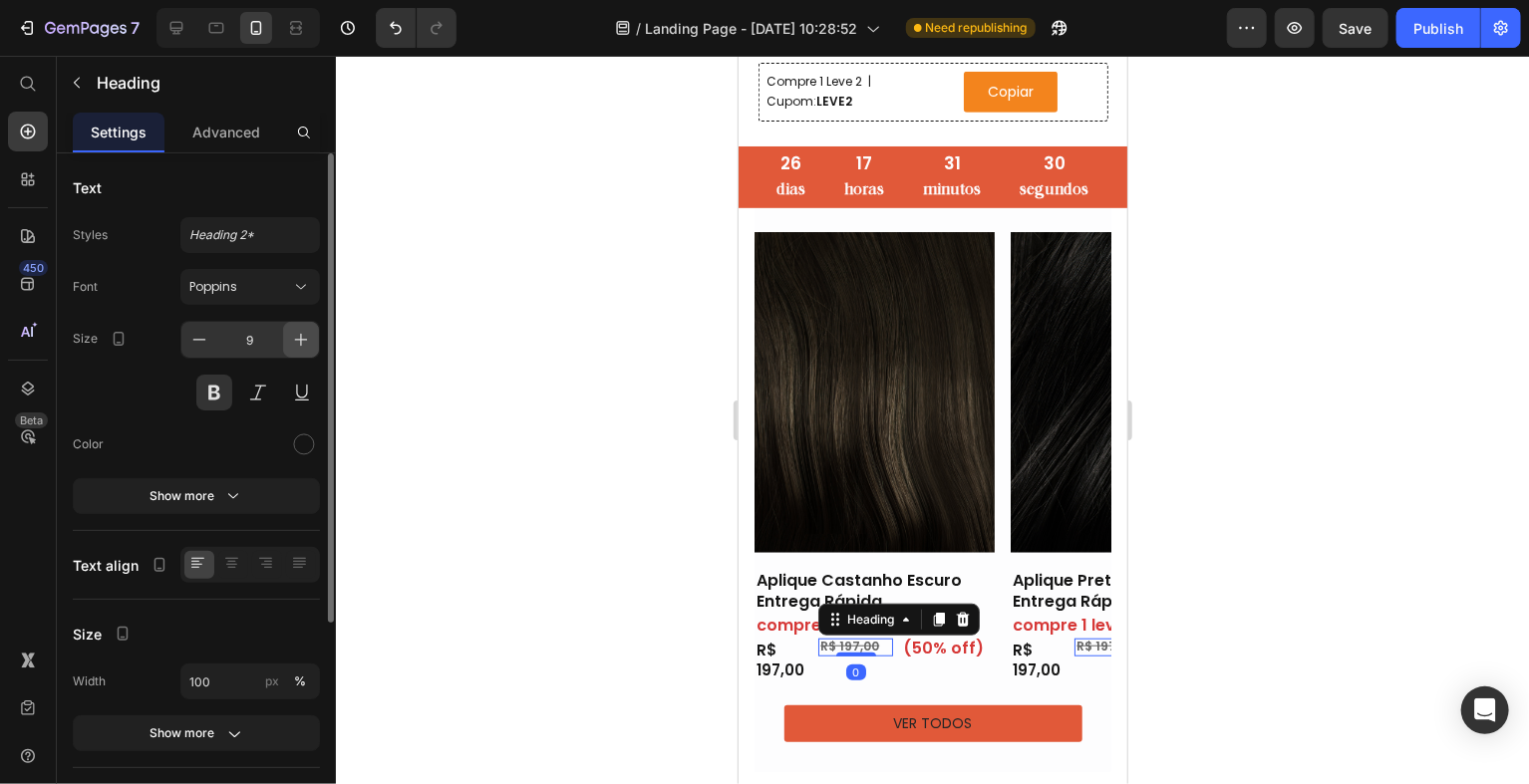 click 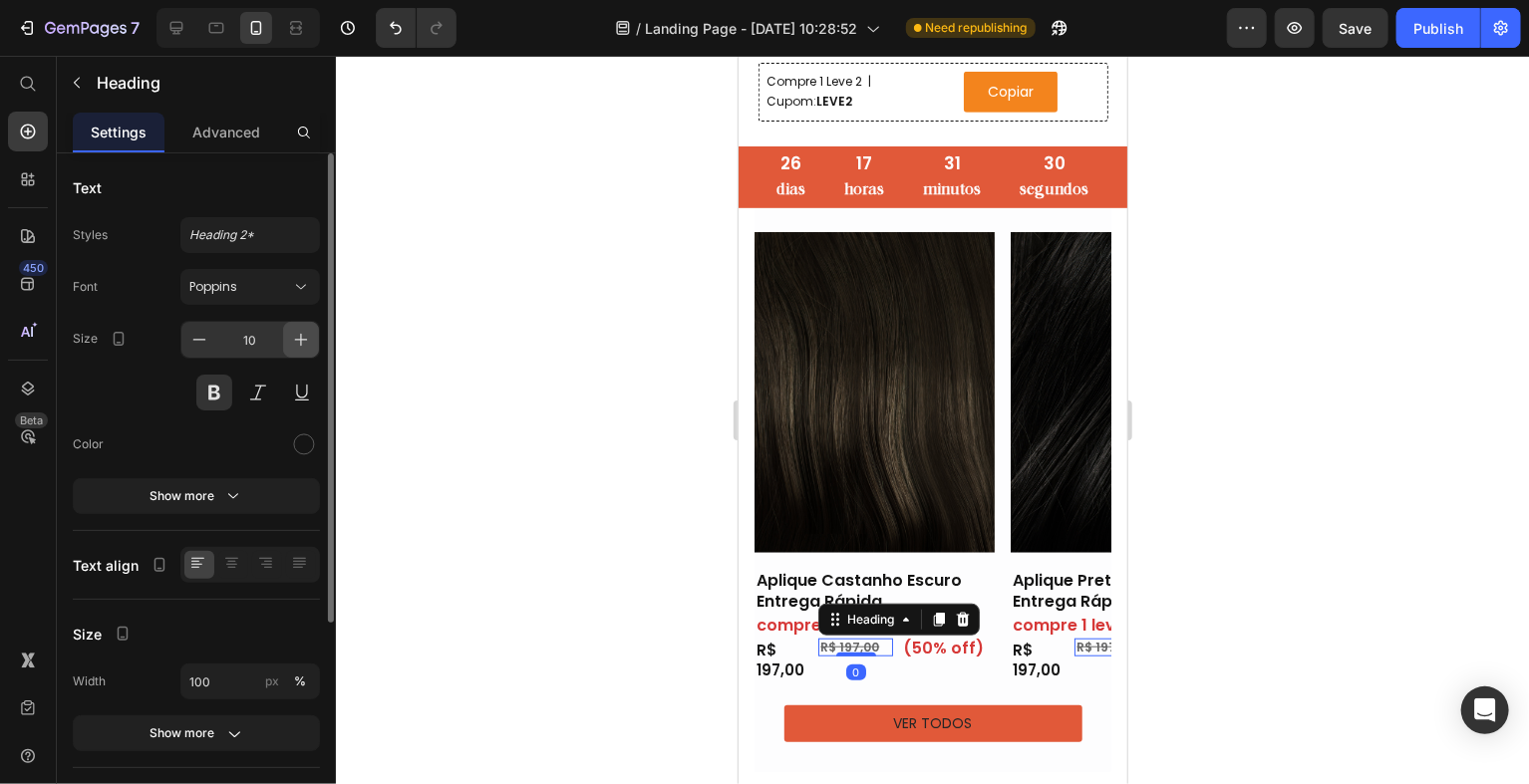 click 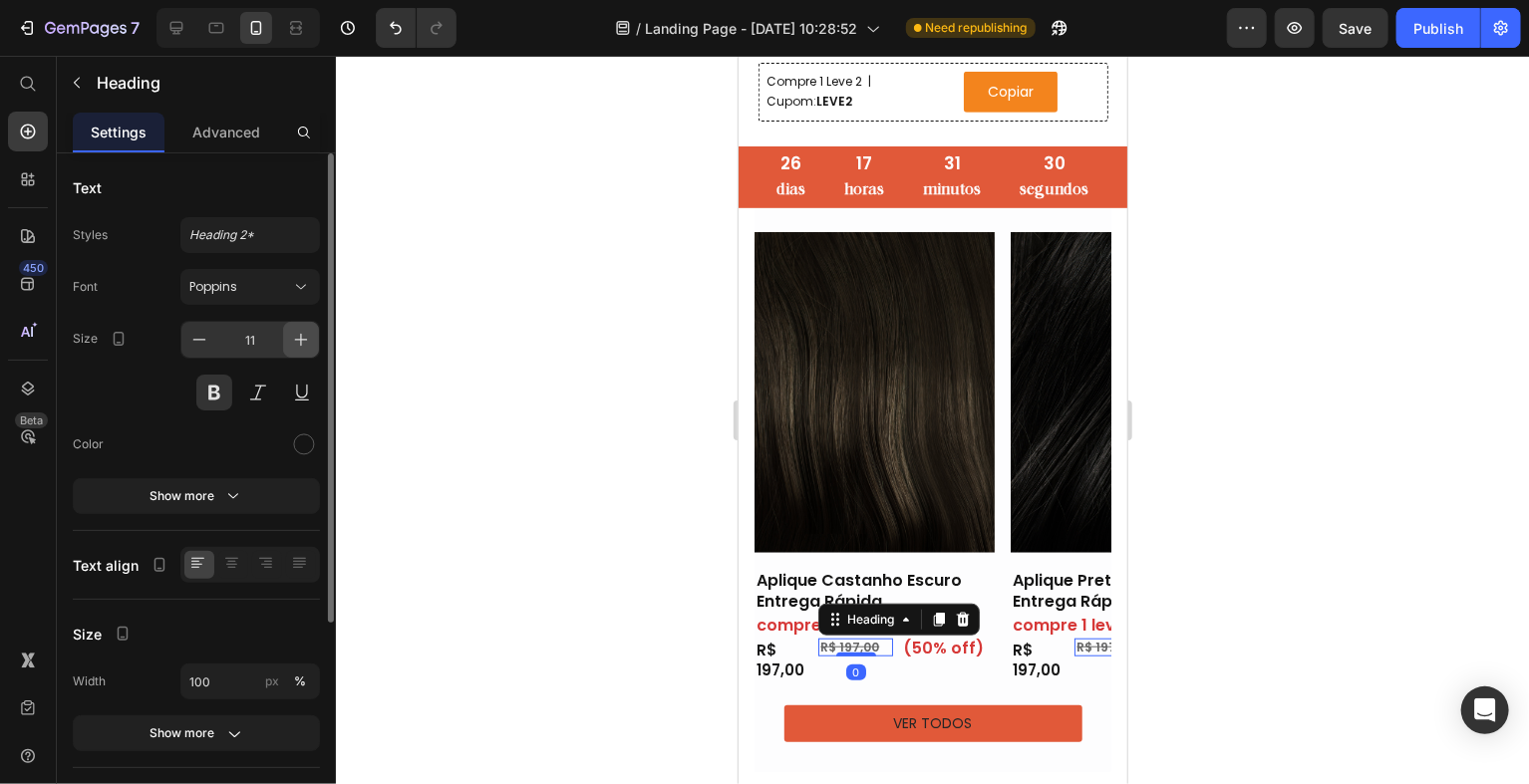 click 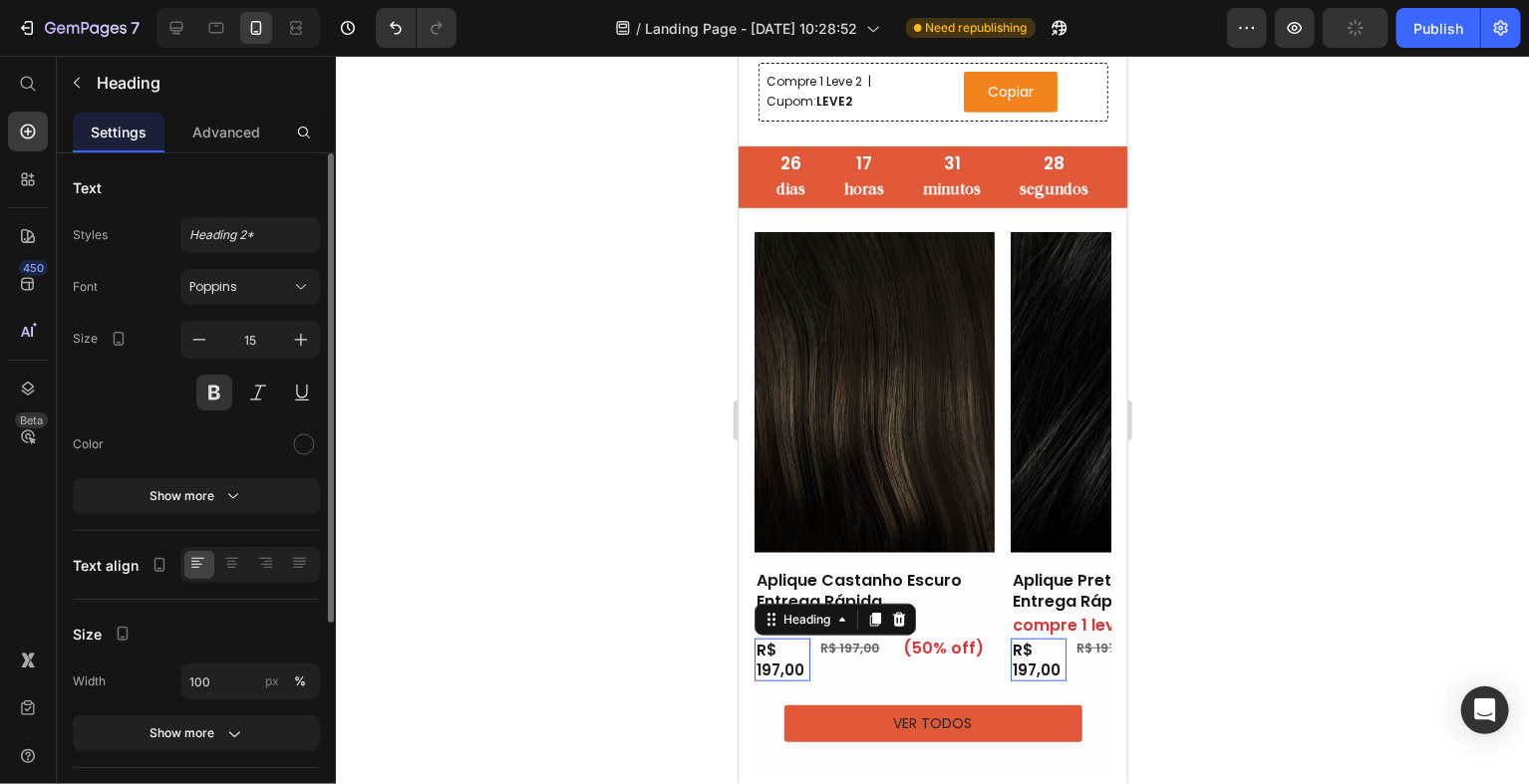 click on "R$ 197,00" at bounding box center (781, 658) 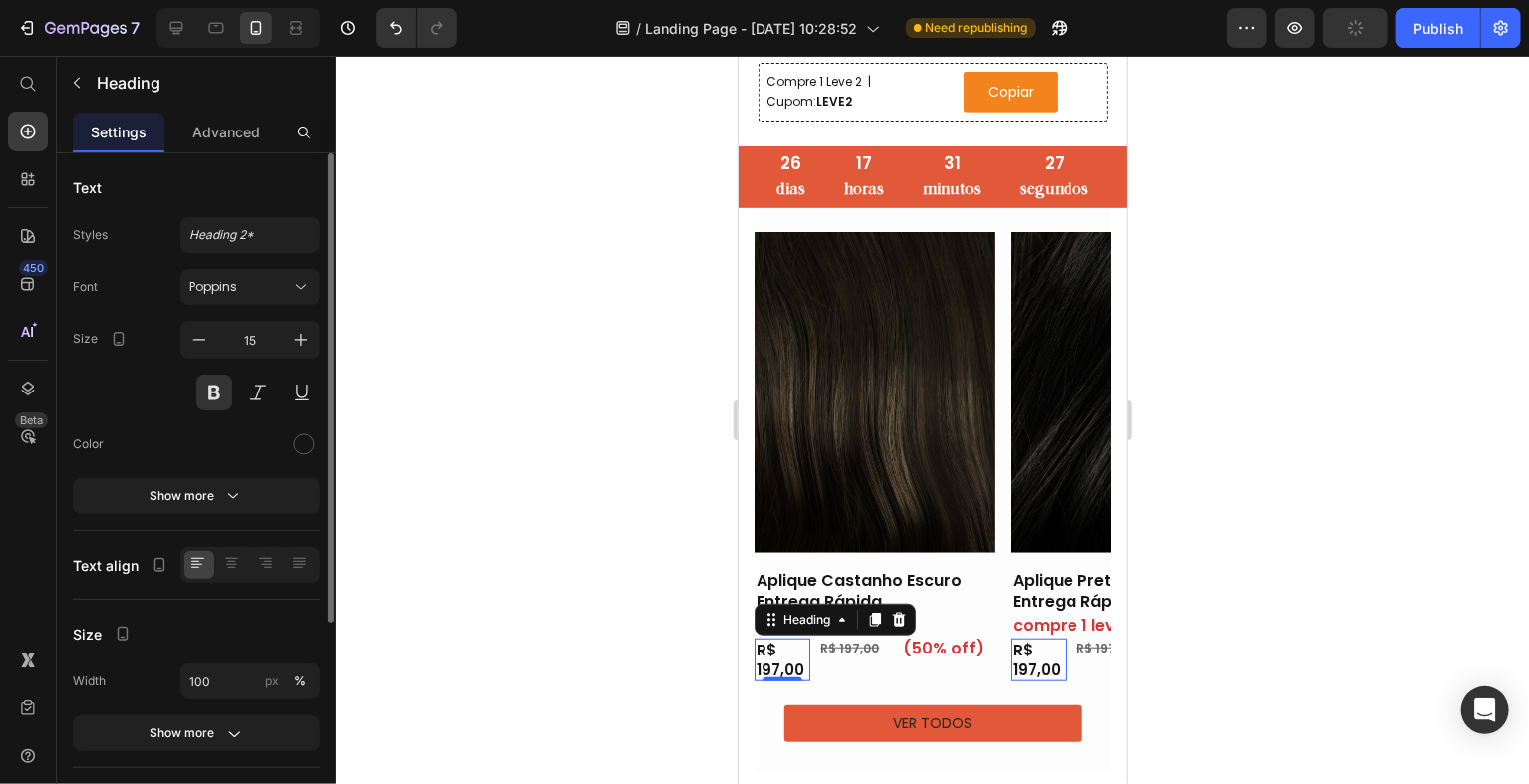 click on "R$ 197,00" at bounding box center (781, 658) 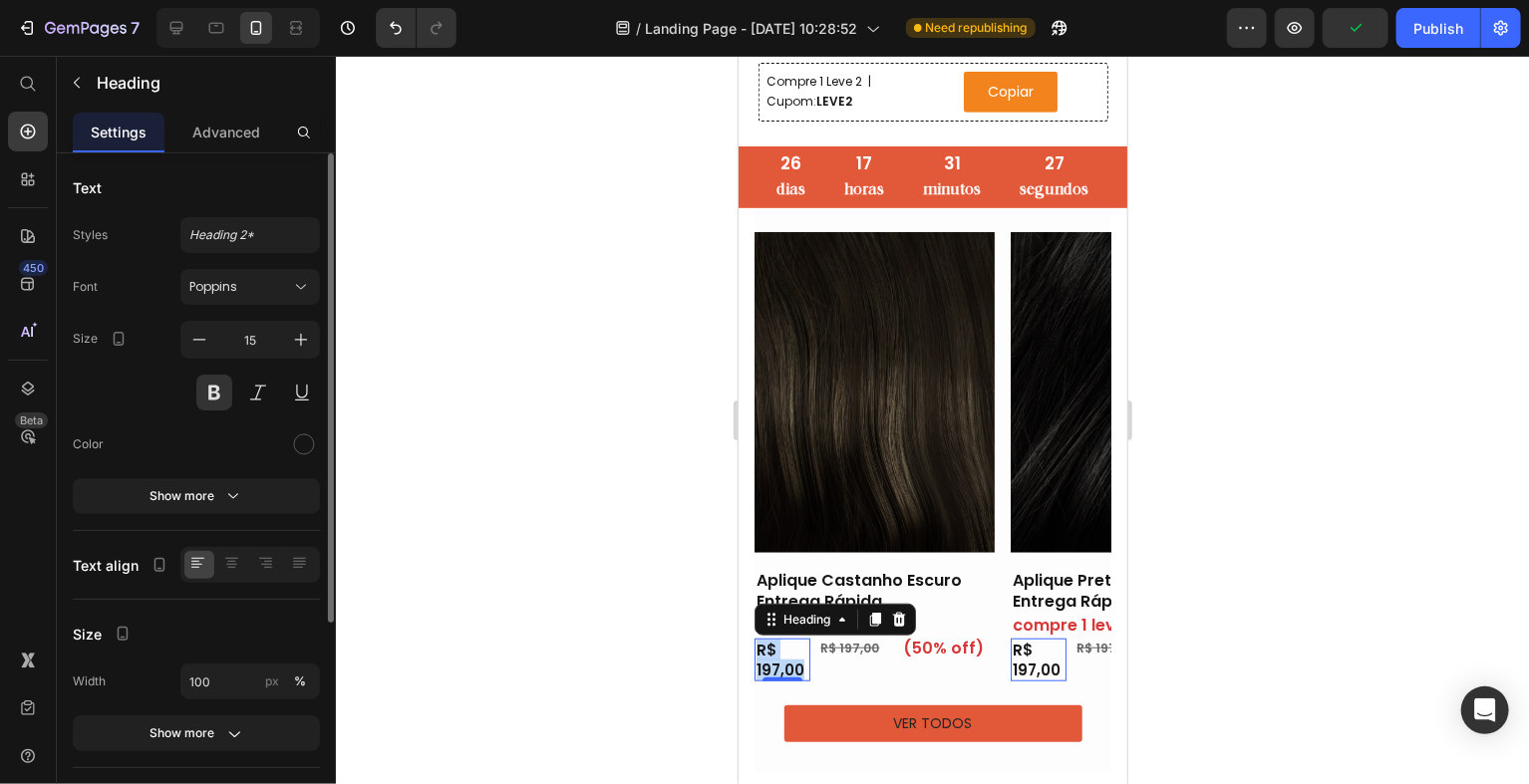 click on "R$ 197,00" at bounding box center (781, 658) 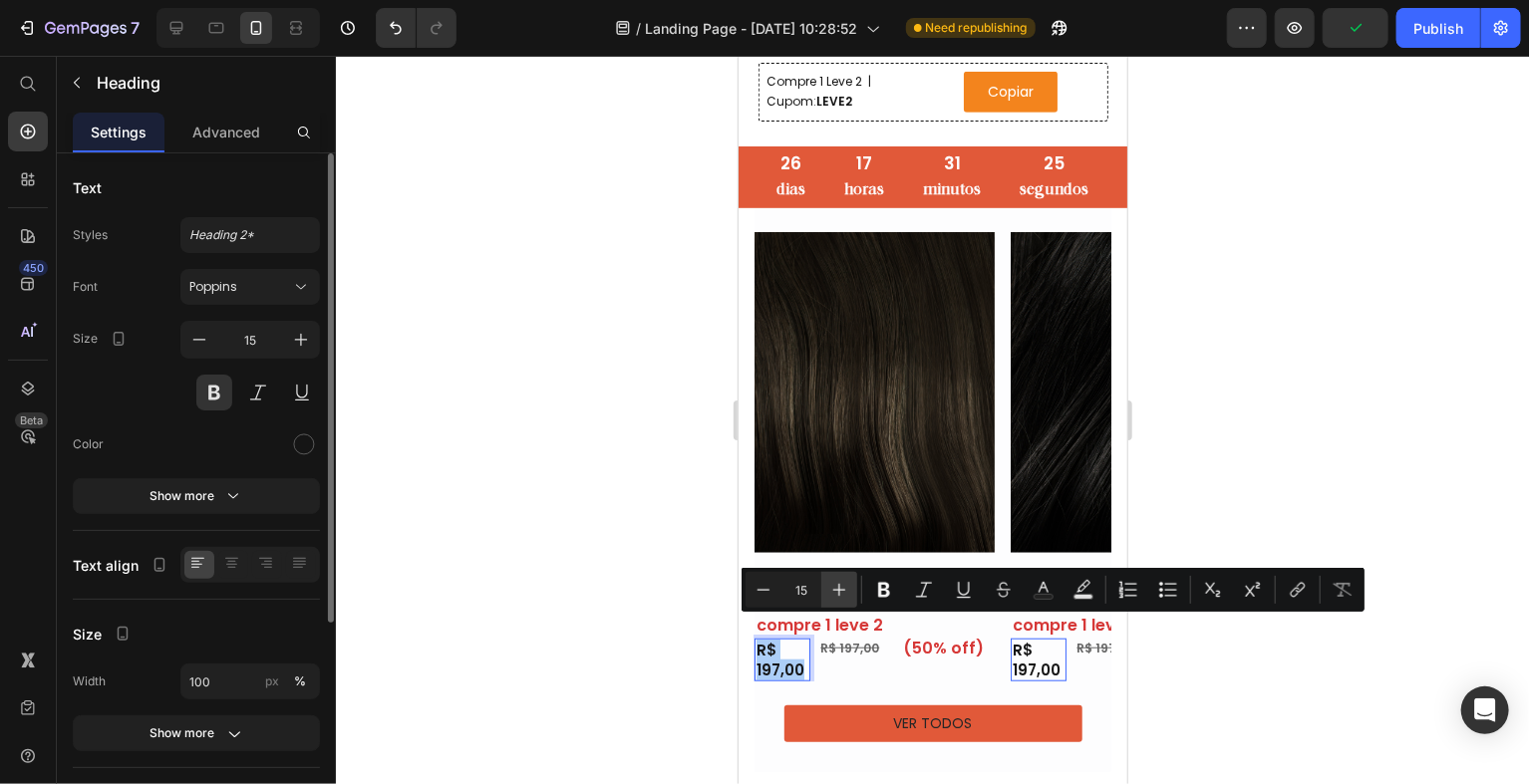 click 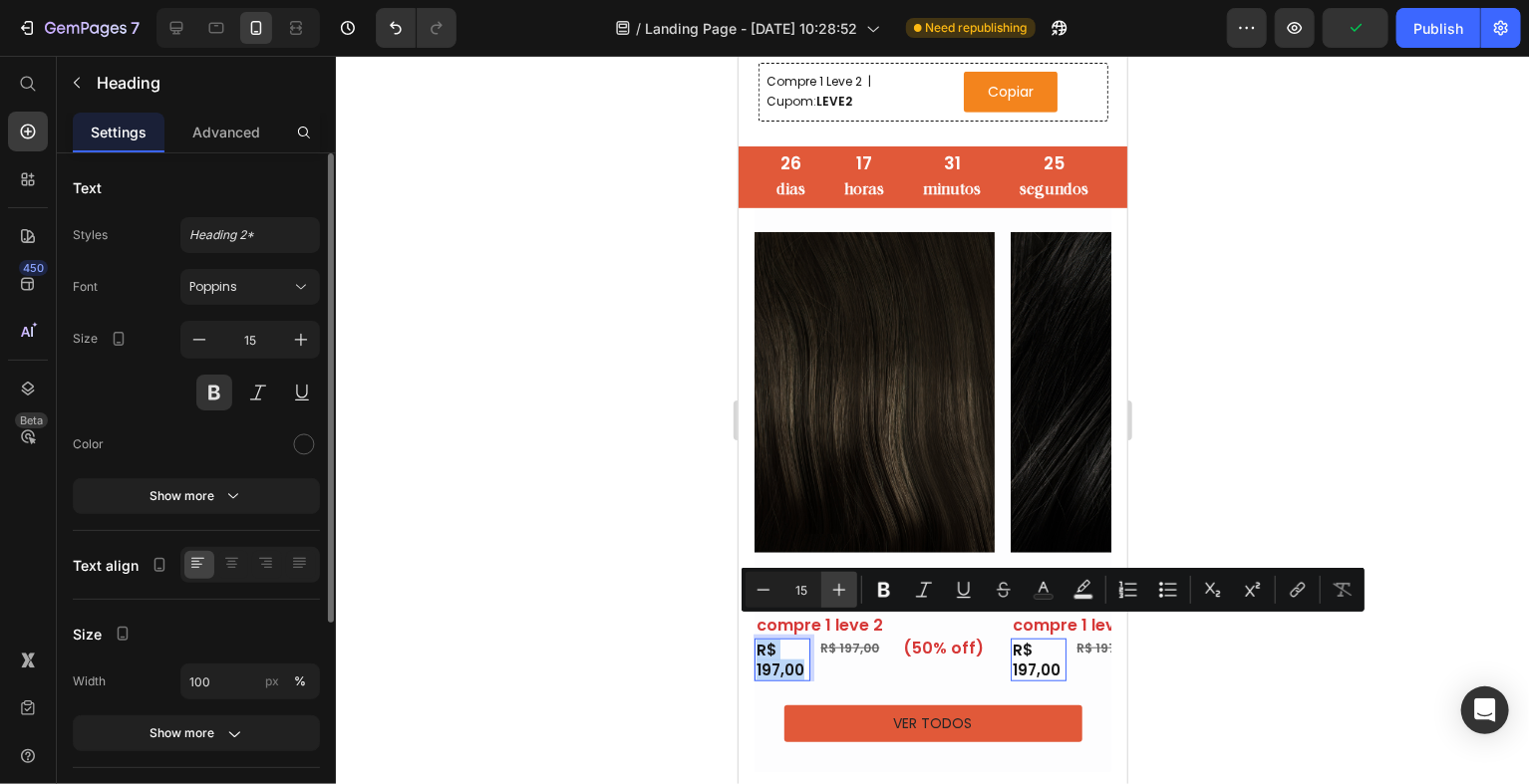 type on "16" 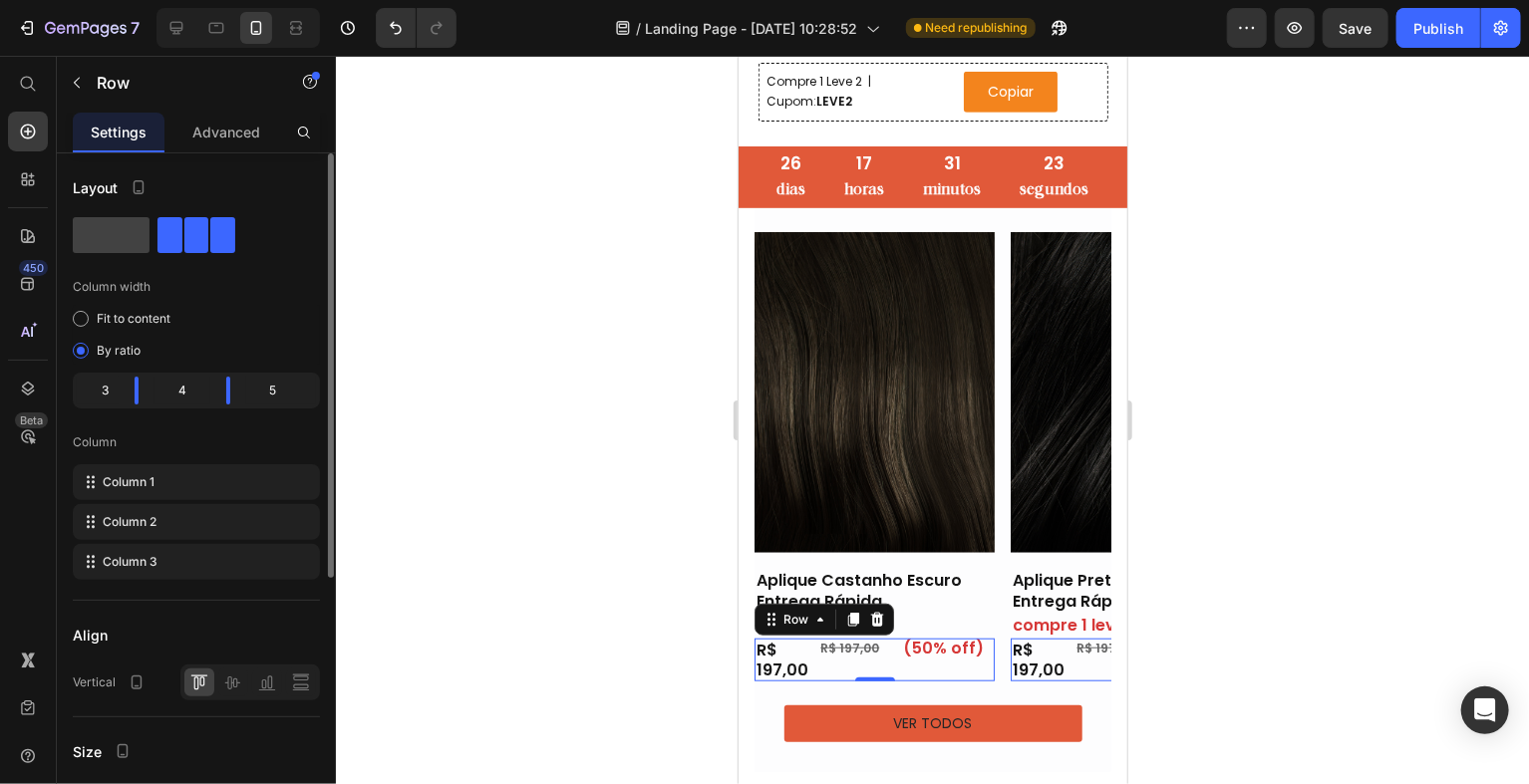 click 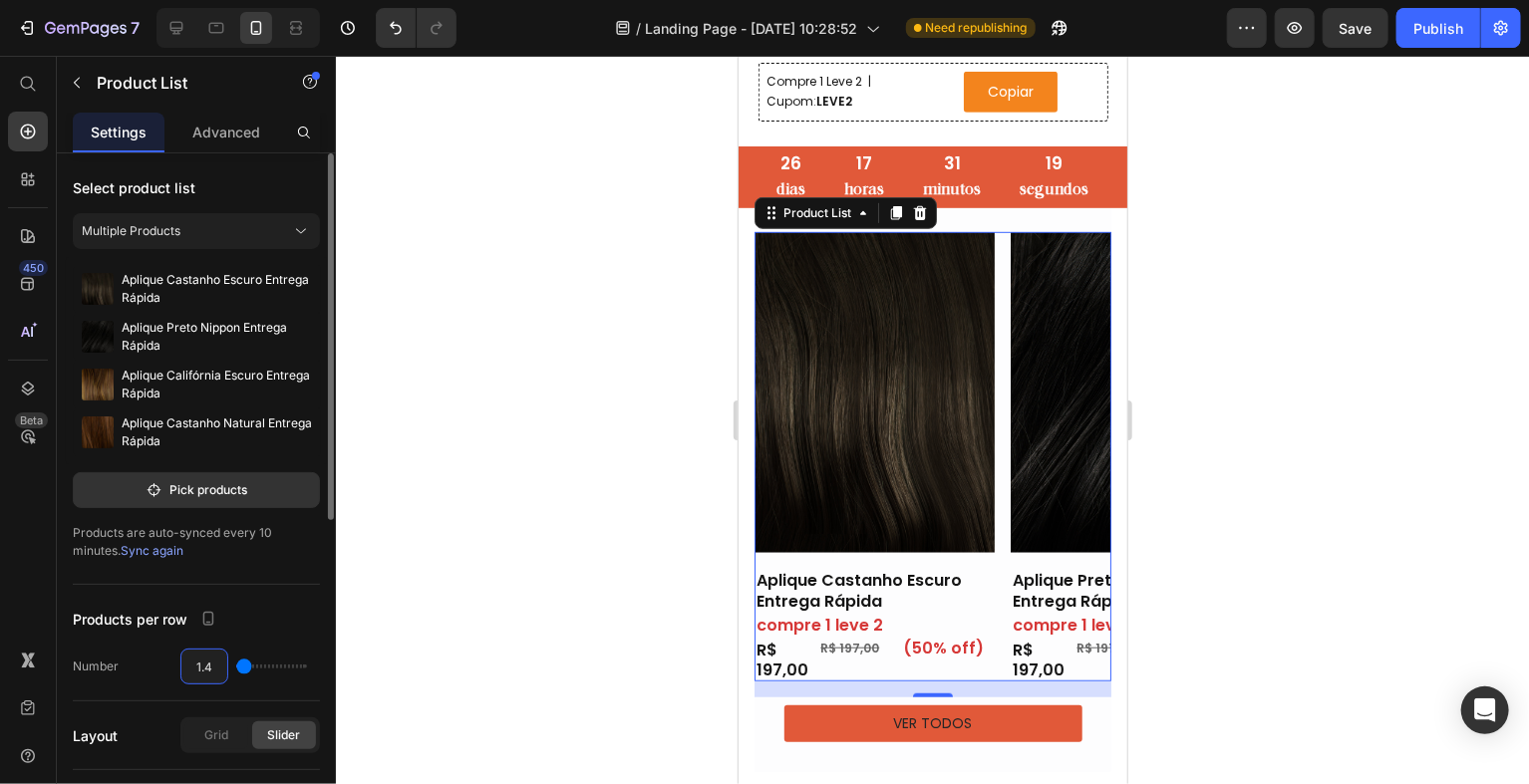 click on "1.4" at bounding box center [204, 666] 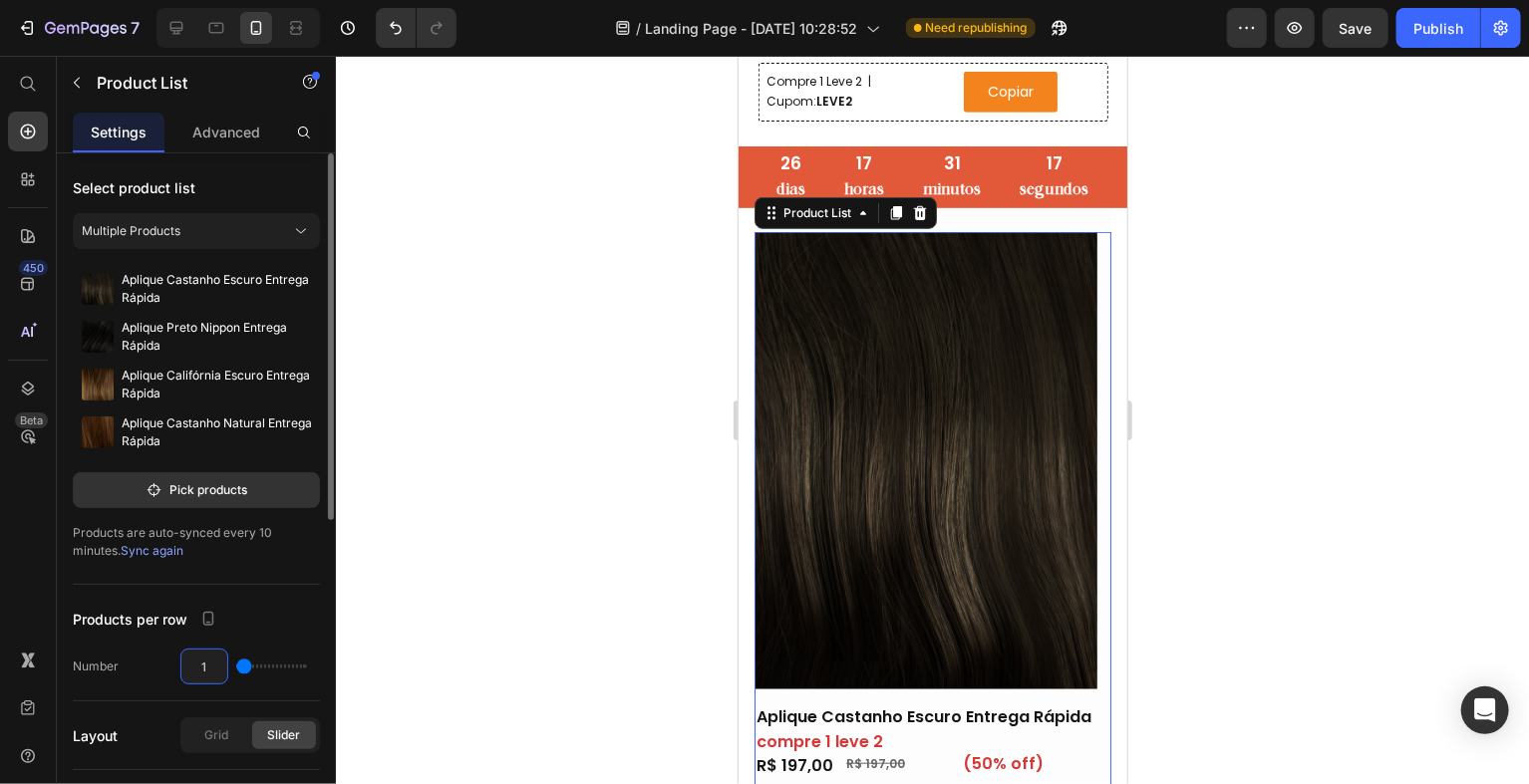 type on "1.3" 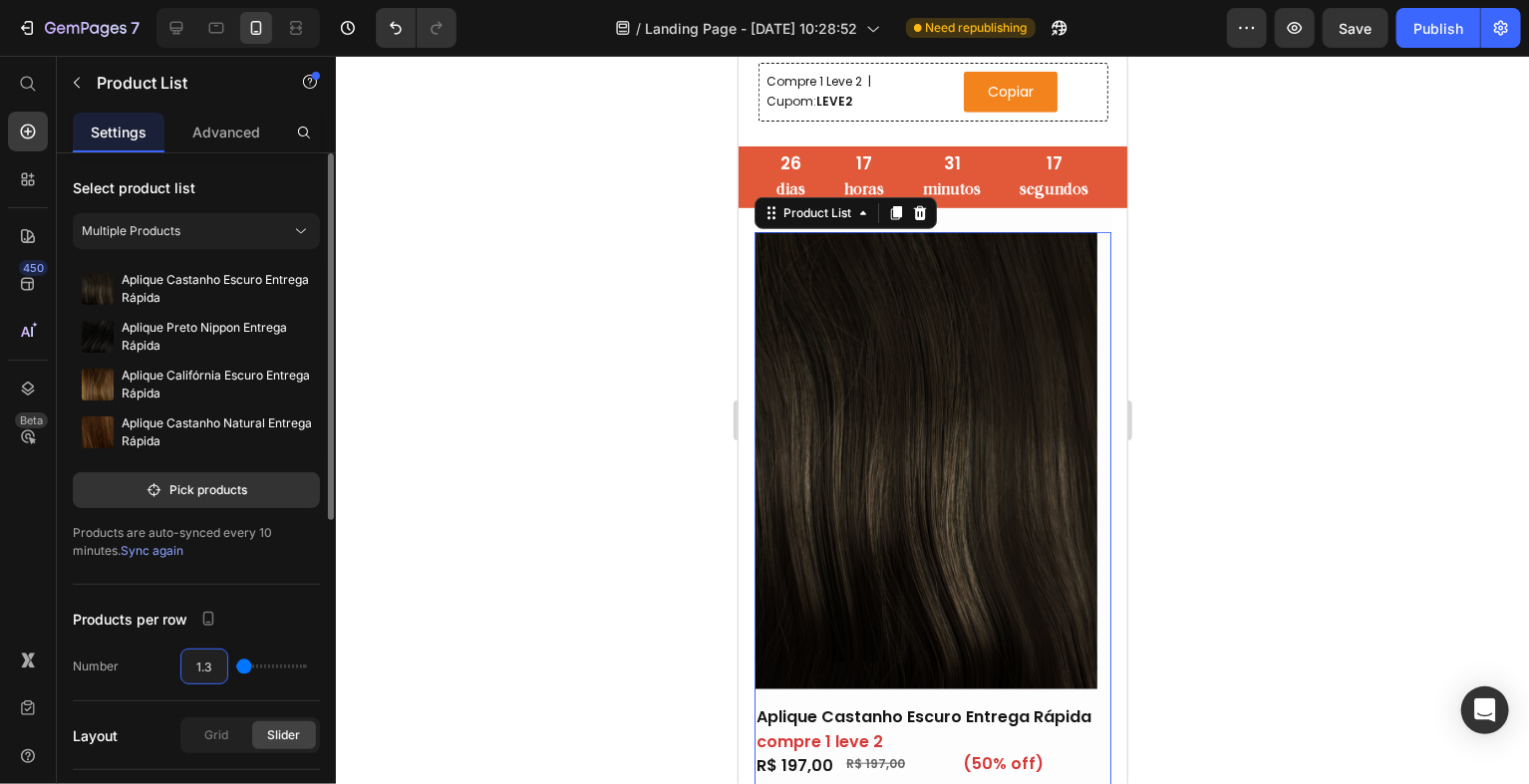 type on "1" 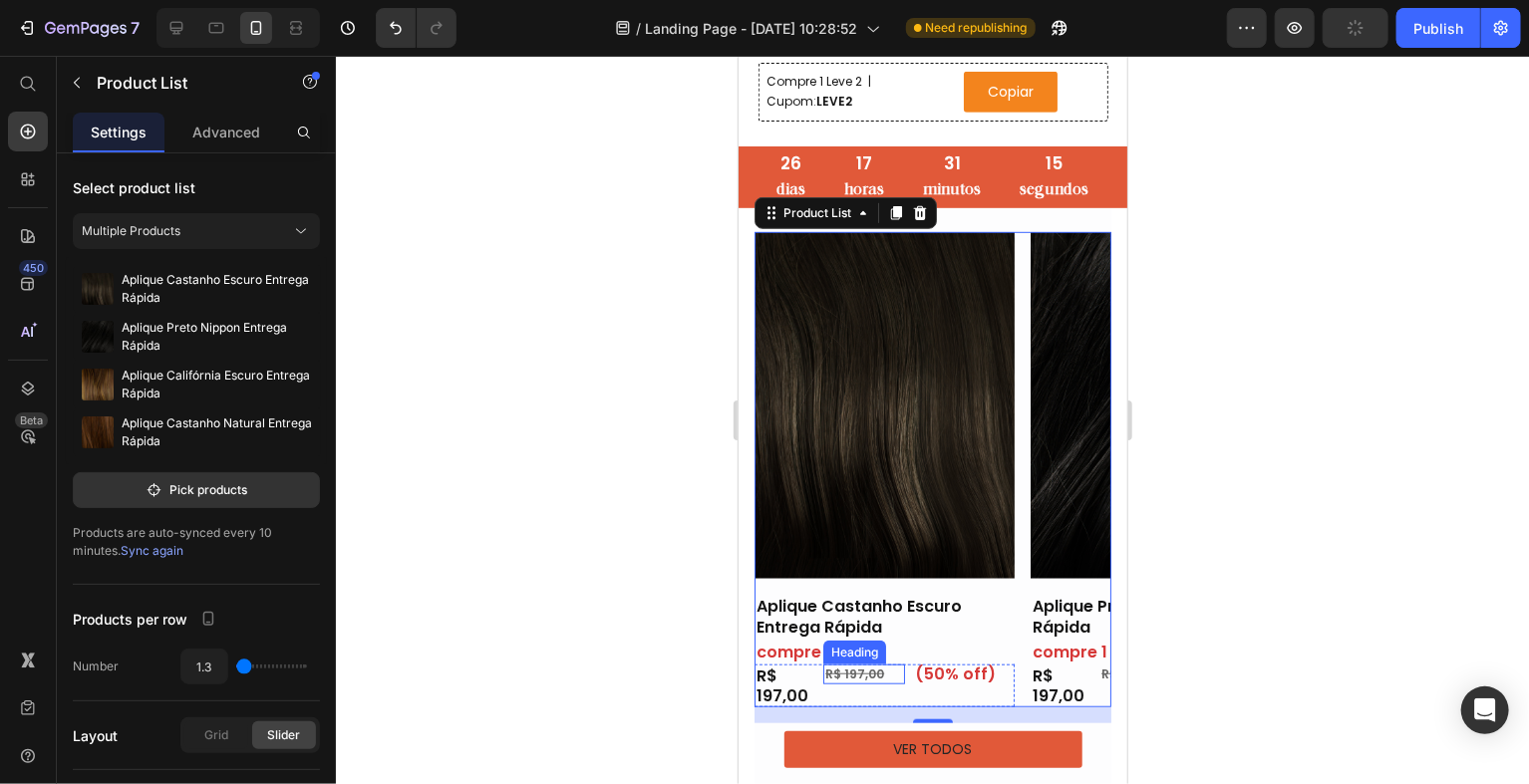 click on "R$ 197,00" at bounding box center (853, 672) 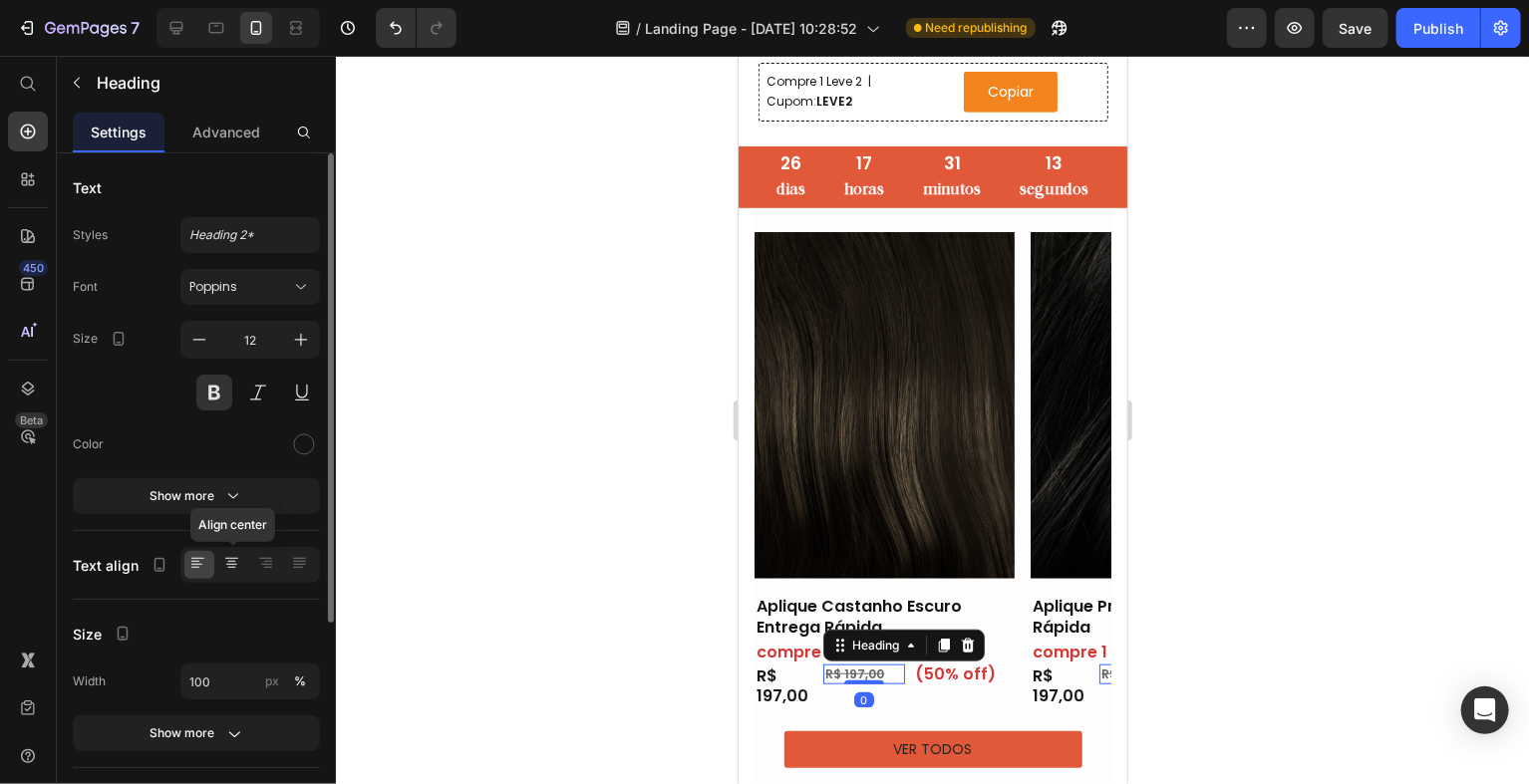 click 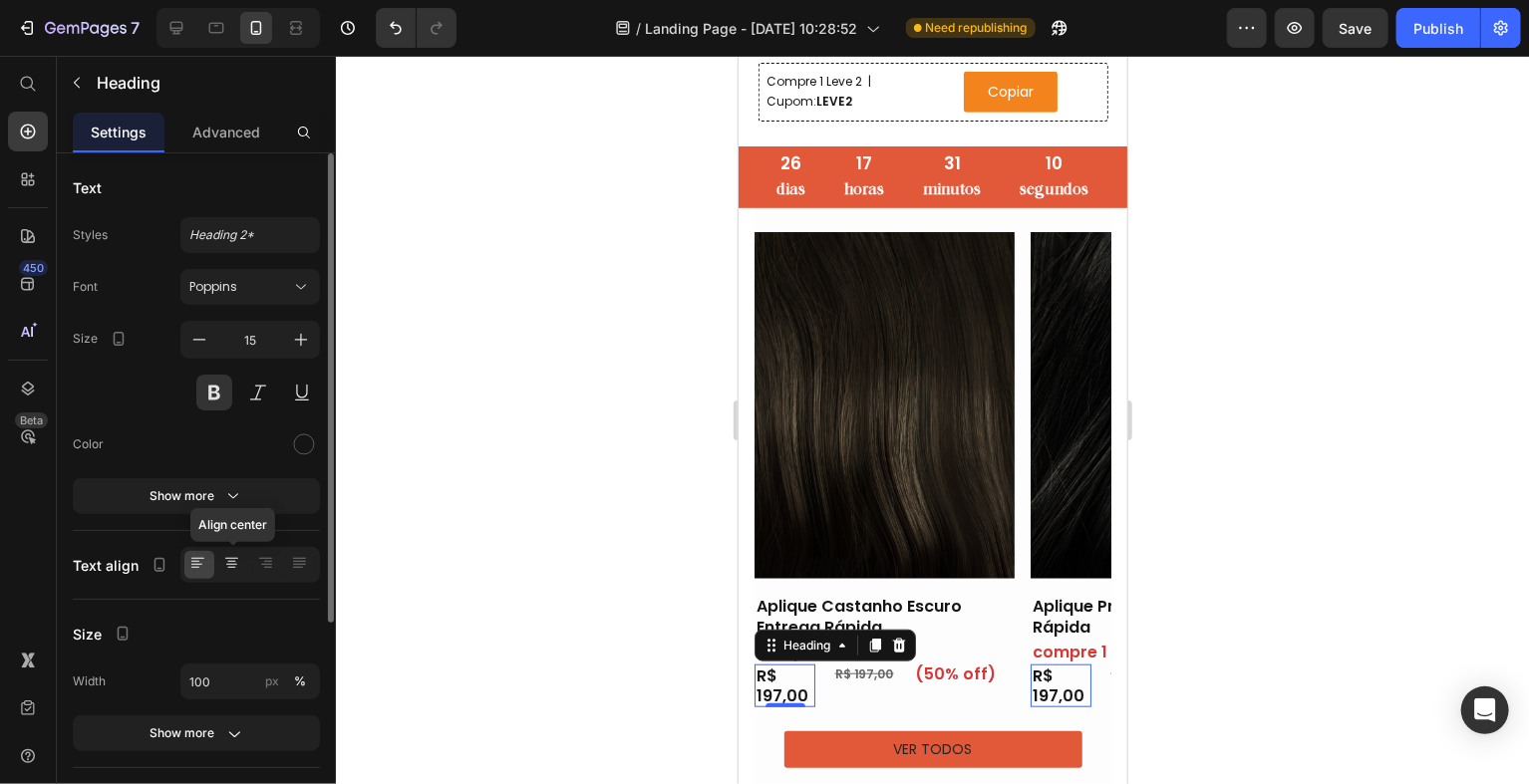 click 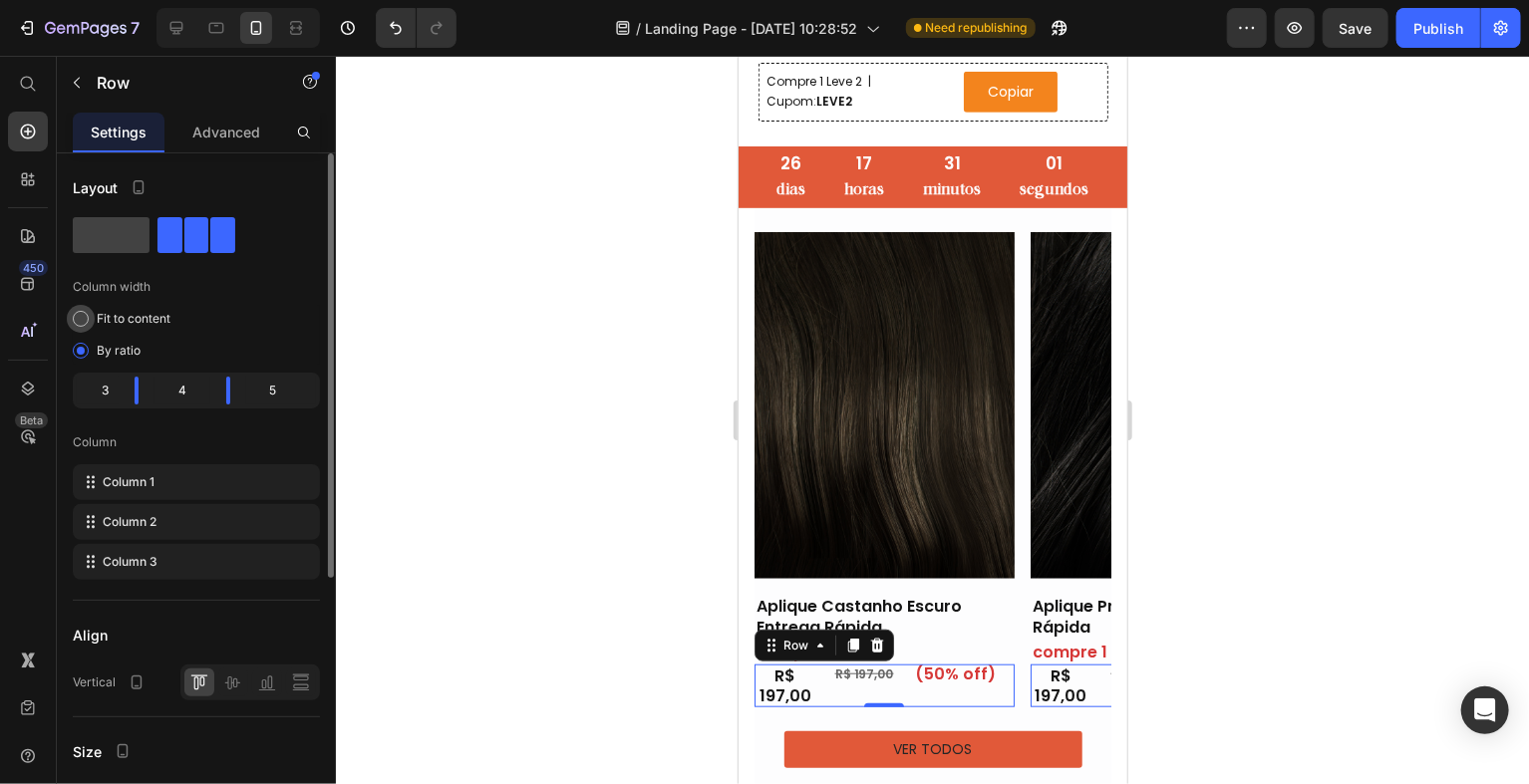 click on "Fit to content" at bounding box center [134, 319] 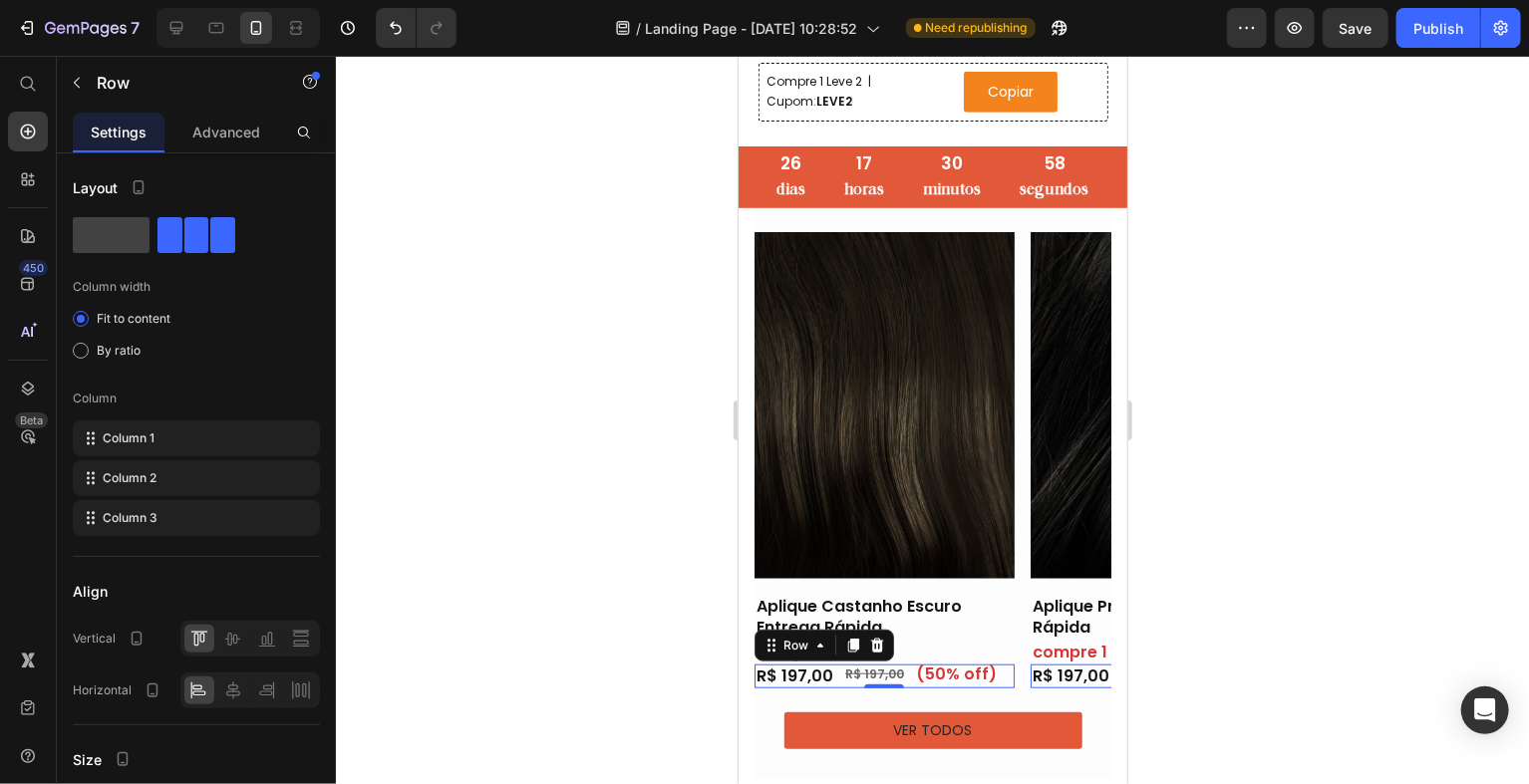 click 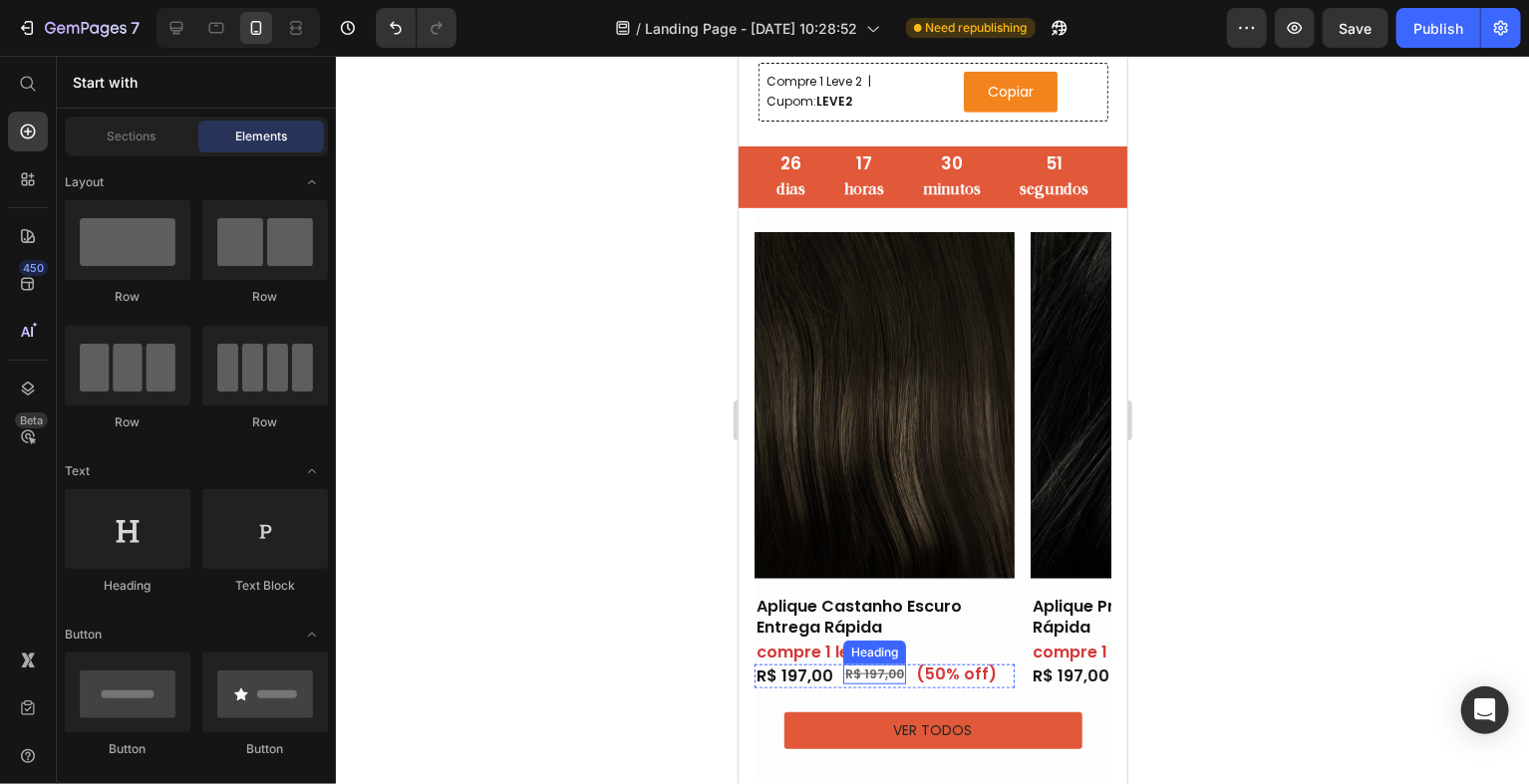 click on "R$ 197,00" at bounding box center (873, 672) 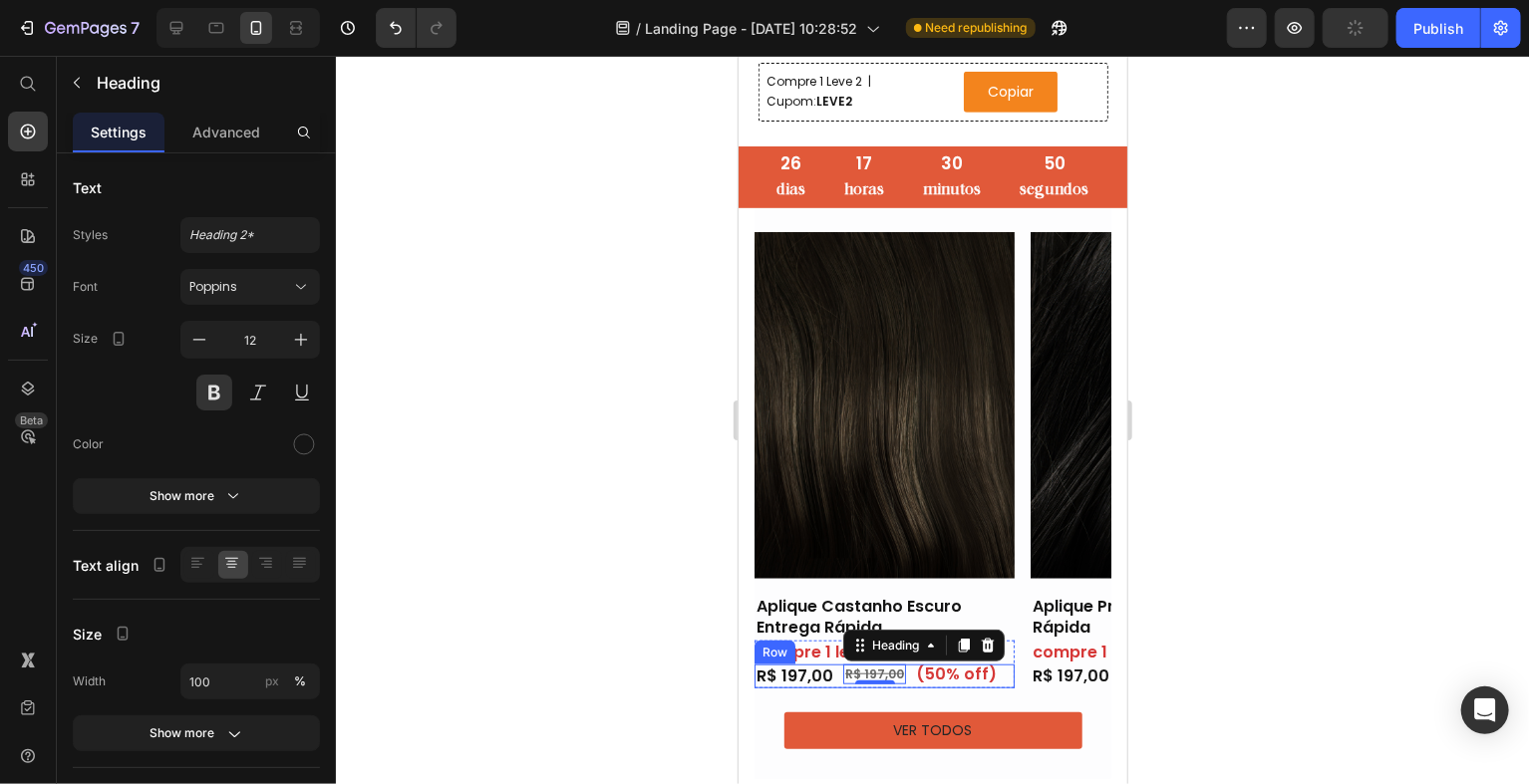 click on "⁠⁠⁠⁠⁠⁠⁠ R$ 197,00 Heading ⁠⁠⁠⁠⁠⁠⁠ R$ 197,00 Heading   0 ⁠⁠⁠⁠⁠⁠⁠ (50% off) Heading Row" at bounding box center (883, 675) 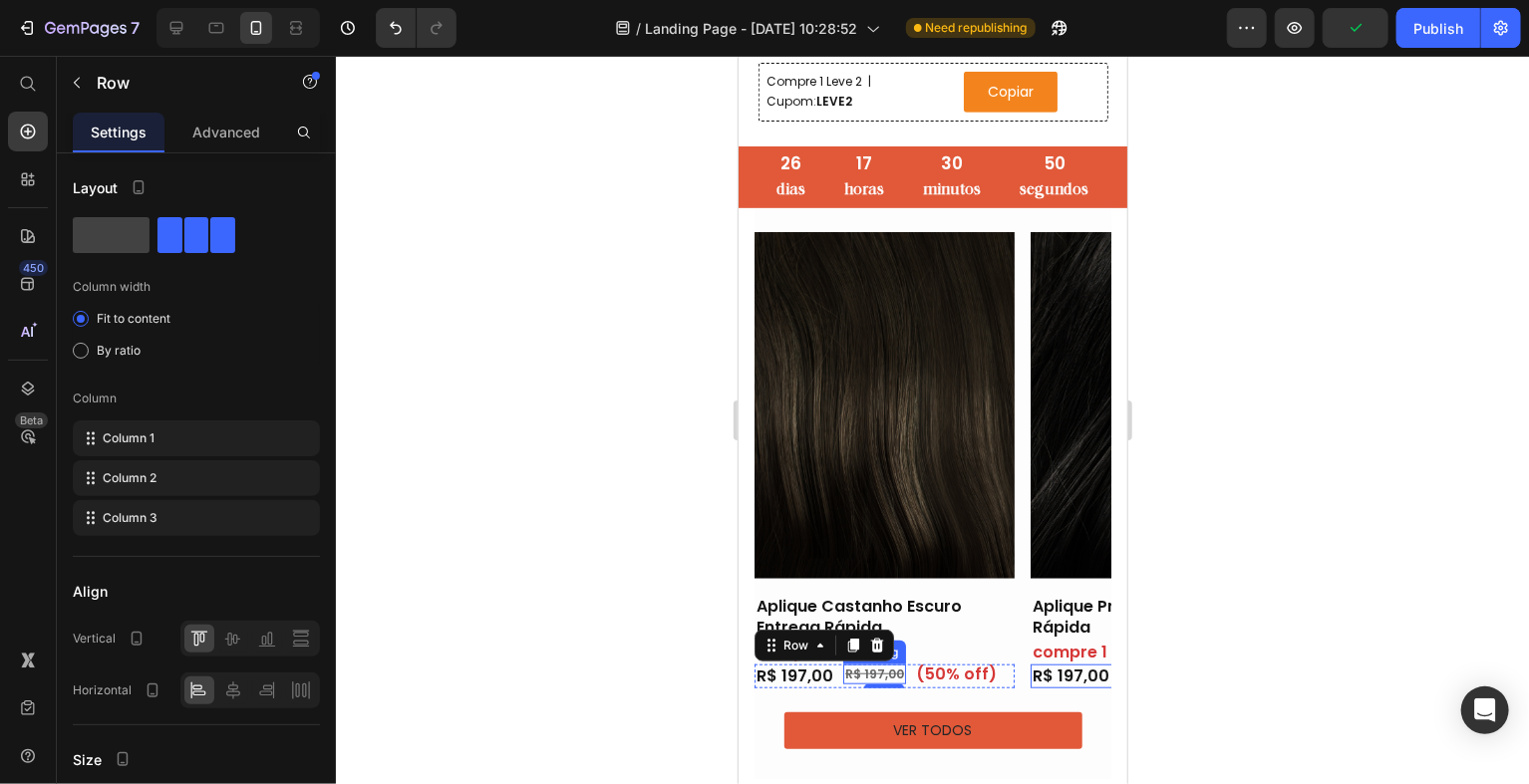 click on "R$ 197,00" at bounding box center [873, 672] 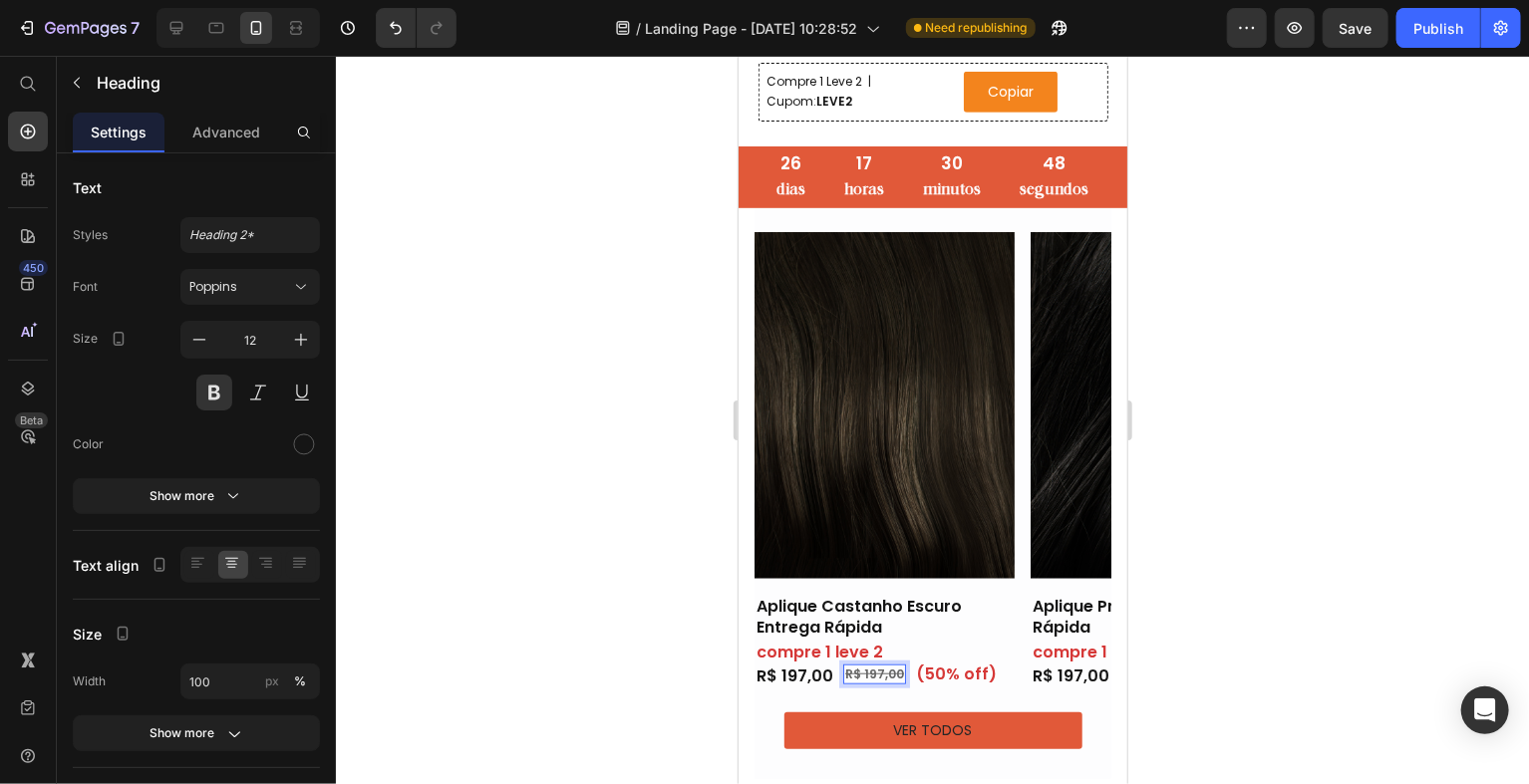 click on "R$ 197,00" at bounding box center [873, 672] 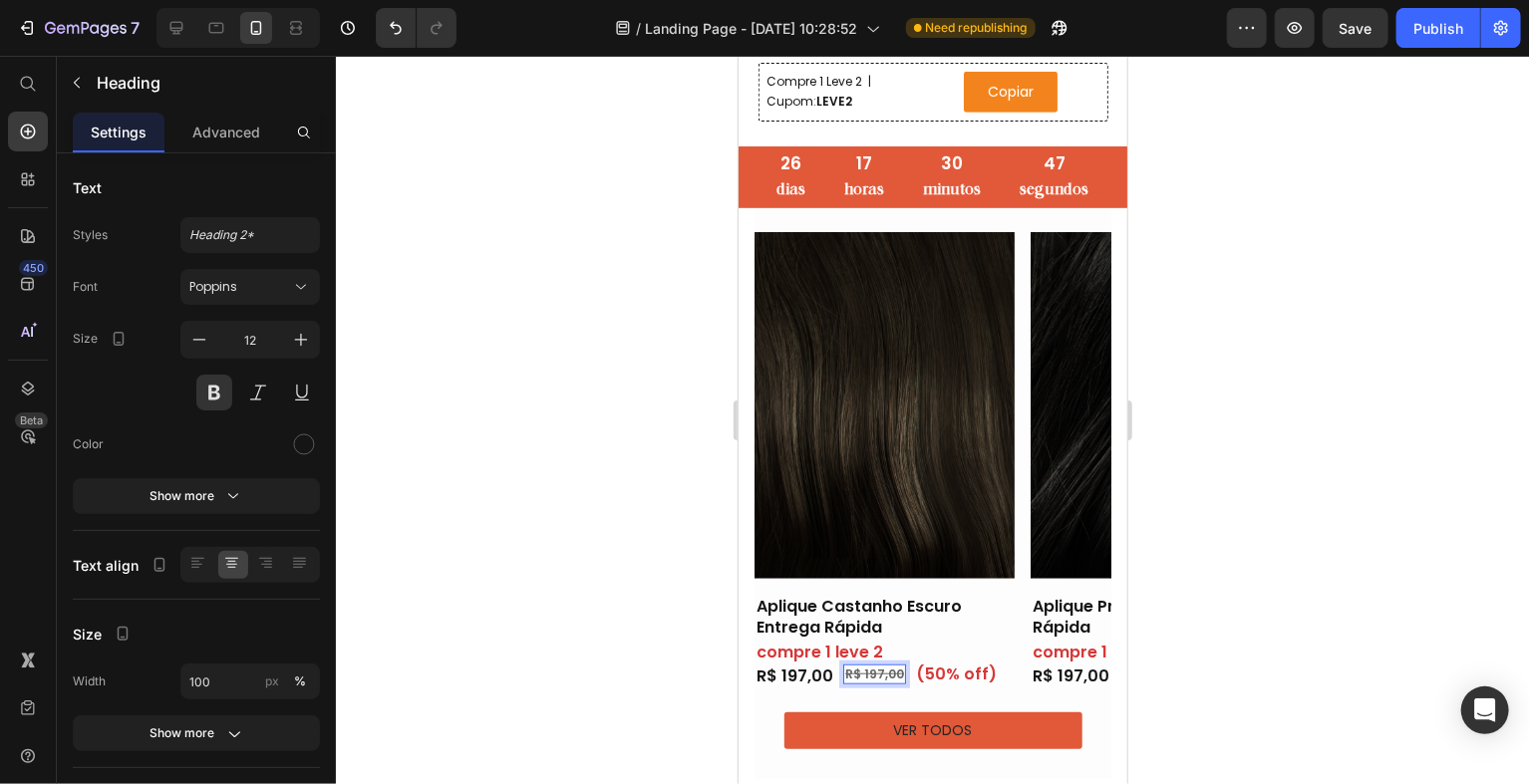 click on "R$ 197,00" at bounding box center [873, 672] 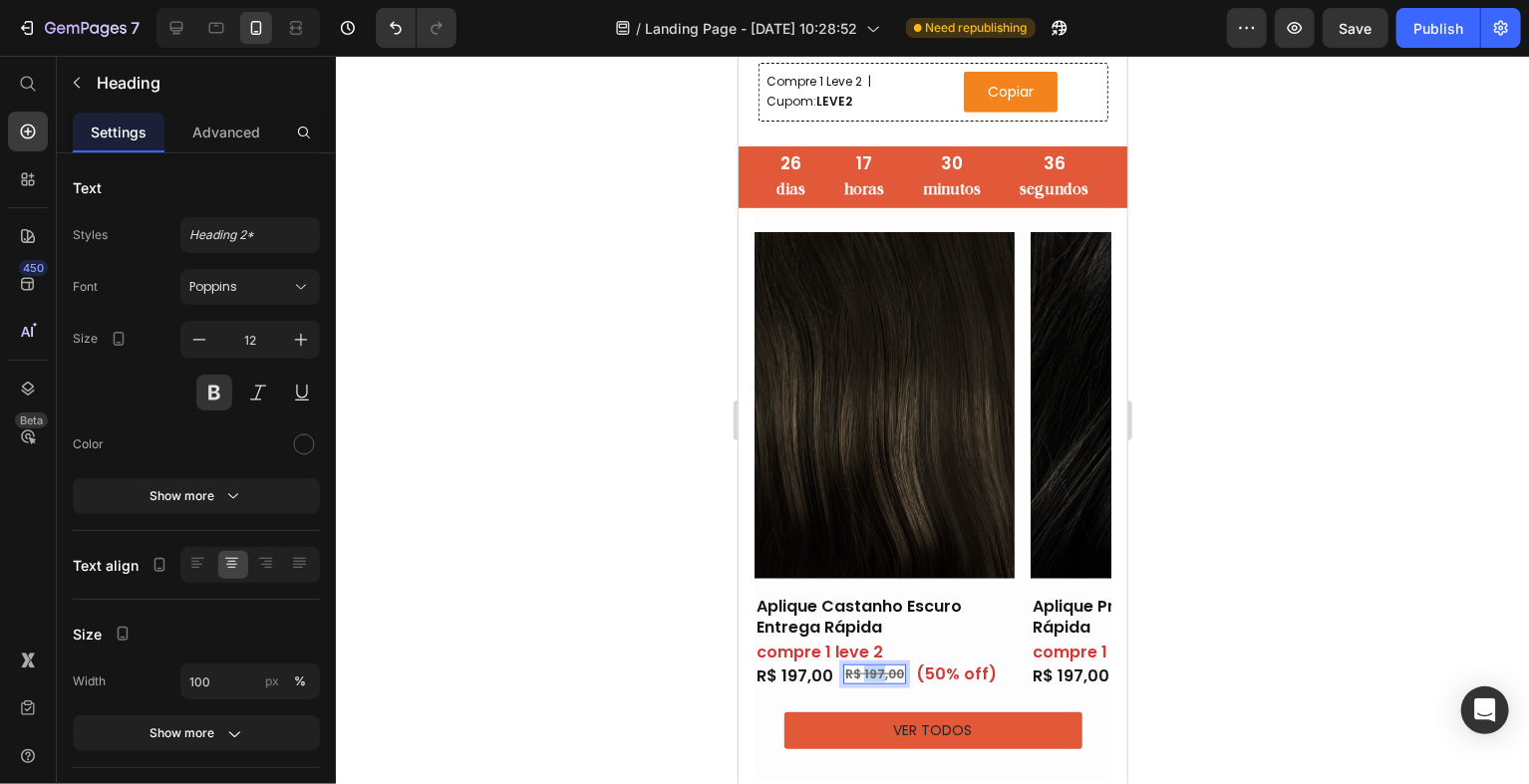 drag, startPoint x: 860, startPoint y: 653, endPoint x: 875, endPoint y: 654, distance: 15.033296 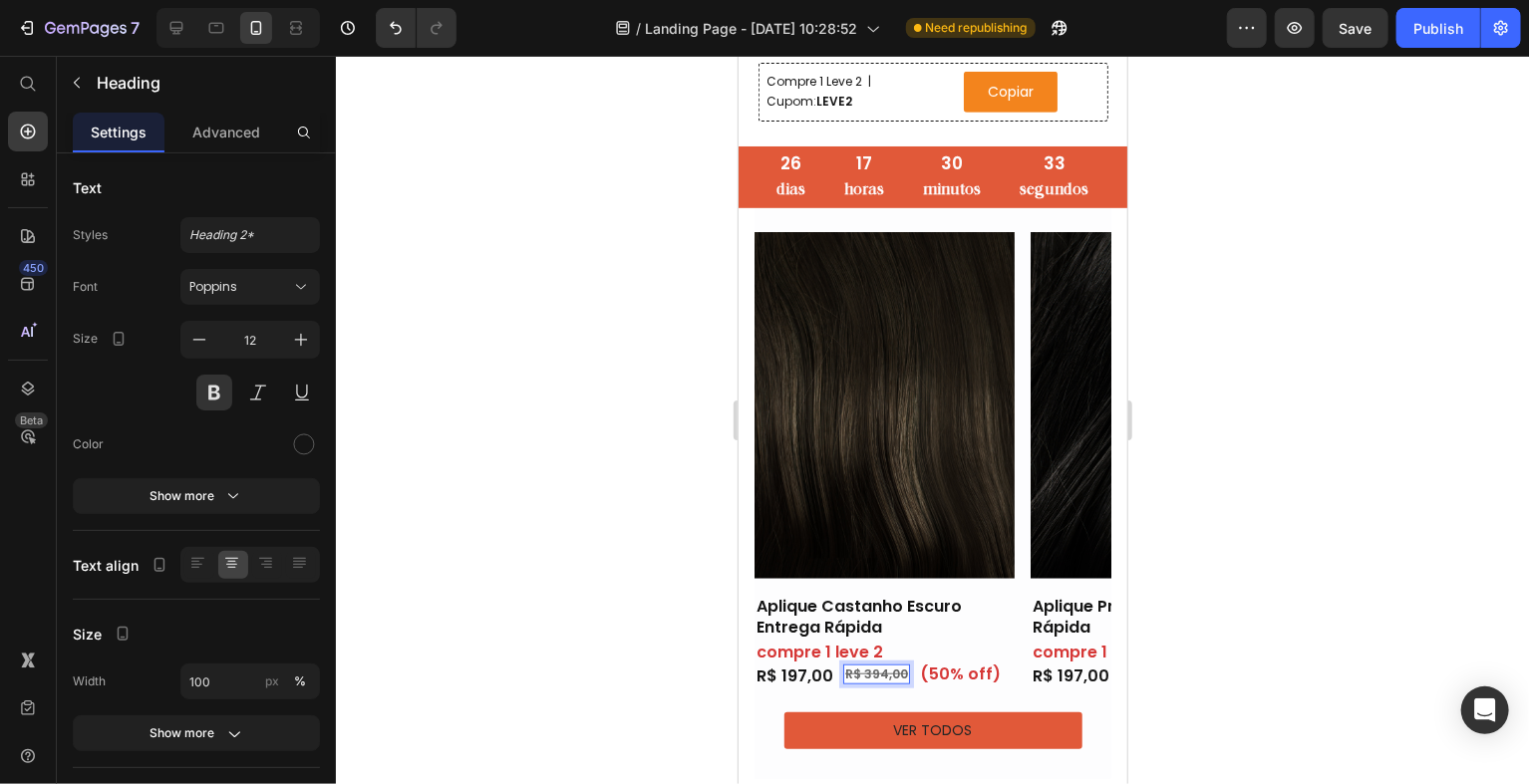 click 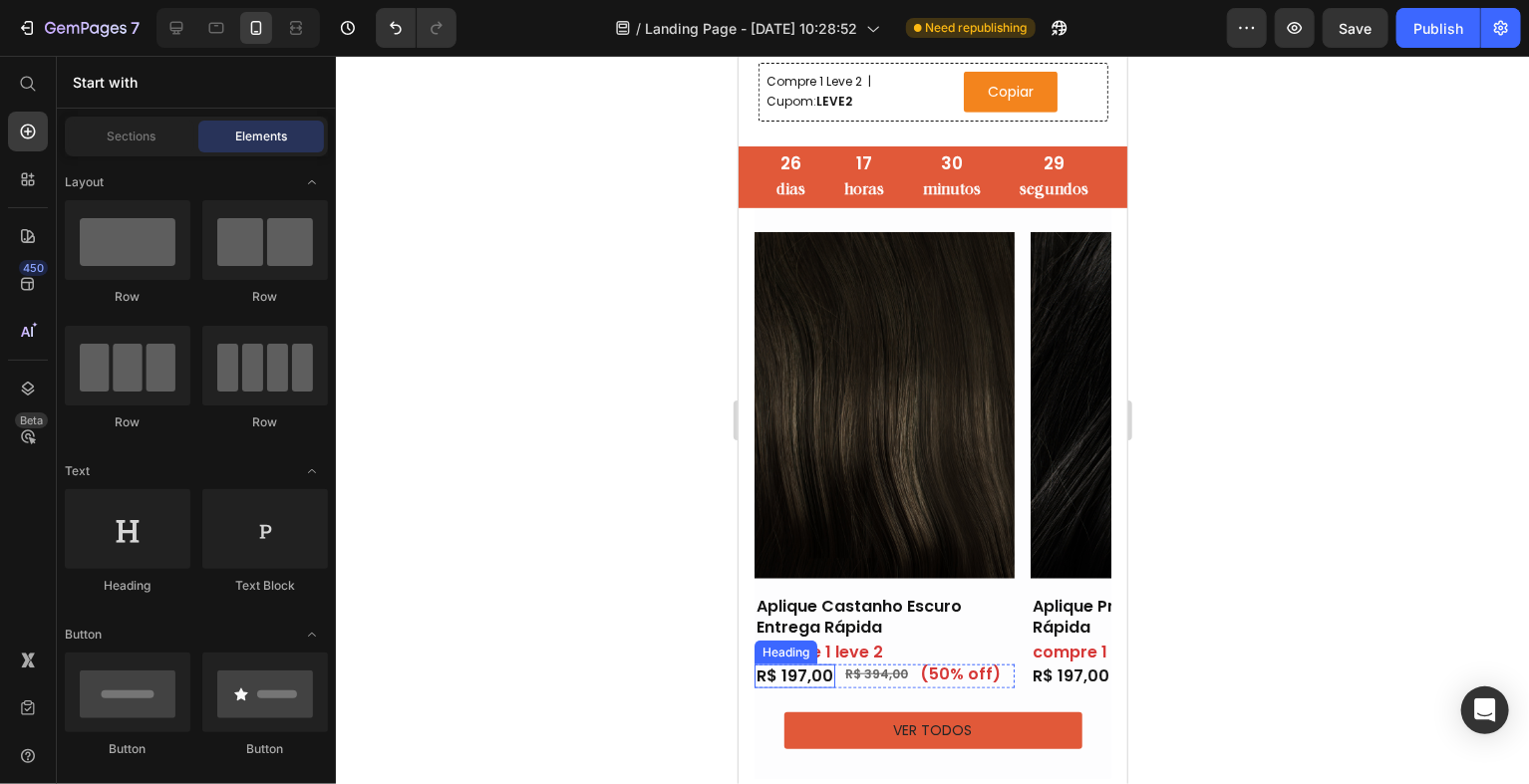 click on "R$ 197,00" at bounding box center (793, 674) 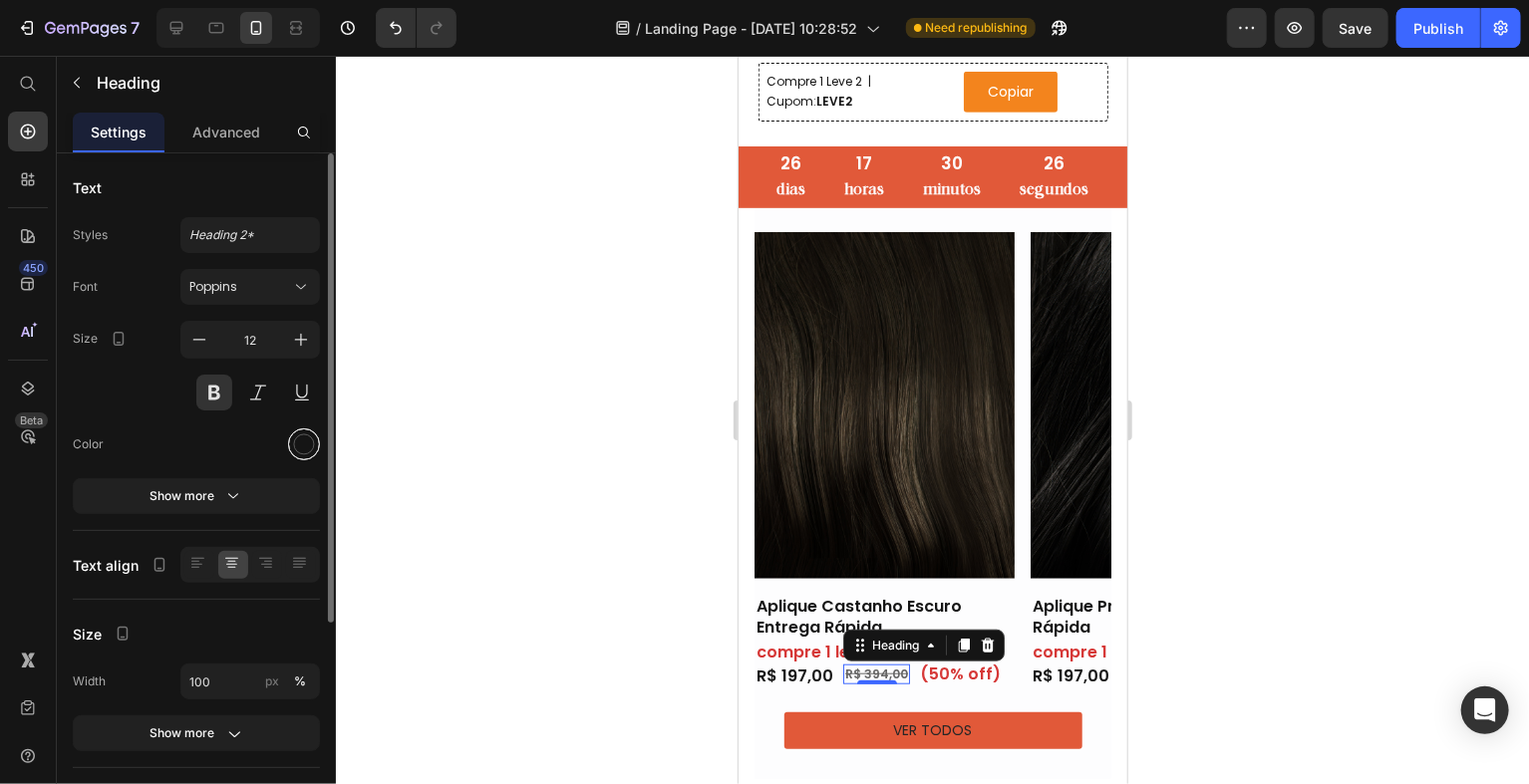 click at bounding box center [304, 444] 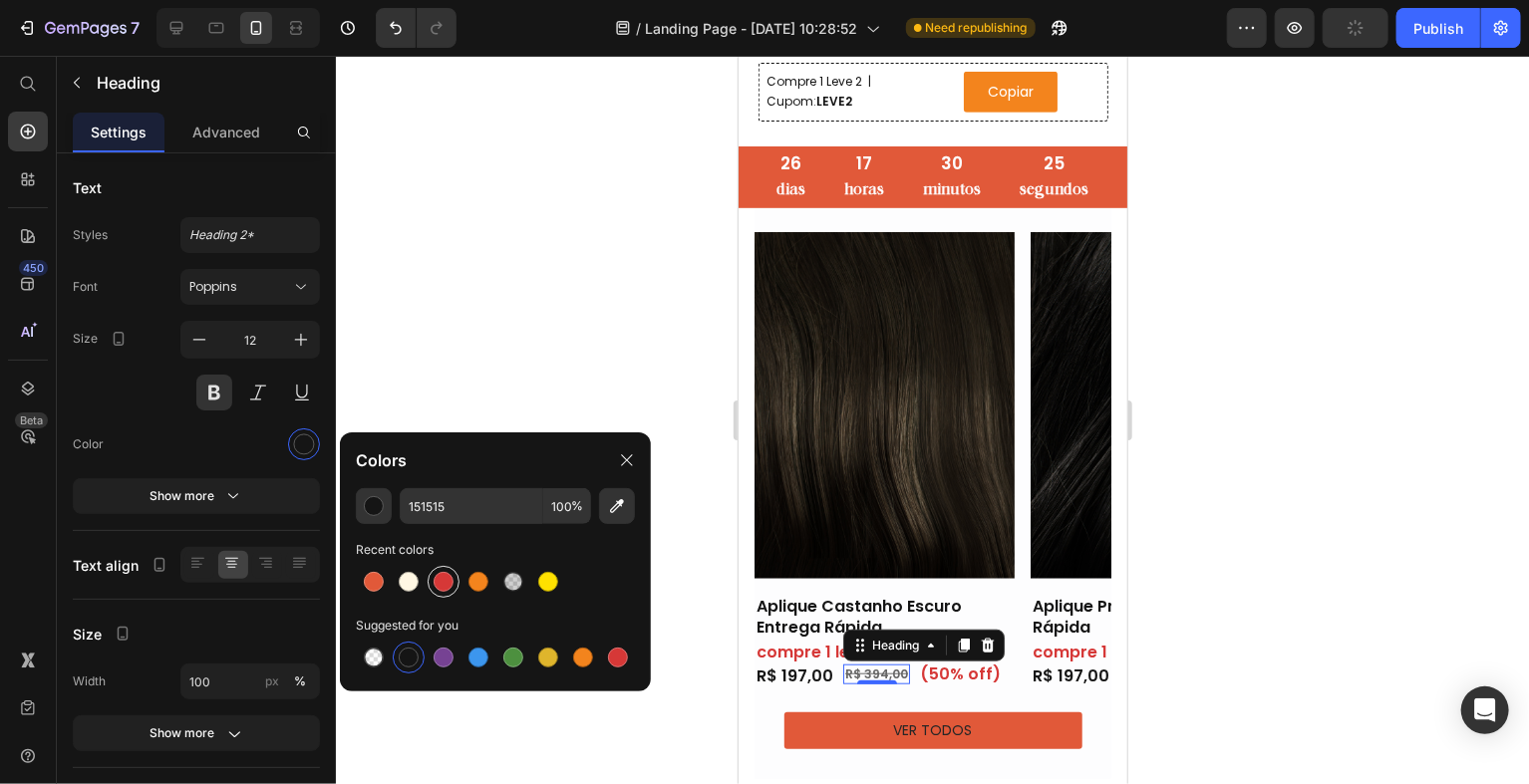 click at bounding box center [444, 582] 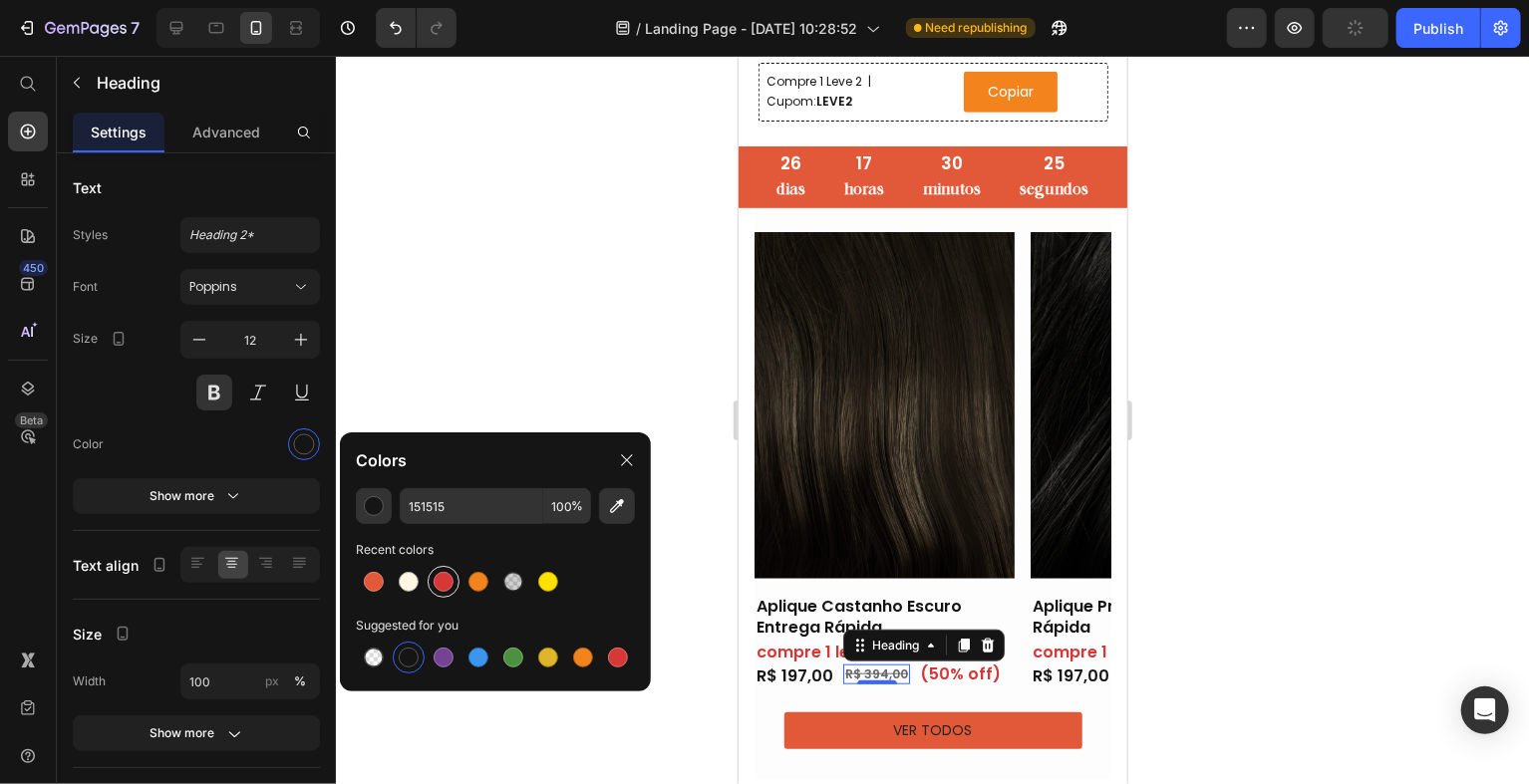 type on "D63837" 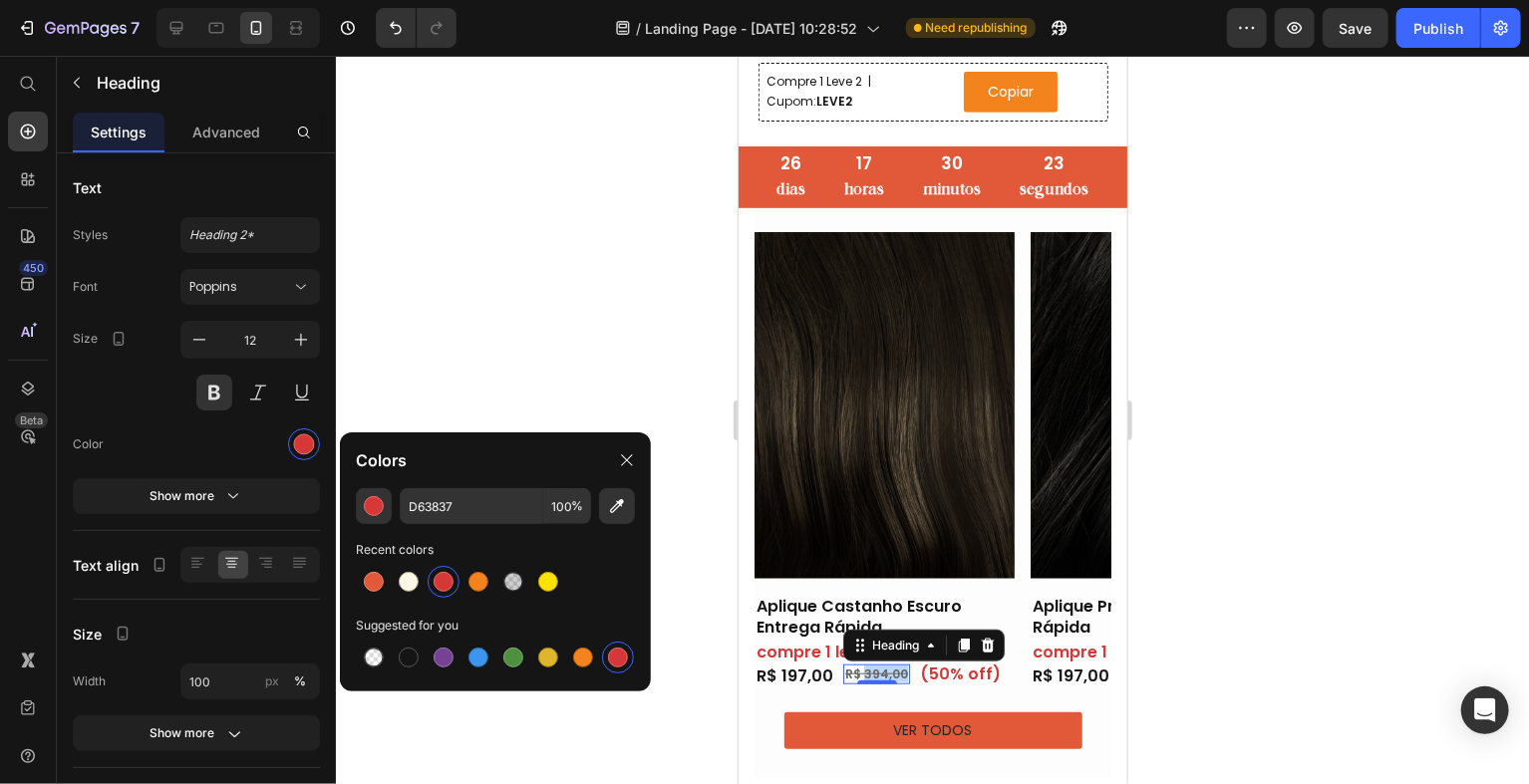 click on "R$ 394,00" at bounding box center (875, 672) 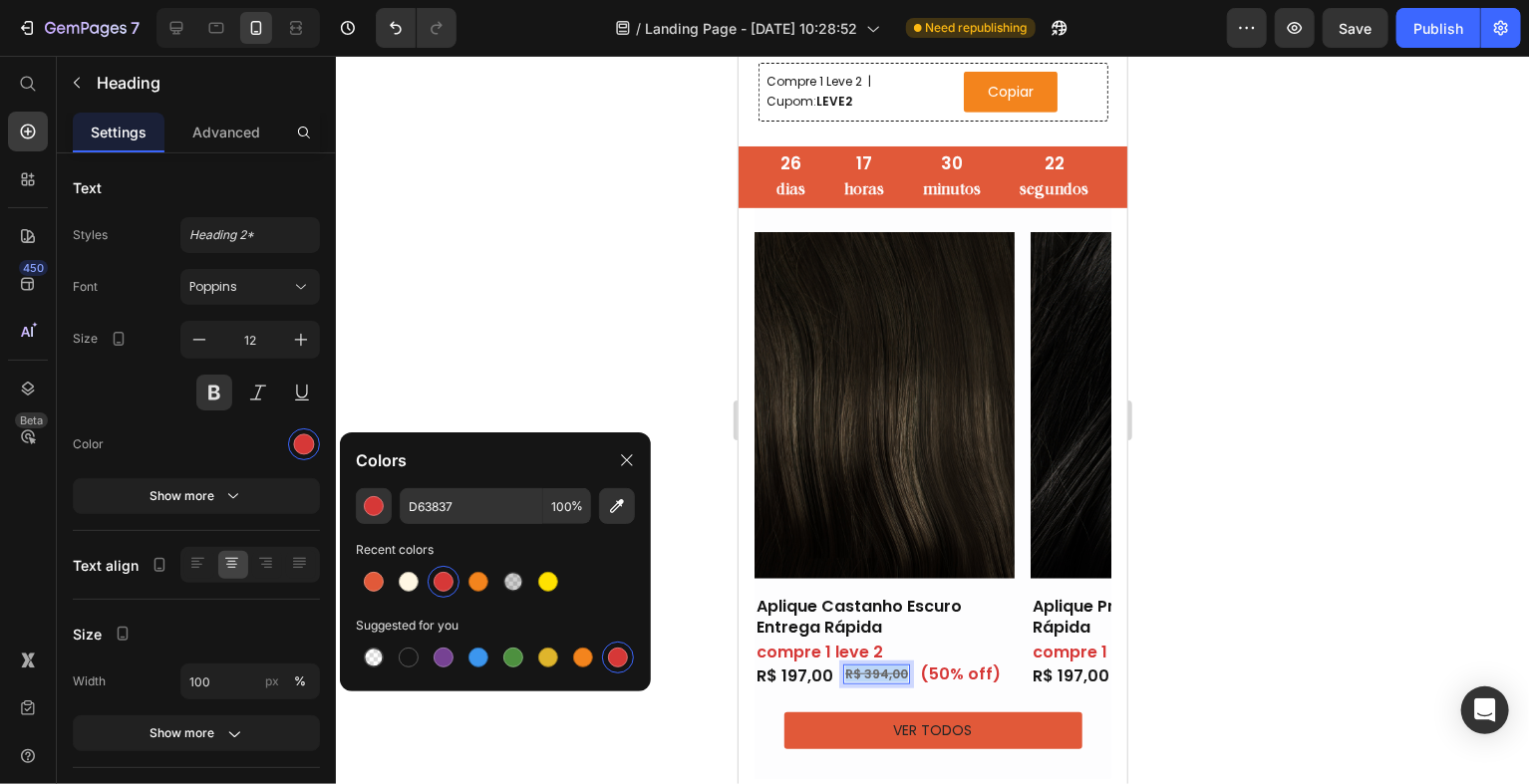 click on "R$ 394,00" at bounding box center (875, 672) 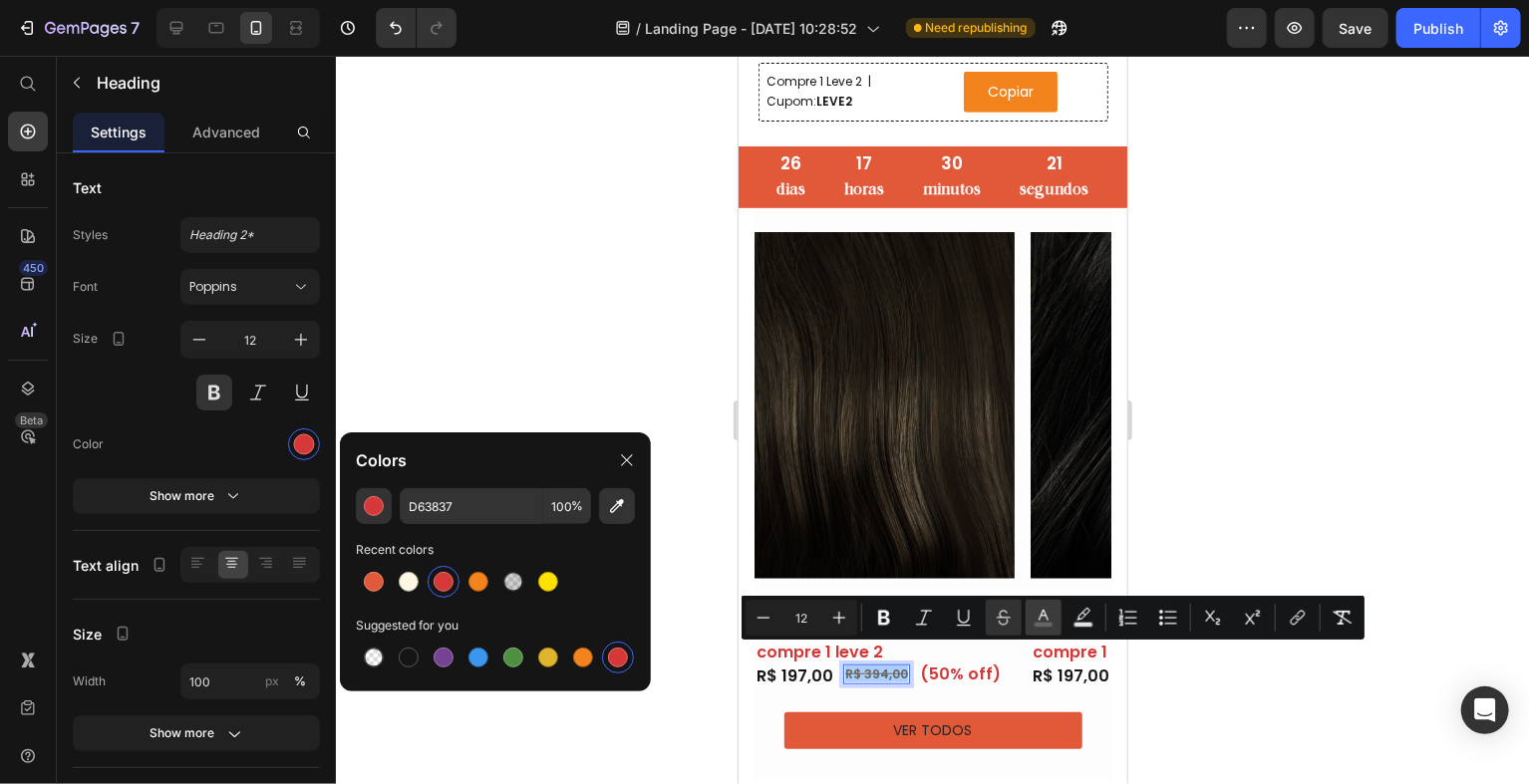 click 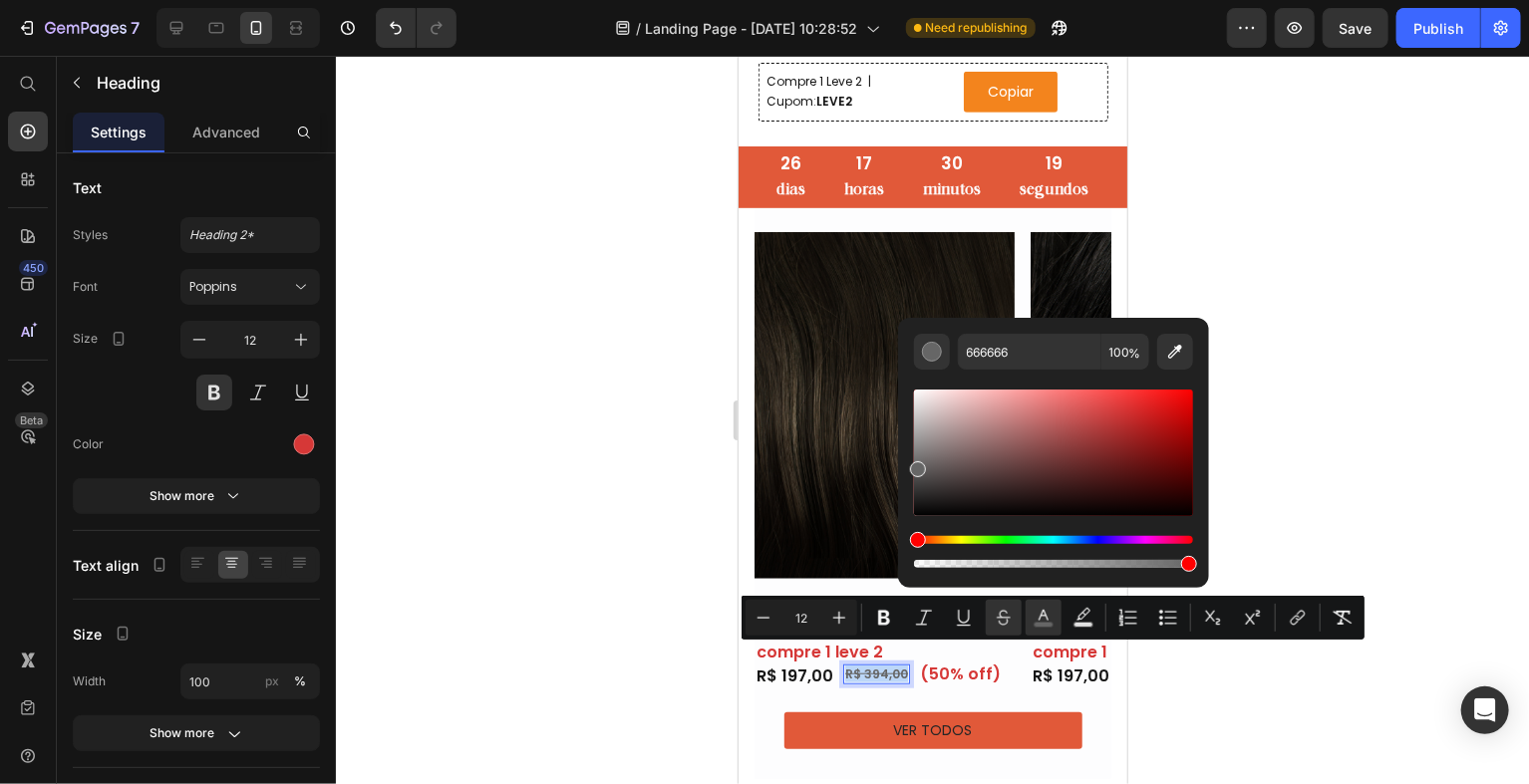 click at bounding box center (1054, 452) 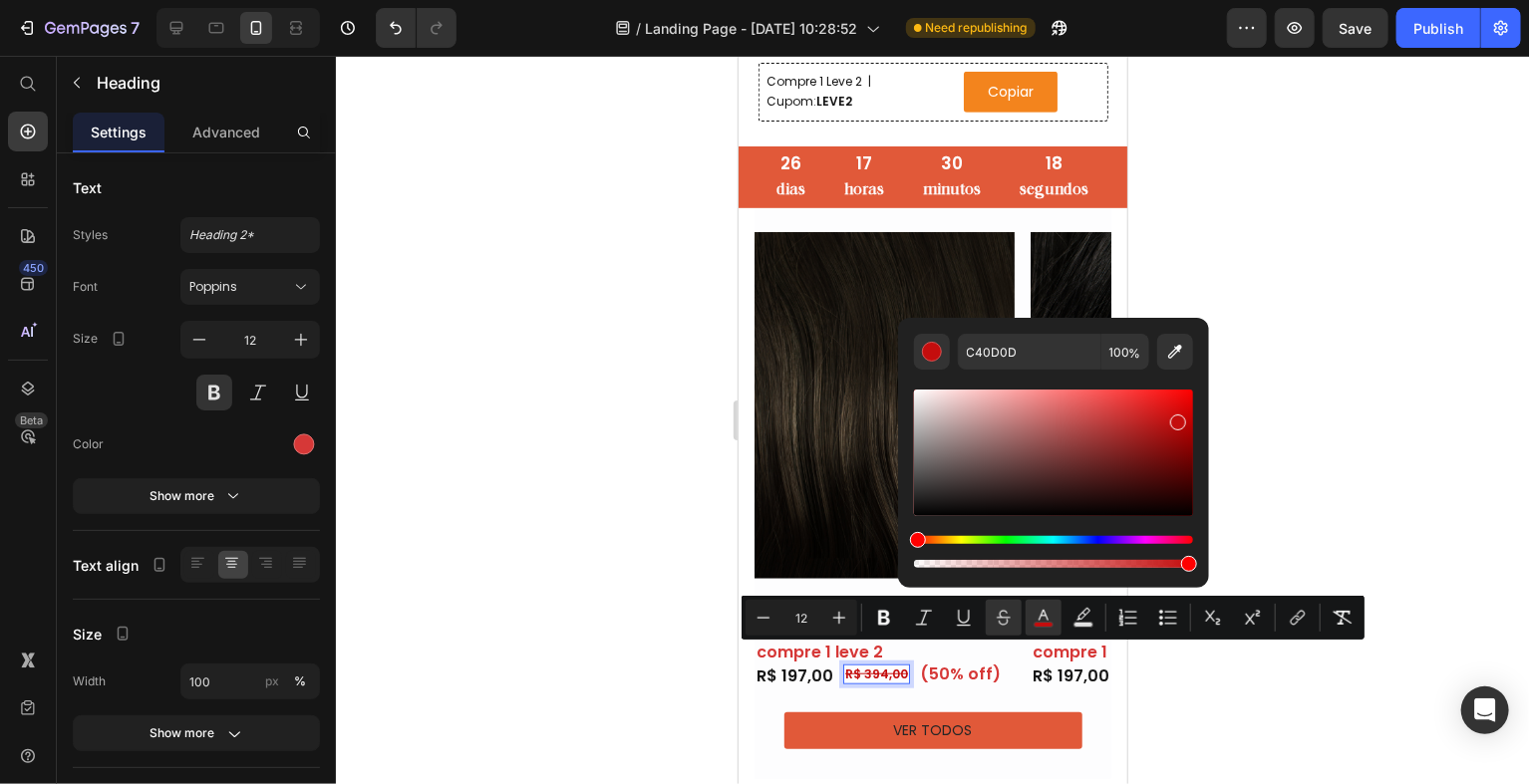 click 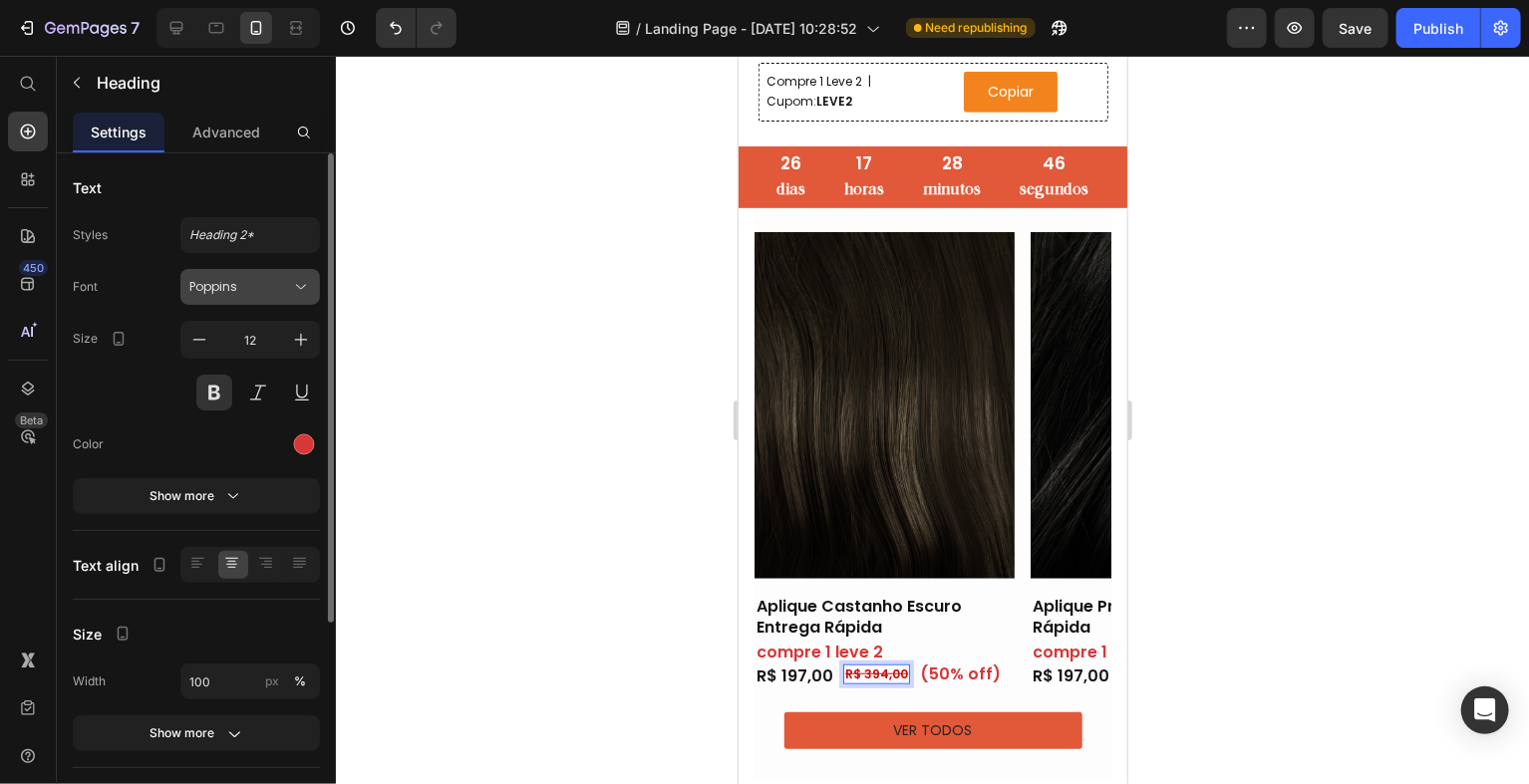 click on "Poppins" at bounding box center (250, 287) 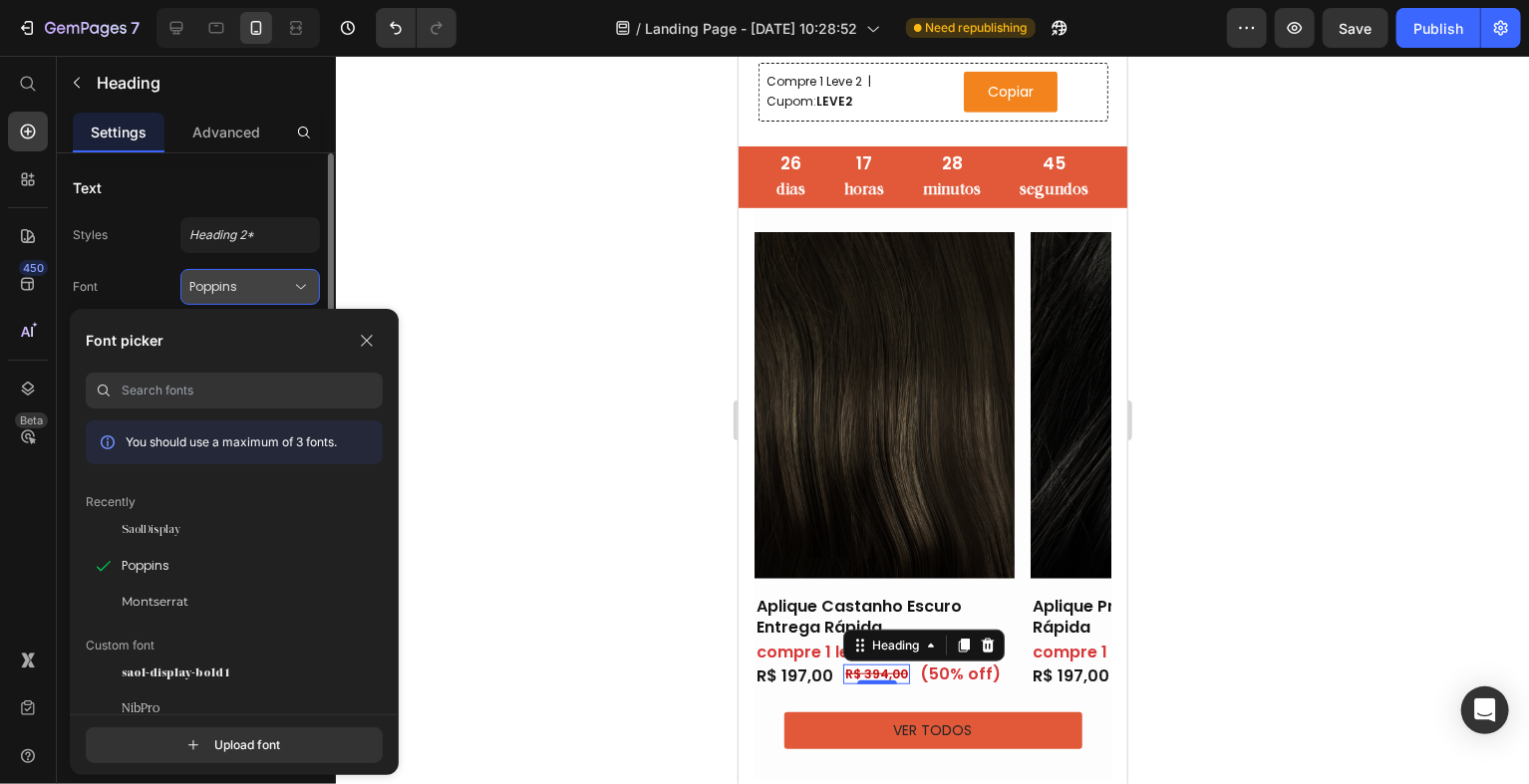 click on "Poppins" at bounding box center (250, 287) 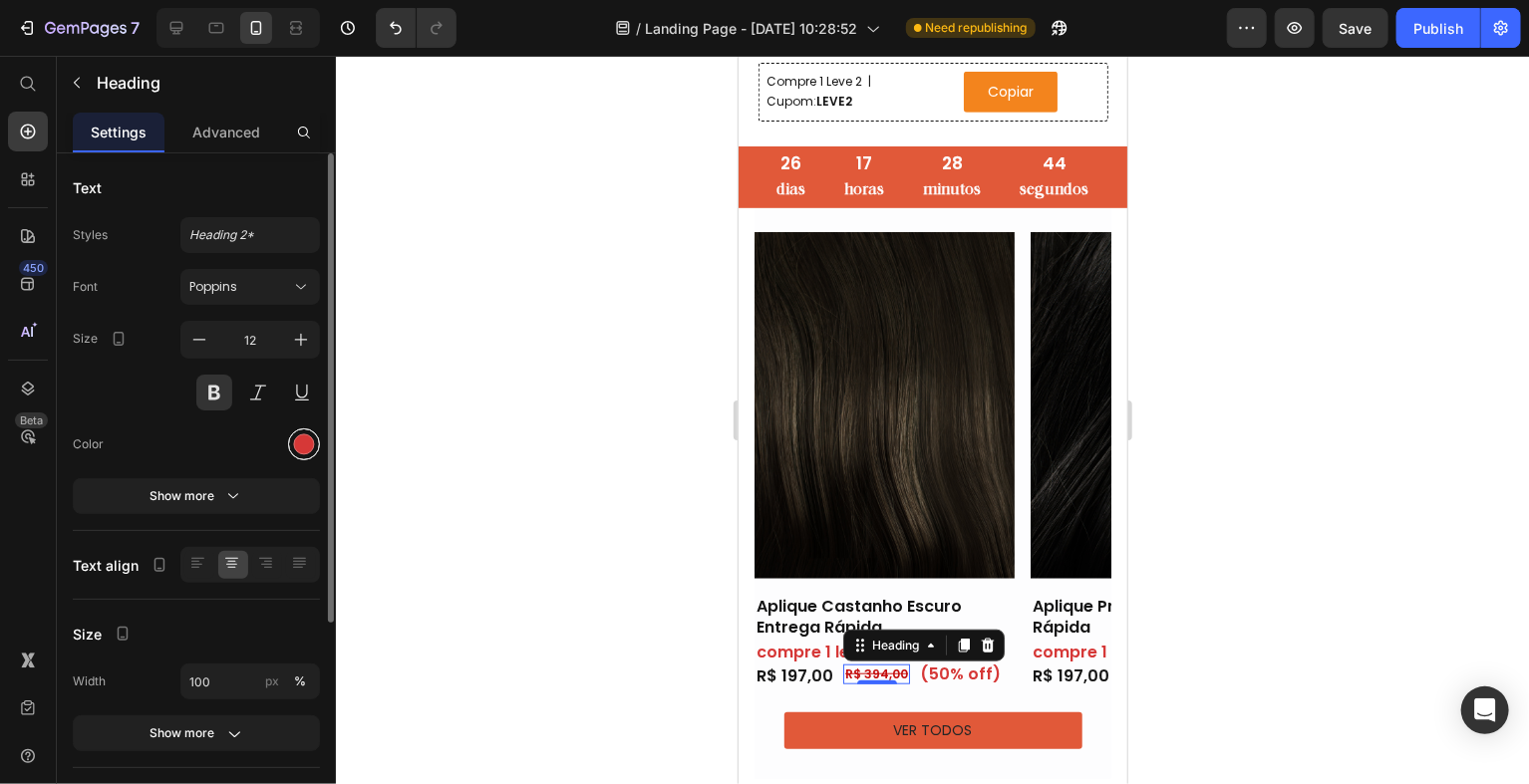 click at bounding box center (304, 444) 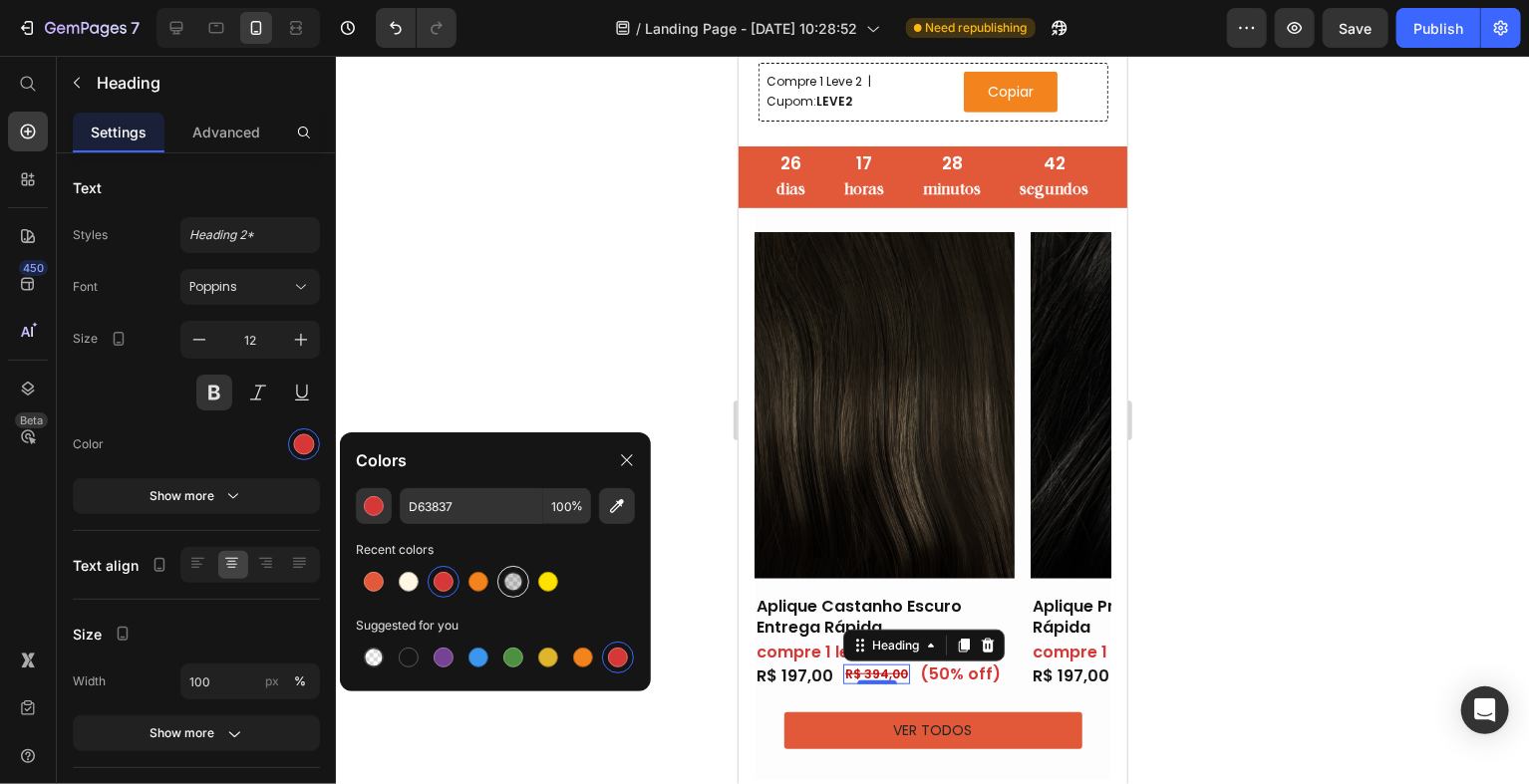 click at bounding box center (513, 582) 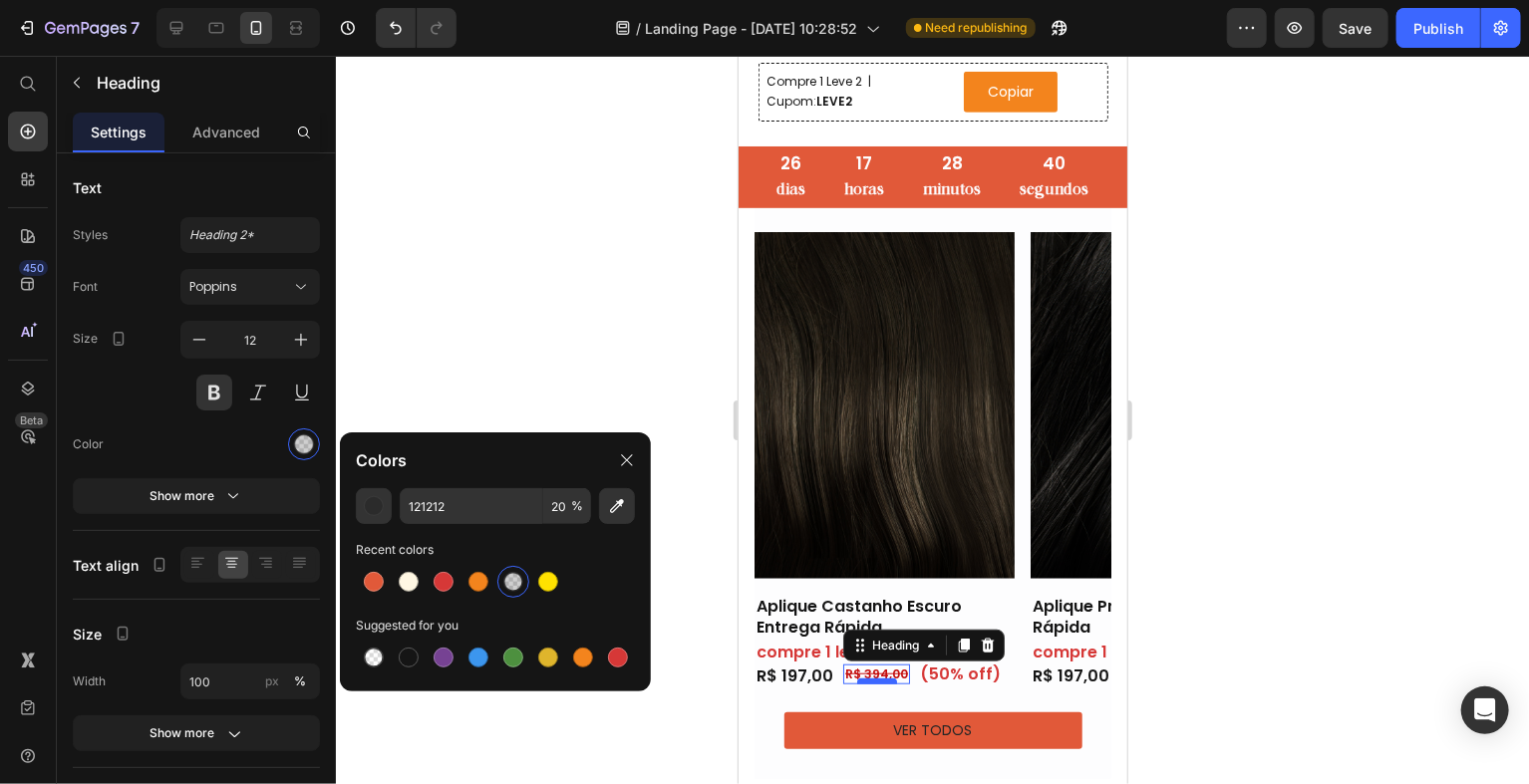 click at bounding box center [876, 680] 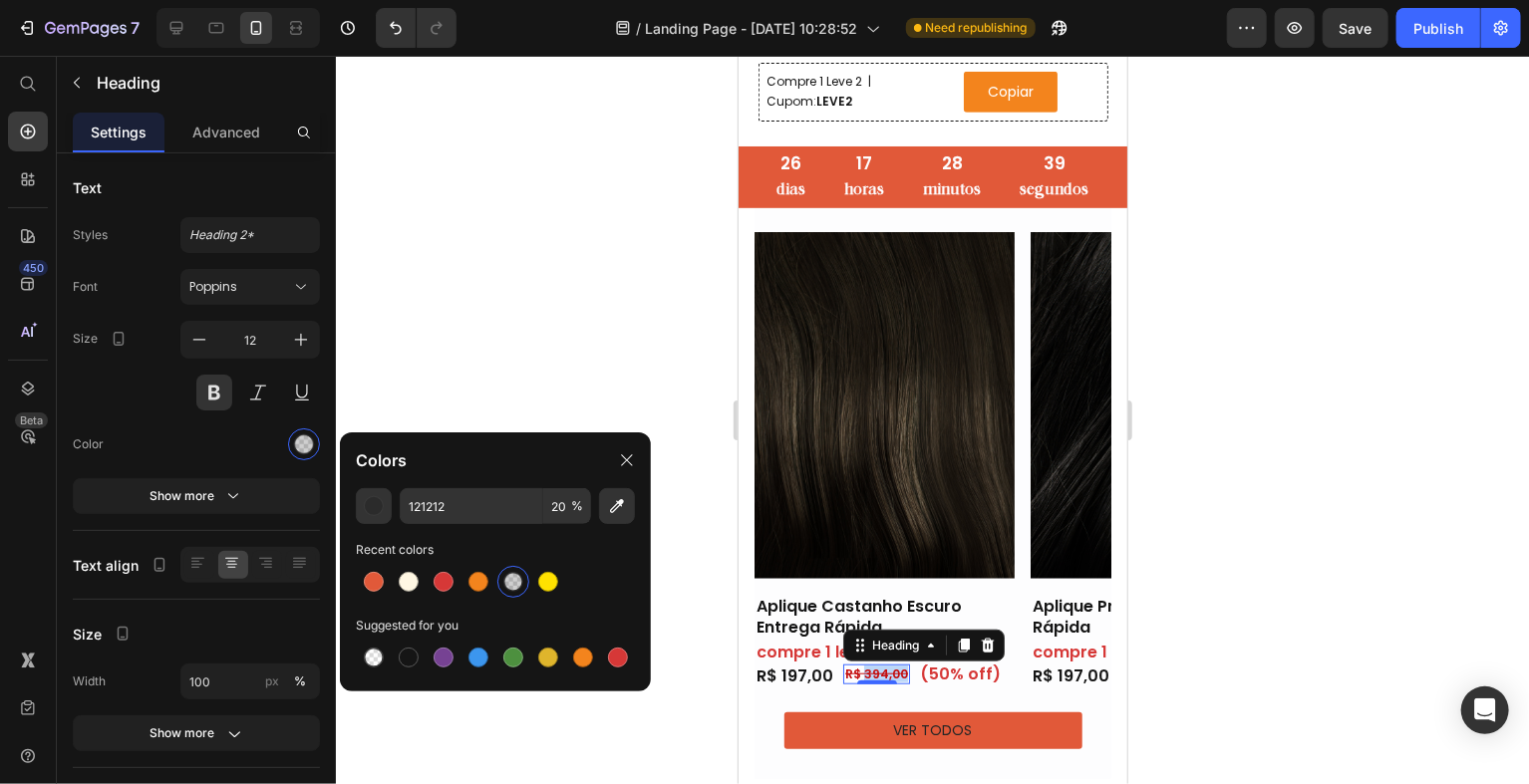click on "R$ 394,00" at bounding box center (875, 672) 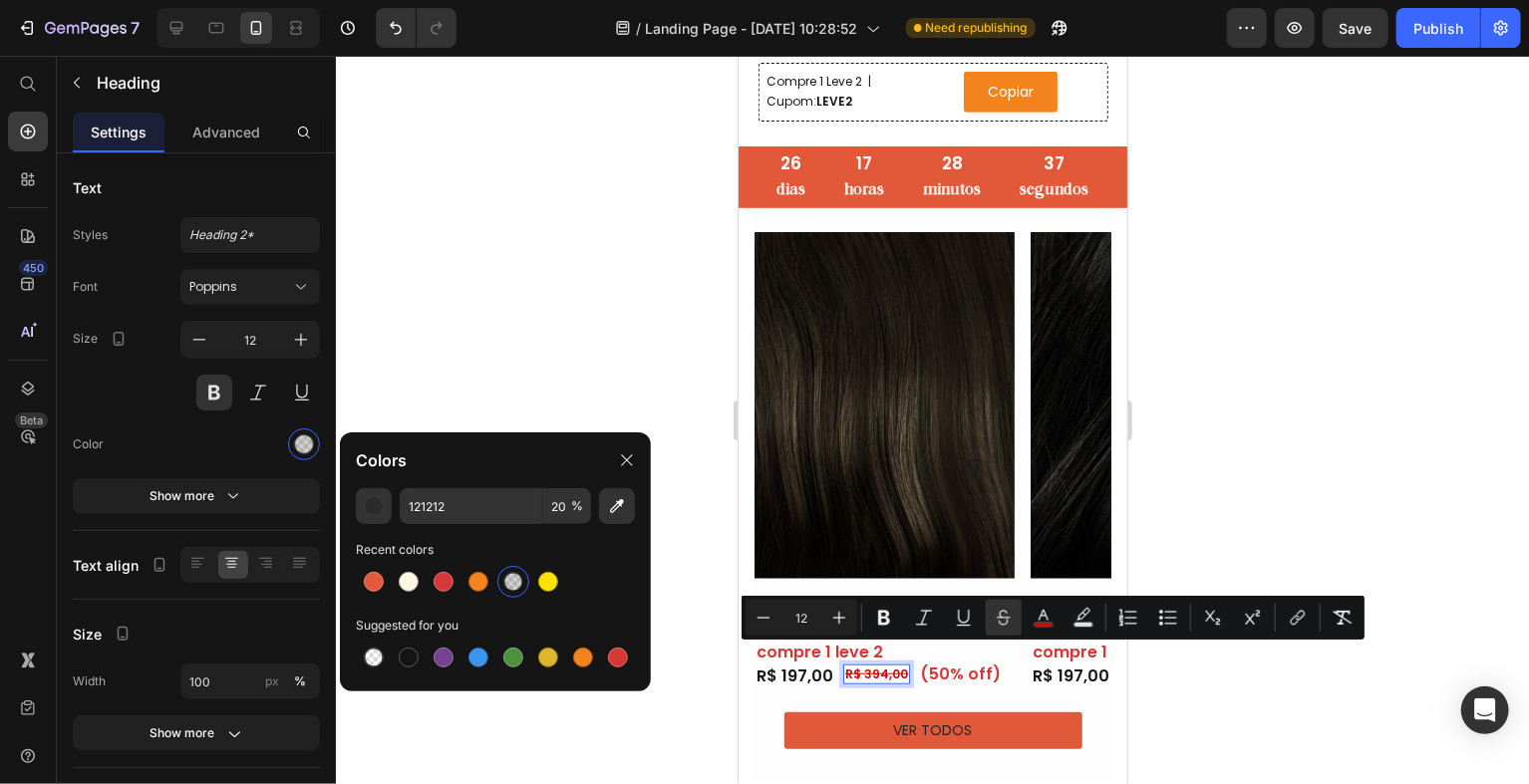 click on "R$ 394,00" at bounding box center [875, 672] 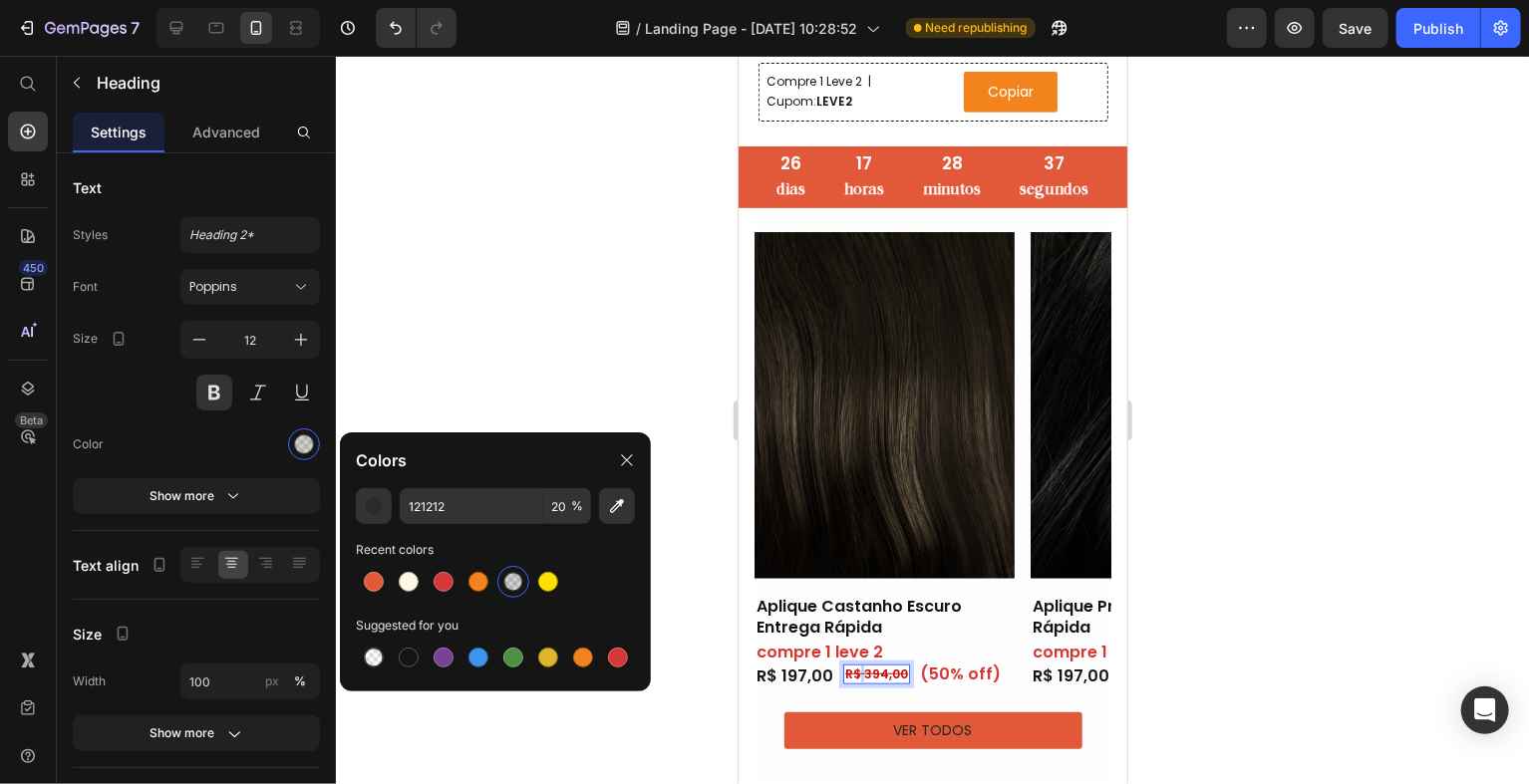 click on "R$ 394,00" at bounding box center [875, 672] 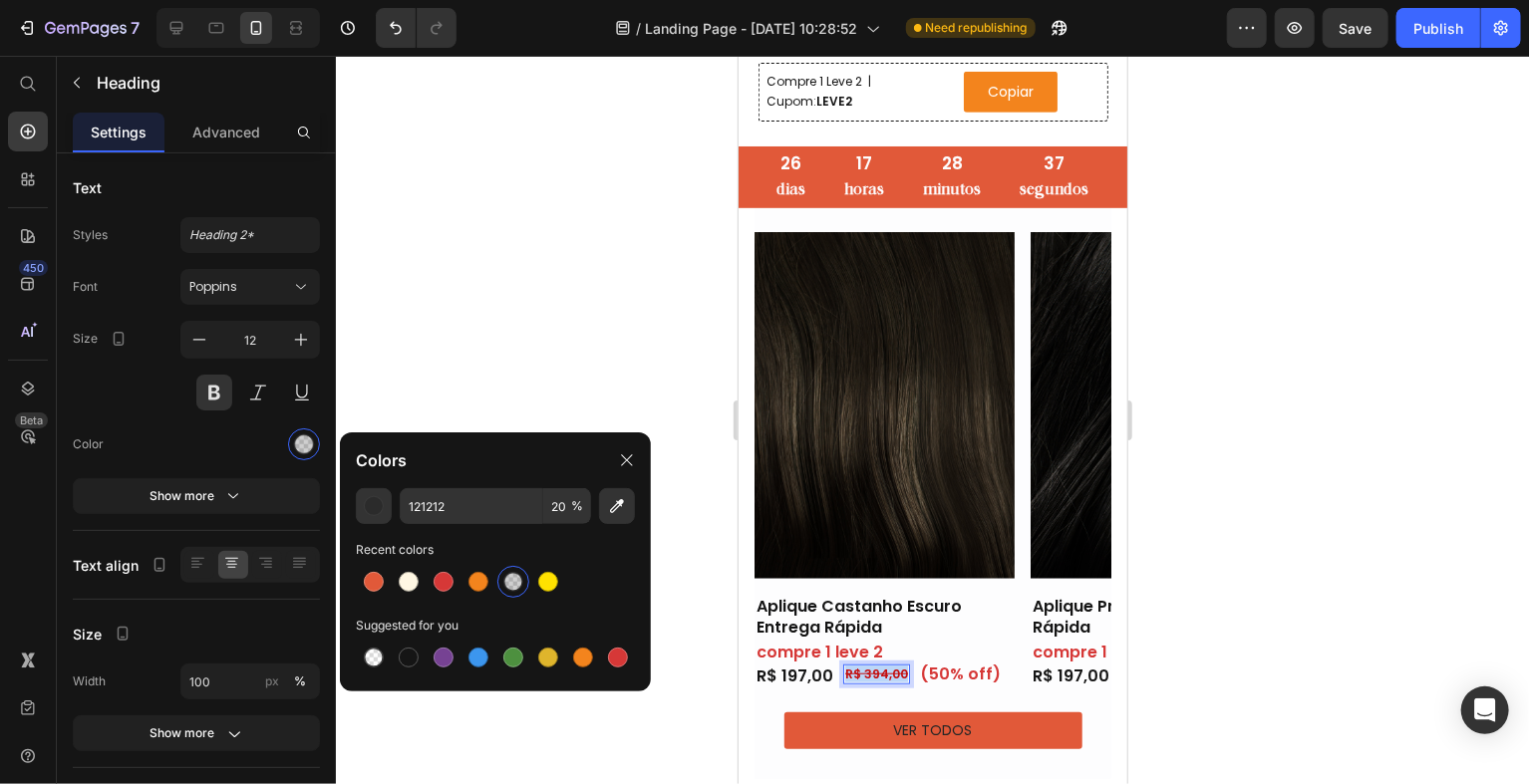 click on "R$ 394,00" at bounding box center (875, 672) 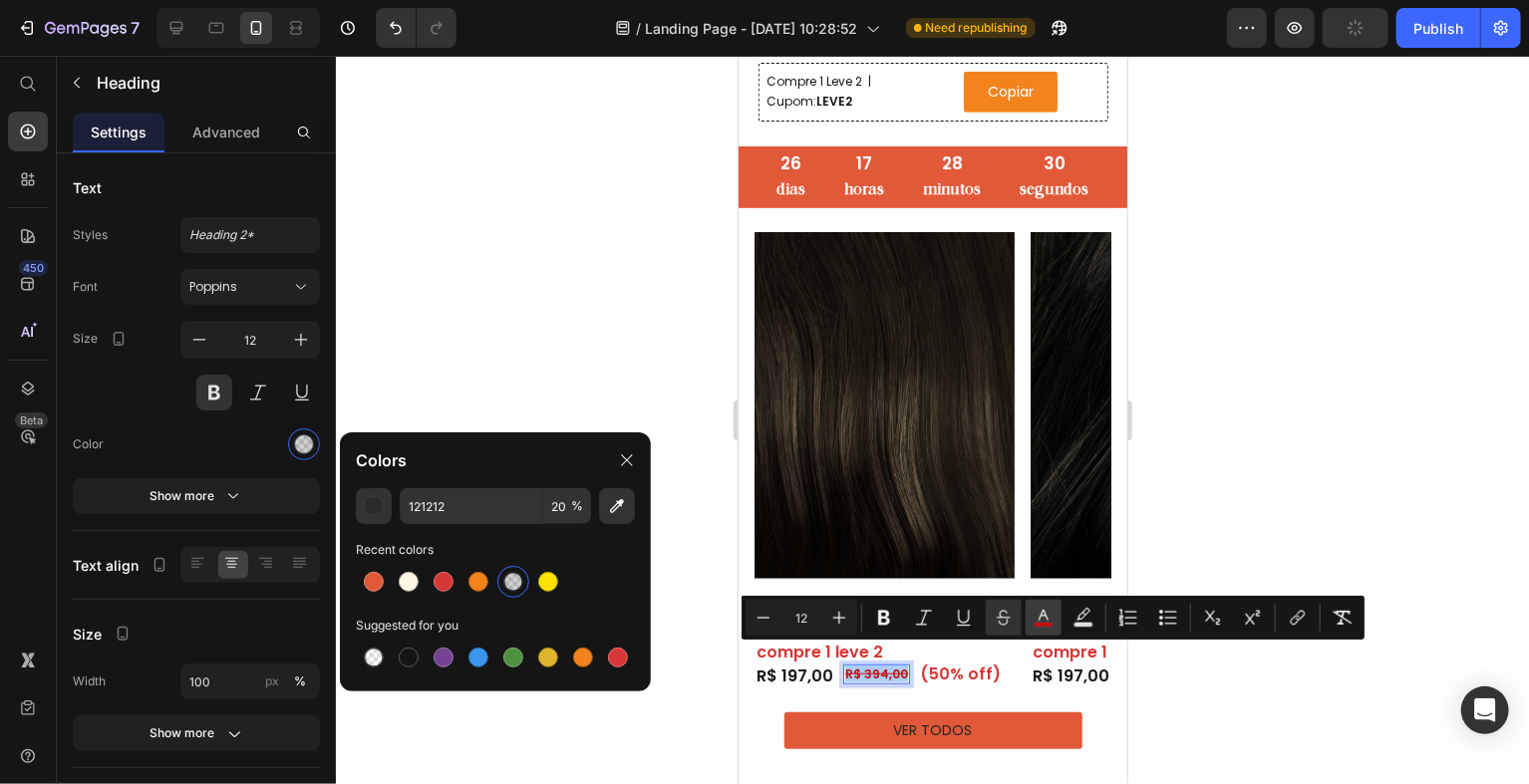 click on "color" at bounding box center (1044, 618) 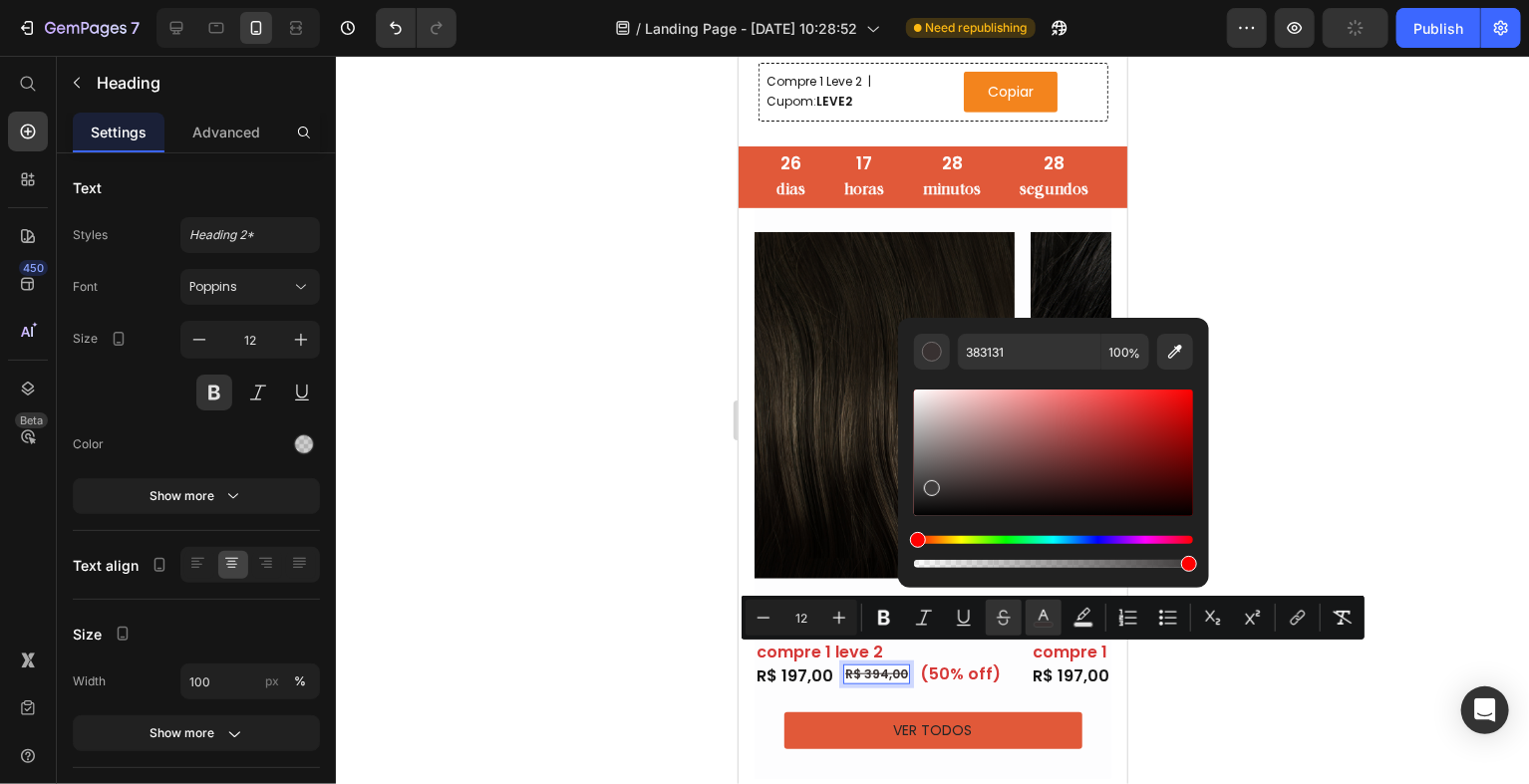 type on "3F3C3C" 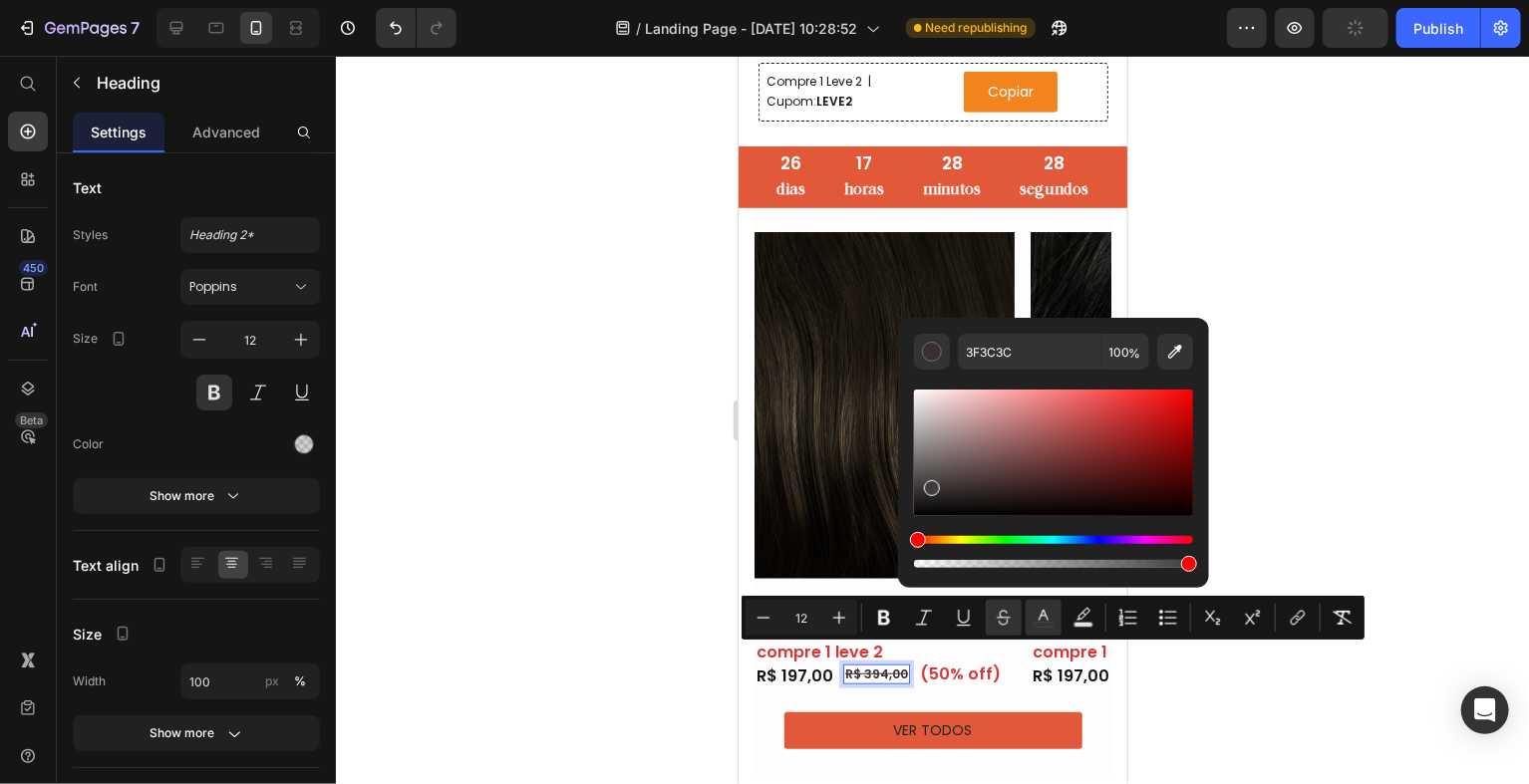 drag, startPoint x: 948, startPoint y: 488, endPoint x: 928, endPoint y: 483, distance: 20.615528 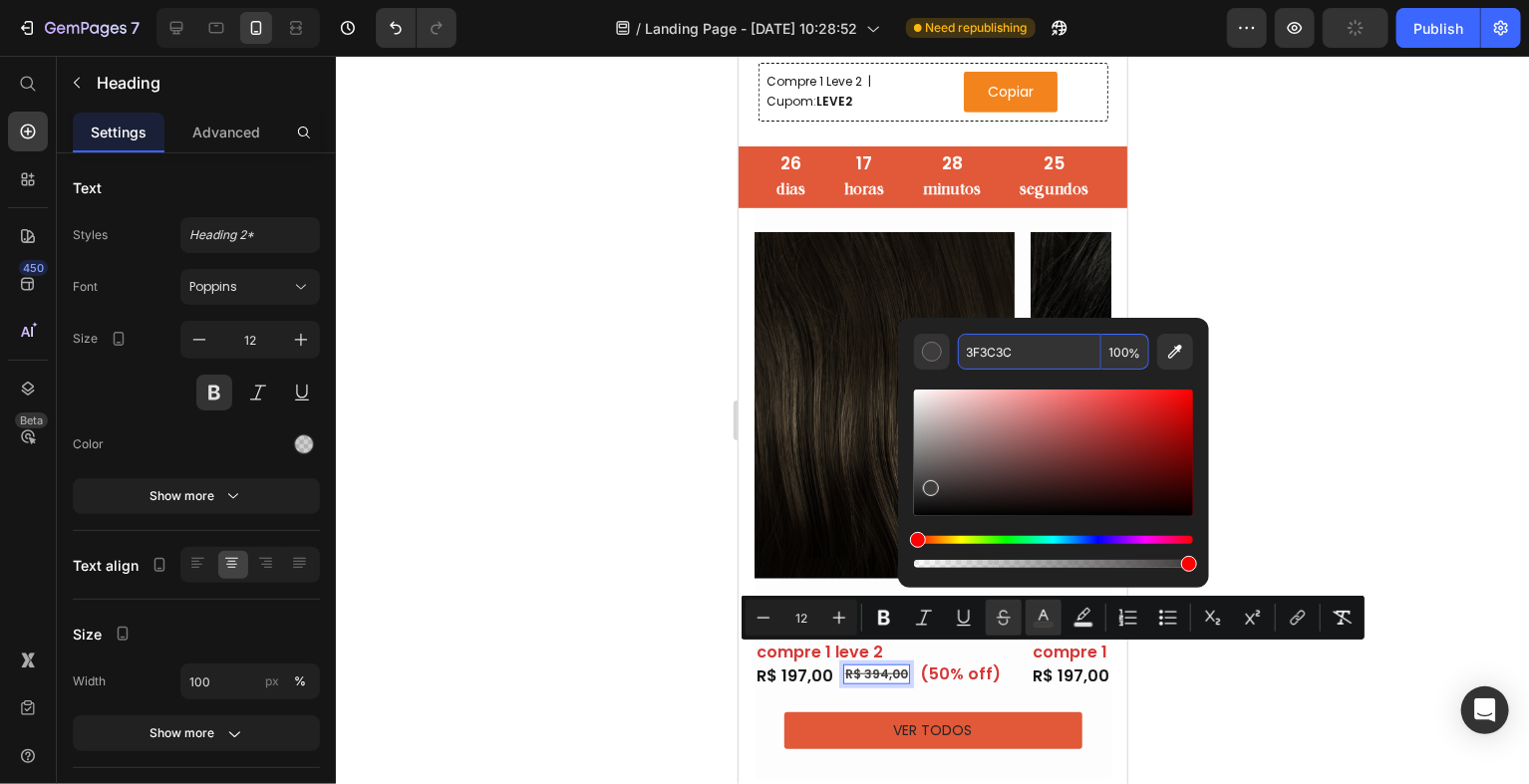 click on "100" at bounding box center [1125, 352] 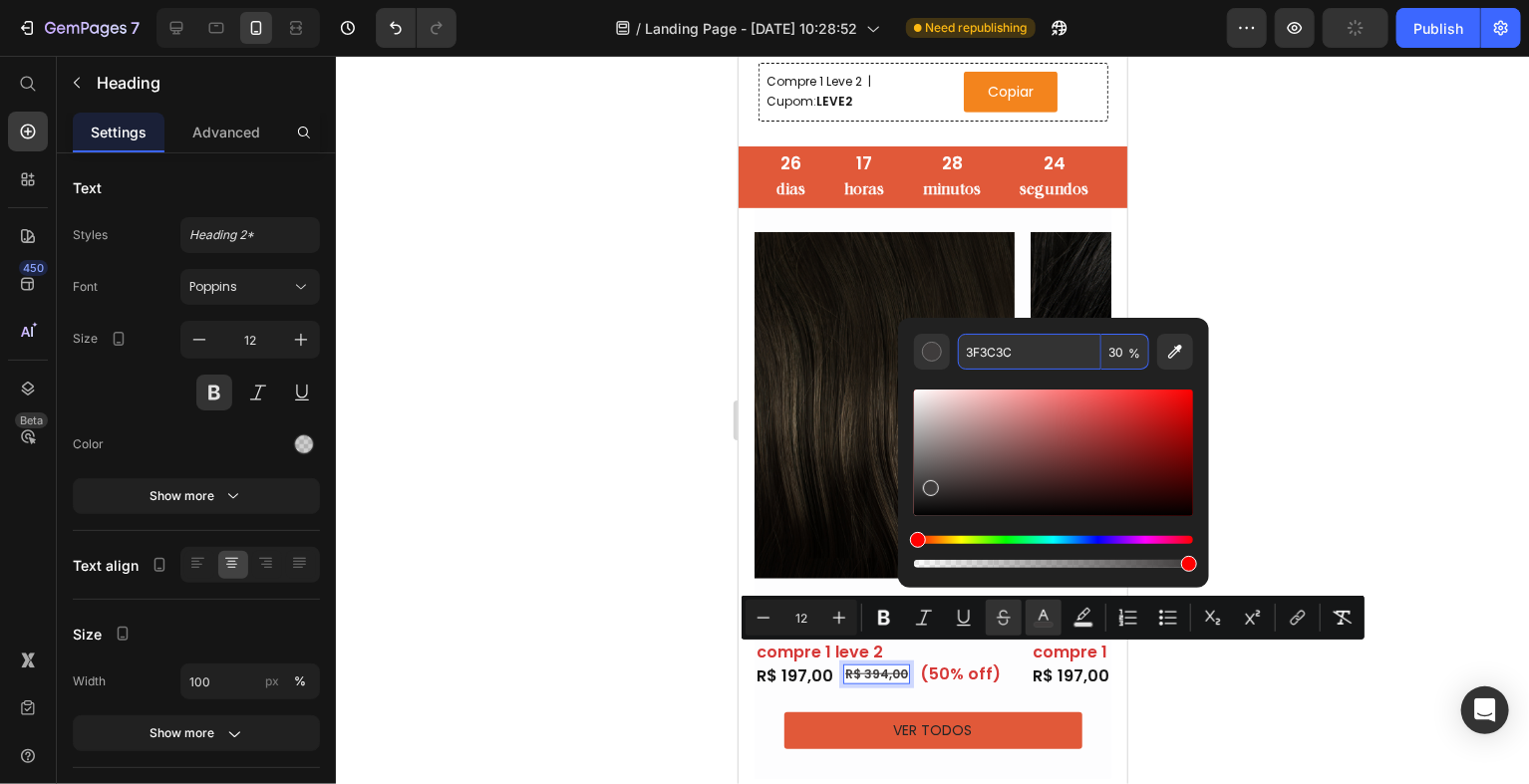 type on "30" 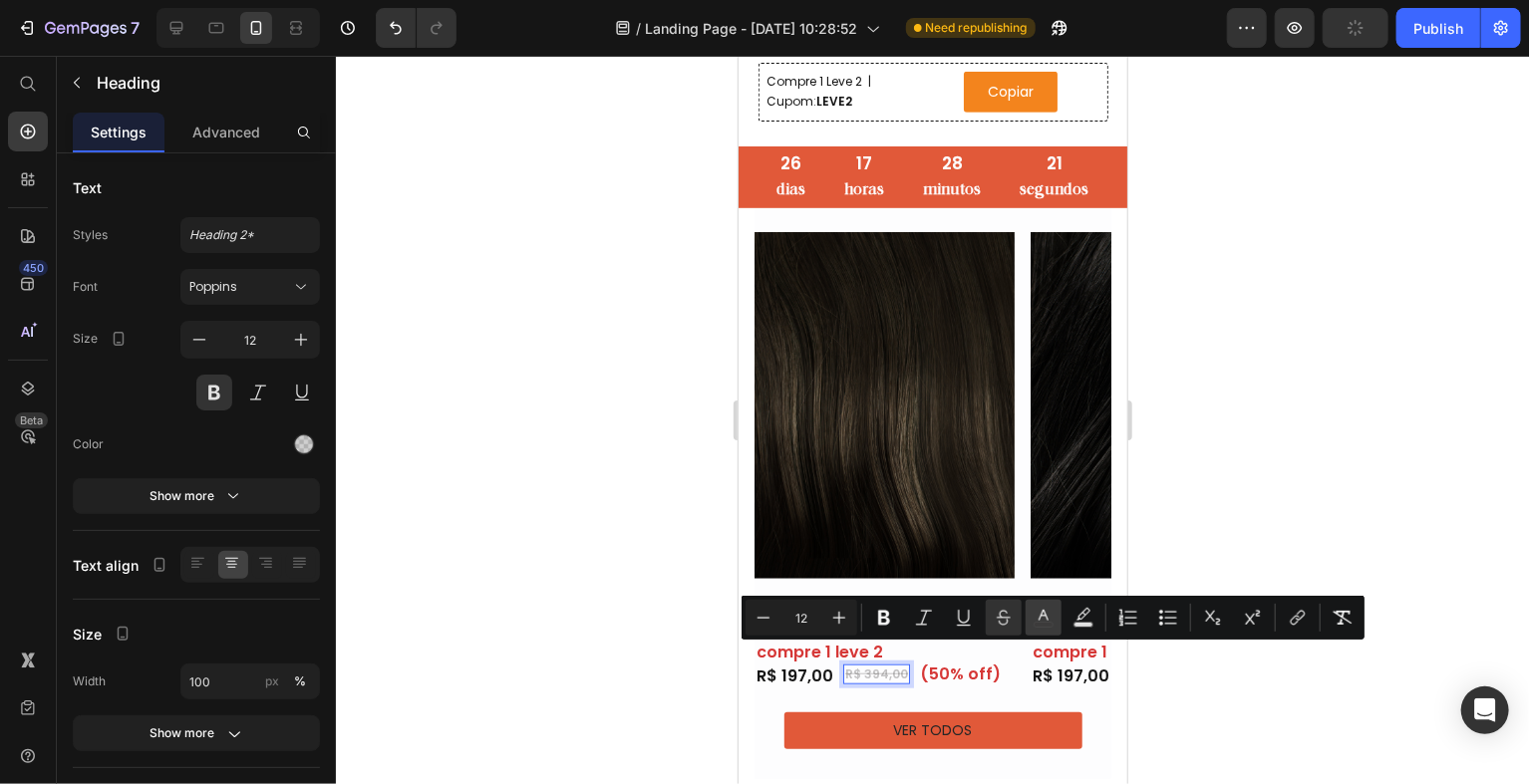 click 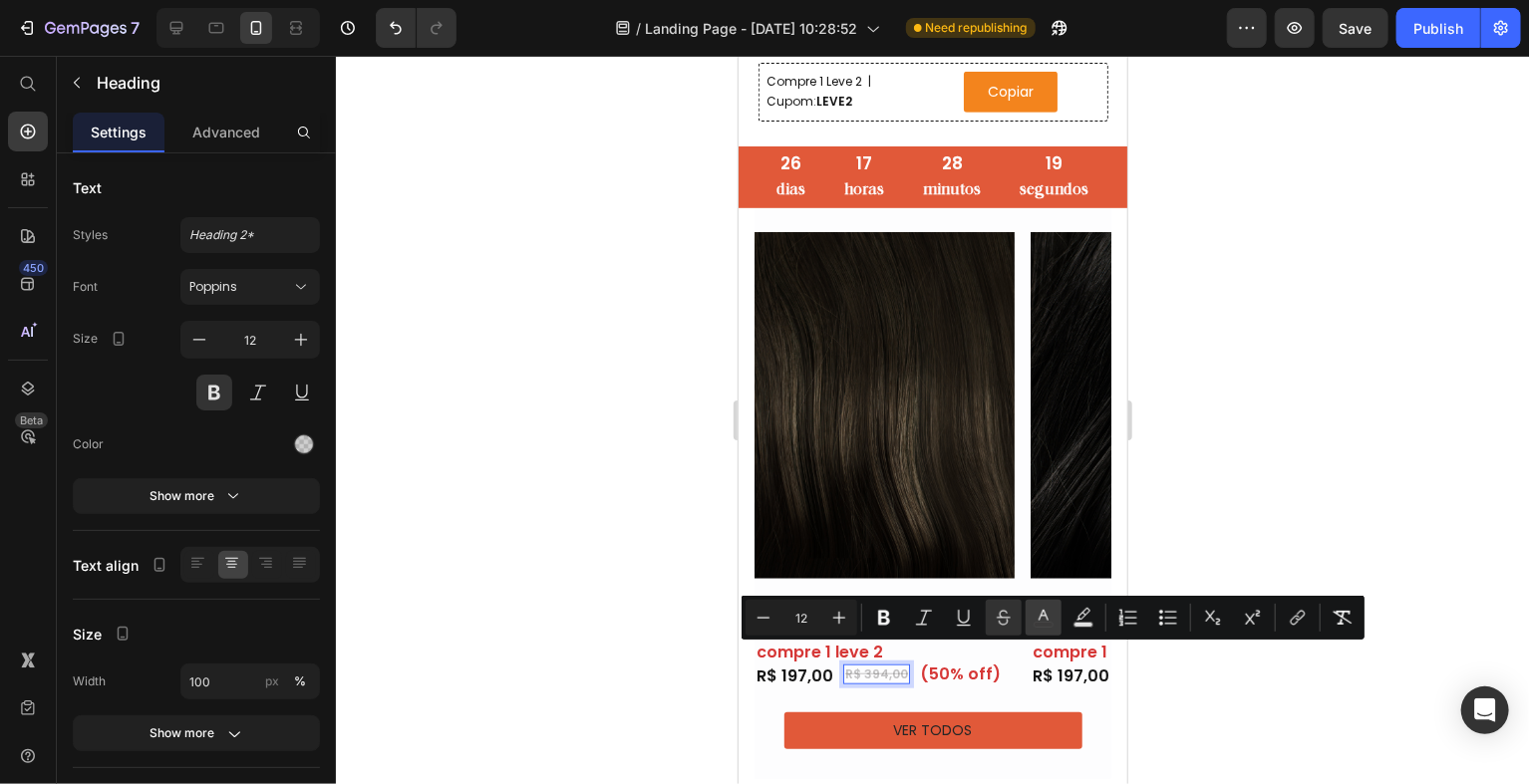 click 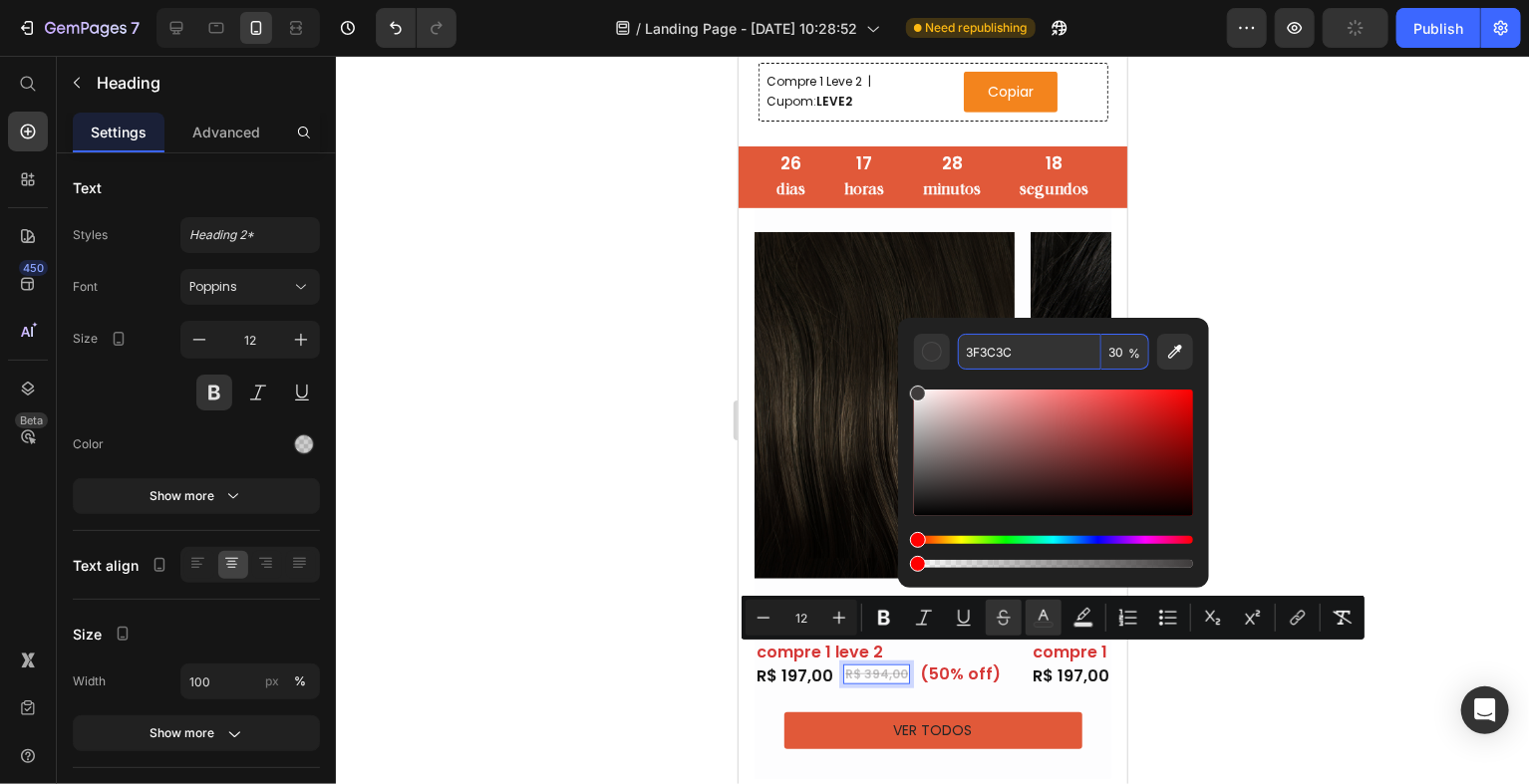 click on "30" at bounding box center [1125, 352] 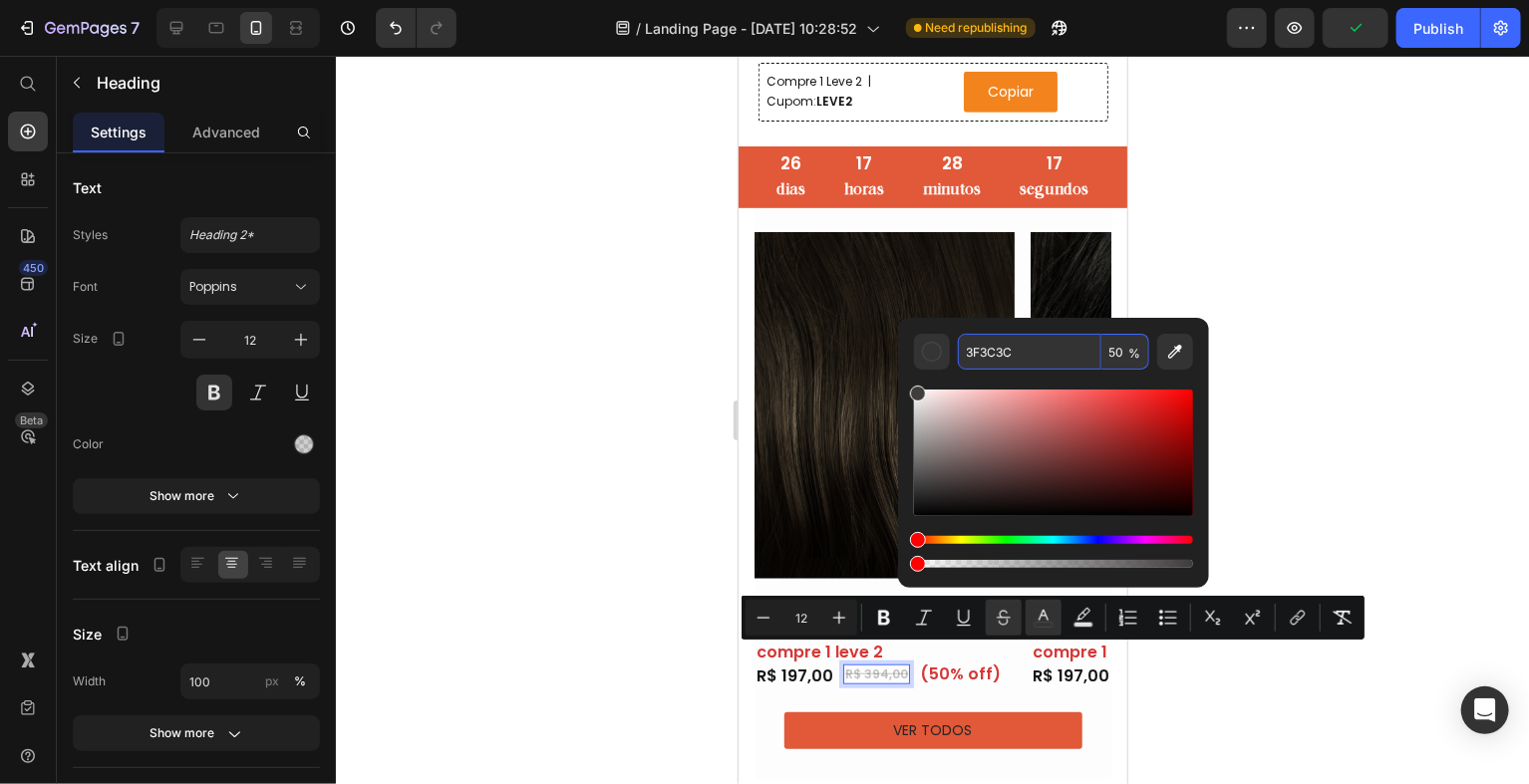 type on "50" 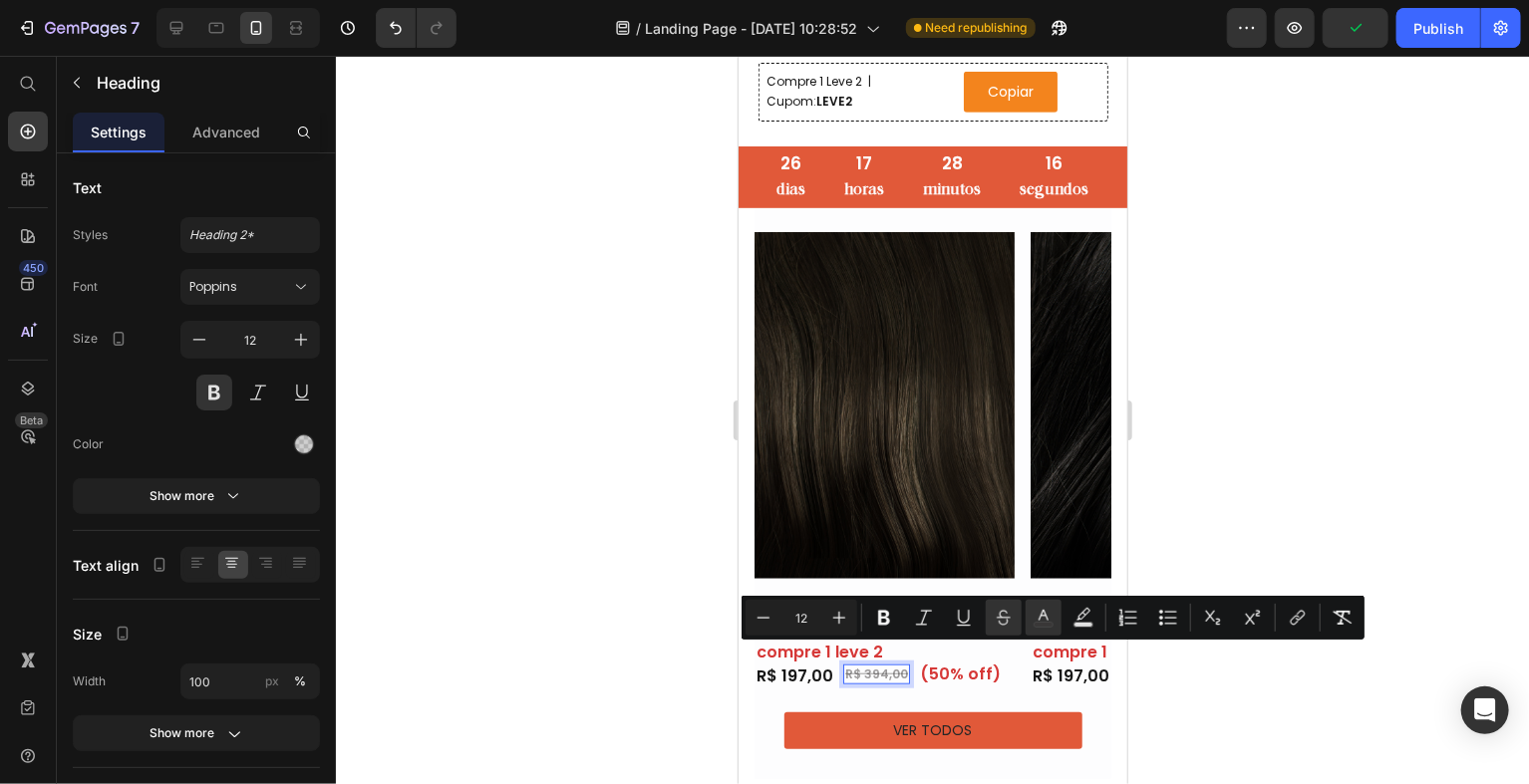 click 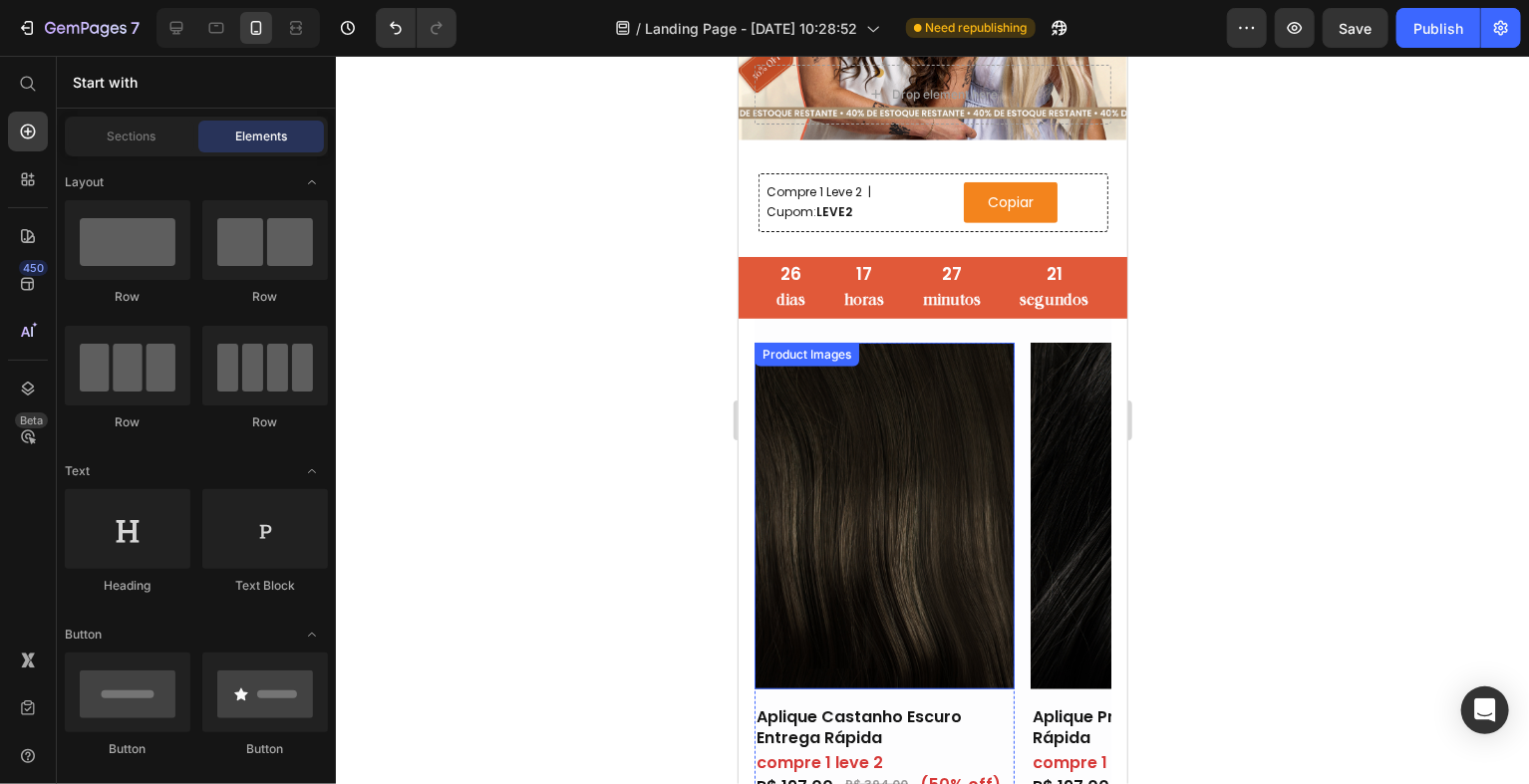 scroll, scrollTop: 442, scrollLeft: 0, axis: vertical 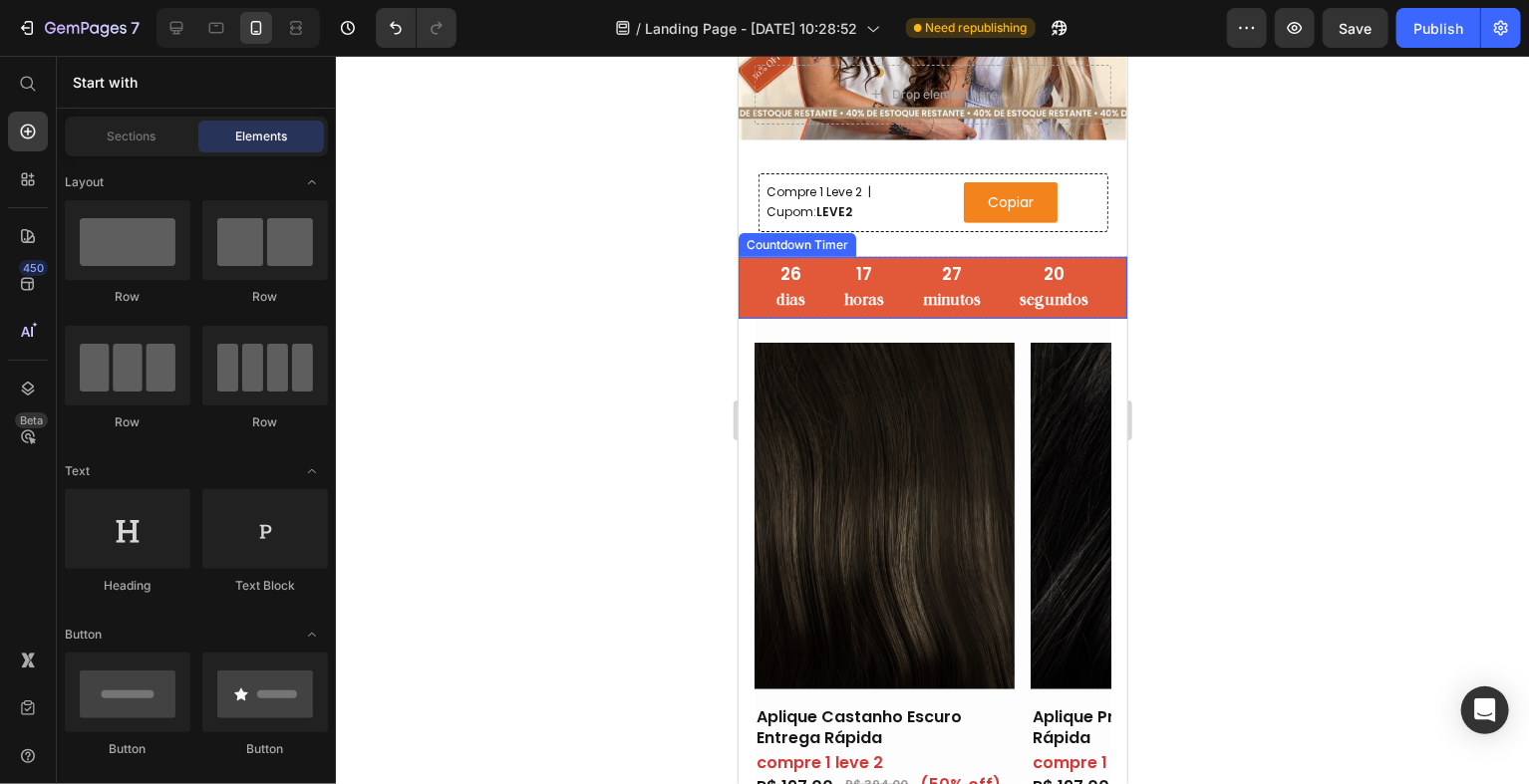 click on "27 minutos" at bounding box center [952, 287] 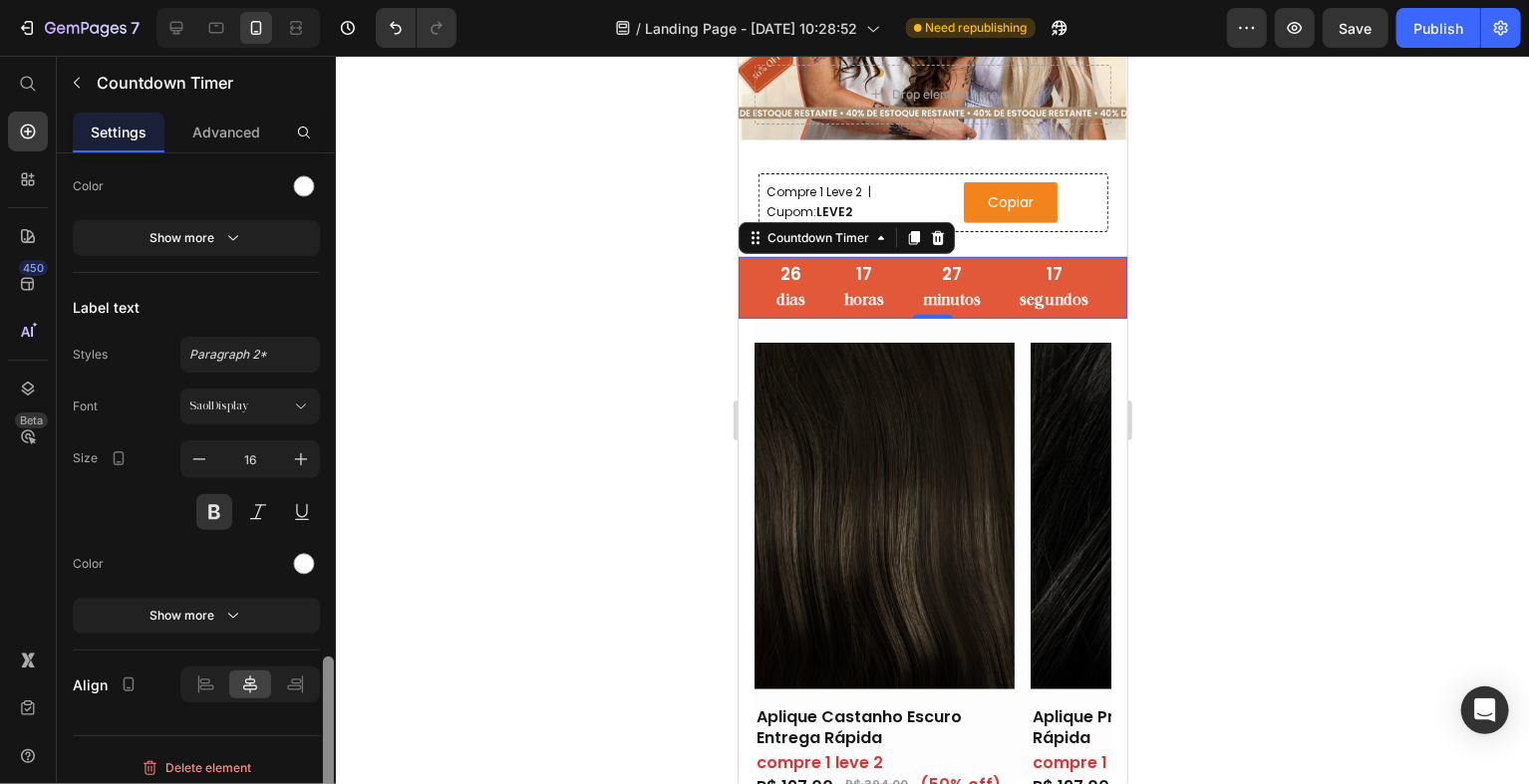 scroll, scrollTop: 1793, scrollLeft: 0, axis: vertical 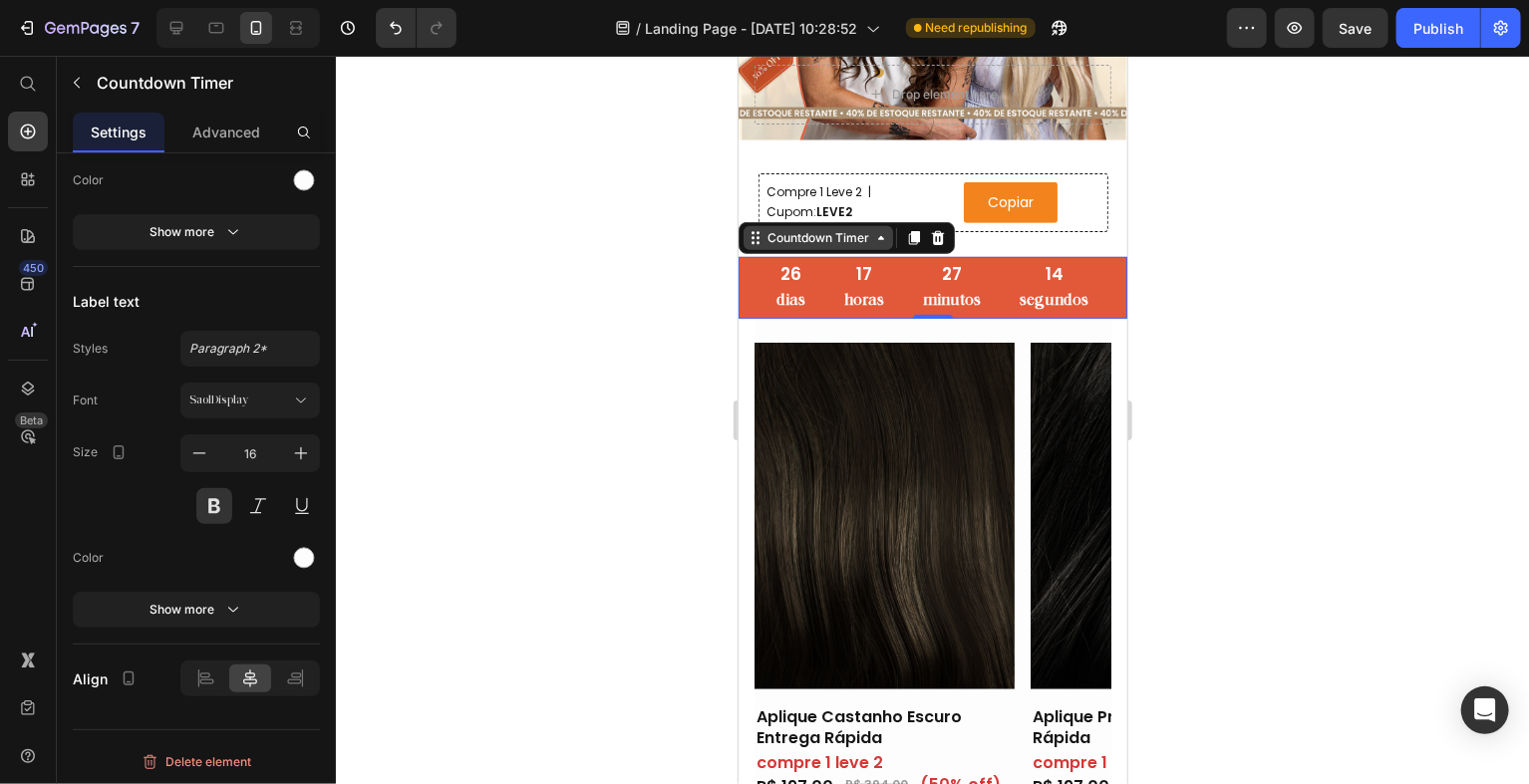 click on "Countdown Timer" at bounding box center [817, 237] 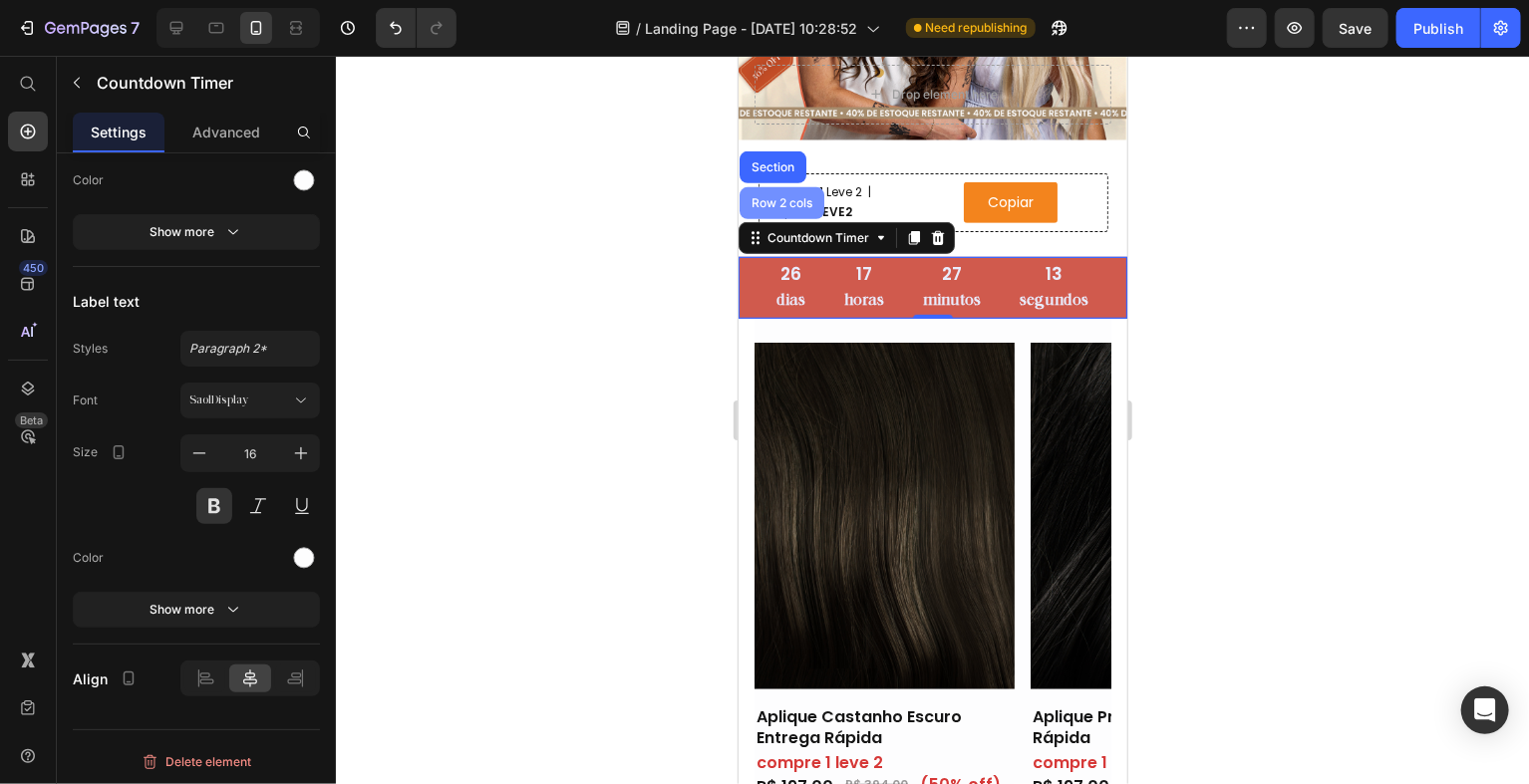 click on "Row 2 cols" at bounding box center (780, 202) 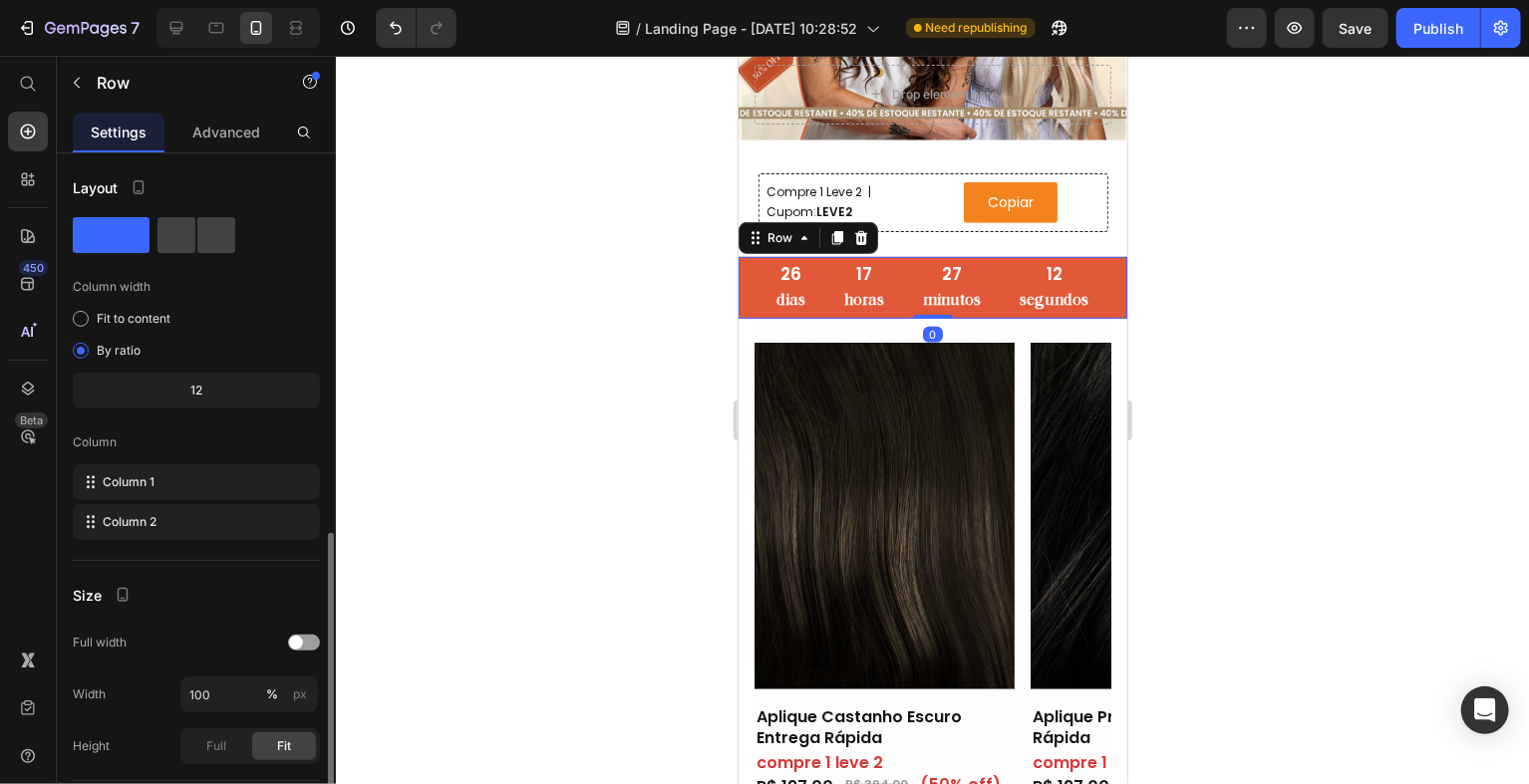 scroll, scrollTop: 215, scrollLeft: 0, axis: vertical 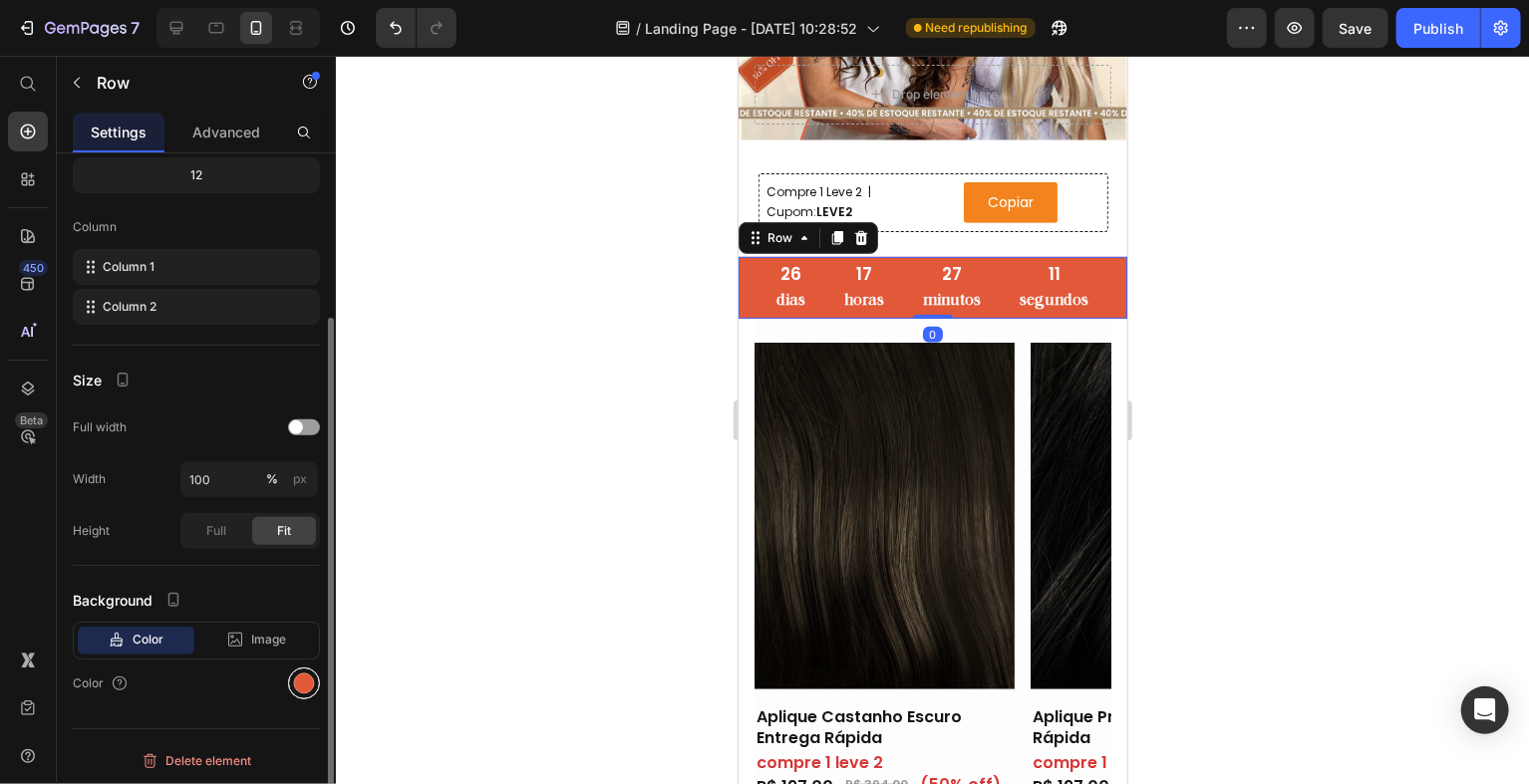 click at bounding box center [304, 683] 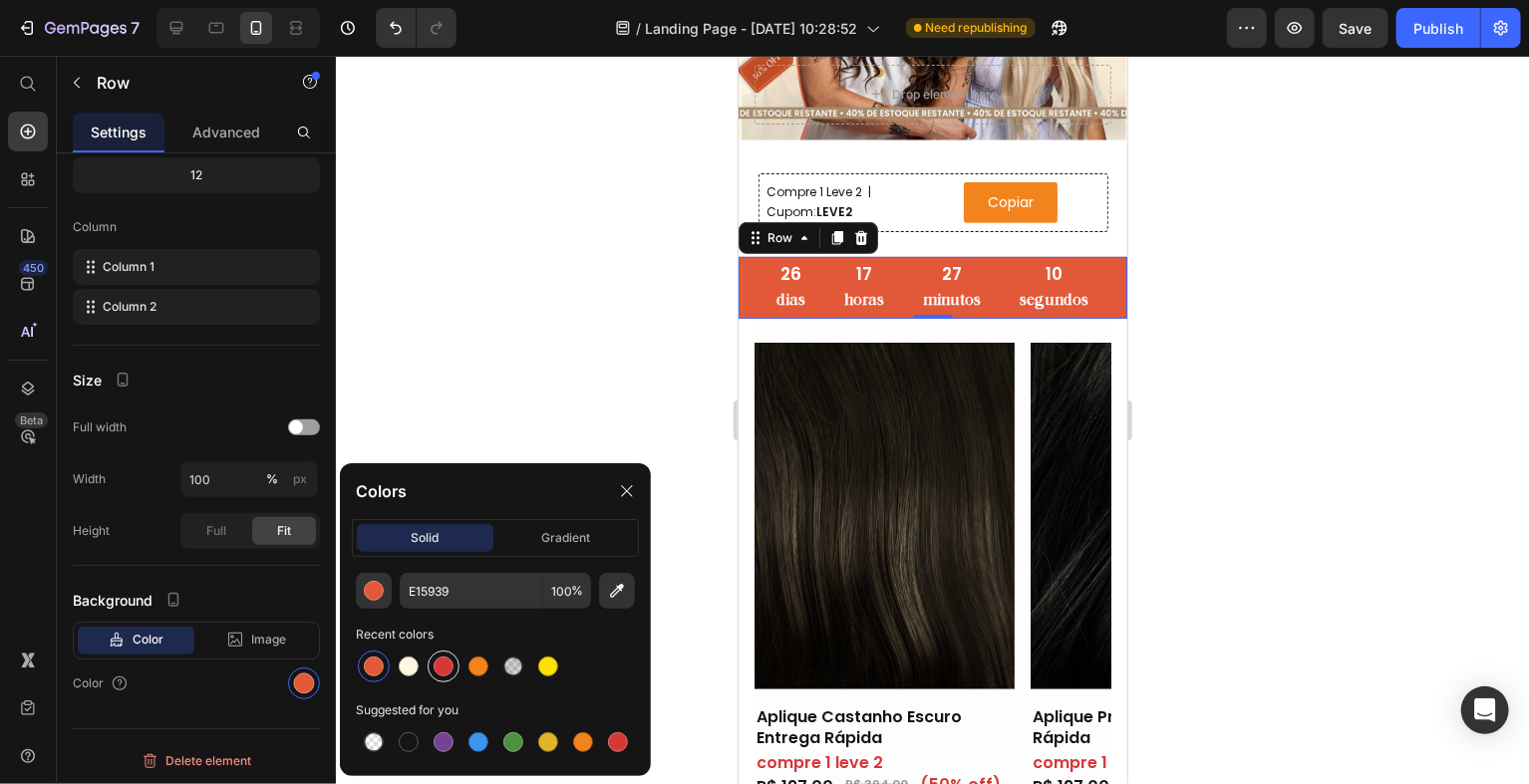 click at bounding box center [444, 666] 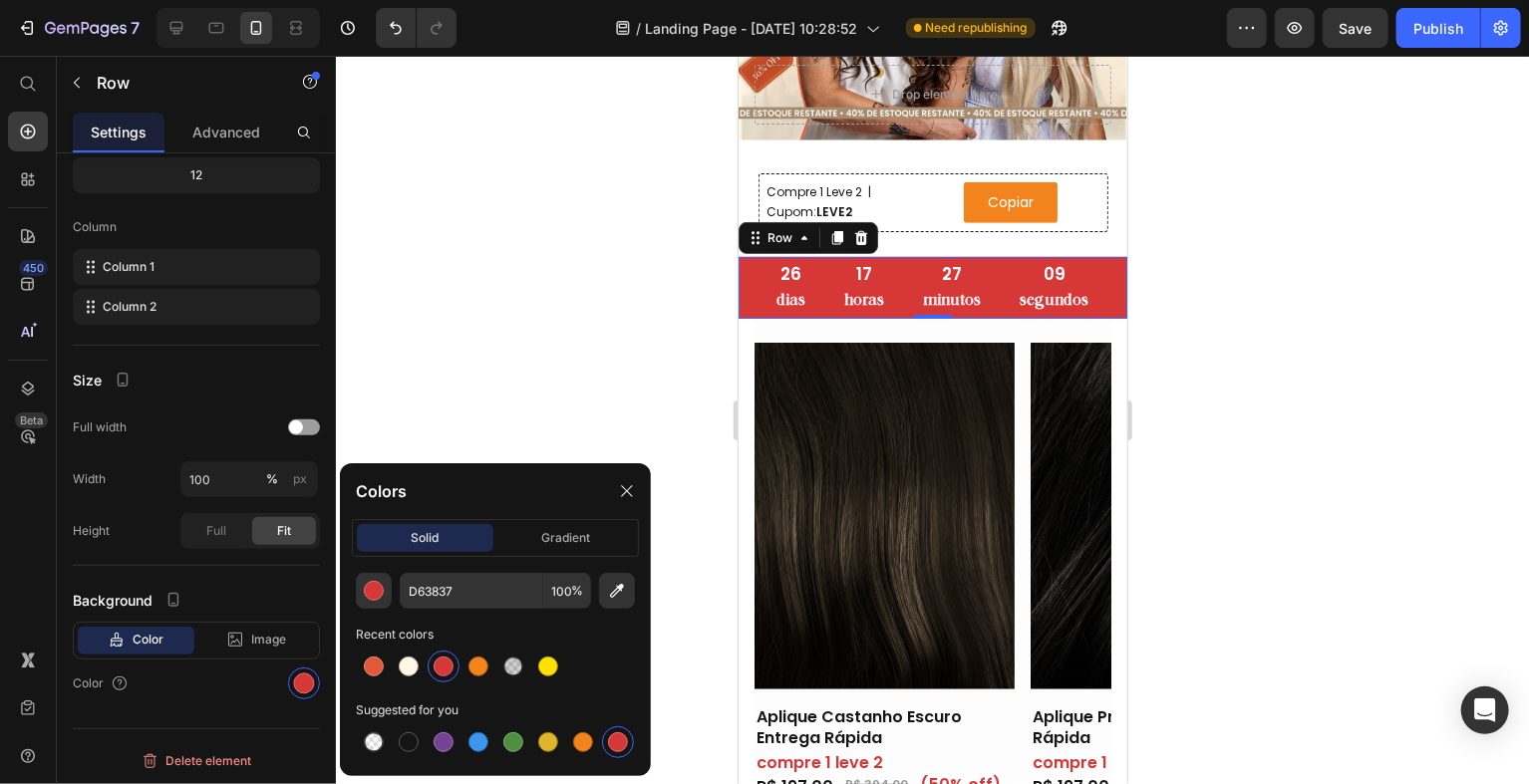 click 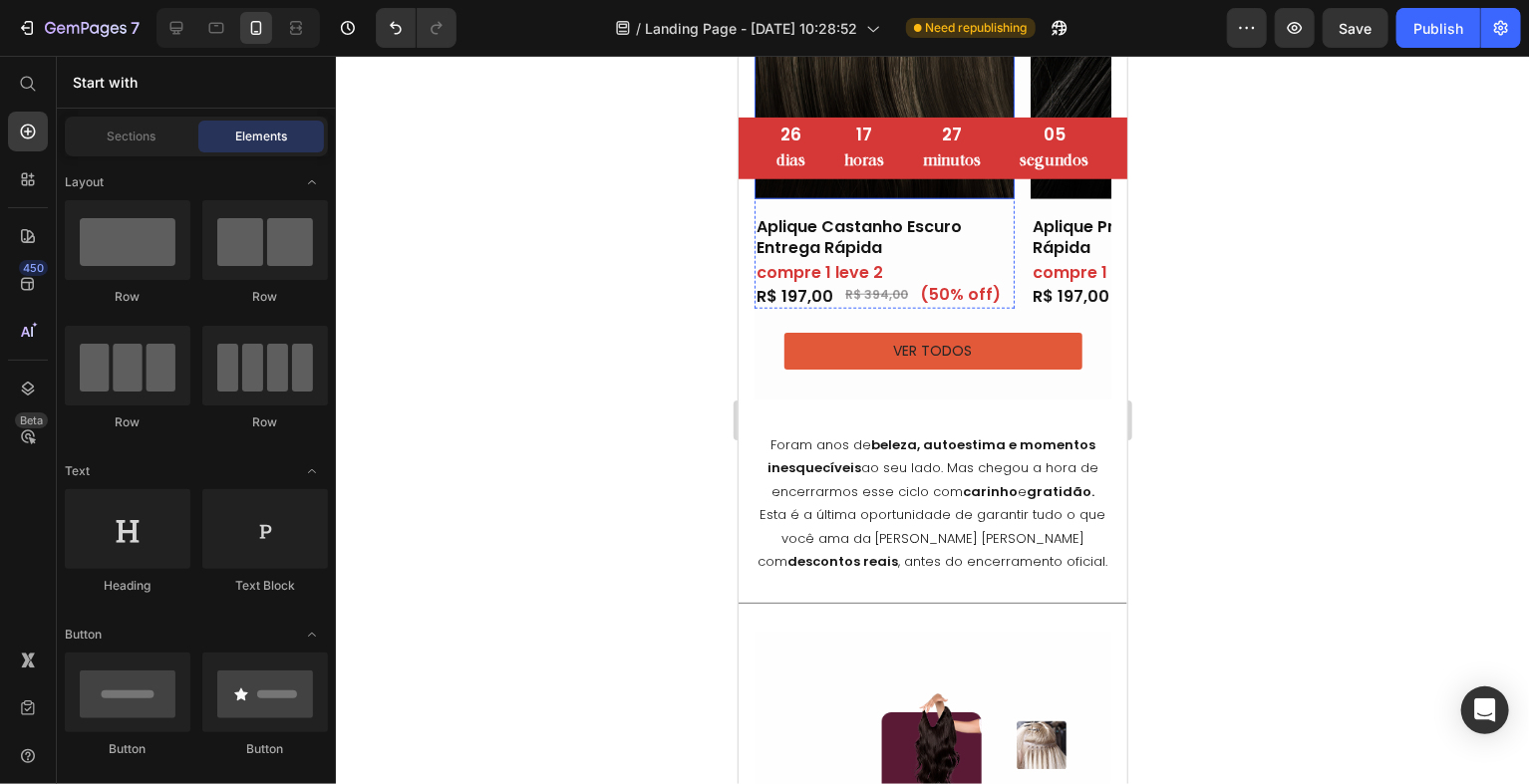 scroll, scrollTop: 995, scrollLeft: 0, axis: vertical 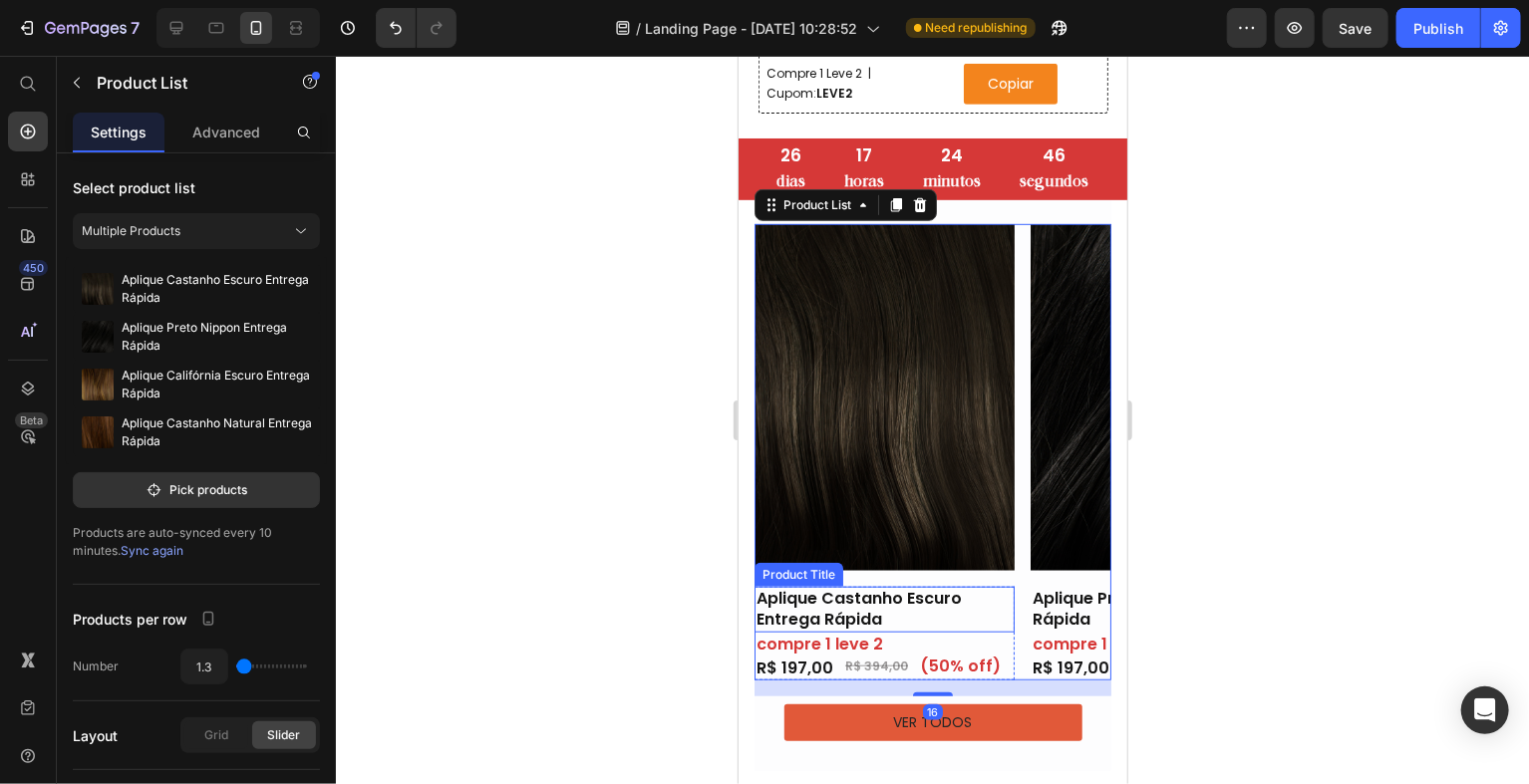 click on "Aplique Castanho Escuro Entrega Rápida" at bounding box center [883, 609] 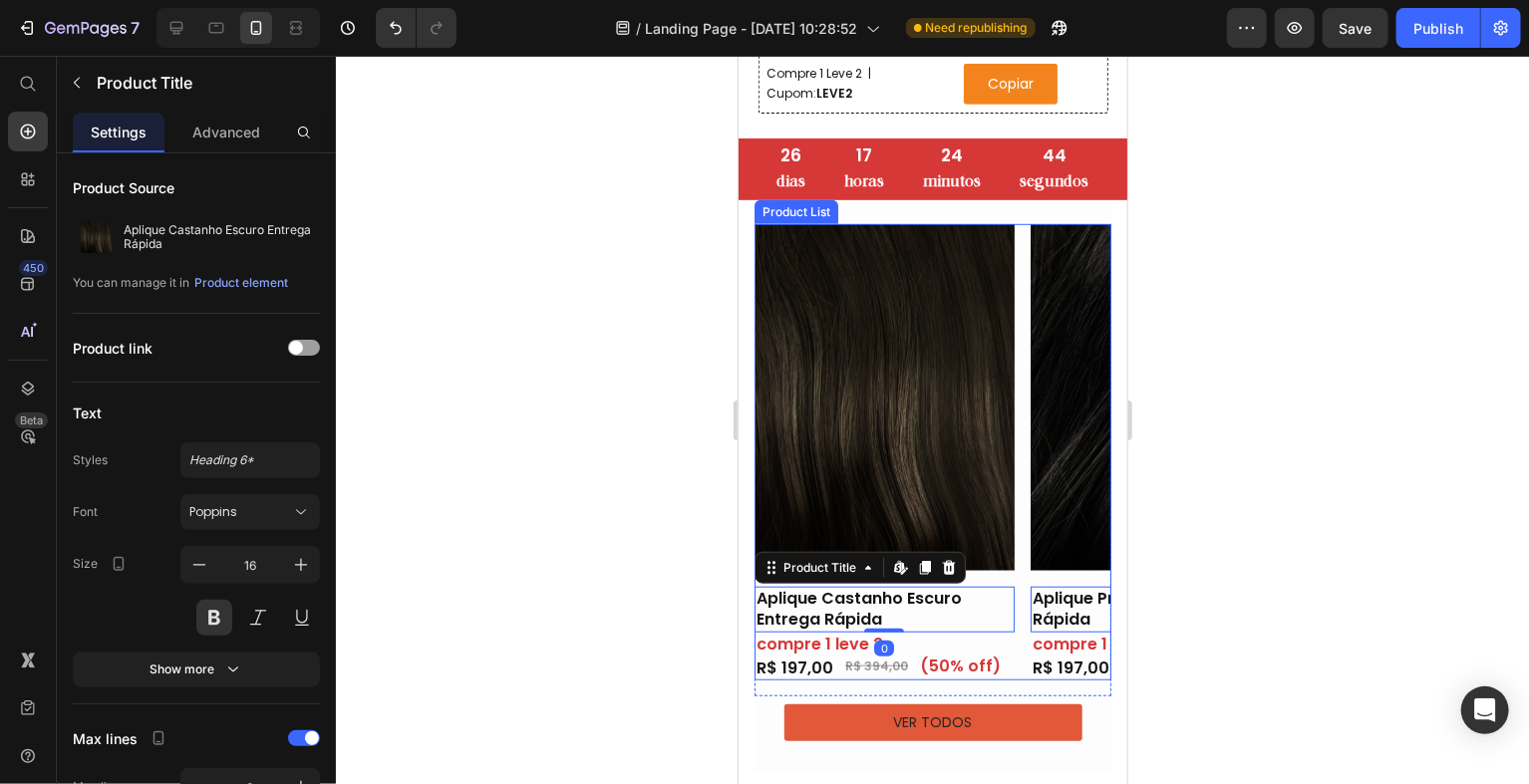 click on "Product Images Aplique Castanho Escuro Entrega Rápida Product Title   Edit content in Shopify 0 compre 1 leve 2 Heading ⁠⁠⁠⁠⁠⁠⁠ R$ 197,00 Heading ⁠⁠⁠⁠⁠⁠⁠ R$ 394,00 Heading ⁠⁠⁠⁠⁠⁠⁠ (50% off) Heading Row Row Row Row Product Images Aplique Preto Nippon Entrega Rápida Product Title   Edit content in Shopify 0 compre 1 leve 2 Heading R$ 197,00 Heading R$ 394,00 Heading (50% off) Heading Row Row Row Row Product Images Aplique [GEOGRAPHIC_DATA] Escuro Entrega Rápida Product Title   Edit content in Shopify 0 compre 1 leve 2 Heading R$ 197,00 Heading R$ 394,00 Heading (50% off) Heading Row Row Row Row Product Images Aplique Castanho Natural Entrega Rápida Product Title   Edit content in Shopify 0 compre 1 leve 2 Heading R$ 197,00 Heading R$ 394,00 Heading (50% off) Heading [GEOGRAPHIC_DATA]" at bounding box center (932, 451) 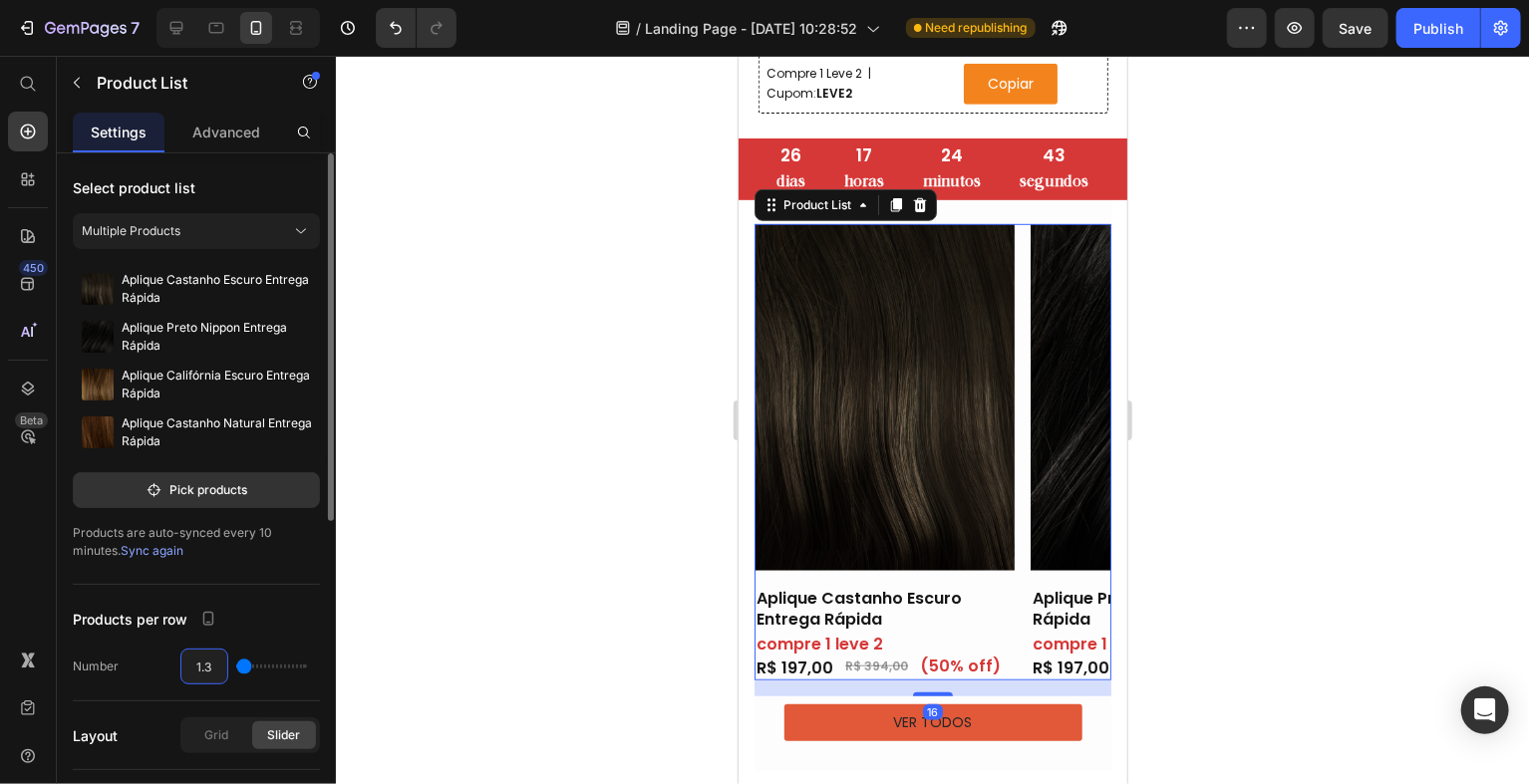 click on "1.3" at bounding box center (204, 666) 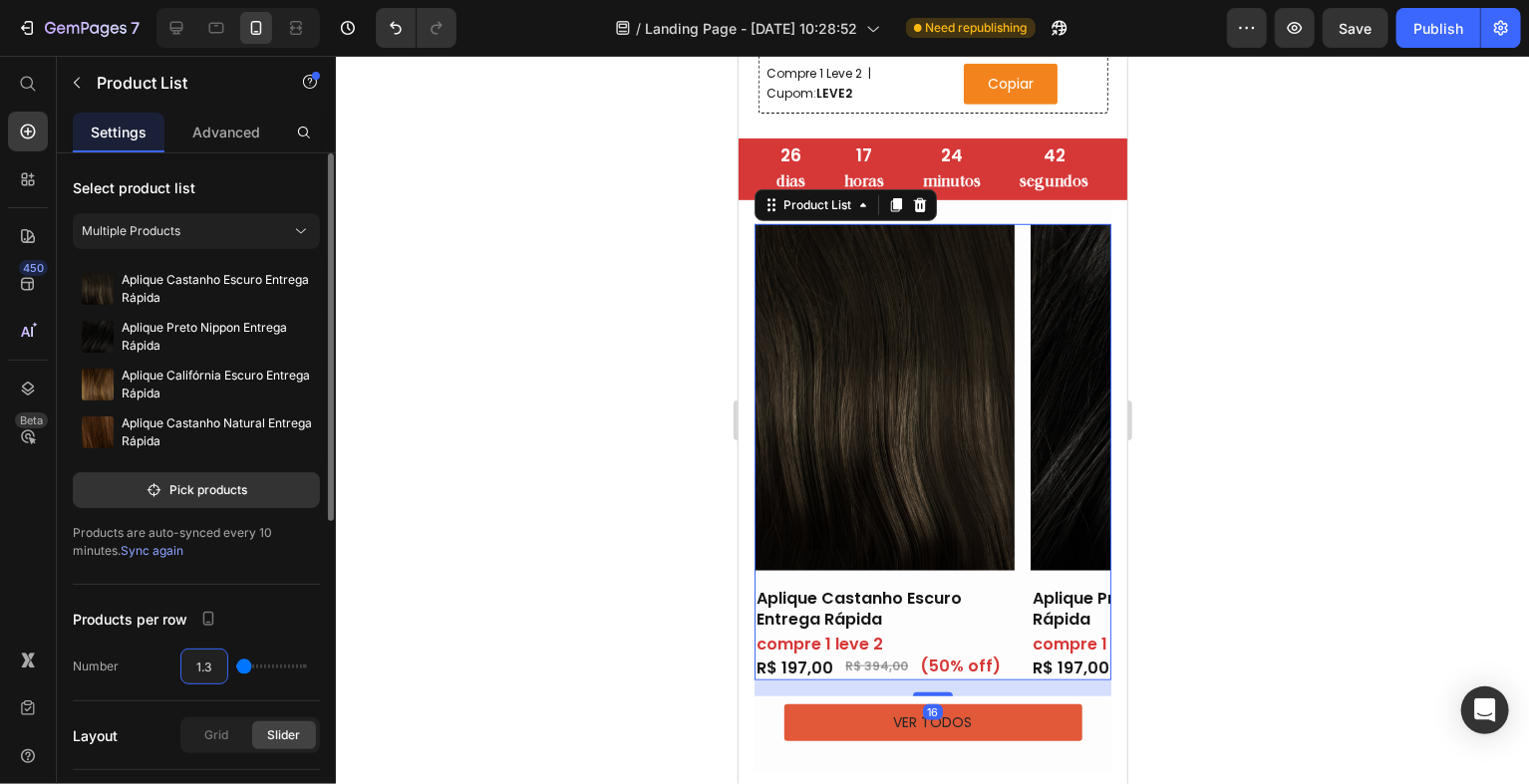 type on "1" 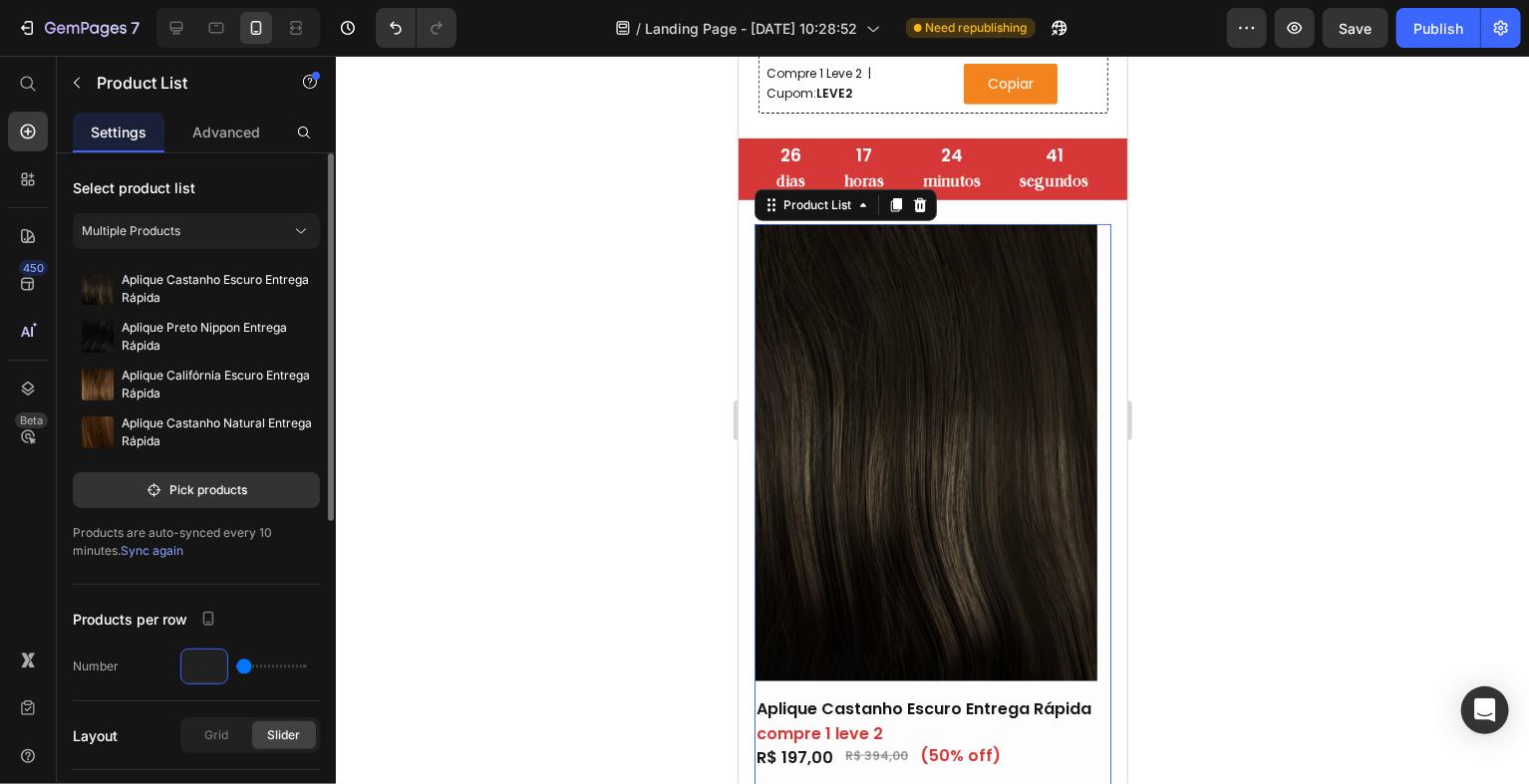 type on "1.5" 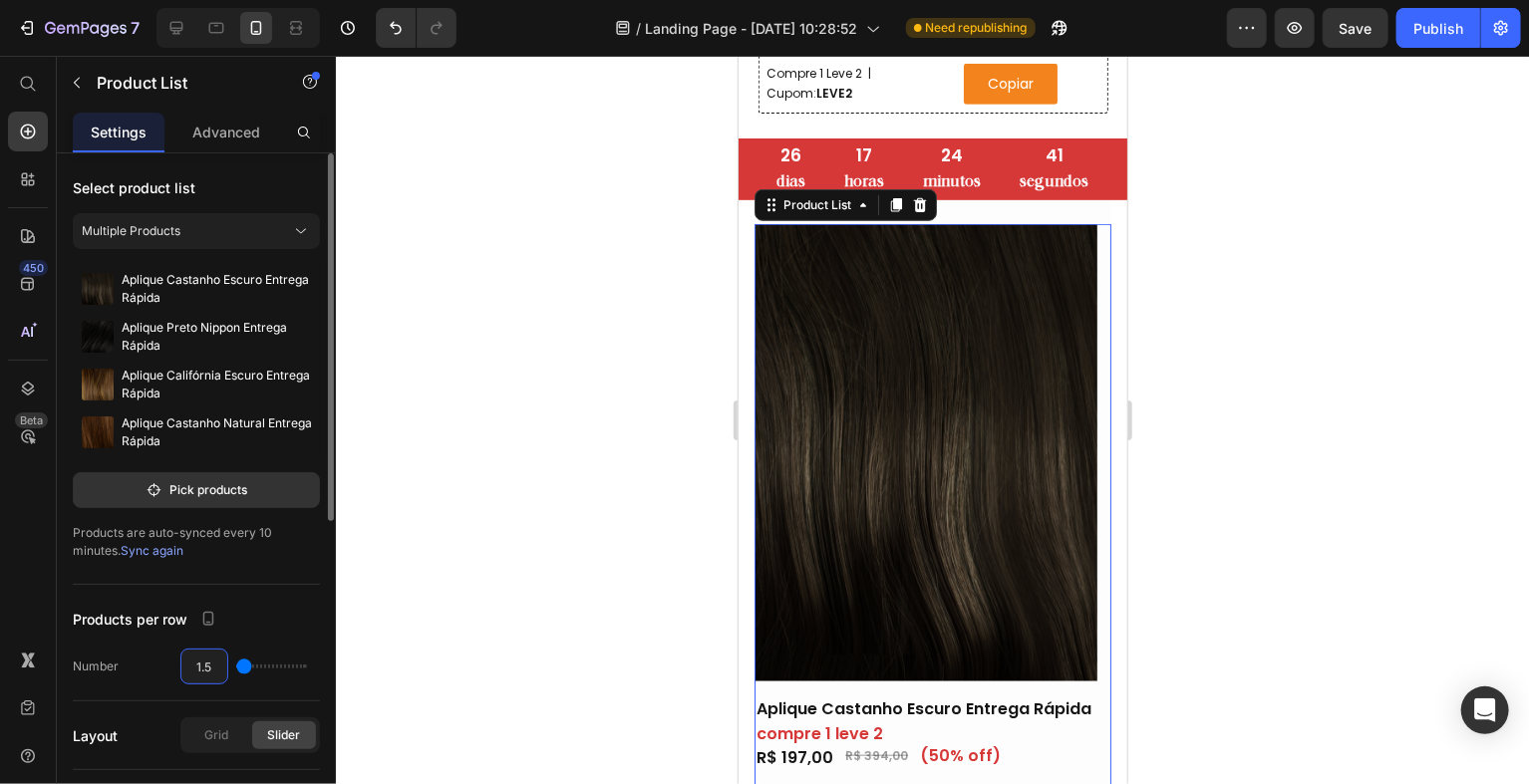 type on "2" 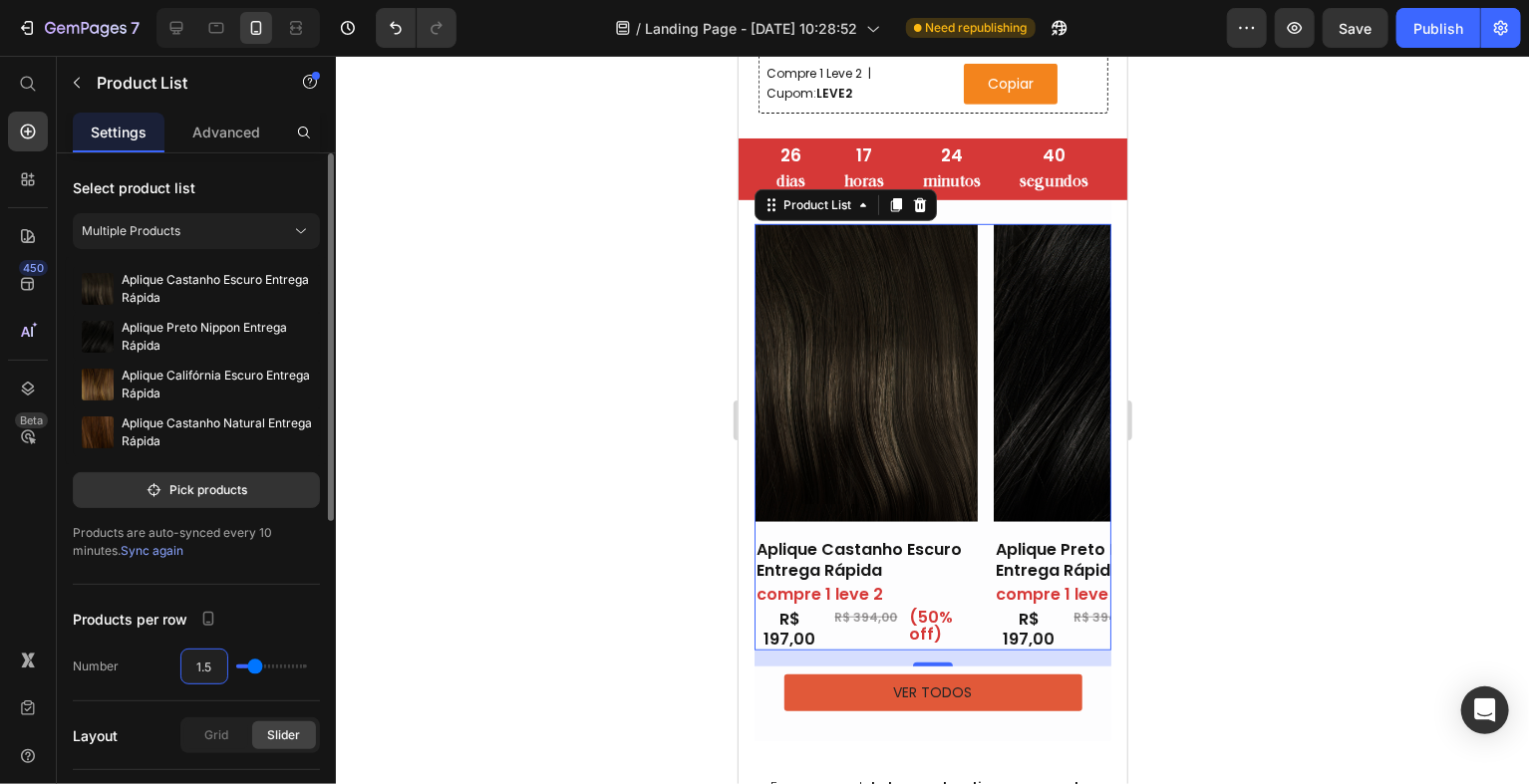 type on "1.5" 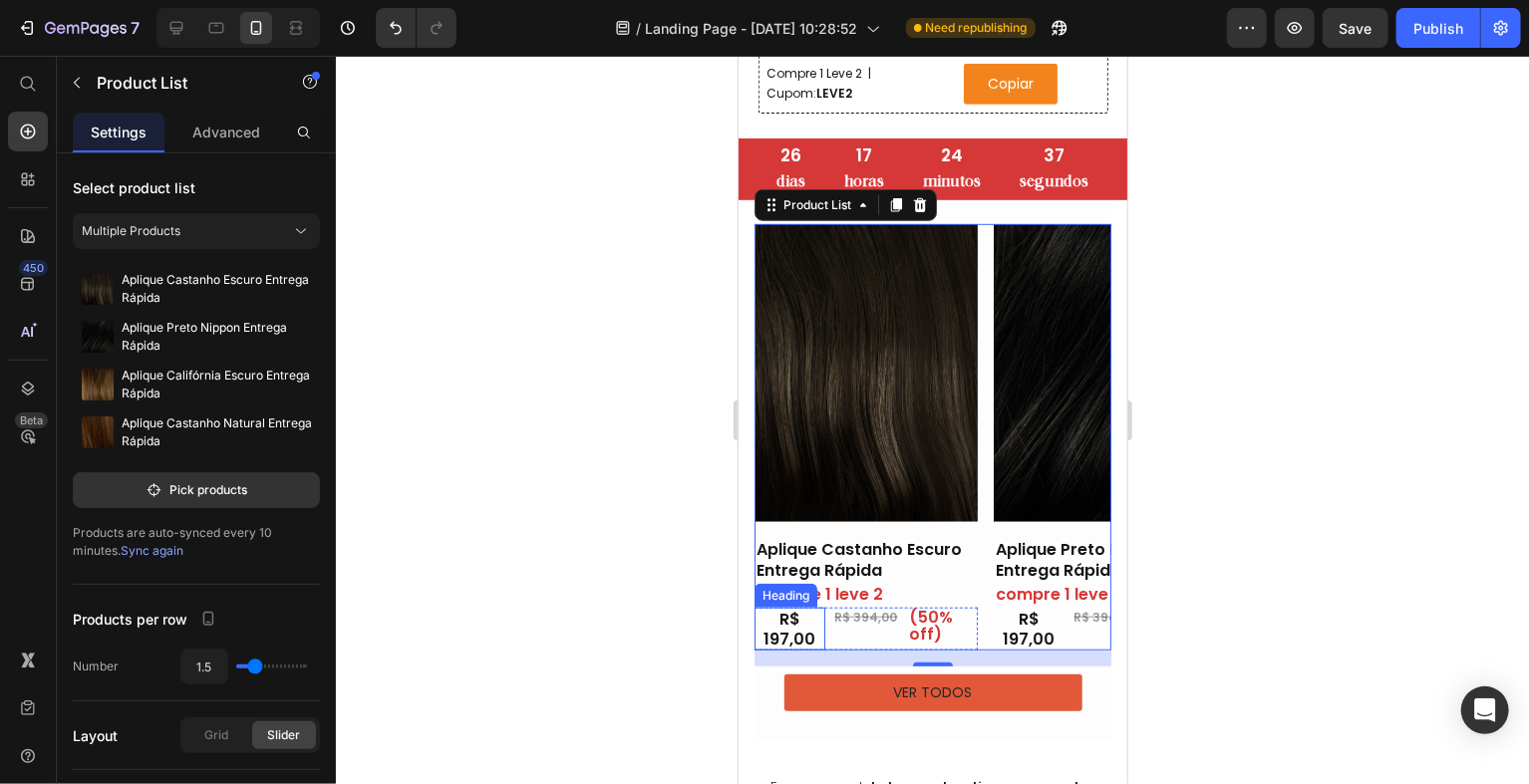 click on "R$ 197,00" at bounding box center (788, 628) 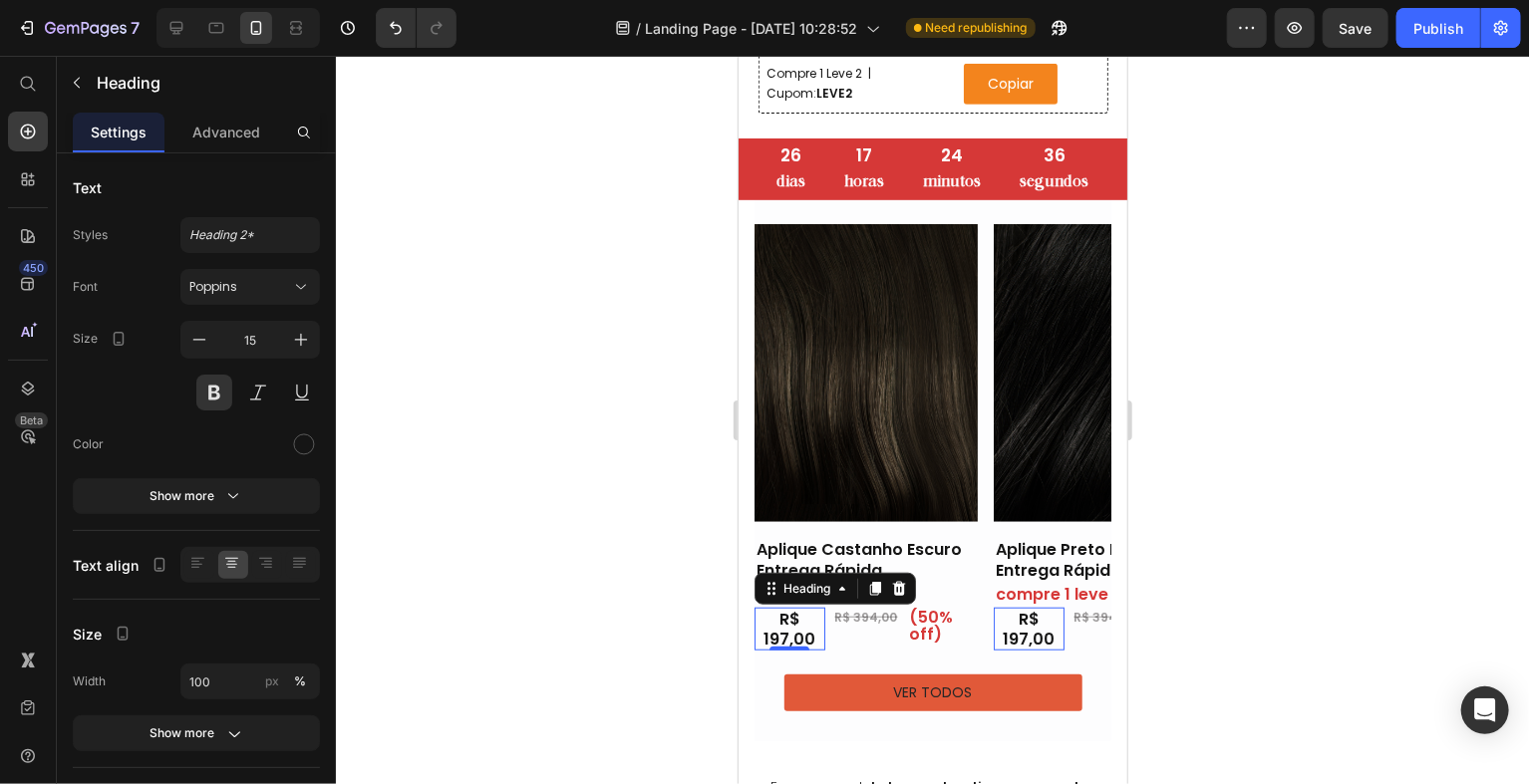 click on "R$ 197,00" at bounding box center [788, 628] 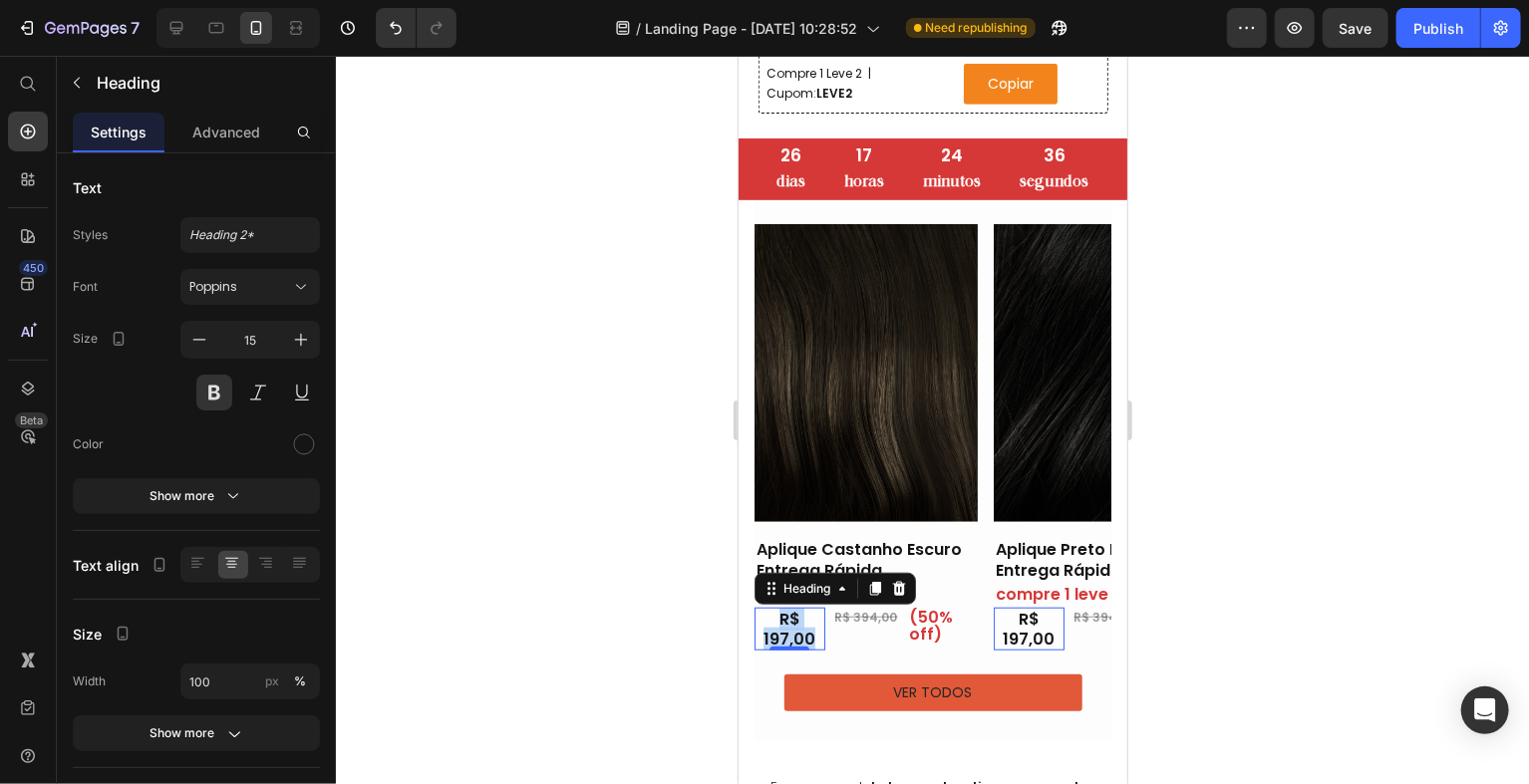 click on "R$ 197,00" at bounding box center [788, 628] 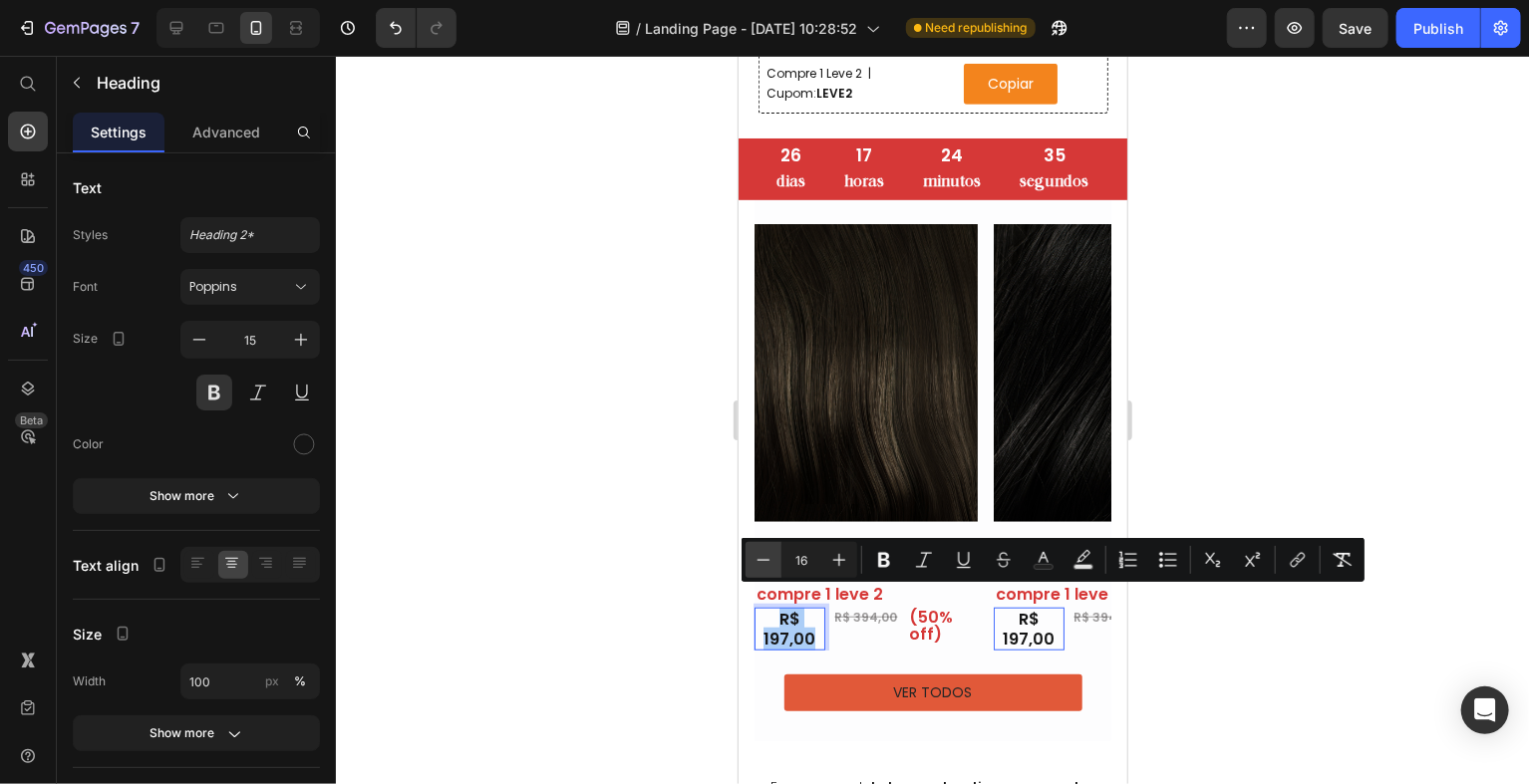 click 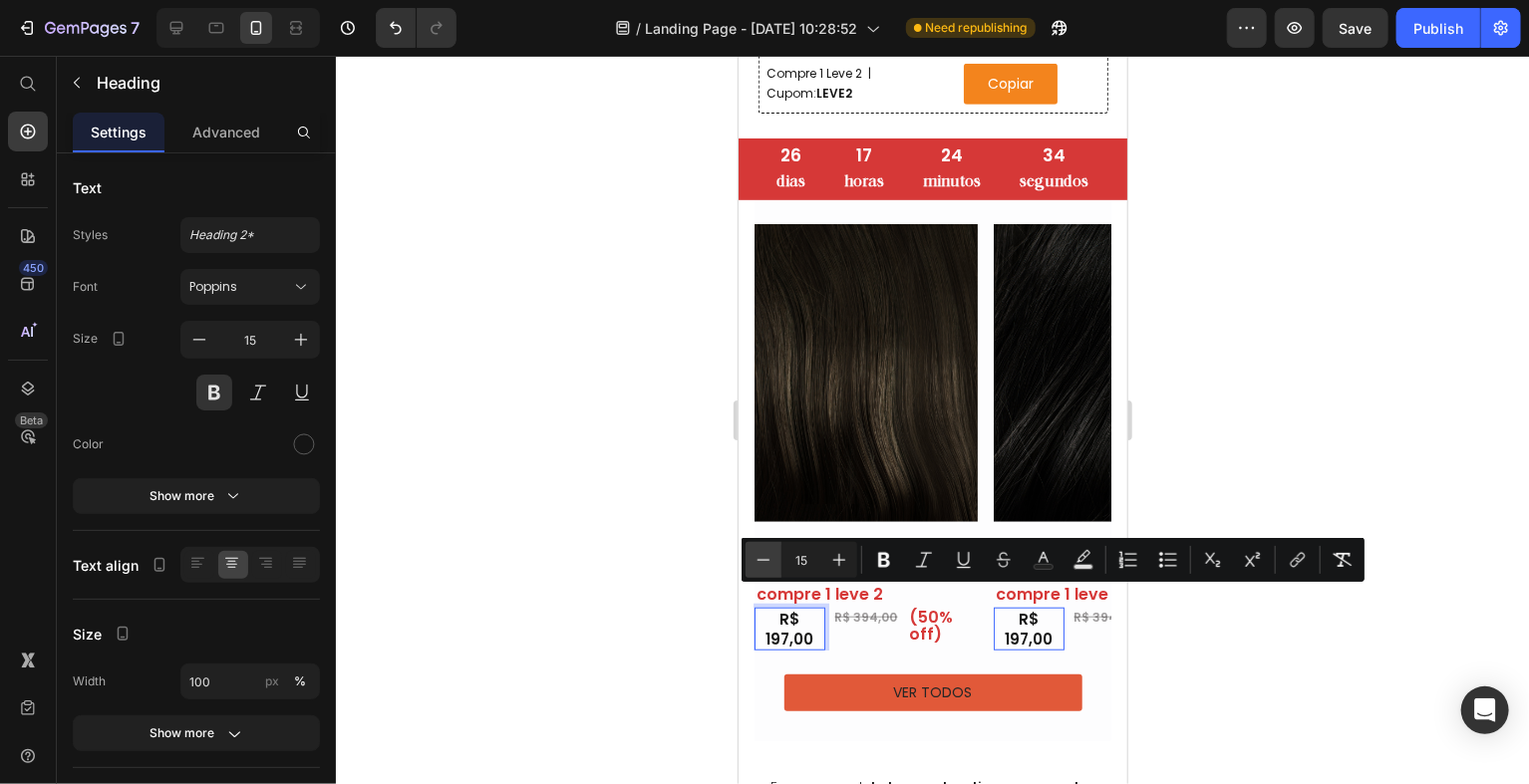 click 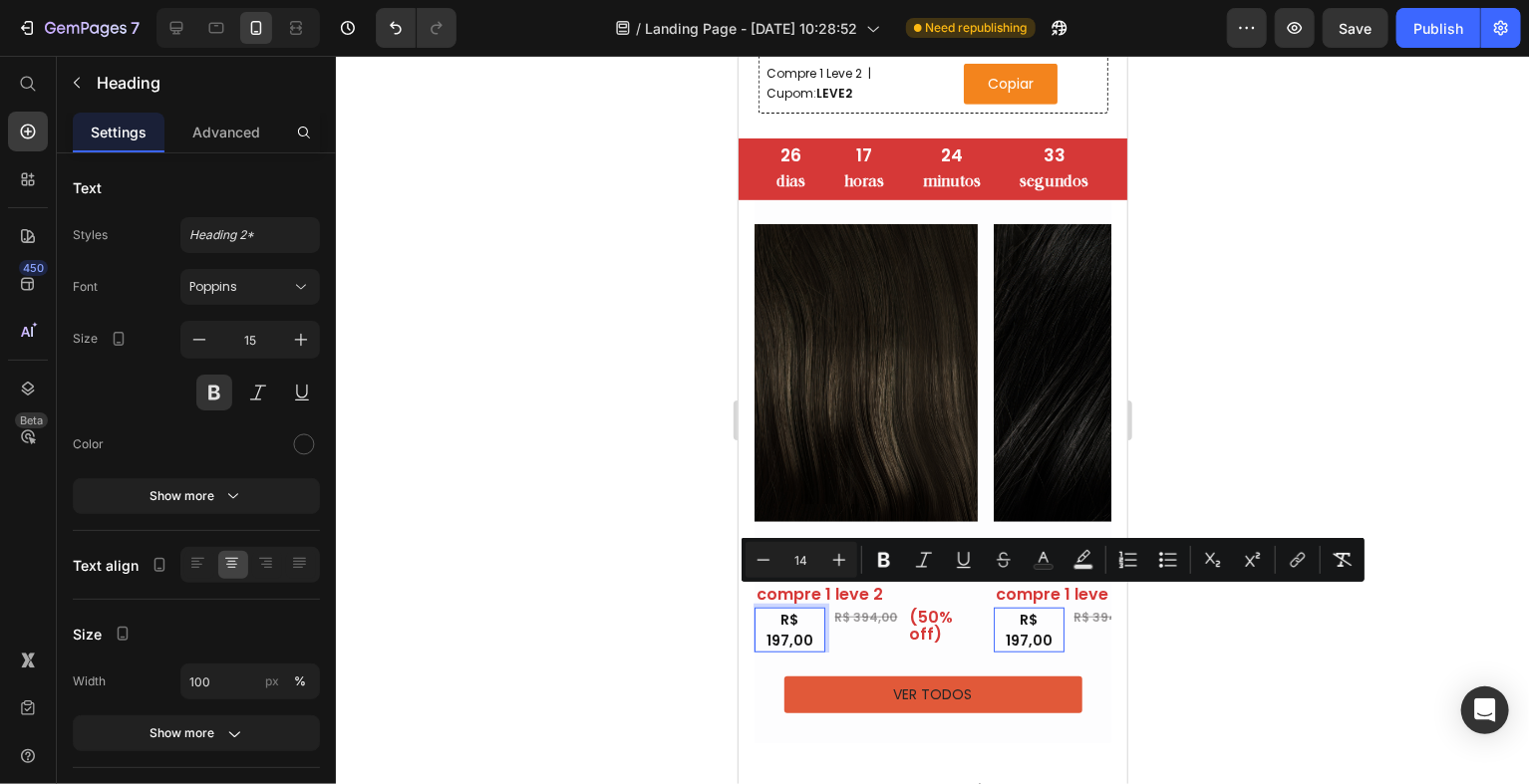 click 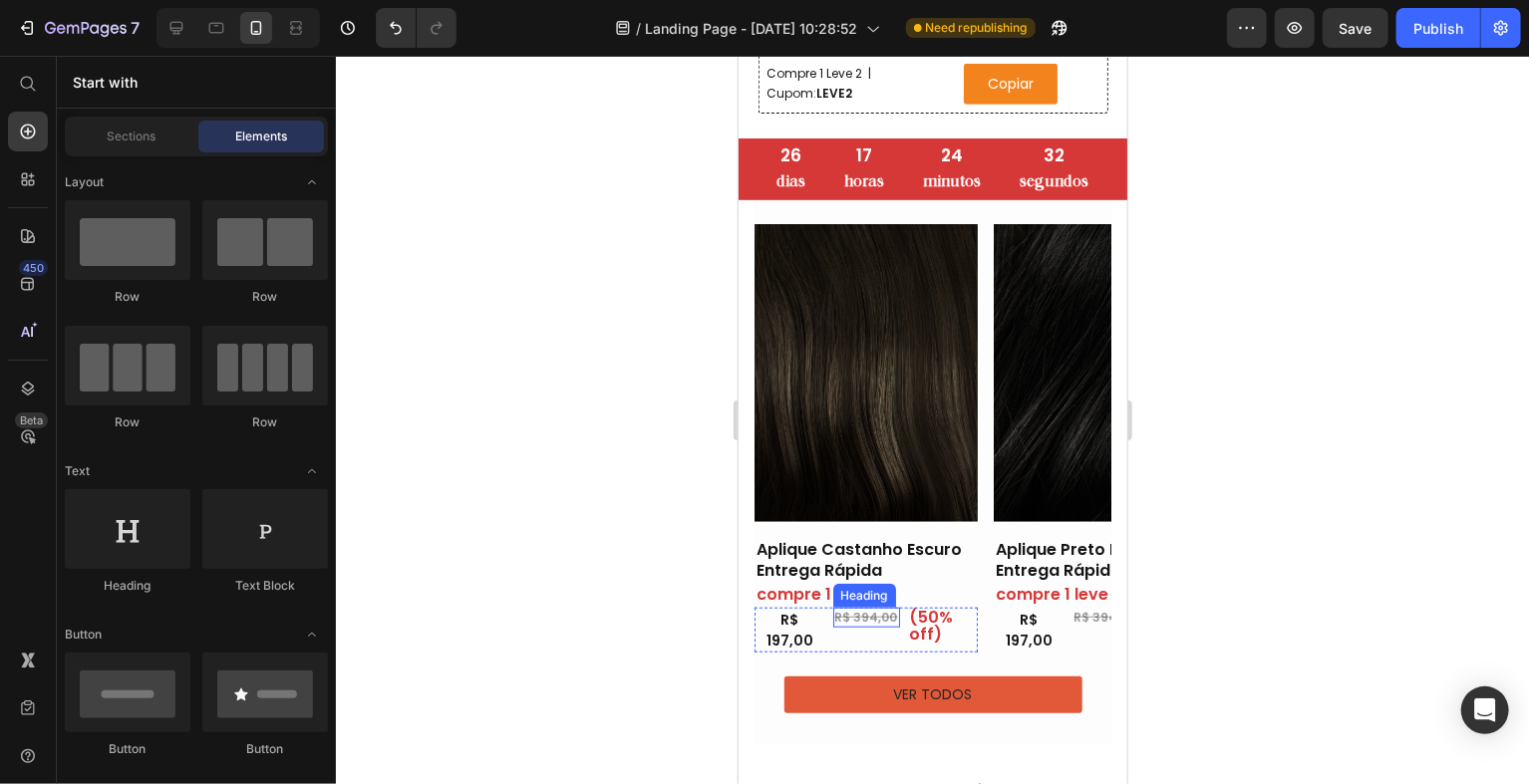 click on "R$ 394,00" at bounding box center [865, 616] 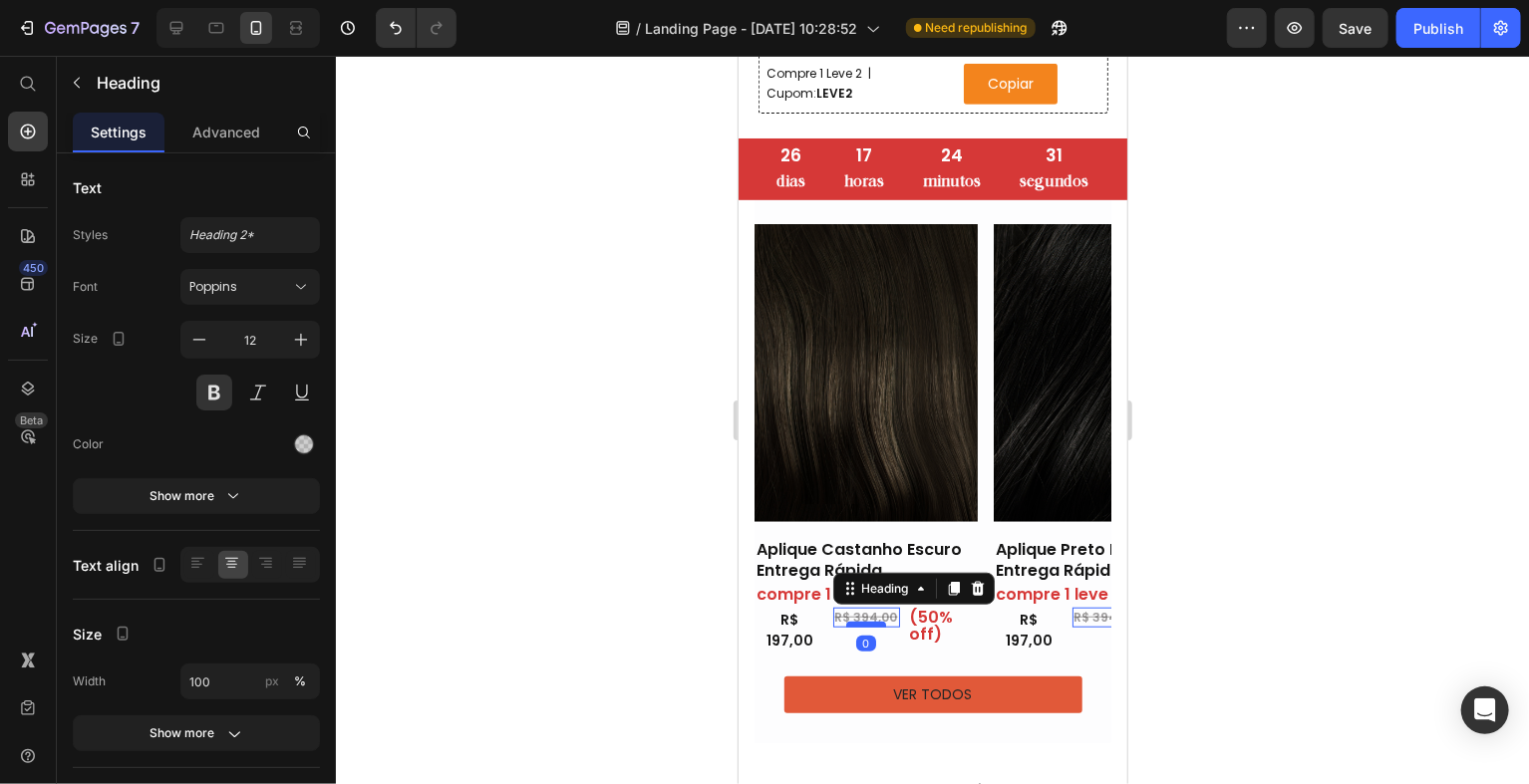 click at bounding box center [865, 624] 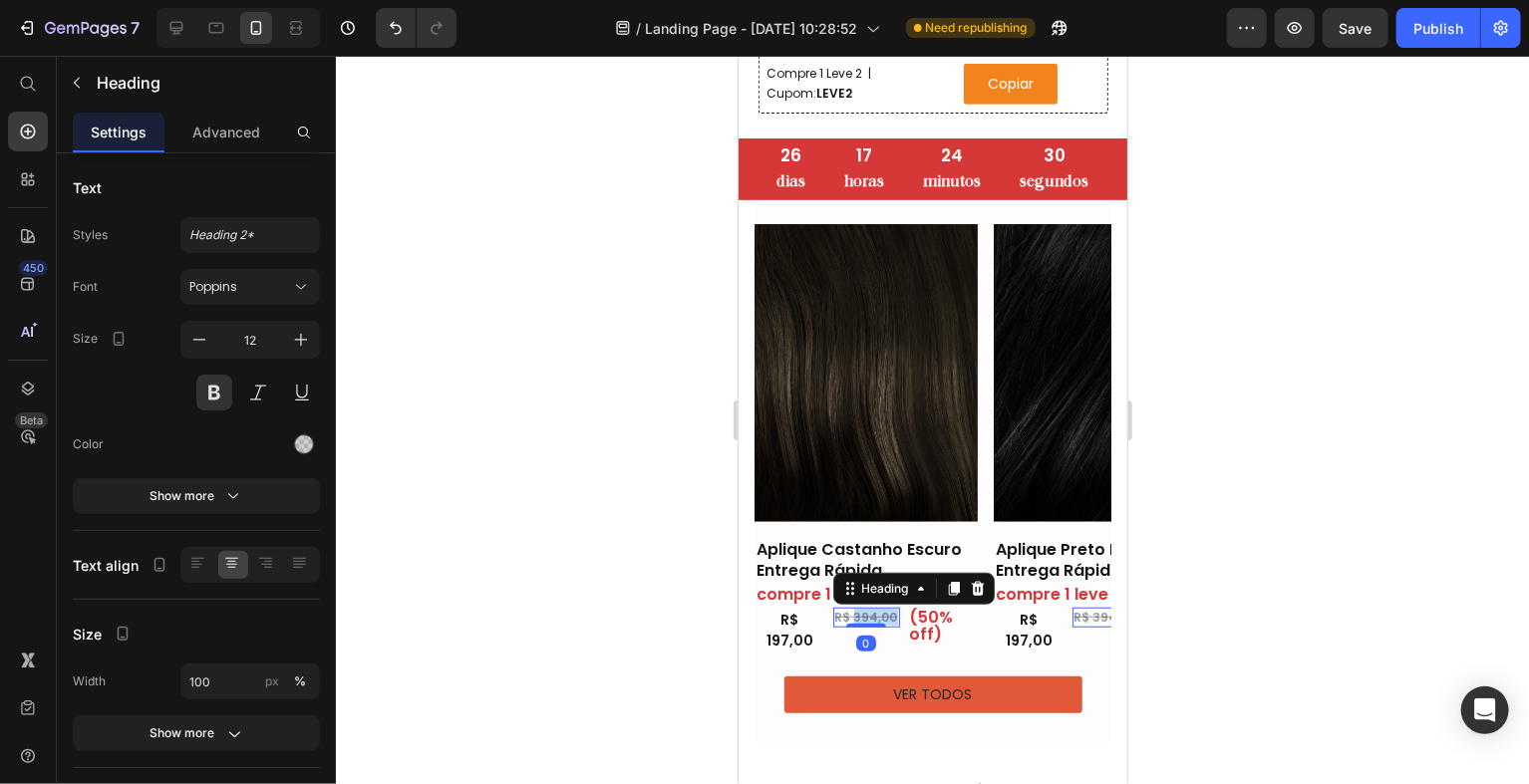 click on "R$ 394,00" at bounding box center [865, 616] 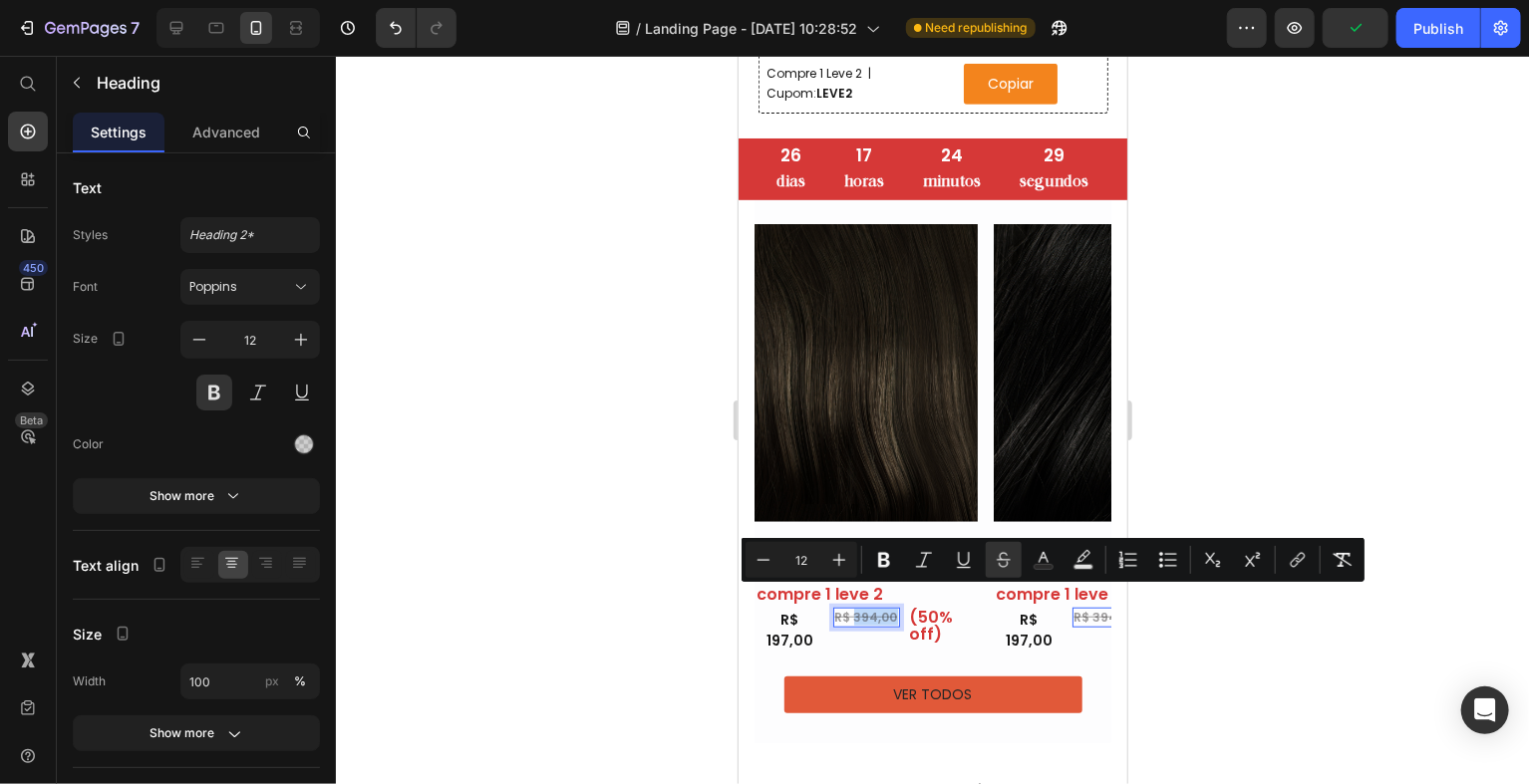 click on "R$ 394,00" at bounding box center [865, 616] 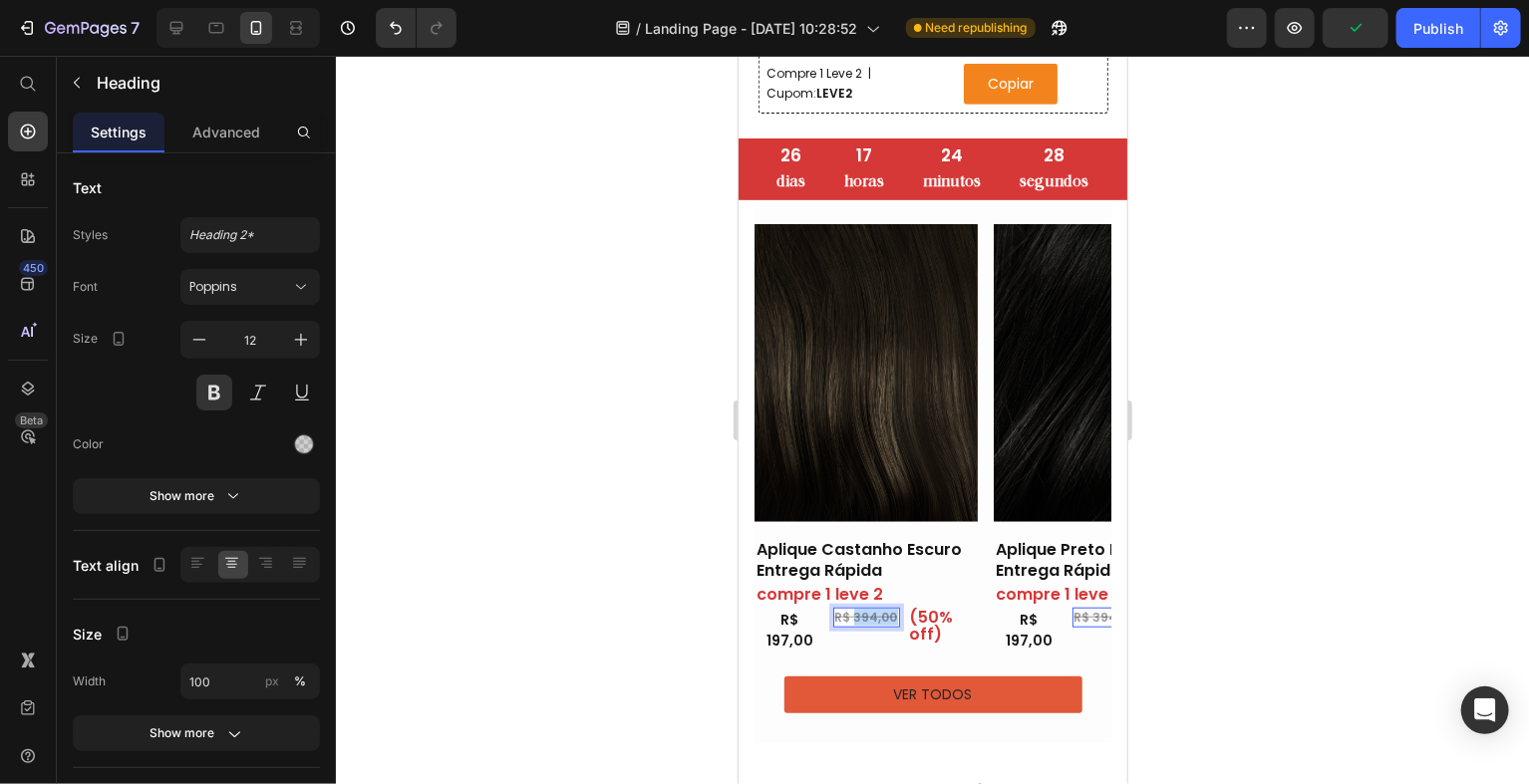 click on "R$ 394,00" at bounding box center [865, 616] 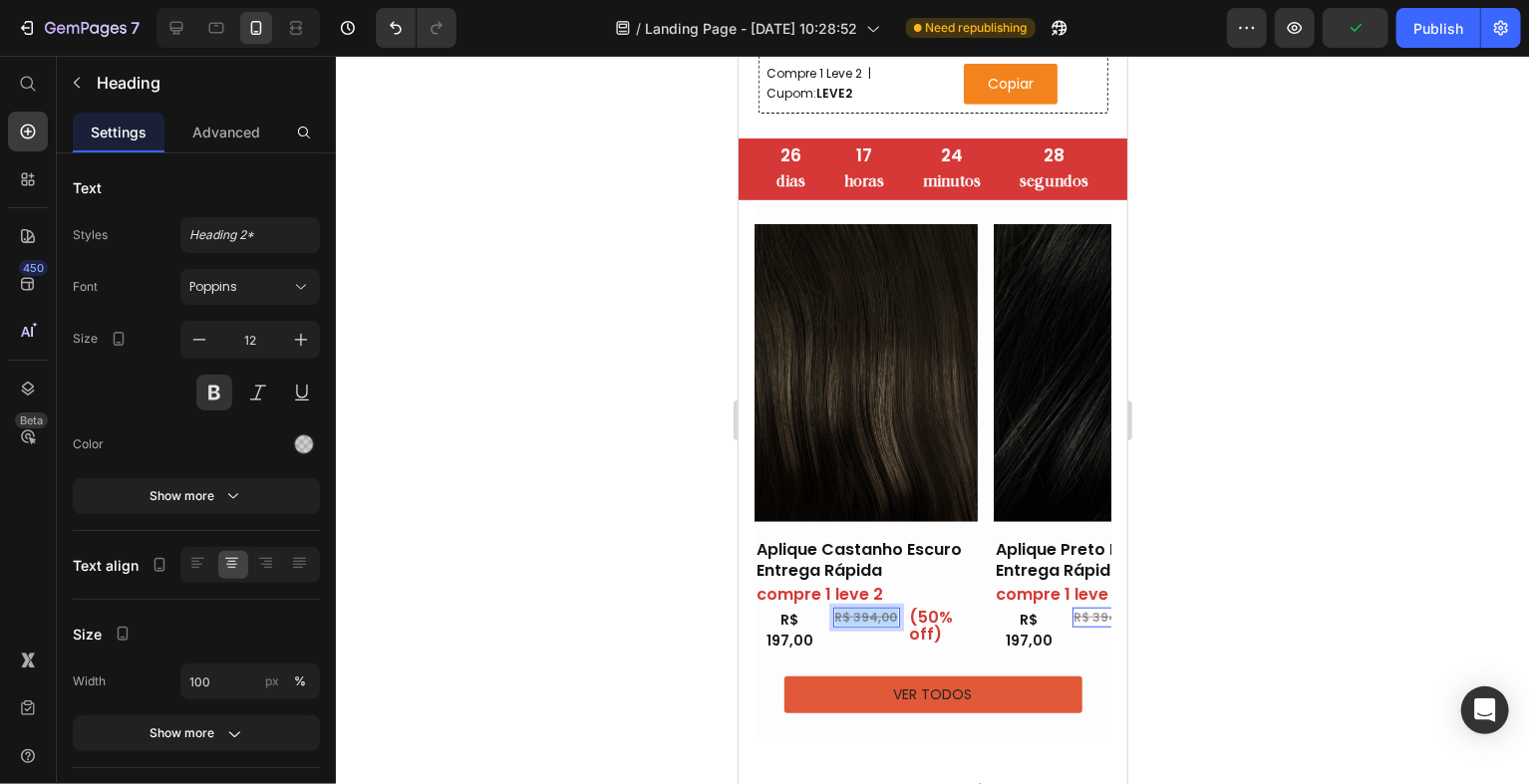 click on "R$ 394,00" at bounding box center (865, 616) 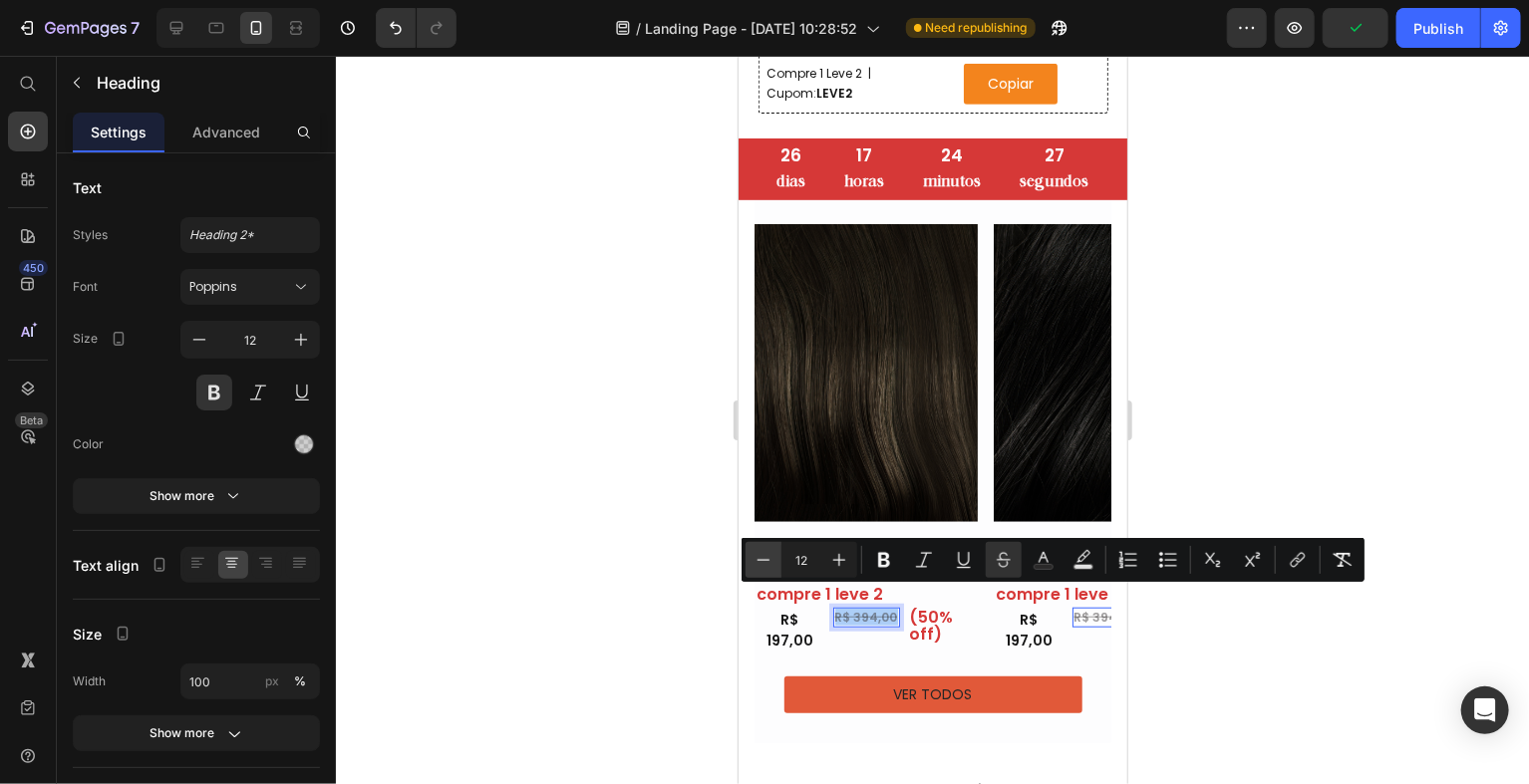 click 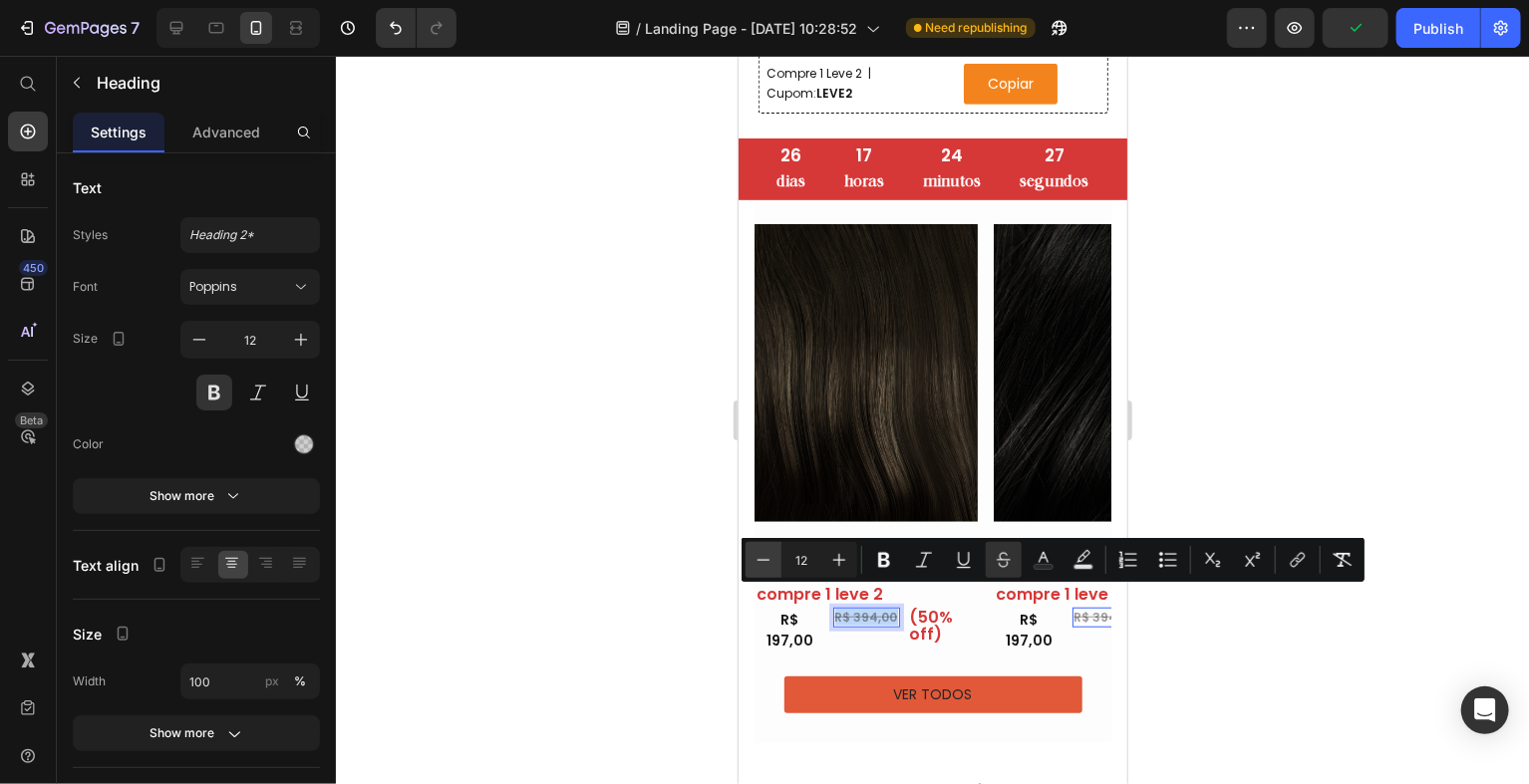 type on "11" 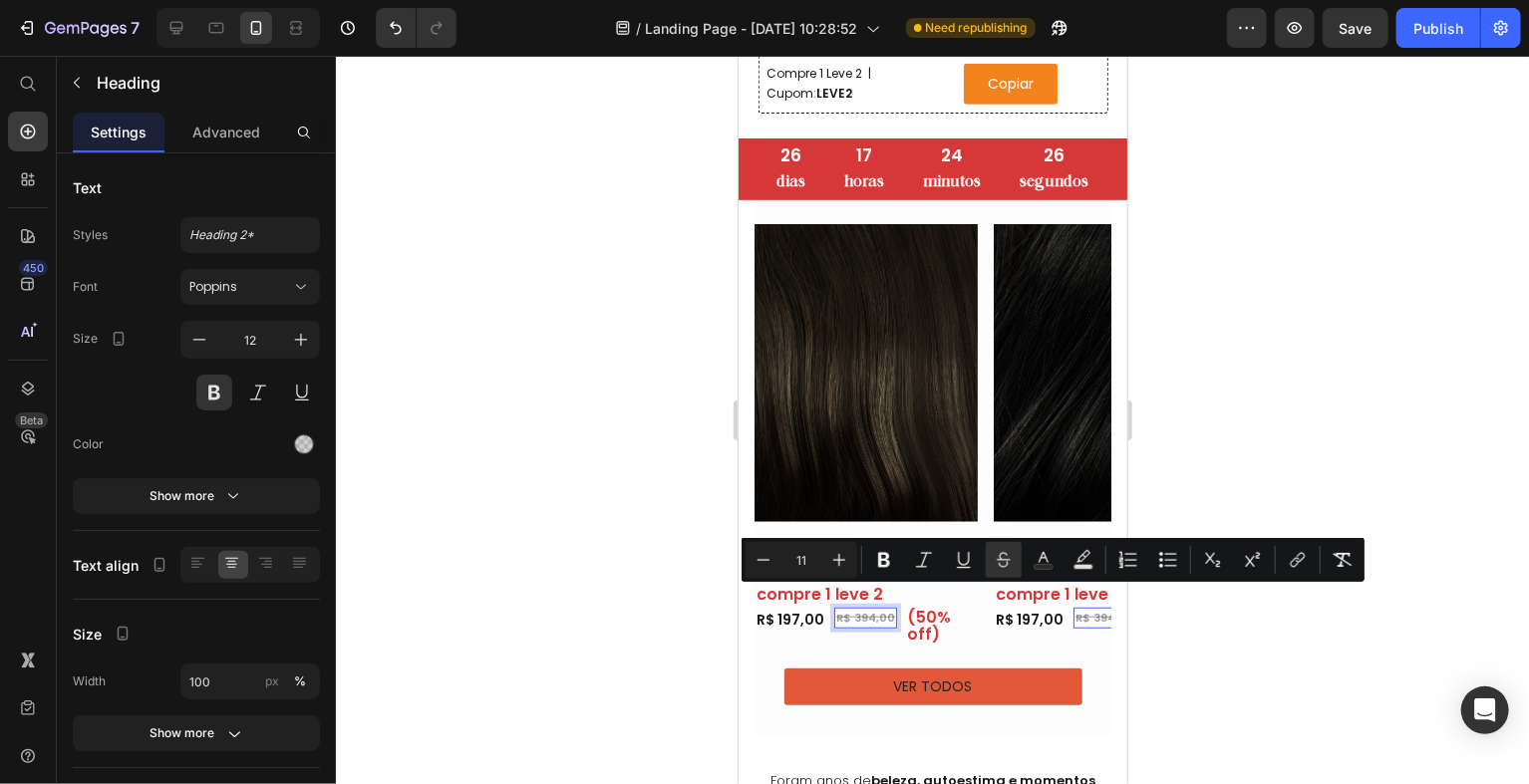 click 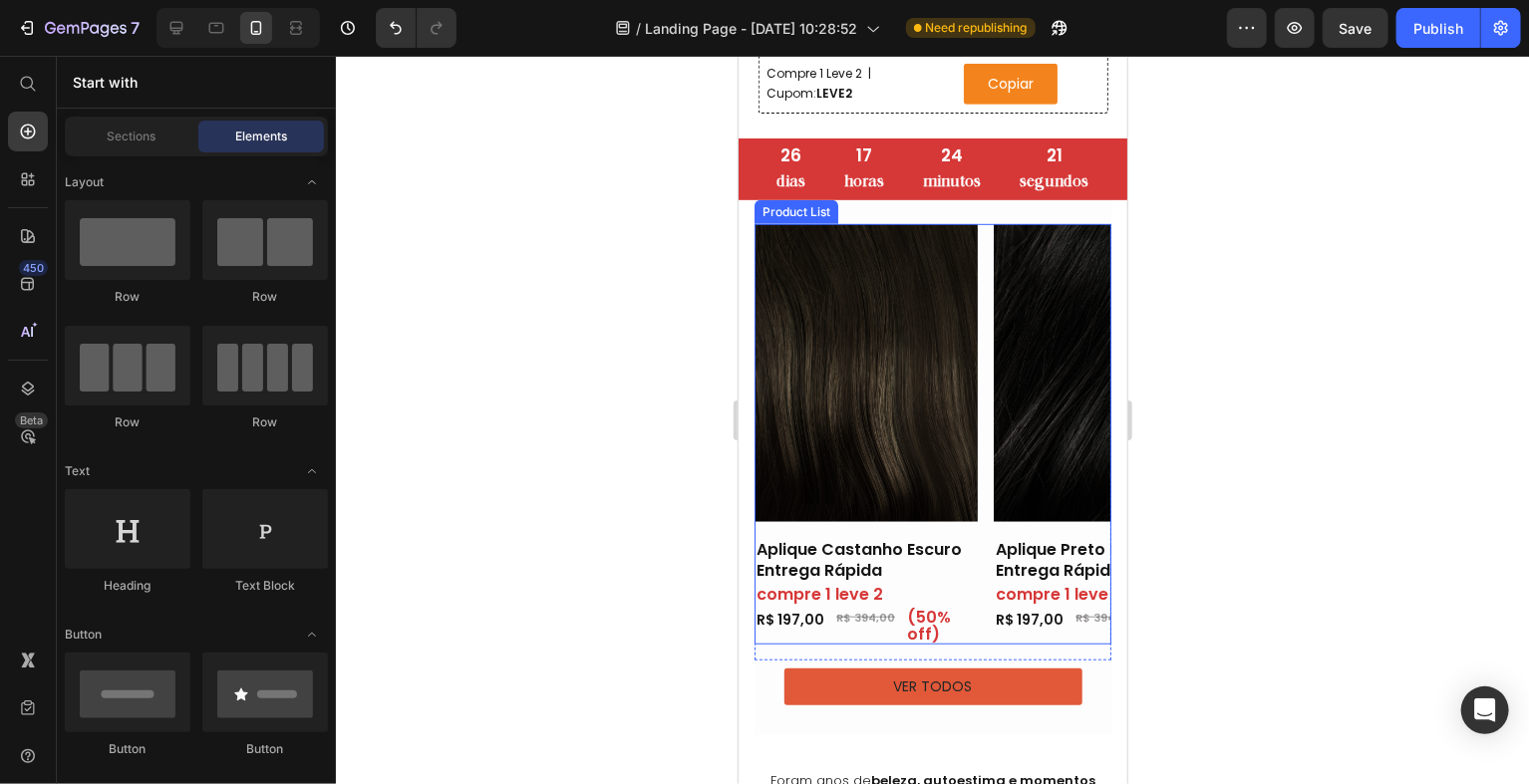 click on "Product Images Aplique Castanho Escuro Entrega Rápida Product Title compre 1 leve 2 Heading ⁠⁠⁠⁠⁠⁠⁠ R$ 197,00 Heading ⁠⁠⁠⁠⁠⁠⁠ R$ 394,00 Heading ⁠⁠⁠⁠⁠⁠⁠ (50% off) Heading Row Row Row Row Product Images Aplique Preto Nippon Entrega Rápida Product Title compre 1 leve 2 Heading R$ 197,00 Heading R$ 394,00 Heading (50% off) Heading Row Row Row Row Product Images Aplique [GEOGRAPHIC_DATA] Escuro Entrega Rápida Product Title compre 1 leve 2 Heading R$ 197,00 Heading R$ 394,00 Heading (50% off) Heading Row Row Row Row Product Images Aplique Castanho Natural Entrega Rápida Product Title compre 1 leve 2 Heading R$ 197,00 Heading R$ 394,00 Heading (50% off) Heading Row Row Row Row" at bounding box center [932, 433] 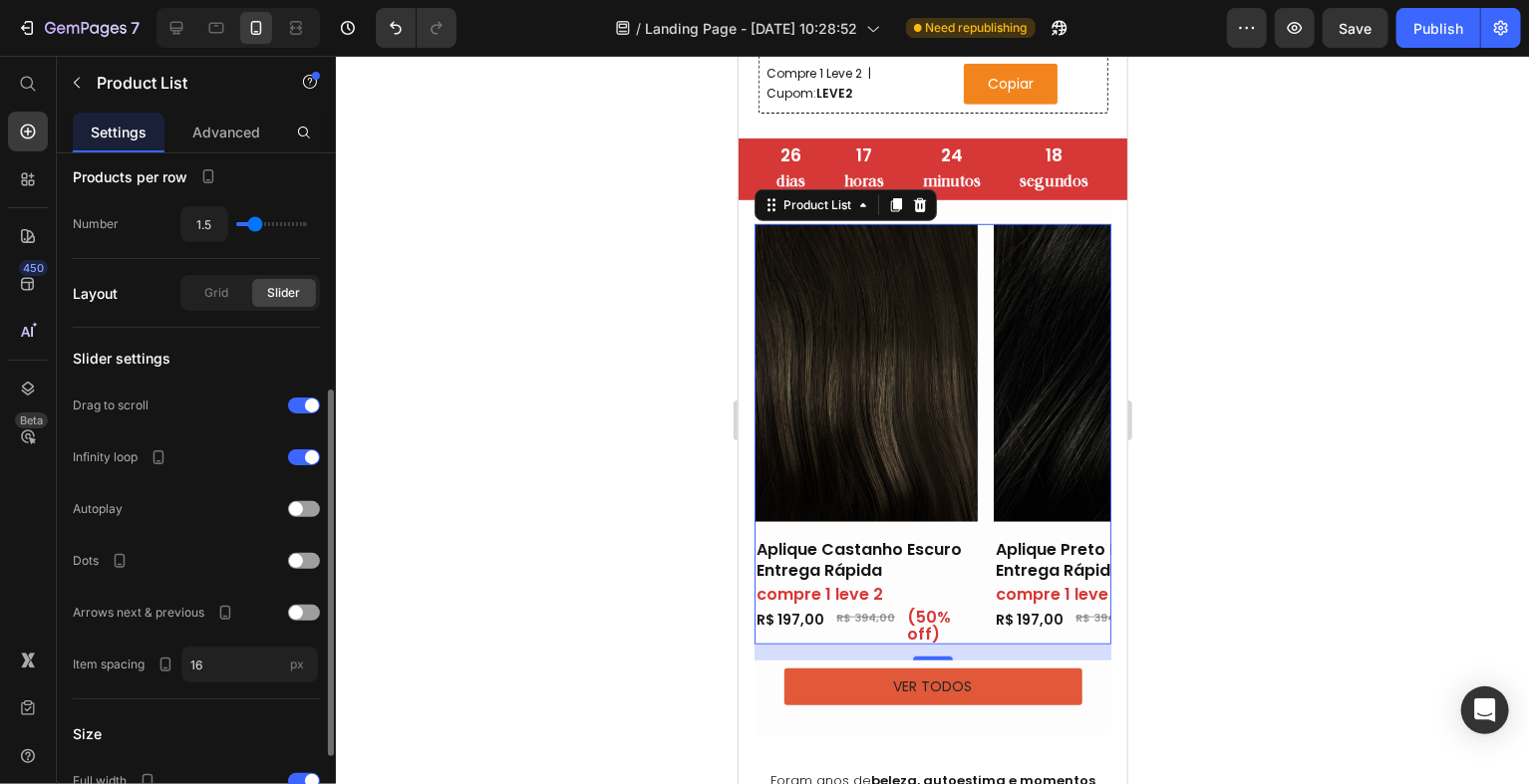 scroll, scrollTop: 598, scrollLeft: 0, axis: vertical 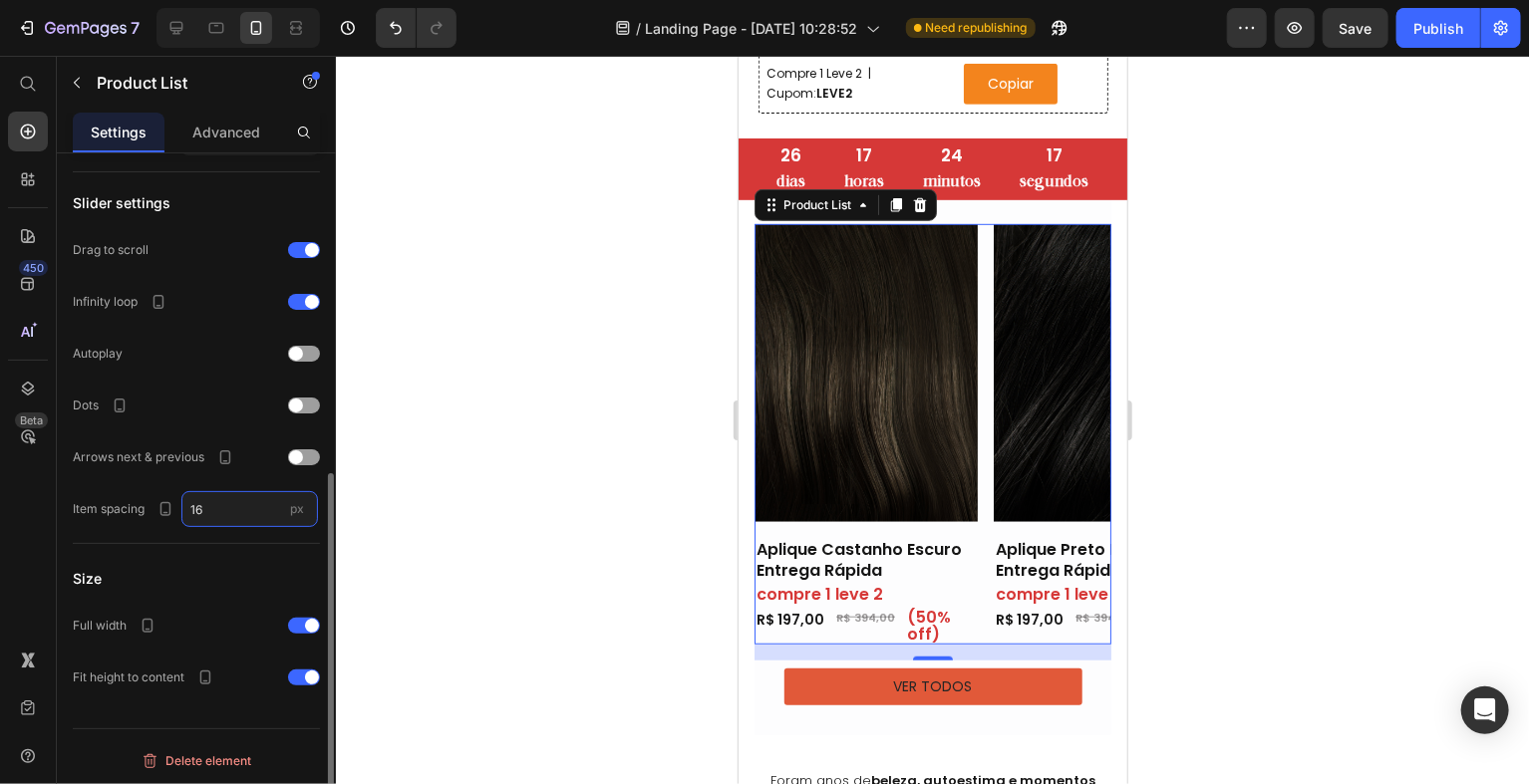 click on "16" at bounding box center [249, 509] 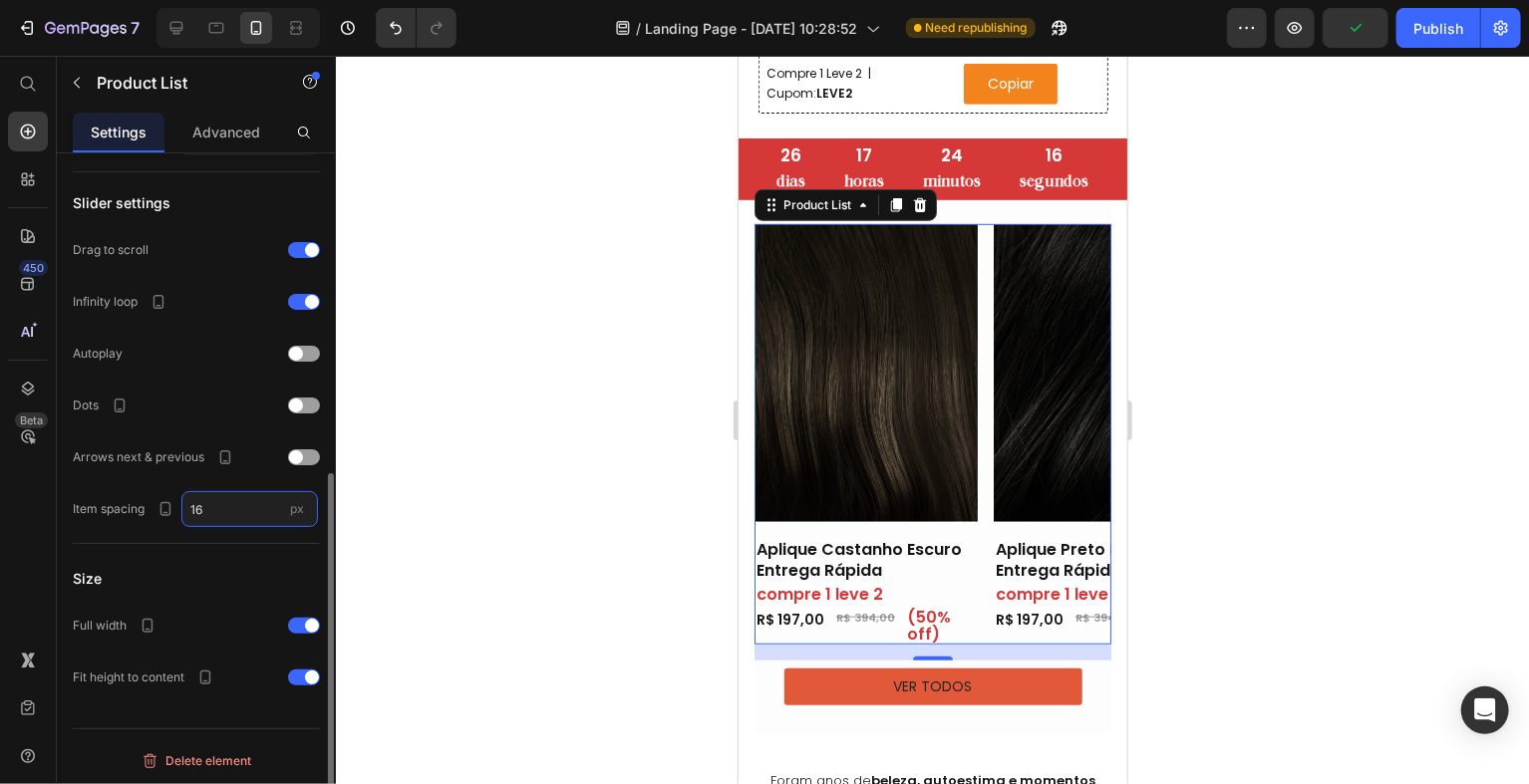 type on "8" 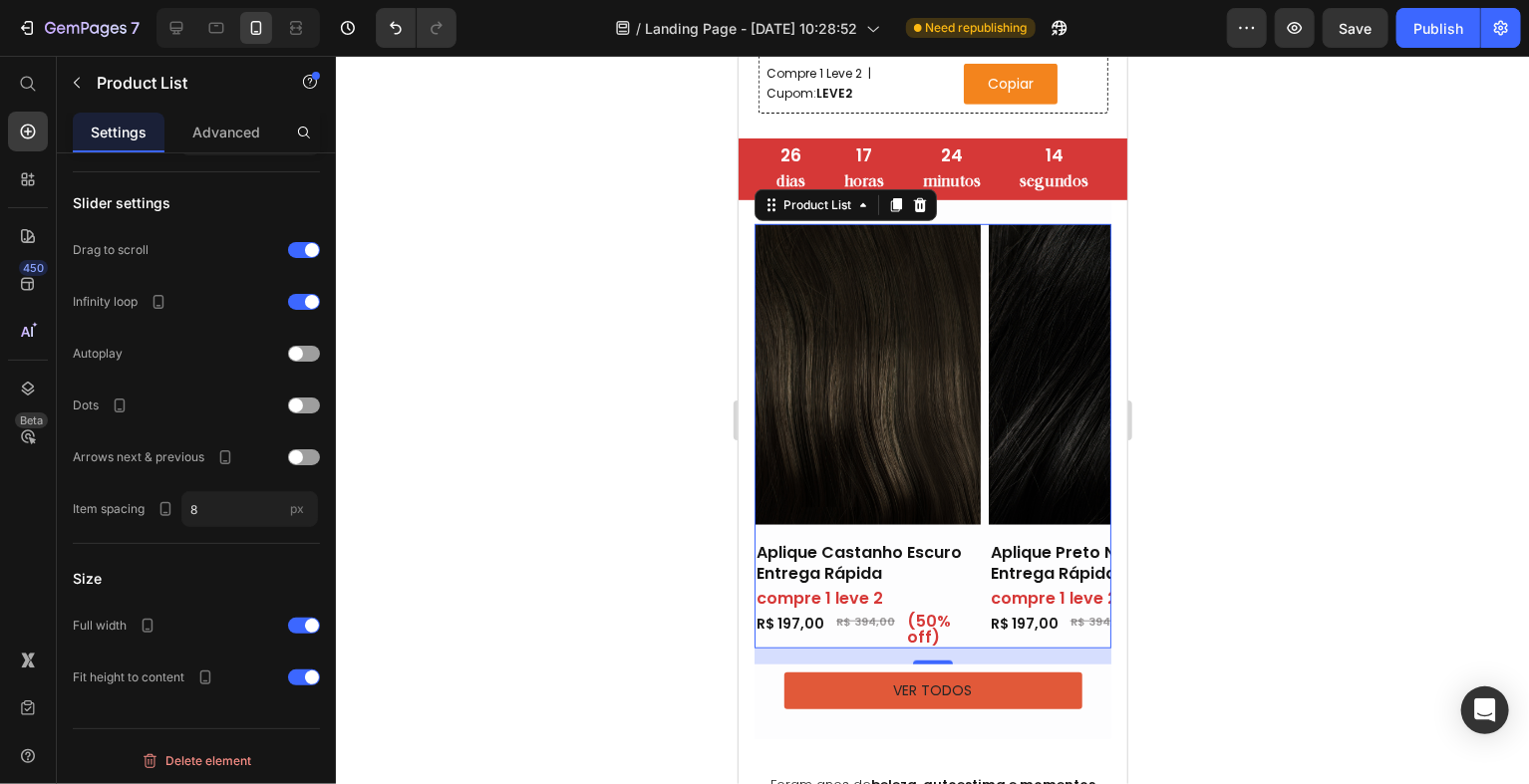 click 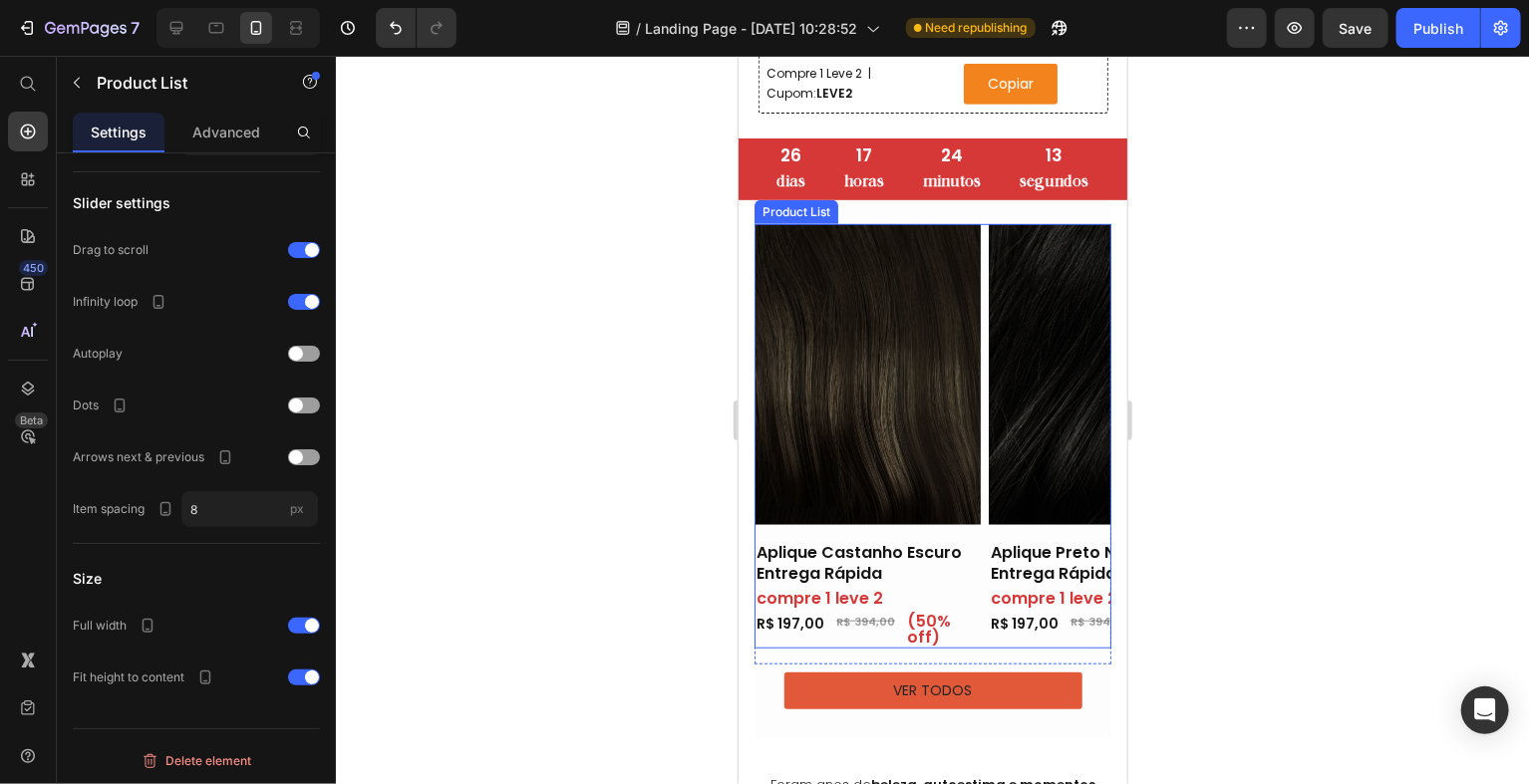 click on "Product Images Aplique Castanho Escuro Entrega Rápida Product Title compre 1 leve 2 Heading ⁠⁠⁠⁠⁠⁠⁠ R$ 197,00 Heading ⁠⁠⁠⁠⁠⁠⁠ R$ 394,00 Heading ⁠⁠⁠⁠⁠⁠⁠ (50% off) Heading Row Row Row Row Product Images Aplique Preto Nippon Entrega Rápida Product Title compre 1 leve 2 Heading R$ 197,00 Heading R$ 394,00 Heading (50% off) Heading Row Row Row Row Product Images Aplique [GEOGRAPHIC_DATA] Escuro Entrega Rápida Product Title compre 1 leve 2 Heading R$ 197,00 Heading R$ 394,00 Heading (50% off) Heading Row Row Row Row Product Images Aplique Castanho Natural Entrega Rápida Product Title compre 1 leve 2 Heading R$ 197,00 Heading R$ 394,00 Heading (50% off) Heading Row Row Row Row" at bounding box center (932, 435) 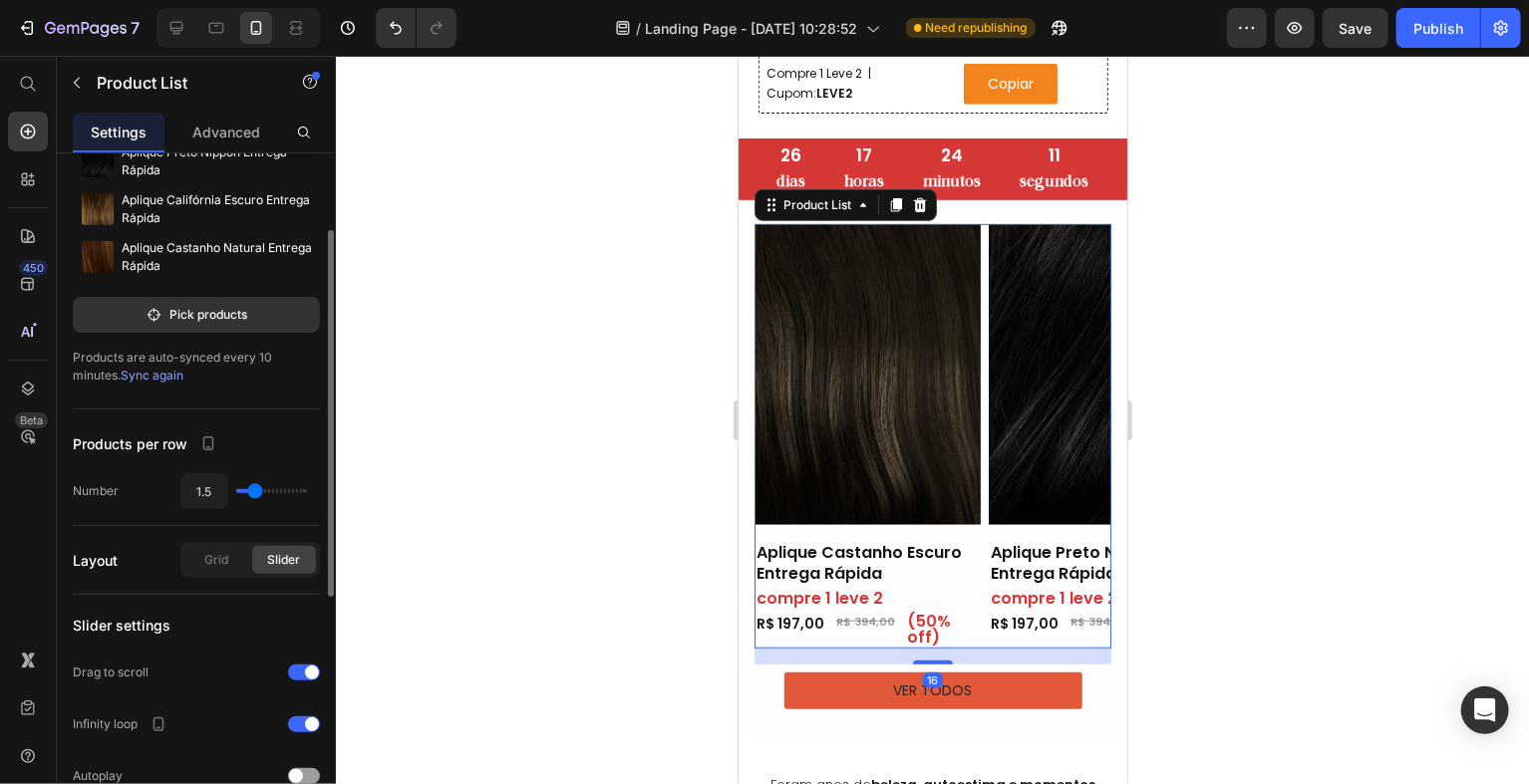 scroll, scrollTop: 164, scrollLeft: 0, axis: vertical 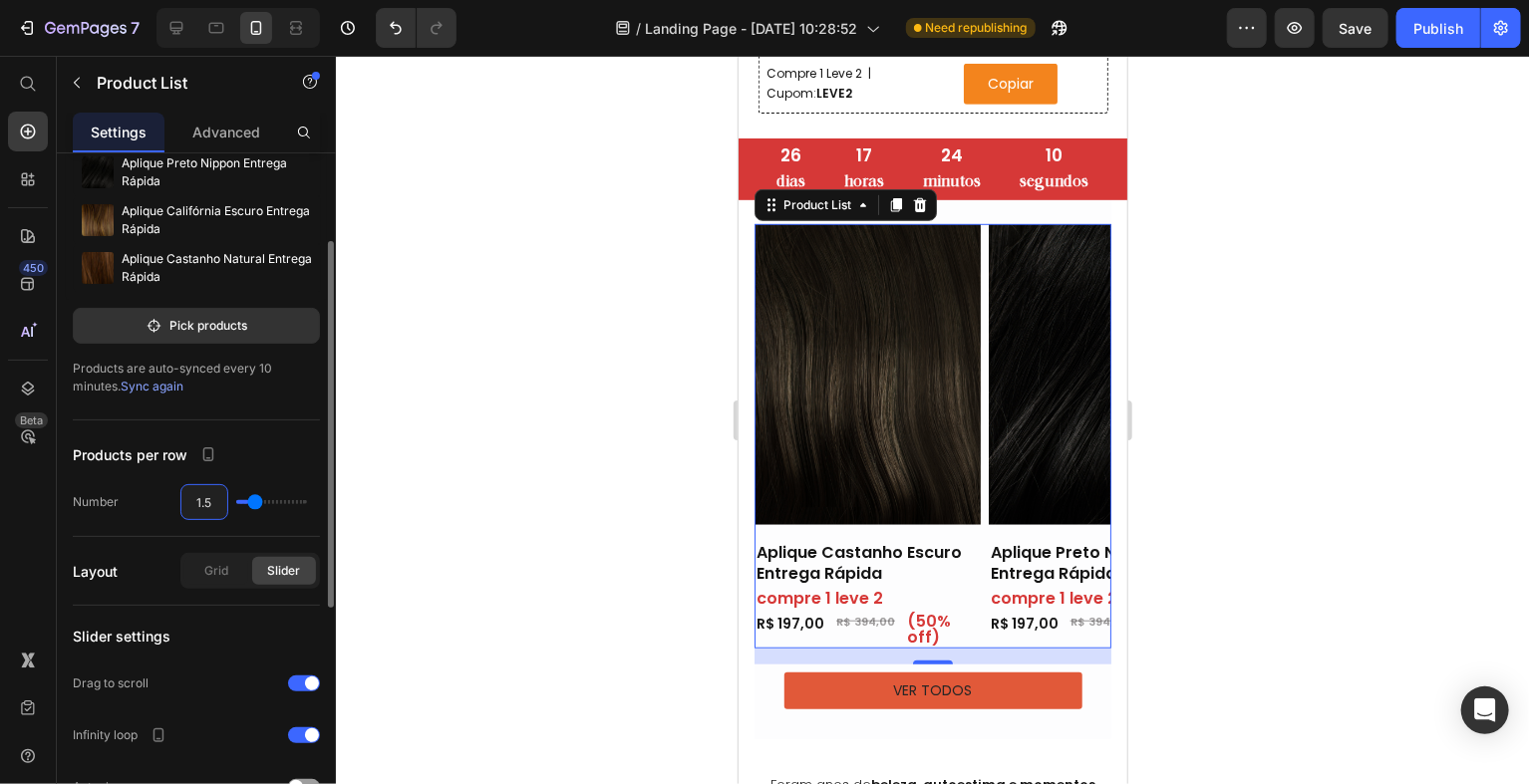 click on "1.5" at bounding box center [204, 502] 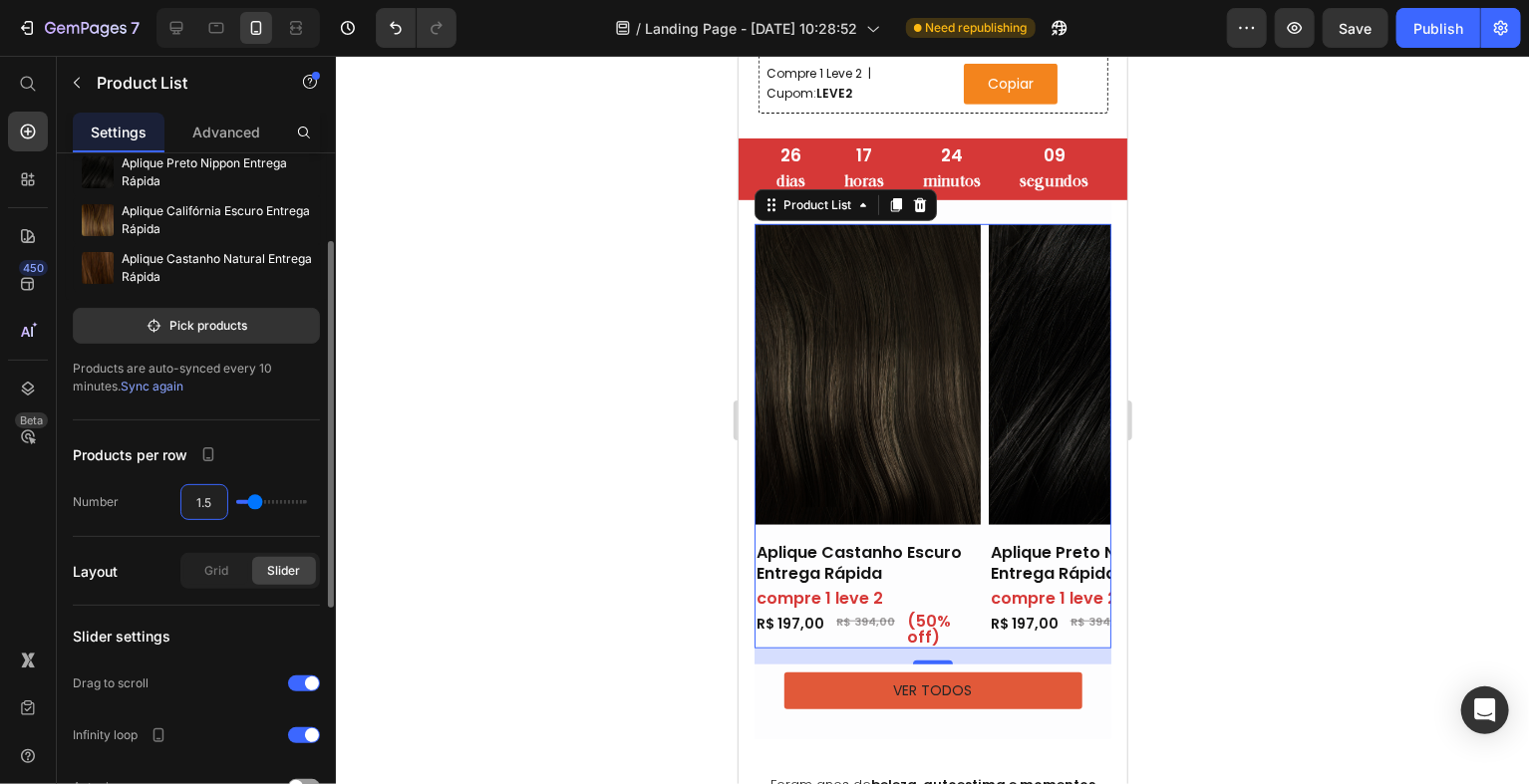 type on "1" 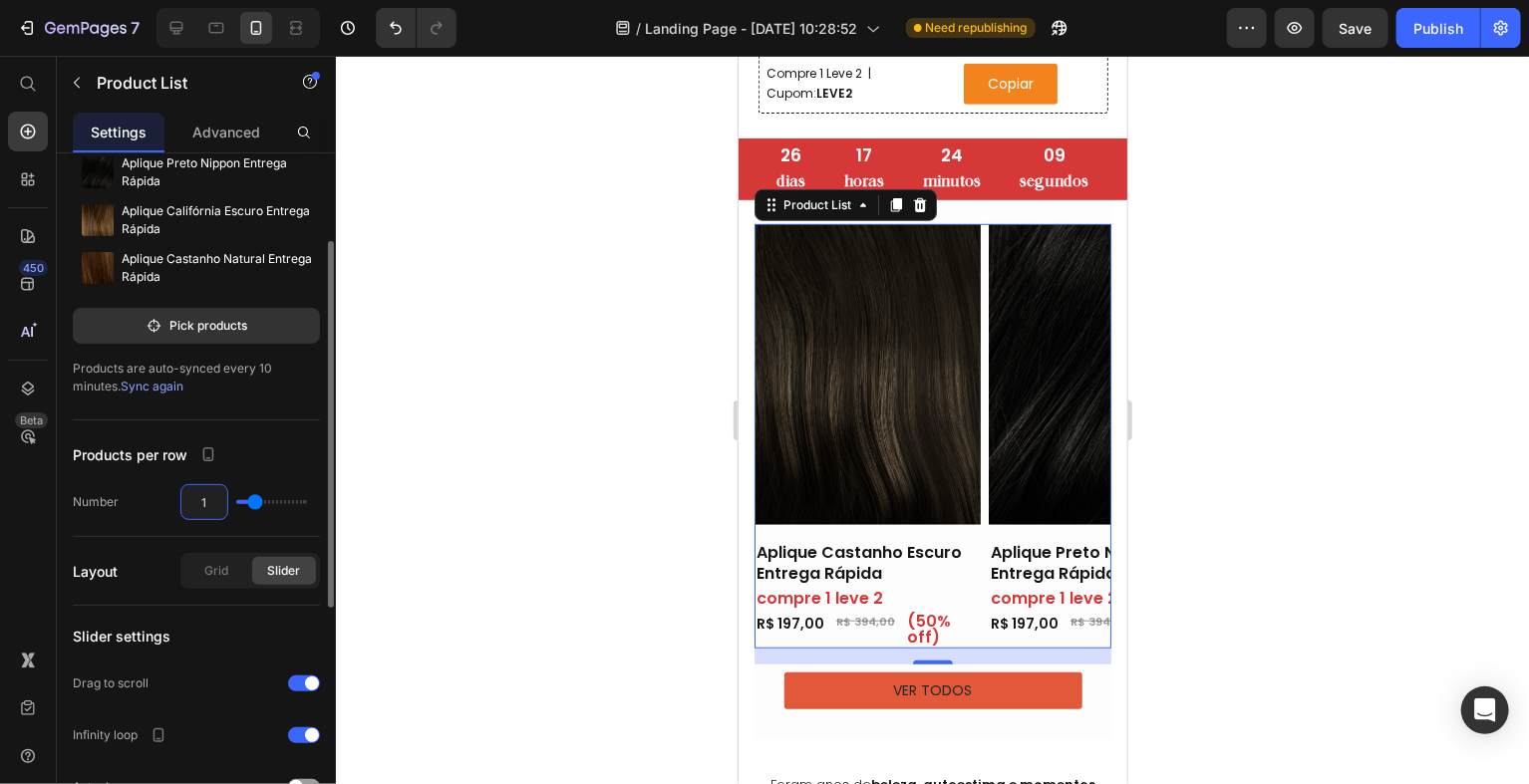 type on "1" 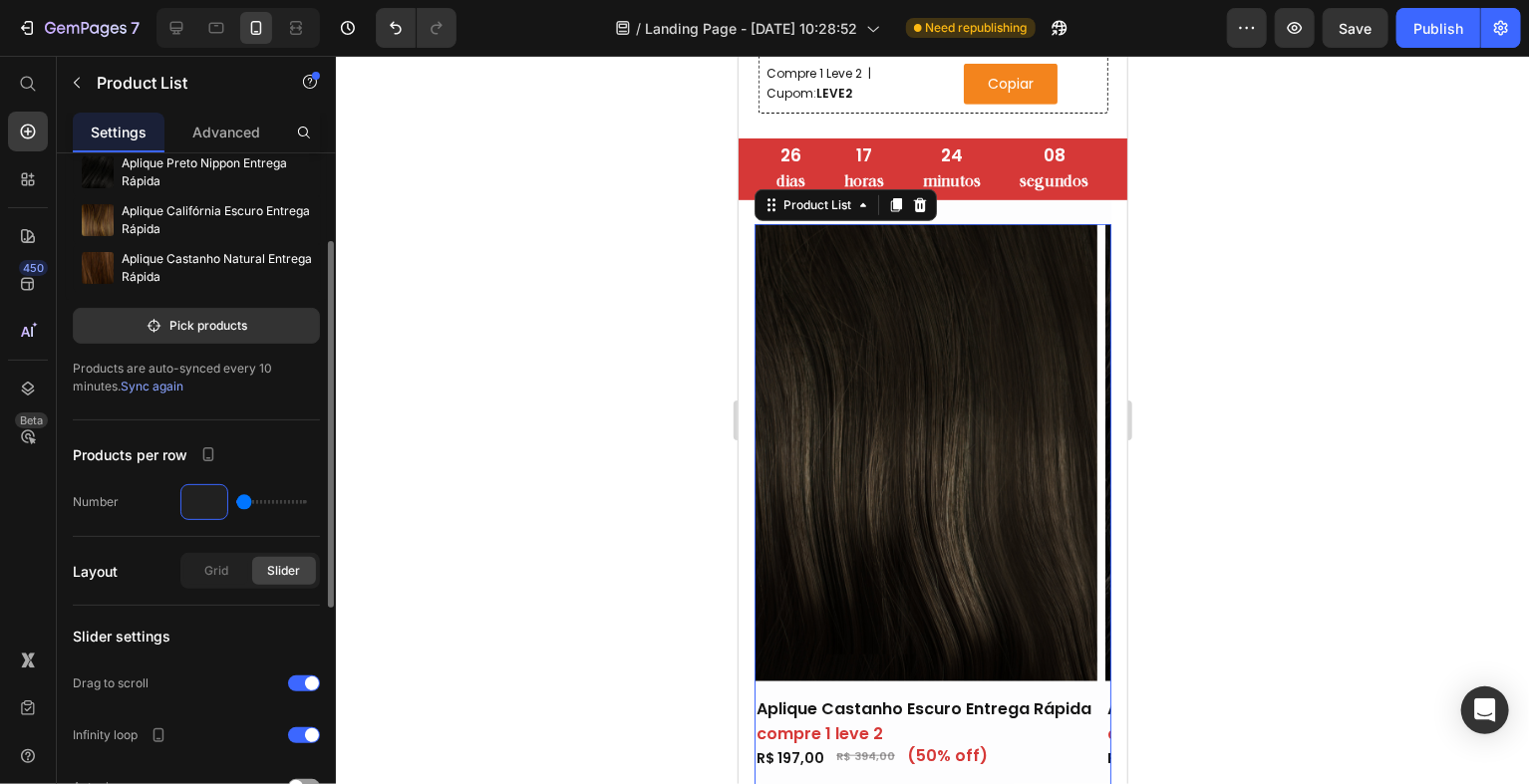 type on "1.7" 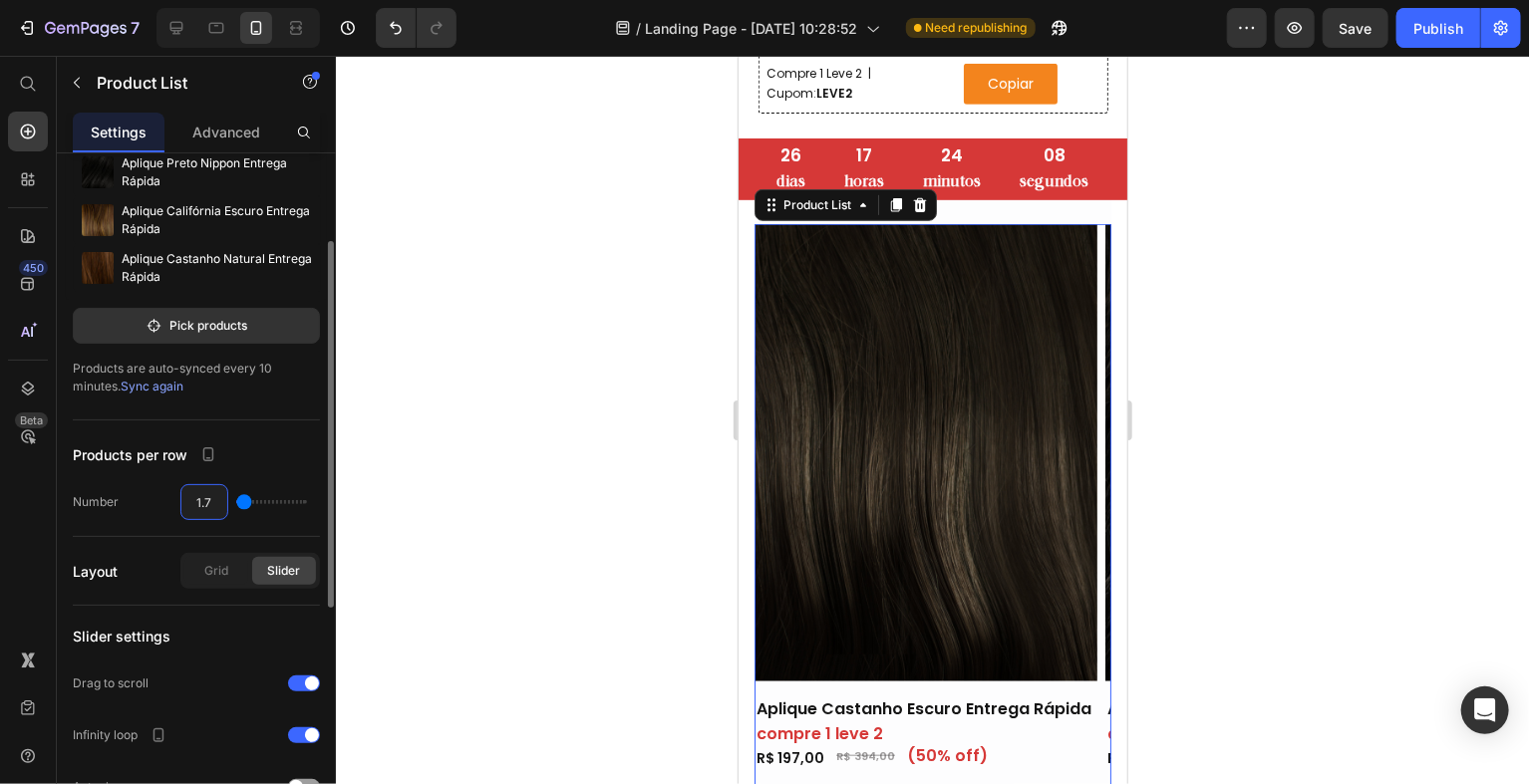 type on "2" 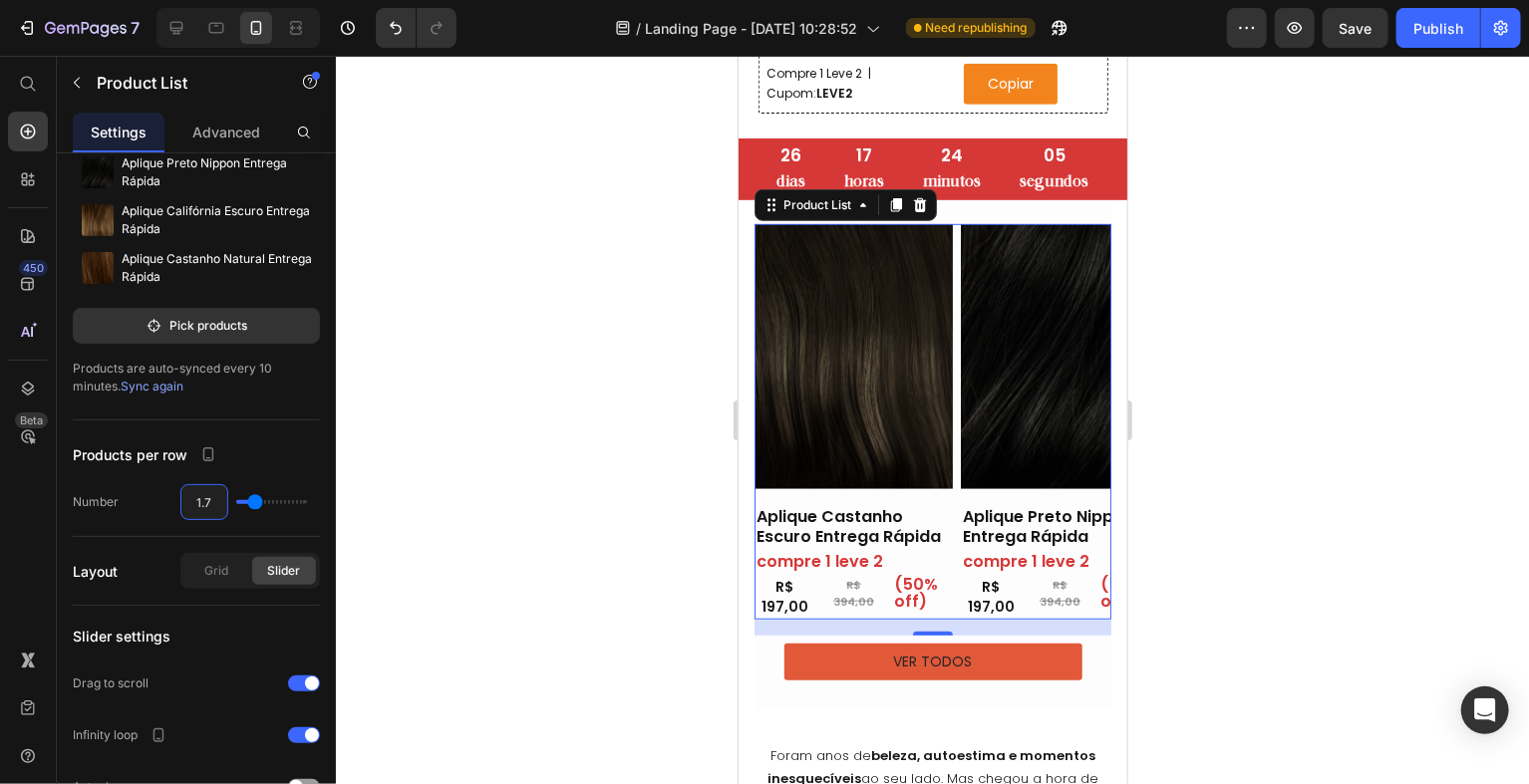 type on "1.7" 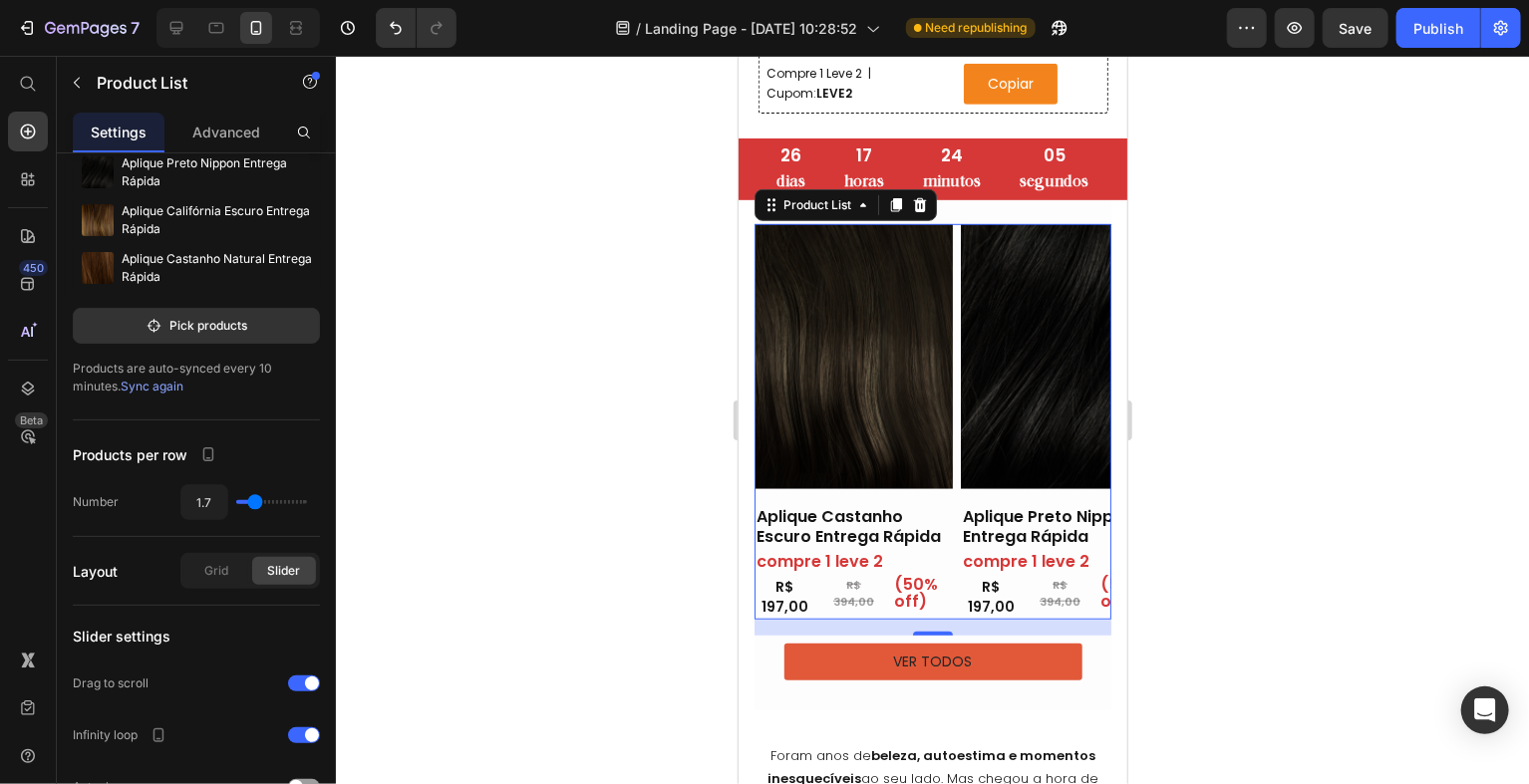 click on "Product Images Aplique Castanho Escuro Entrega Rápida Product Title compre 1 leve 2 Heading ⁠⁠⁠⁠⁠⁠⁠ R$ 197,00 Heading ⁠⁠⁠⁠⁠⁠⁠ R$ 394,00 Heading ⁠⁠⁠⁠⁠⁠⁠ (50% off) Heading Row Row Row Row Product Images Aplique Preto Nippon Entrega Rápida Product Title compre 1 leve 2 Heading R$ 197,00 Heading R$ 394,00 Heading (50% off) Heading Row Row Row Row Product Images Aplique [GEOGRAPHIC_DATA] Escuro Entrega Rápida Product Title compre 1 leve 2 Heading R$ 197,00 Heading R$ 394,00 Heading (50% off) Heading Row Row Row Row Product Images Aplique Castanho Natural Entrega Rápida Product Title compre 1 leve 2 Heading R$ 197,00 Heading R$ 394,00 Heading (50% off) Heading Row Row Row Row" at bounding box center (932, 420) 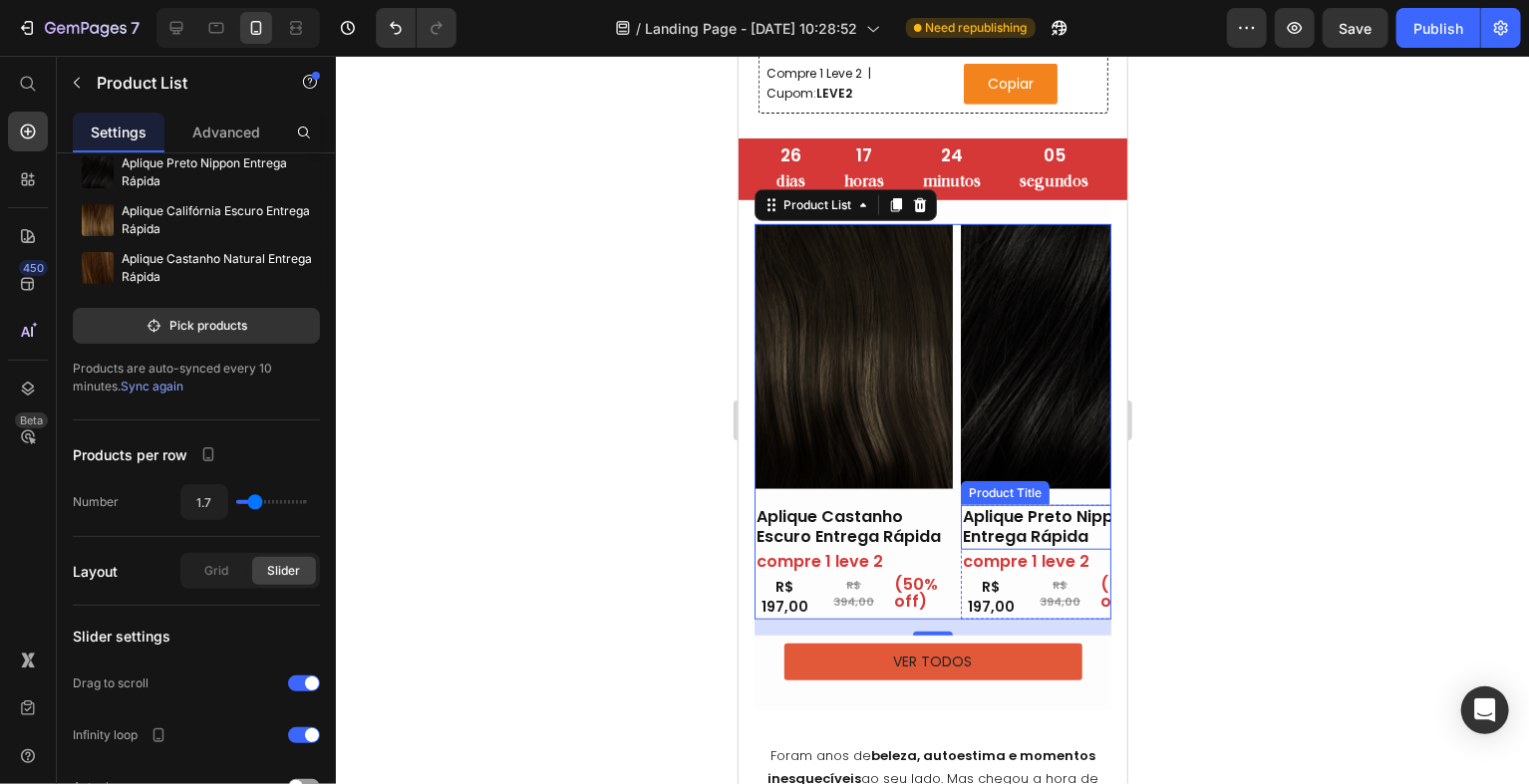 click on "Aplique Preto Nippon Entrega Rápida" at bounding box center (1059, 527) 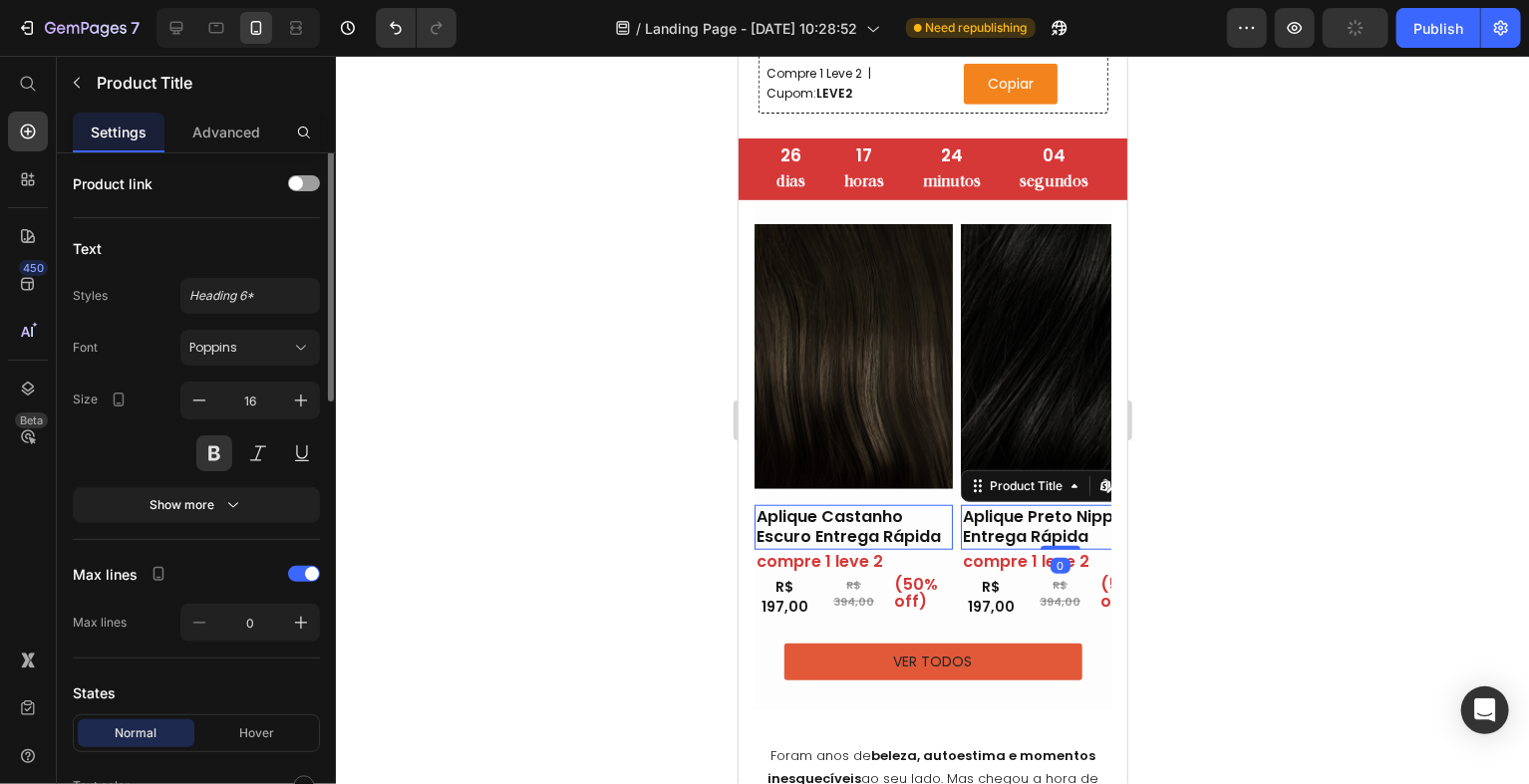 scroll, scrollTop: 0, scrollLeft: 0, axis: both 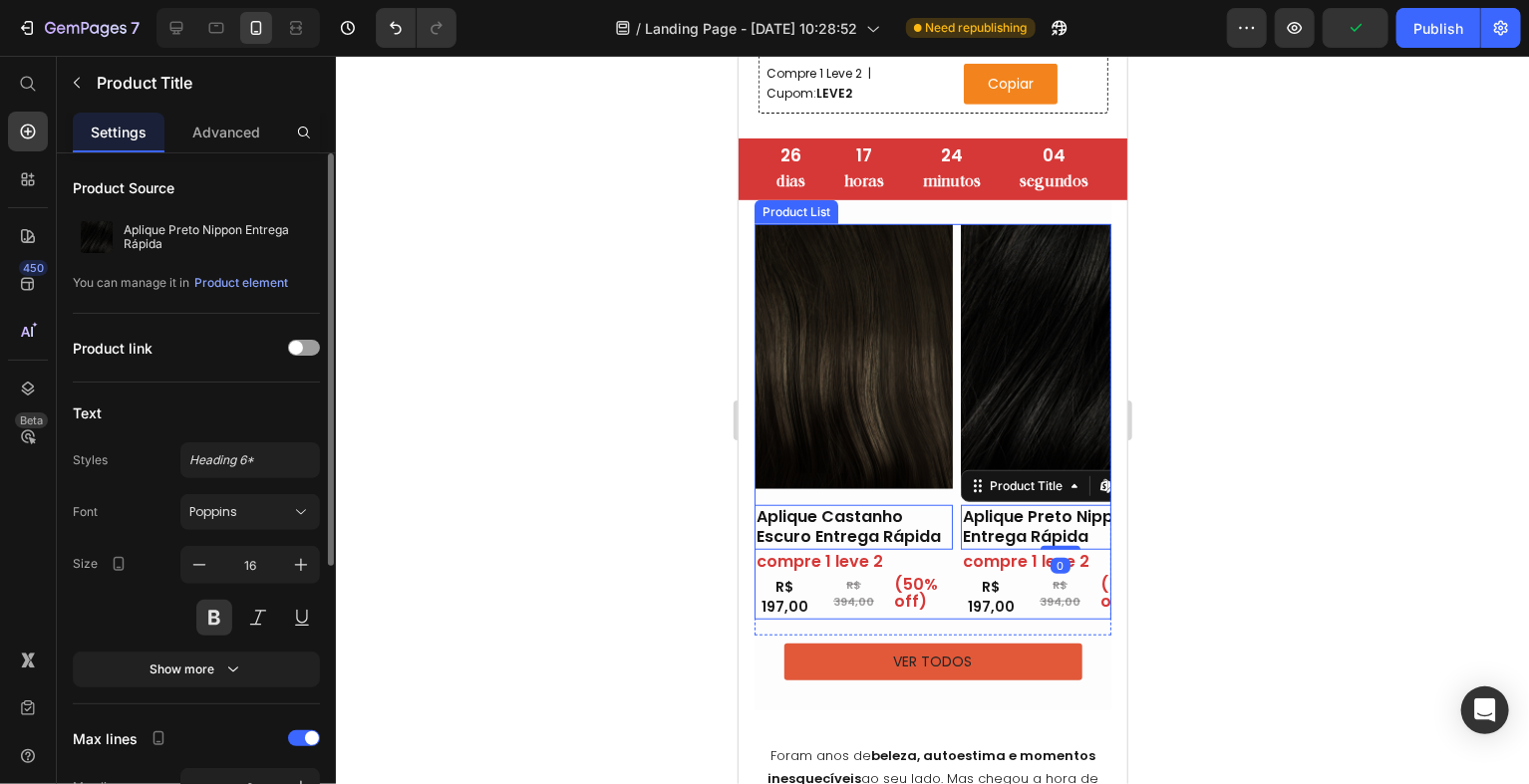 click on "Product Images Aplique Castanho Escuro Entrega Rápida Product Title   Edit content in Shopify 0 compre 1 leve 2 Heading ⁠⁠⁠⁠⁠⁠⁠ R$ 197,00 Heading ⁠⁠⁠⁠⁠⁠⁠ R$ 394,00 Heading ⁠⁠⁠⁠⁠⁠⁠ (50% off) Heading Row Row Row Row Product Images Aplique Preto Nippon Entrega Rápida Product Title   Edit content in Shopify 0 compre 1 leve 2 Heading R$ 197,00 Heading R$ 394,00 Heading (50% off) Heading Row Row Row Row Product Images Aplique [GEOGRAPHIC_DATA] Escuro Entrega Rápida Product Title   Edit content in Shopify 0 compre 1 leve 2 Heading R$ 197,00 Heading R$ 394,00 Heading (50% off) Heading Row Row Row Row Product Images Aplique Castanho Natural Entrega Rápida Product Title   Edit content in Shopify 0 compre 1 leve 2 Heading R$ 197,00 Heading R$ 394,00 Heading (50% off) Heading [GEOGRAPHIC_DATA]" at bounding box center [932, 420] 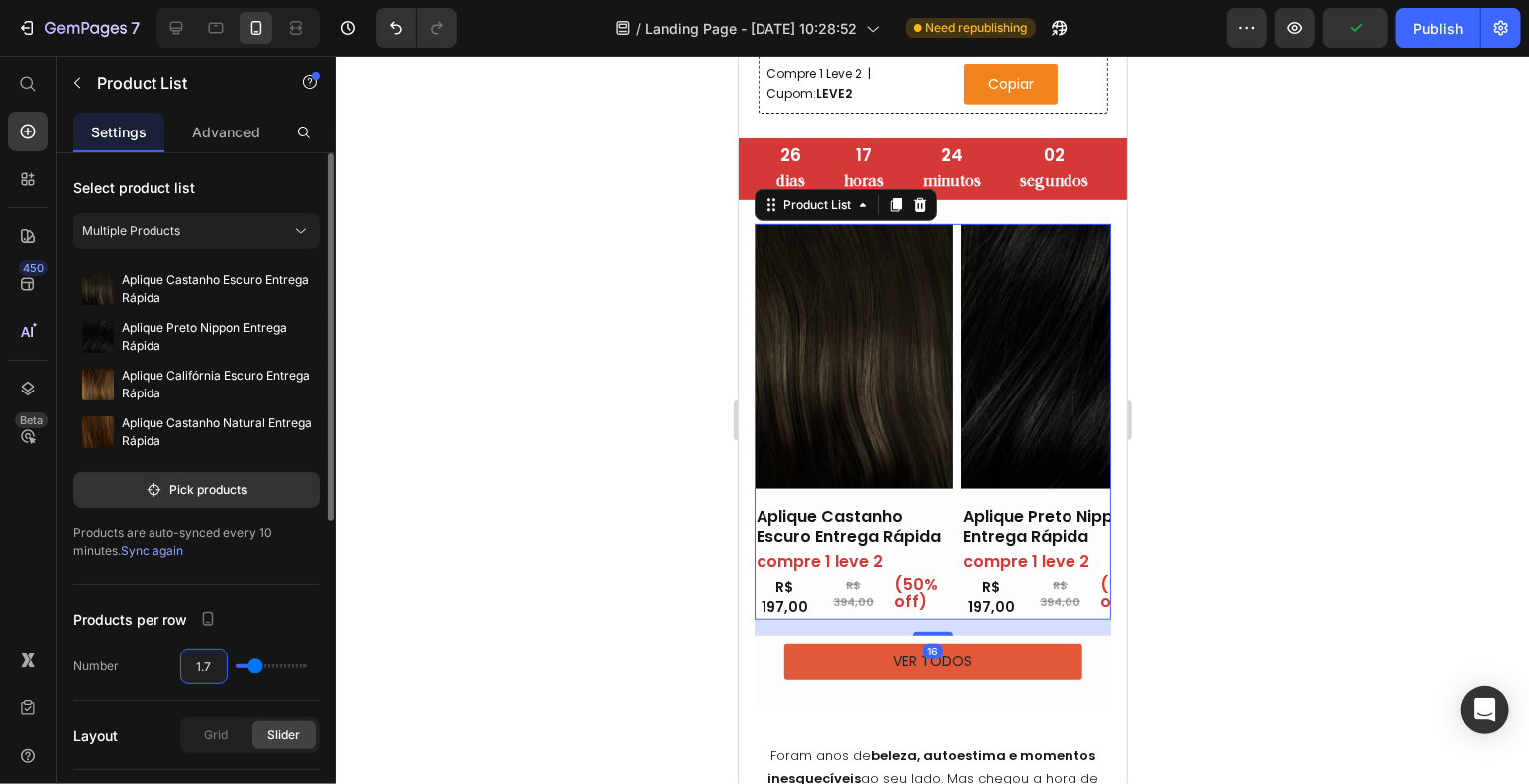 click on "1.7" at bounding box center (204, 666) 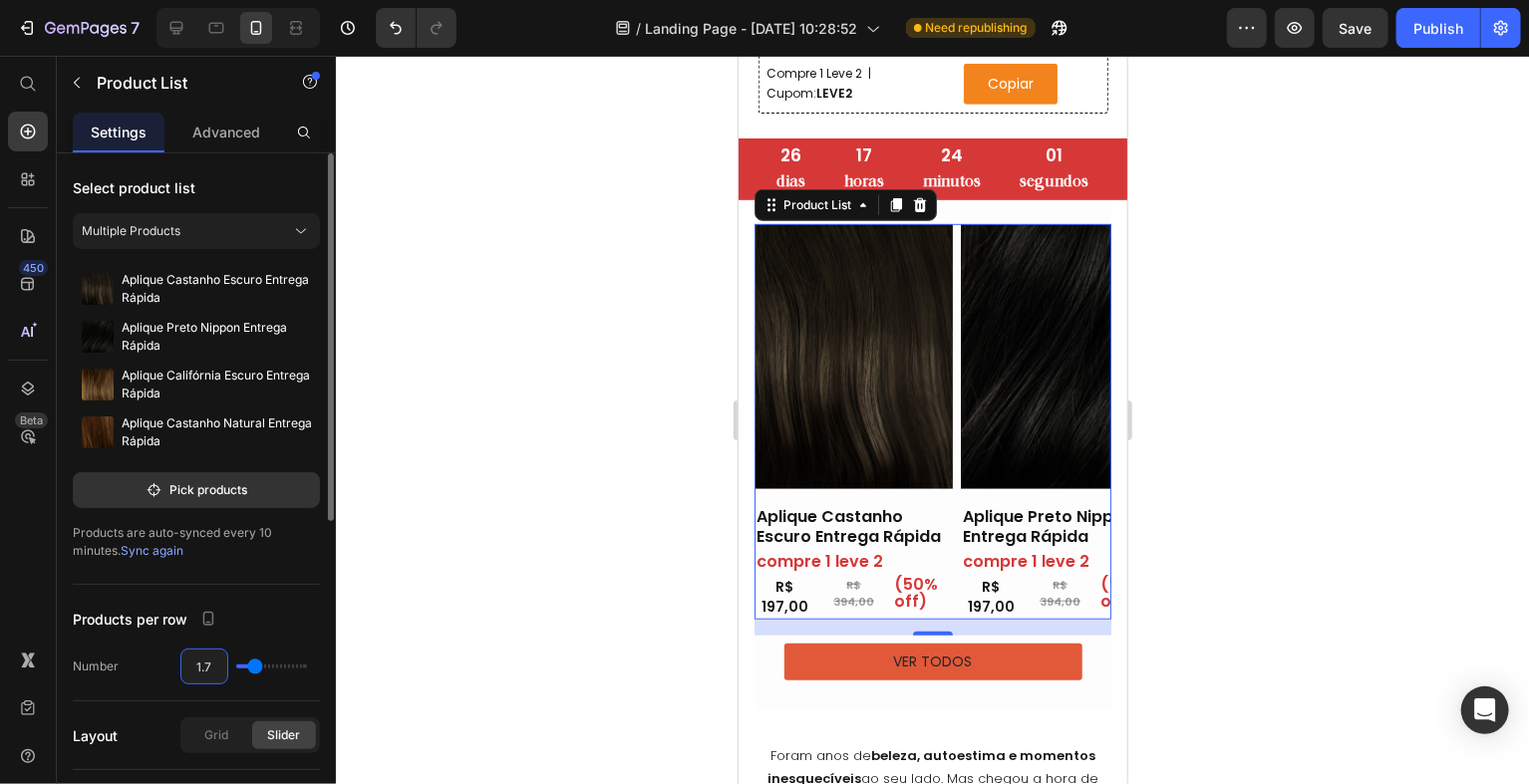 type on "1" 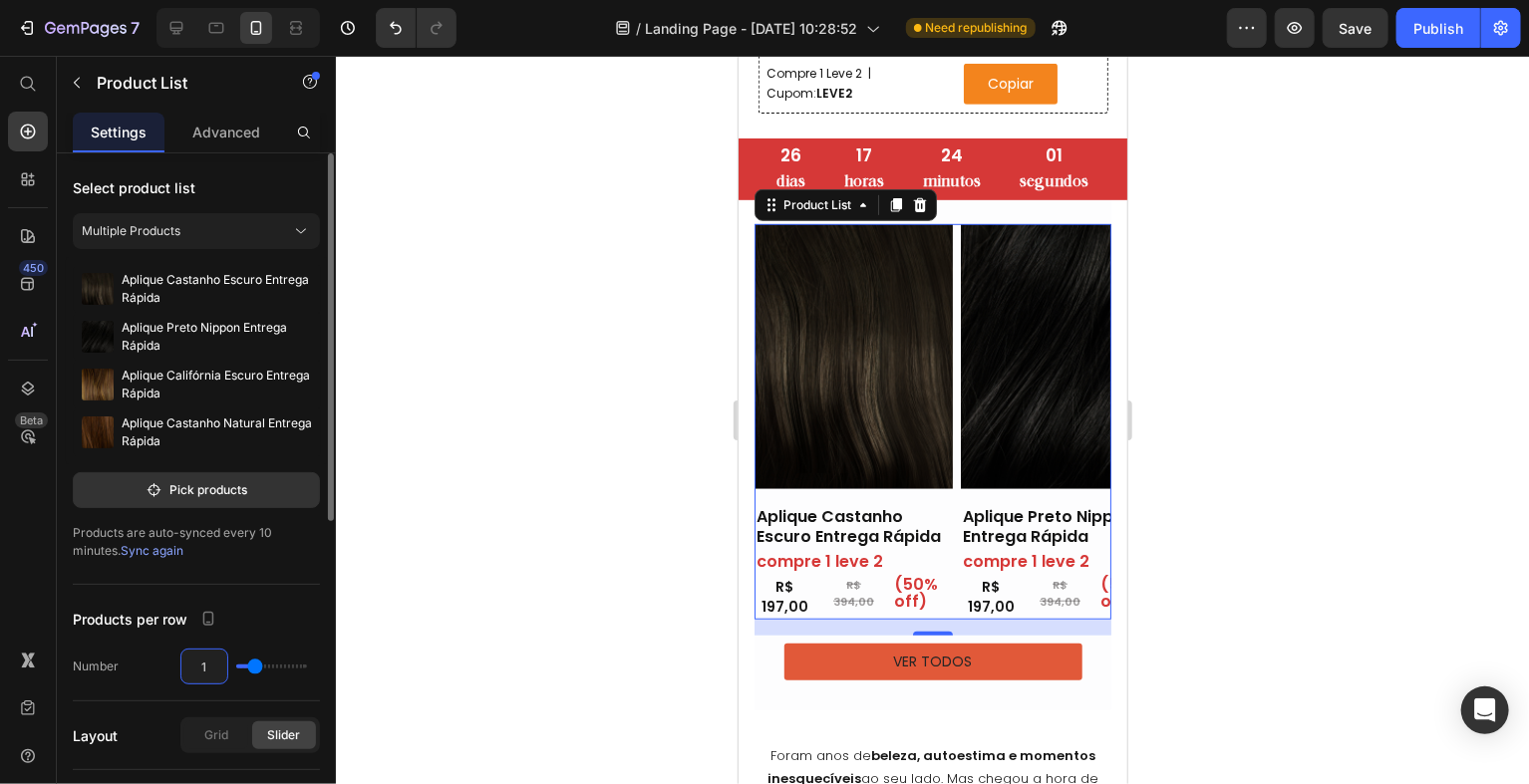 type on "1" 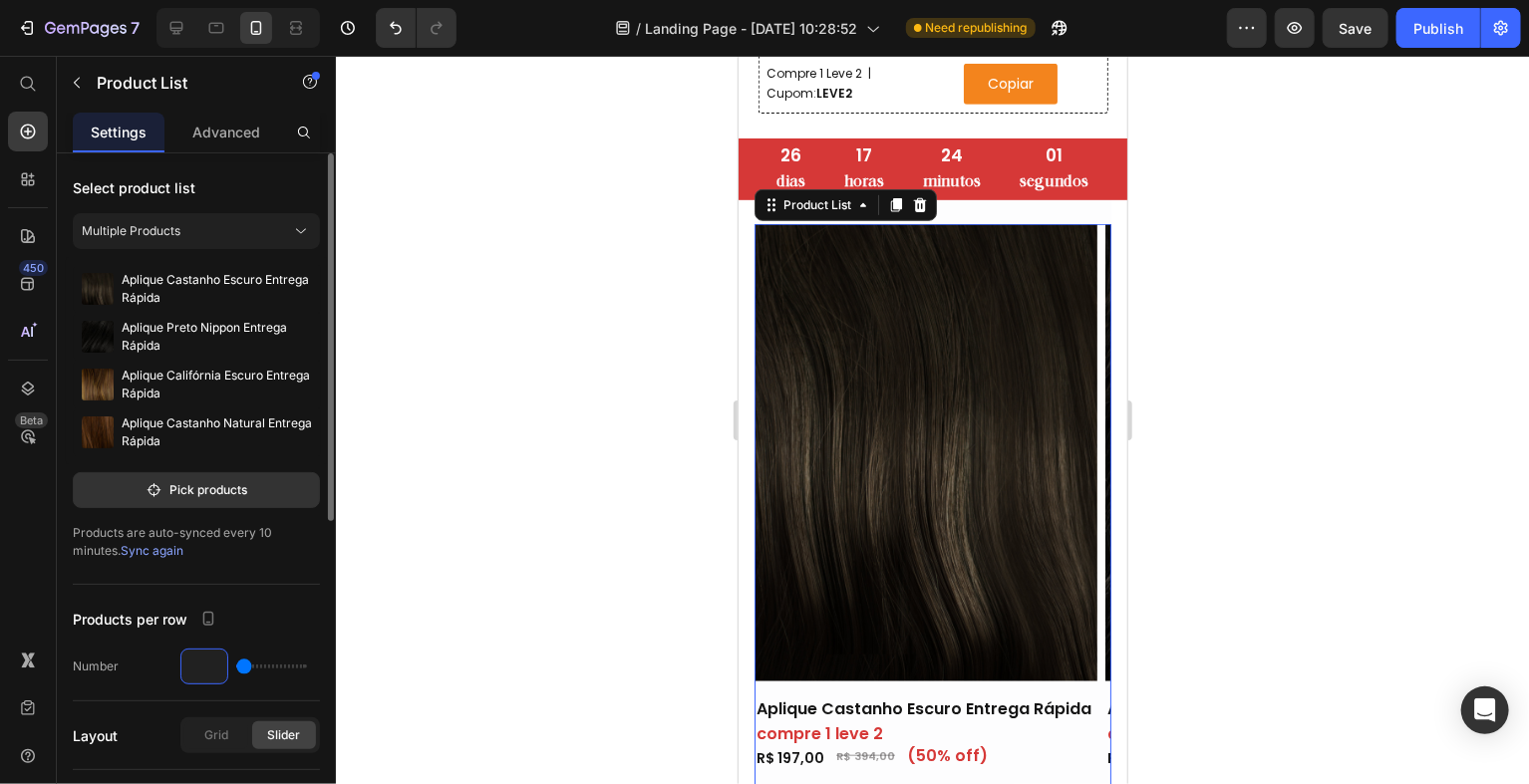 type on "1.5" 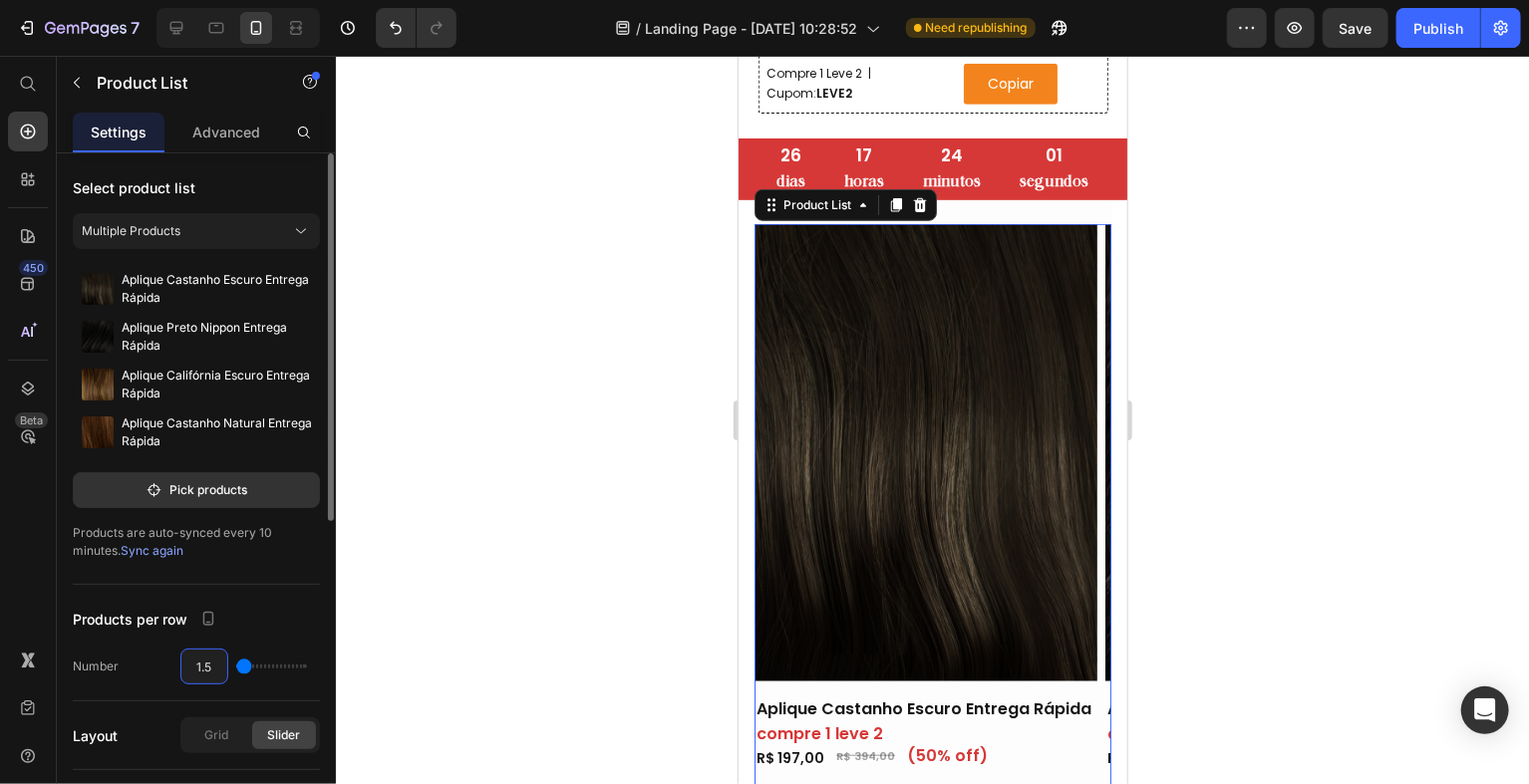 type on "2" 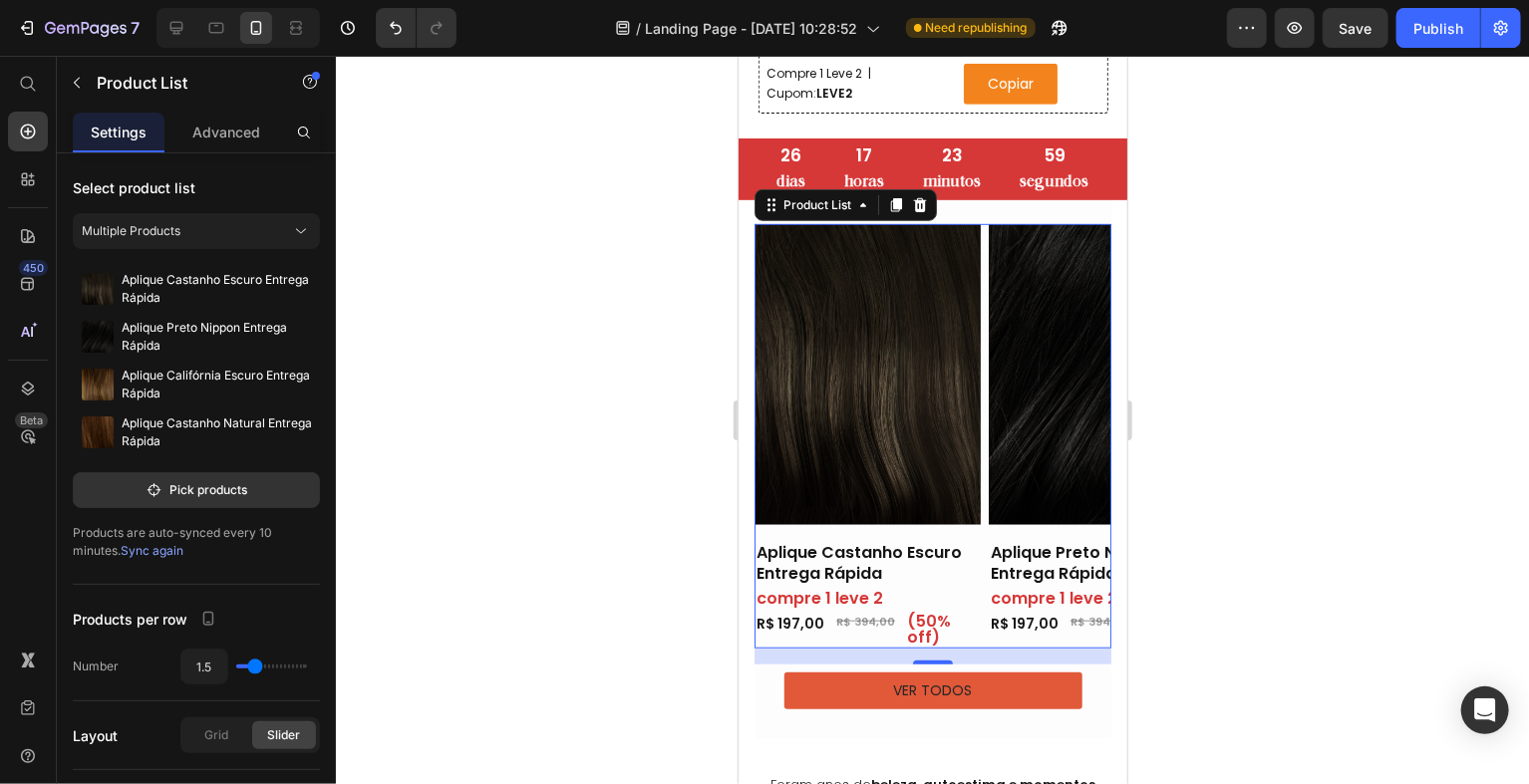 click 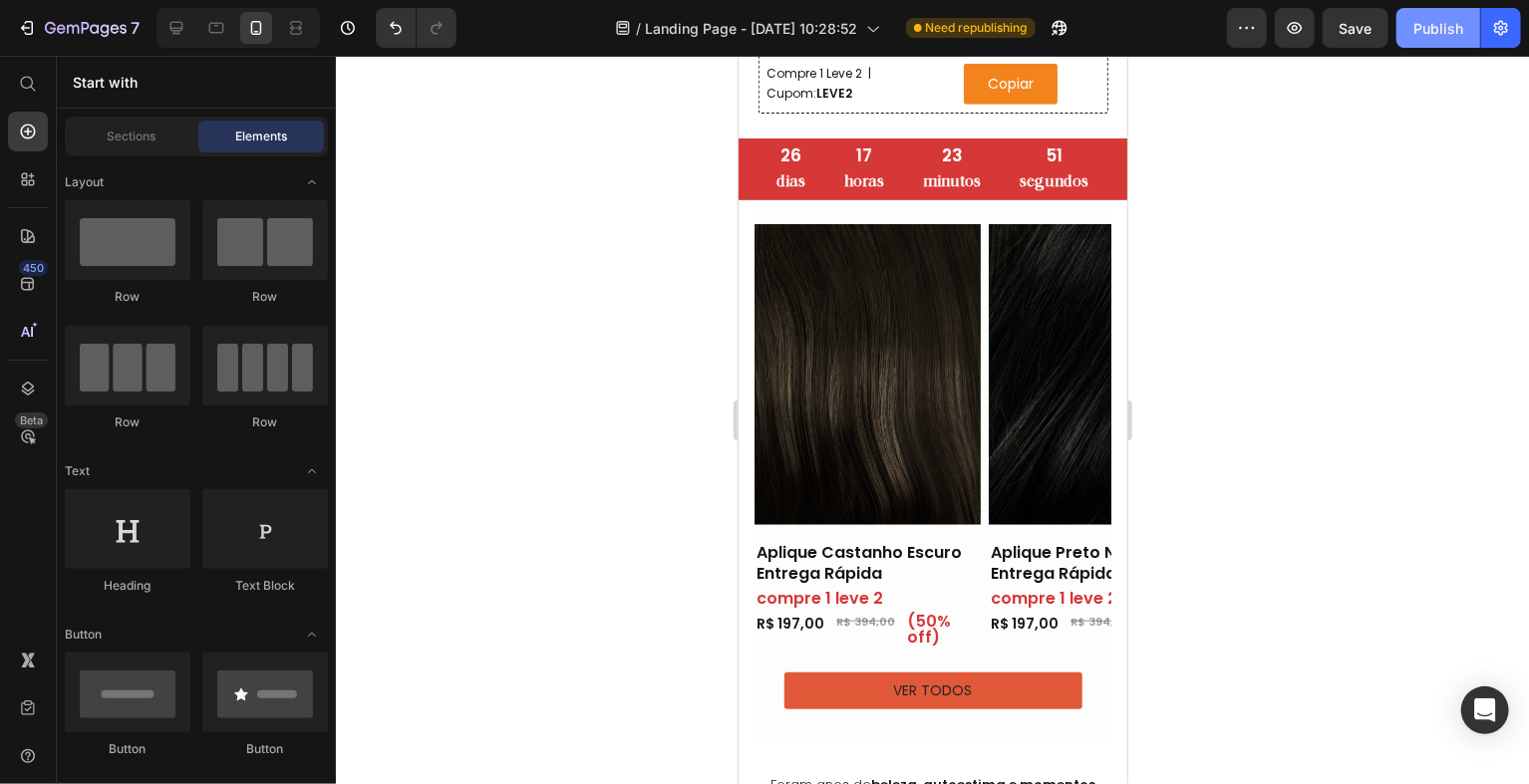 click on "Publish" at bounding box center (1438, 28) 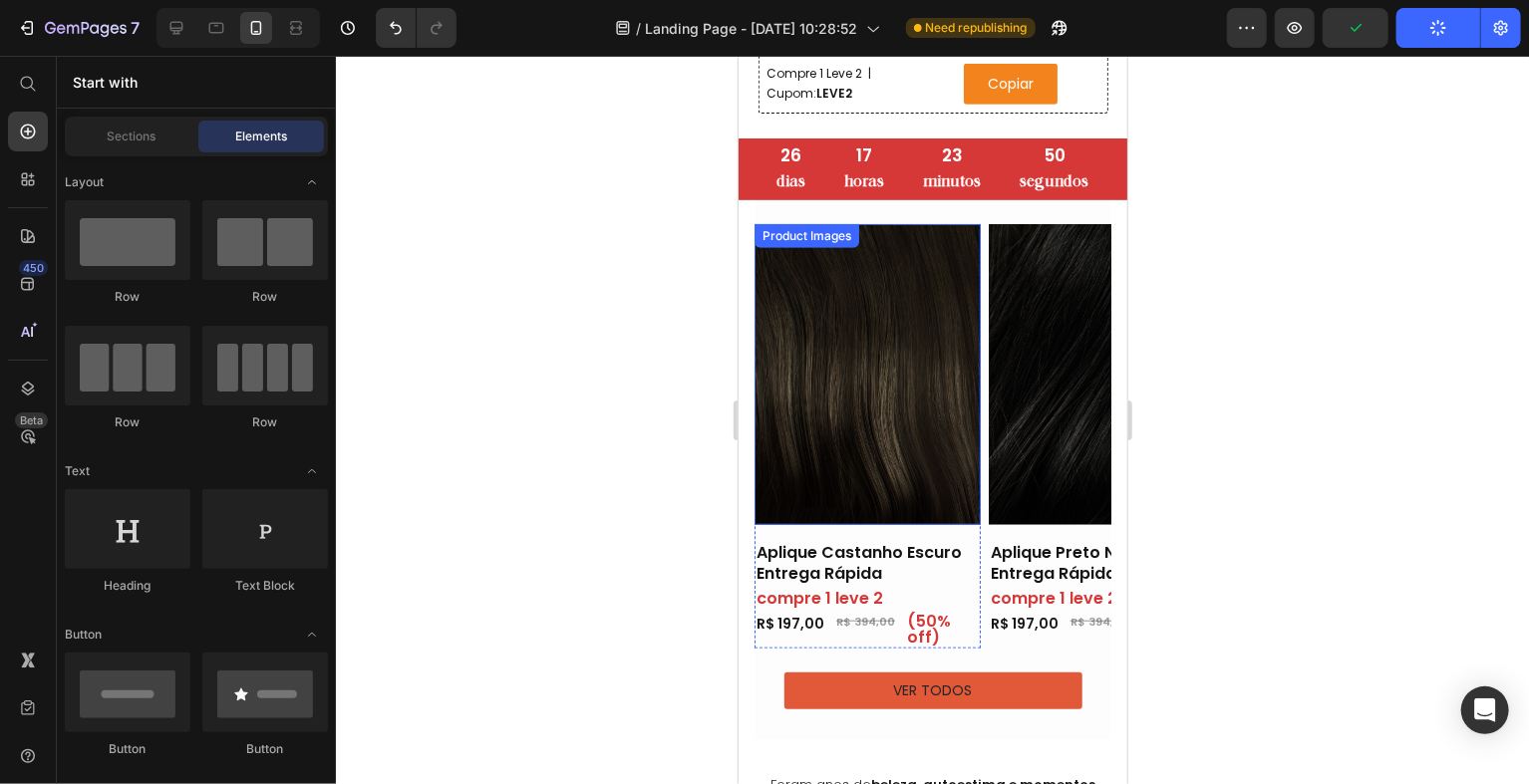 click at bounding box center [866, 374] 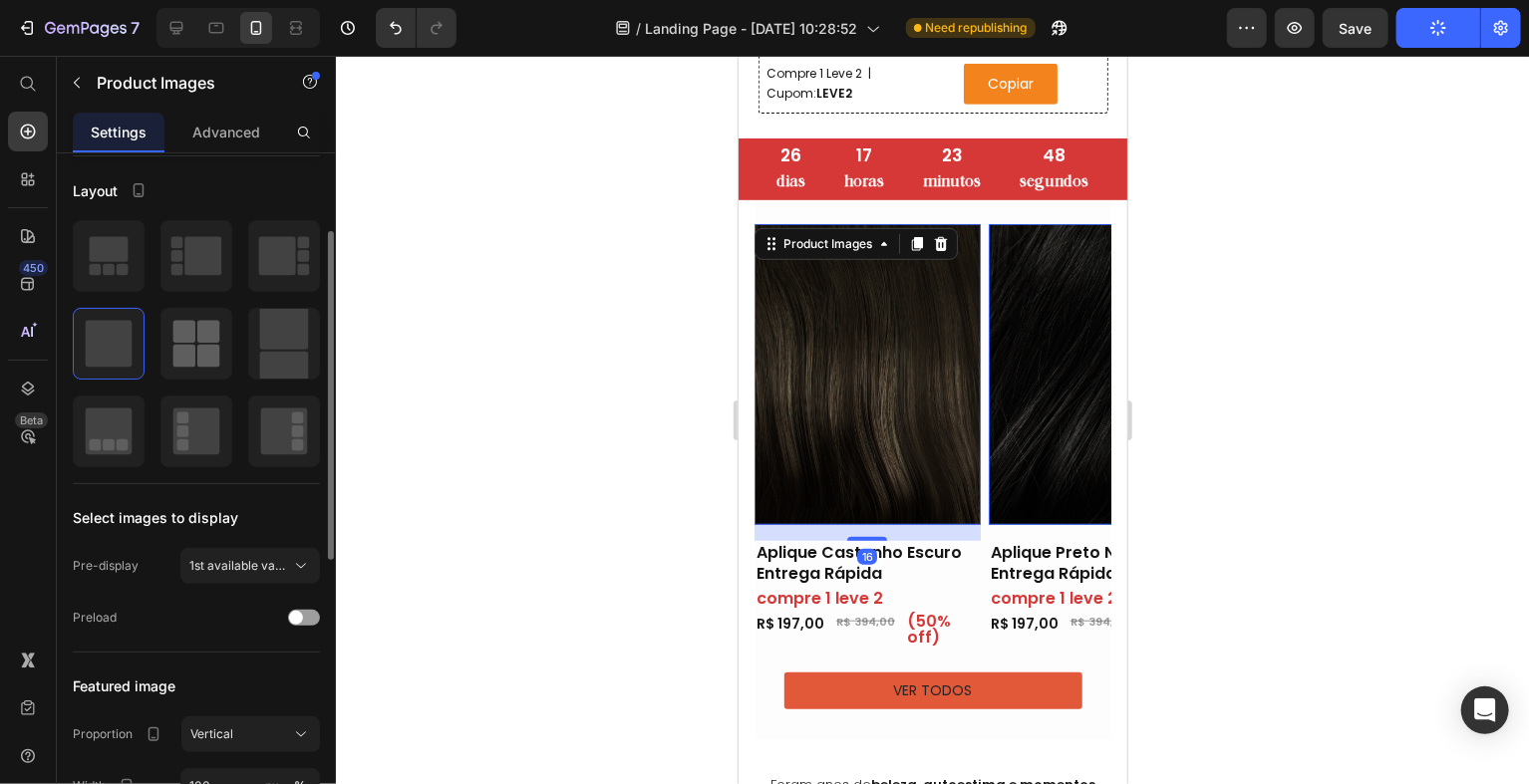 scroll, scrollTop: 160, scrollLeft: 0, axis: vertical 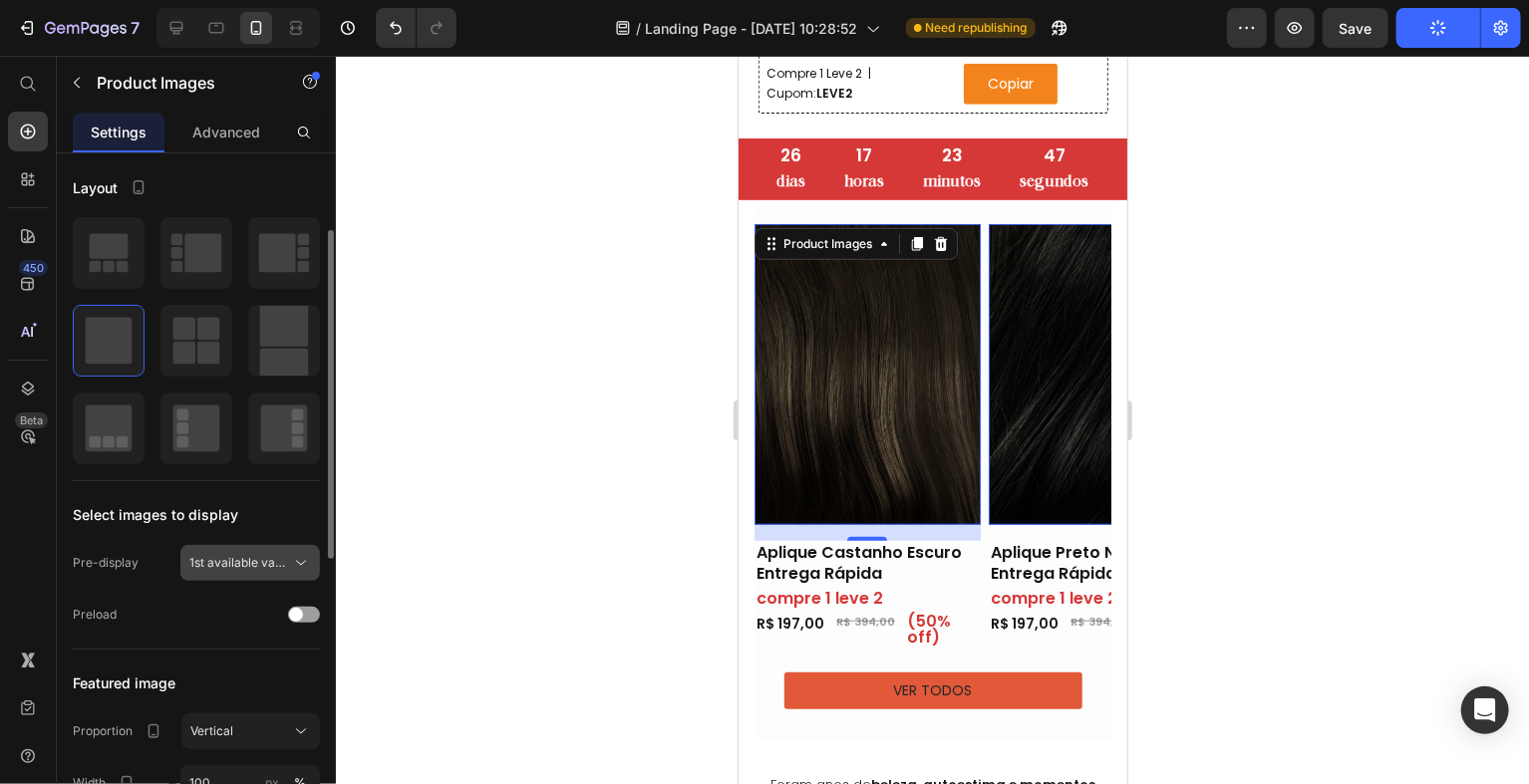 click on "1st available variant" at bounding box center (238, 563) 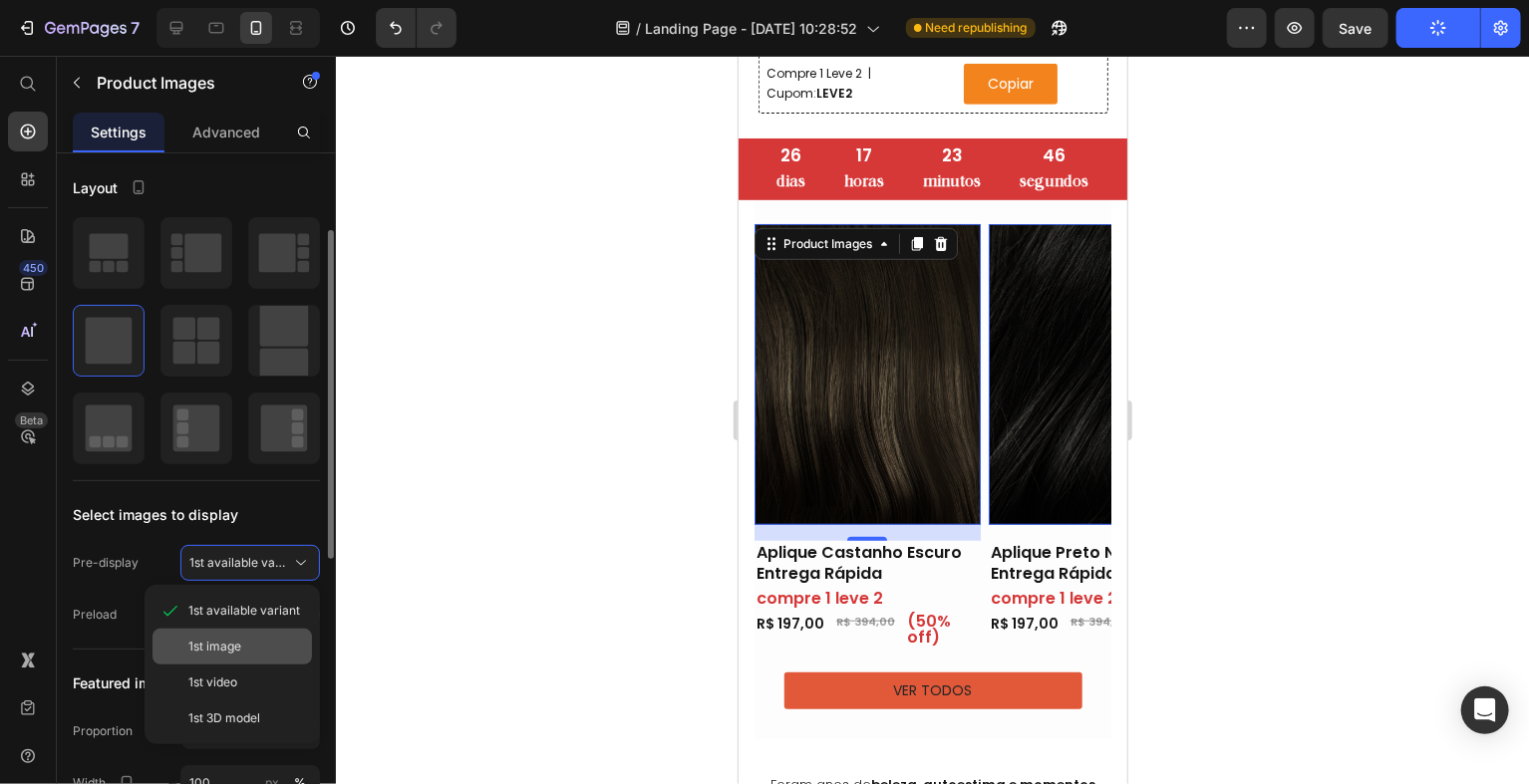 click on "1st image" at bounding box center [246, 647] 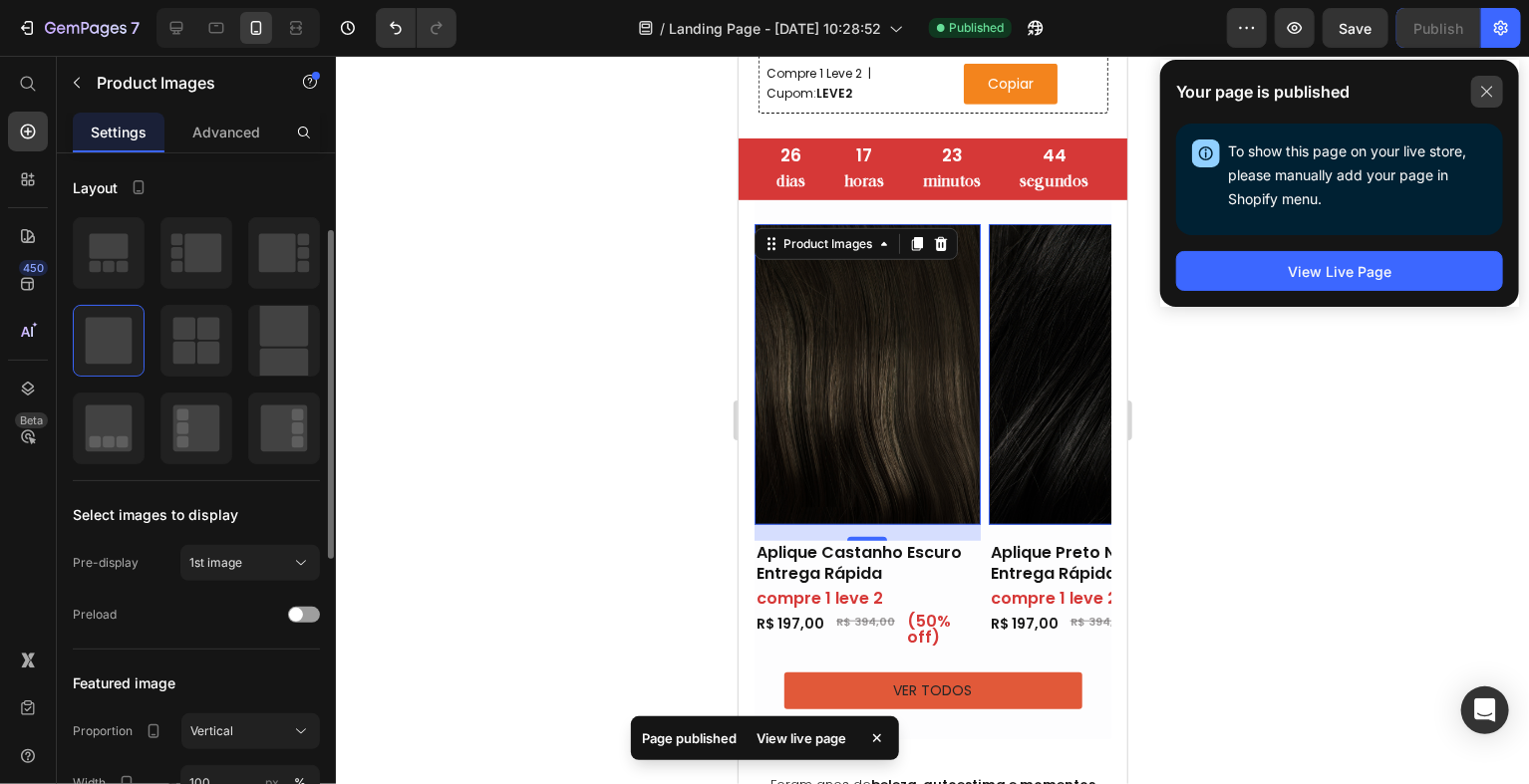 click 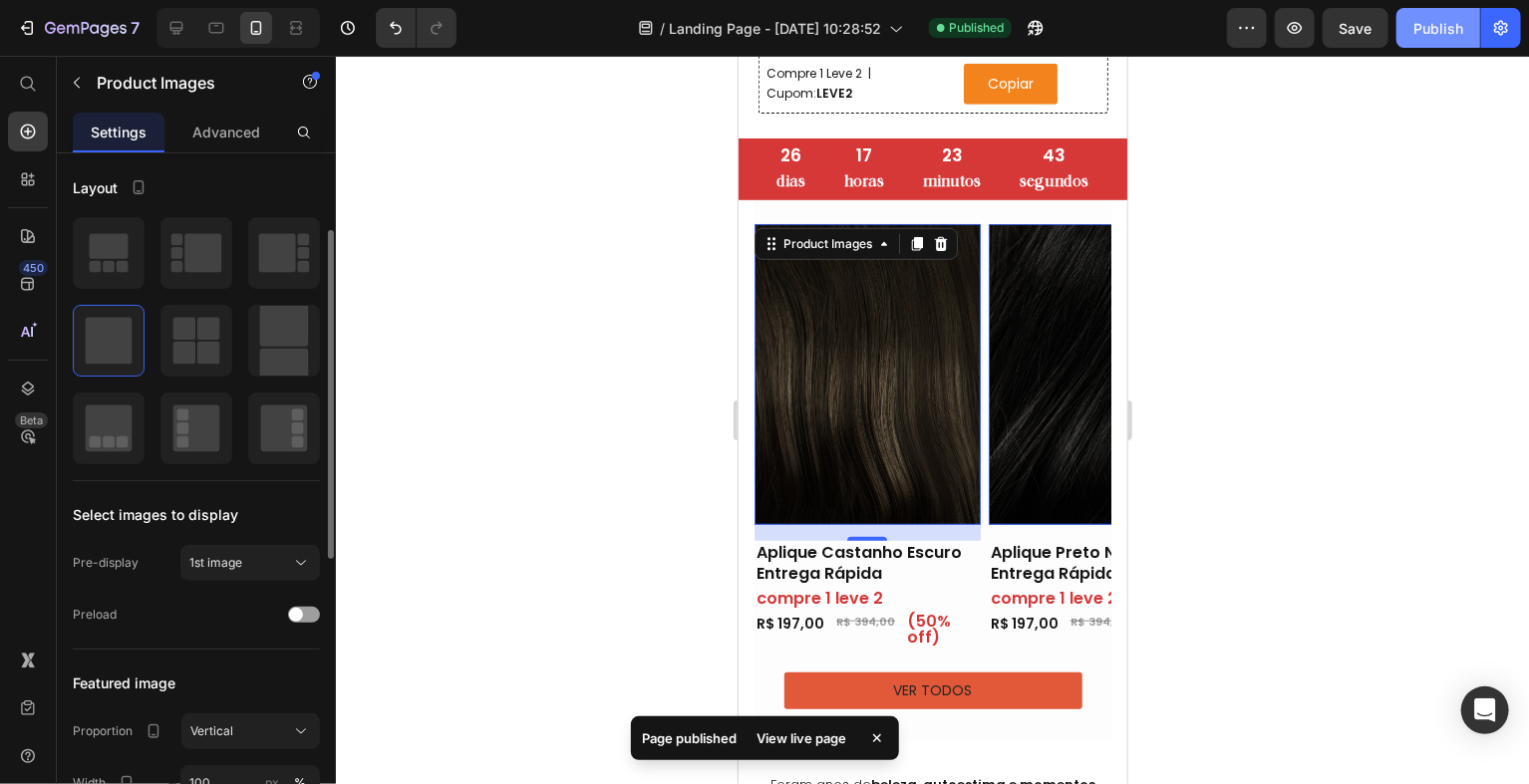 click on "Publish" at bounding box center [1438, 28] 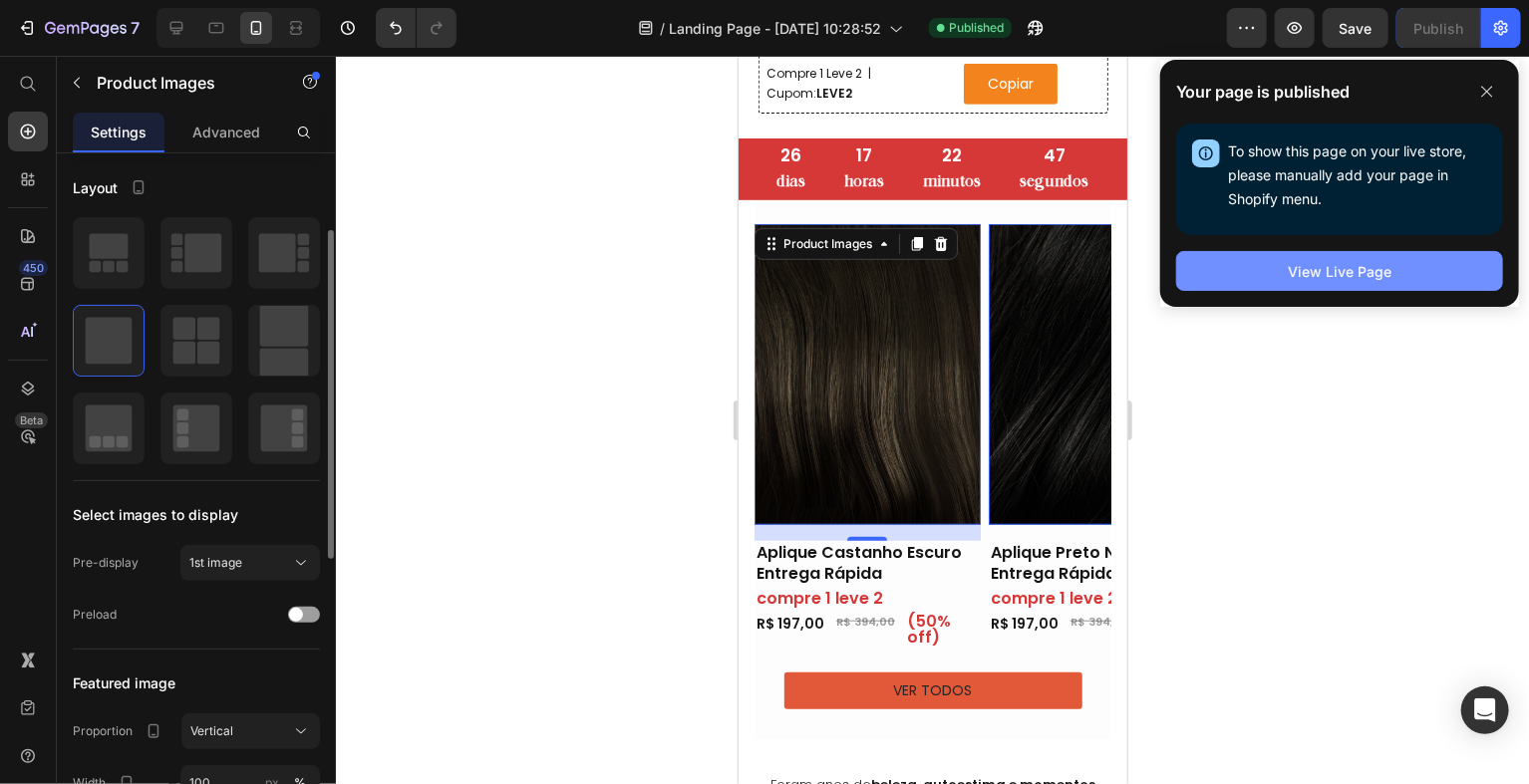 click on "View Live Page" at bounding box center [1340, 271] 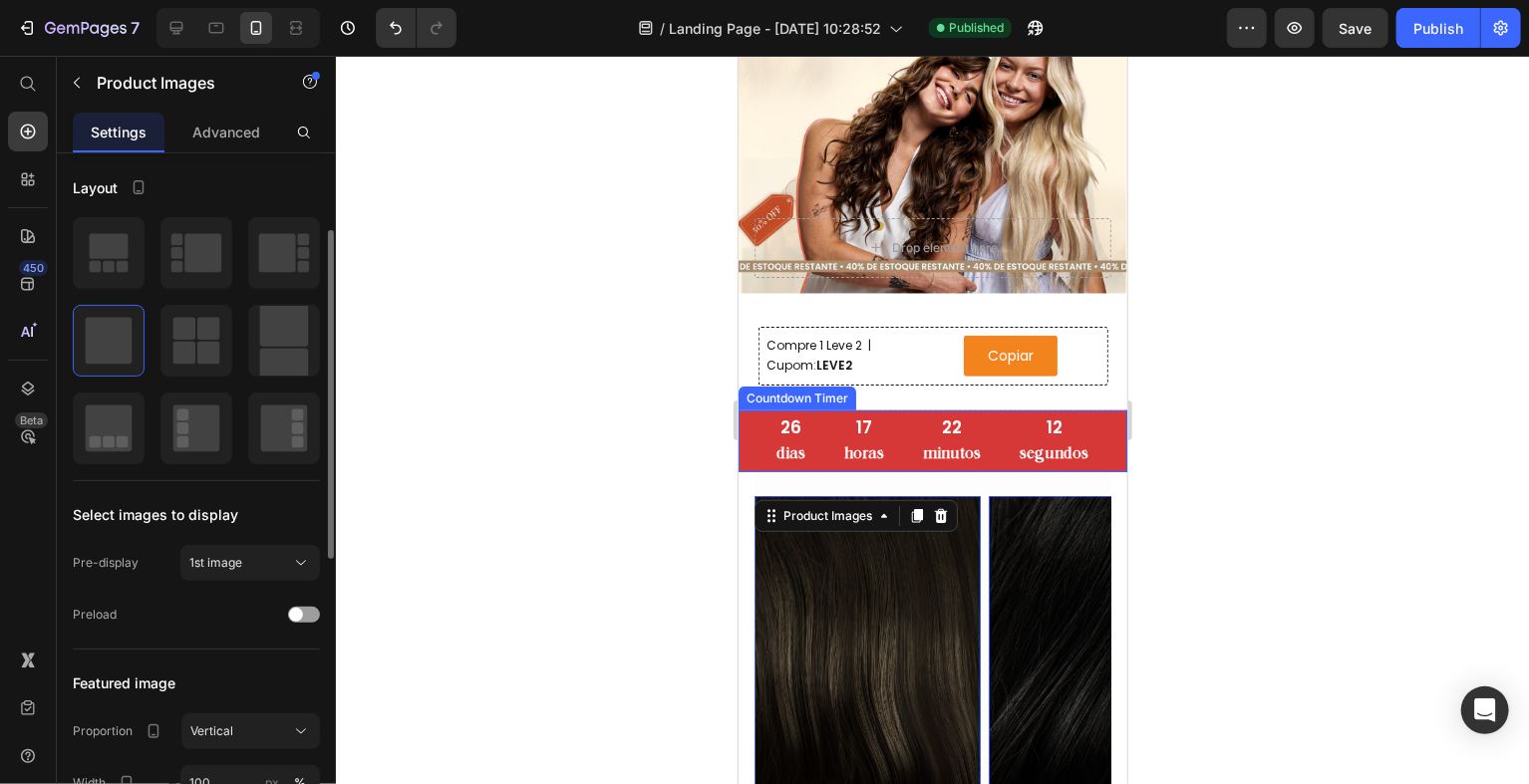 scroll, scrollTop: 278, scrollLeft: 0, axis: vertical 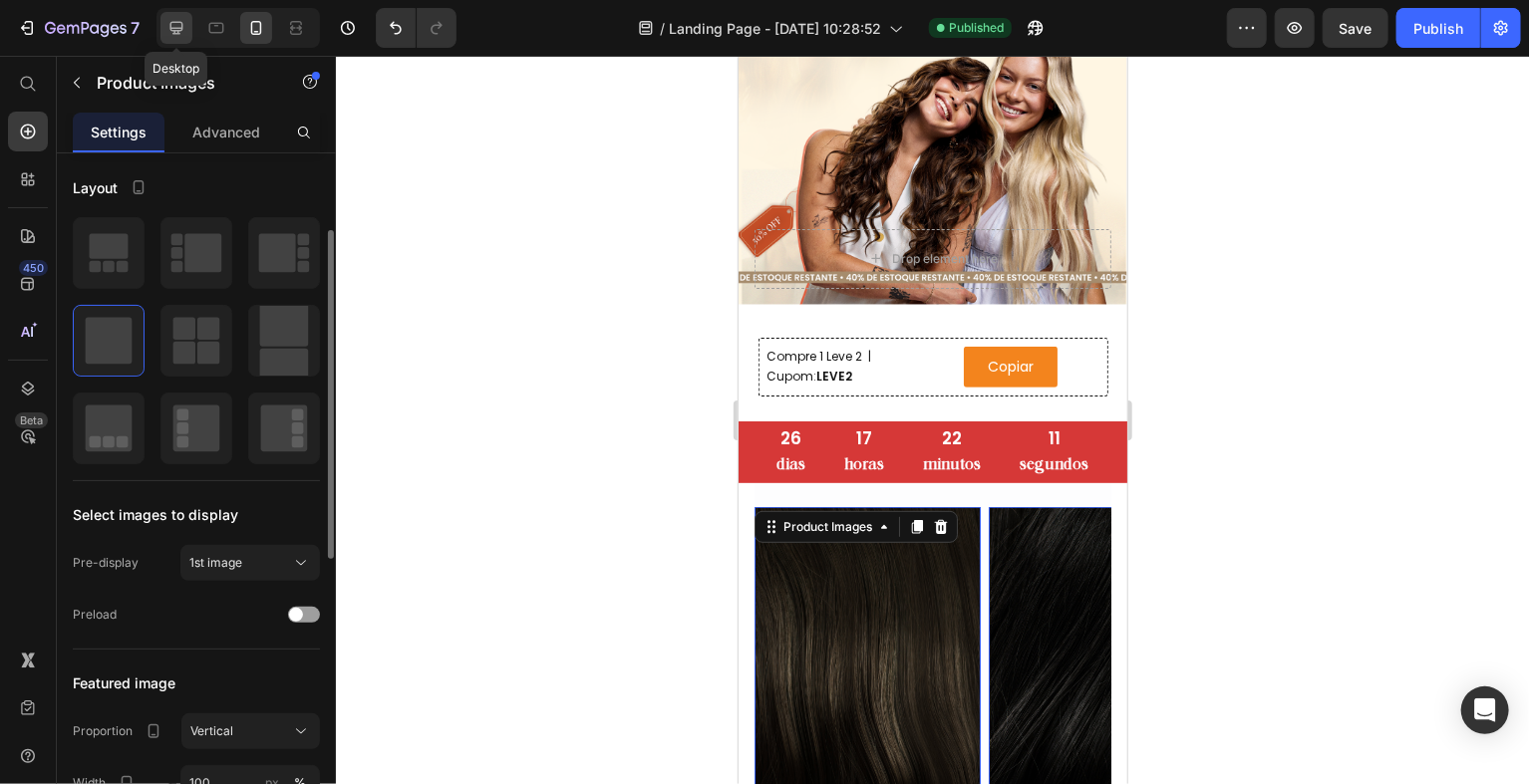 click 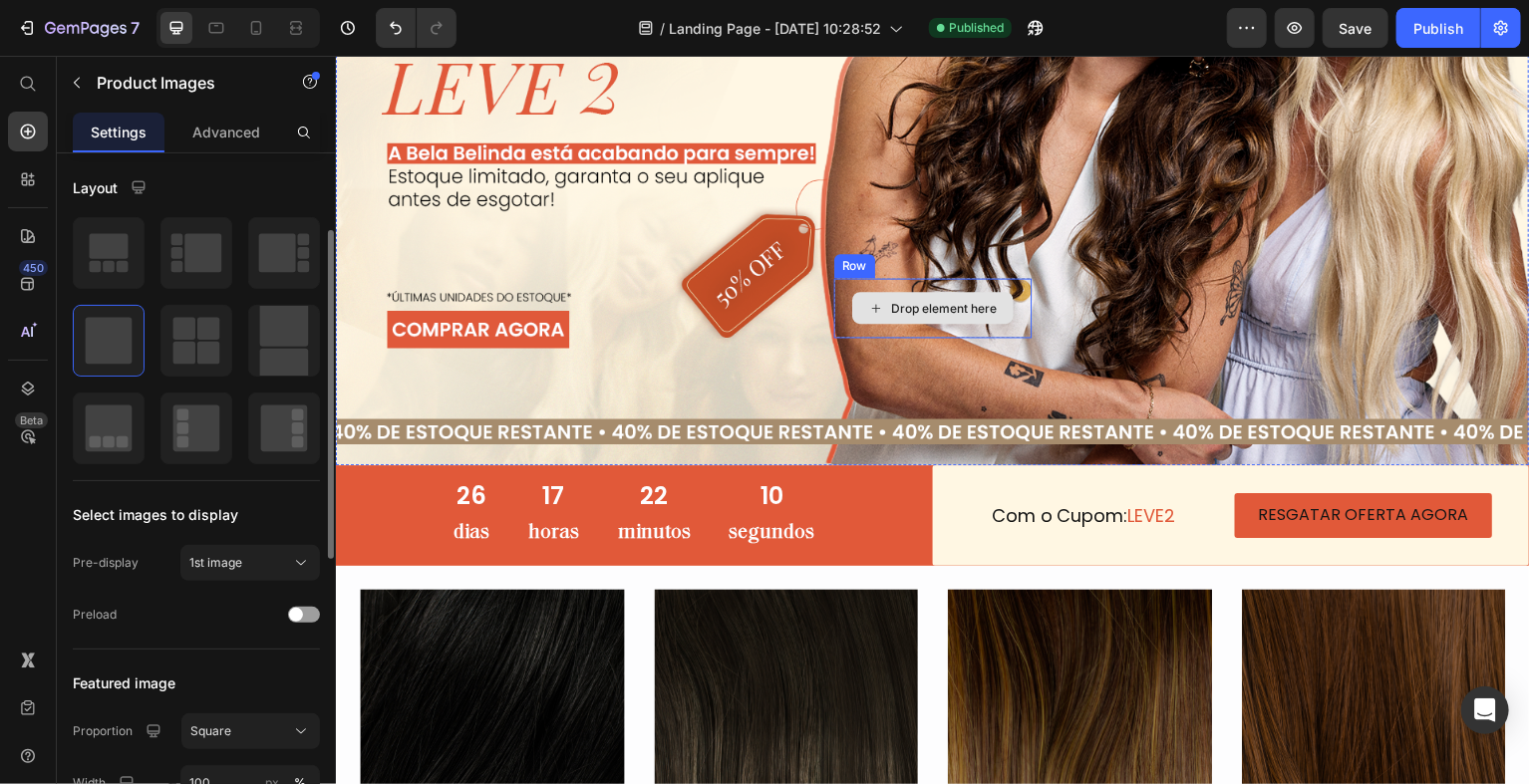 scroll, scrollTop: 207, scrollLeft: 0, axis: vertical 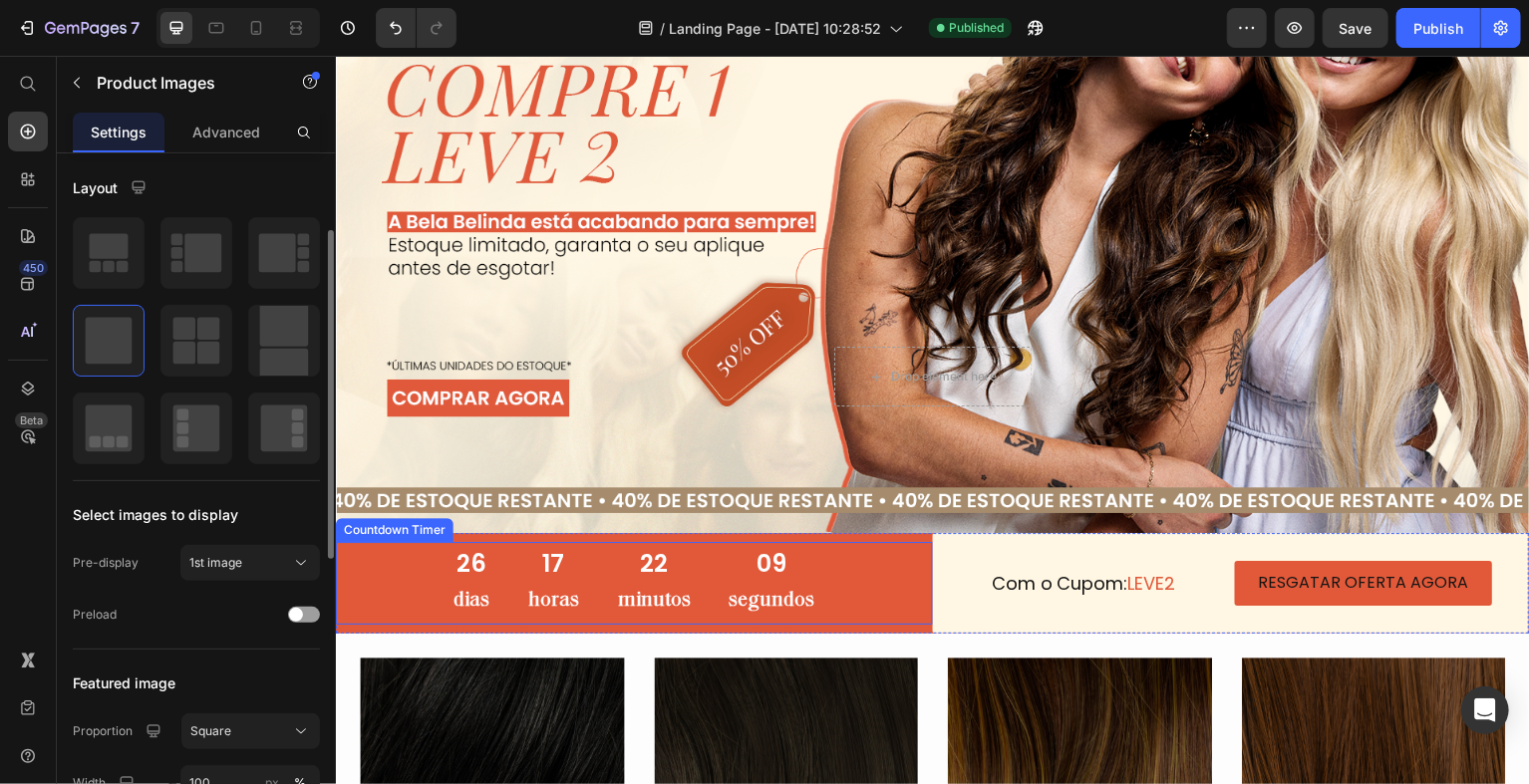 click on "26 [PERSON_NAME] 17 horas 22 minutos 09 segundos" at bounding box center [634, 585] 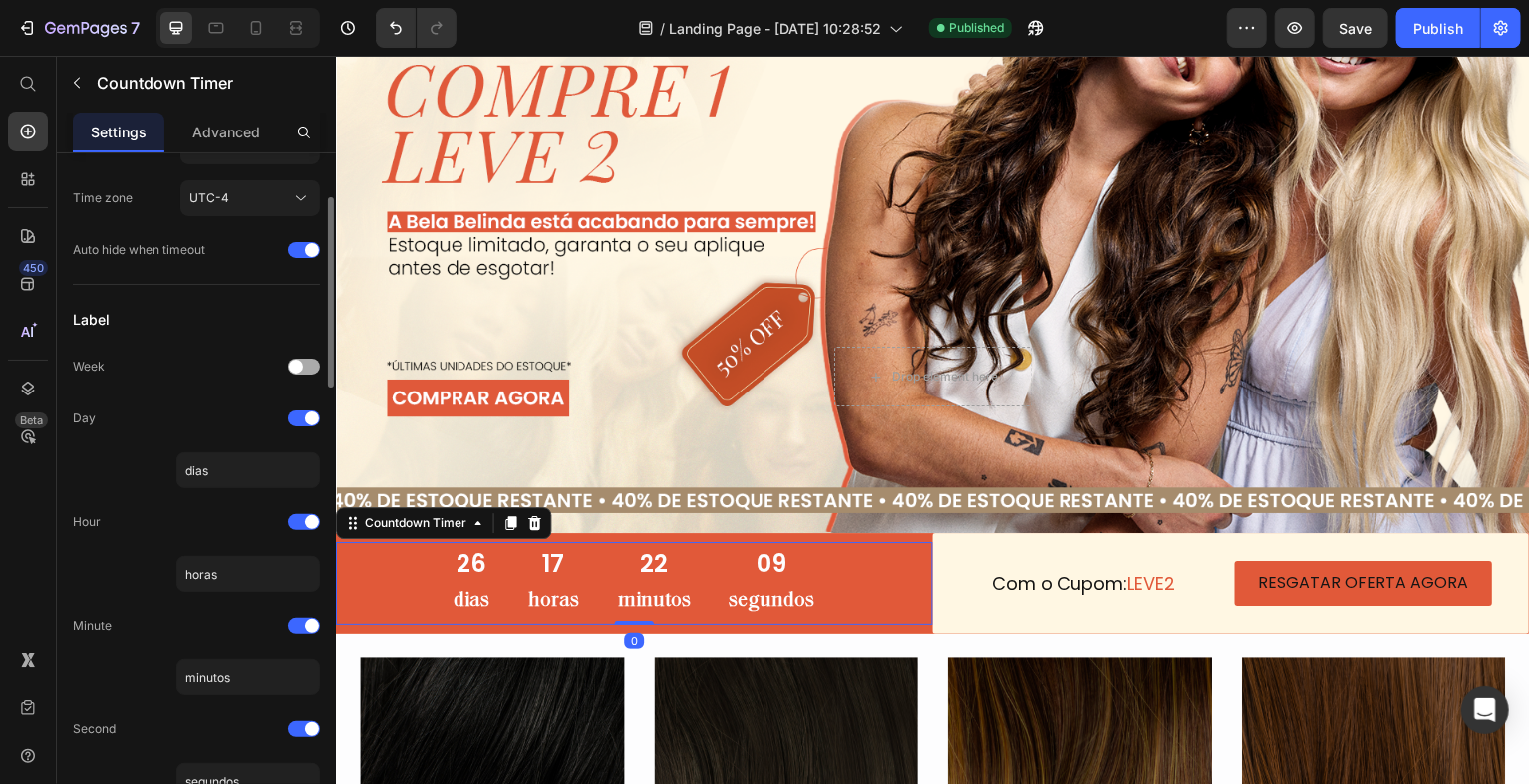 scroll, scrollTop: 0, scrollLeft: 0, axis: both 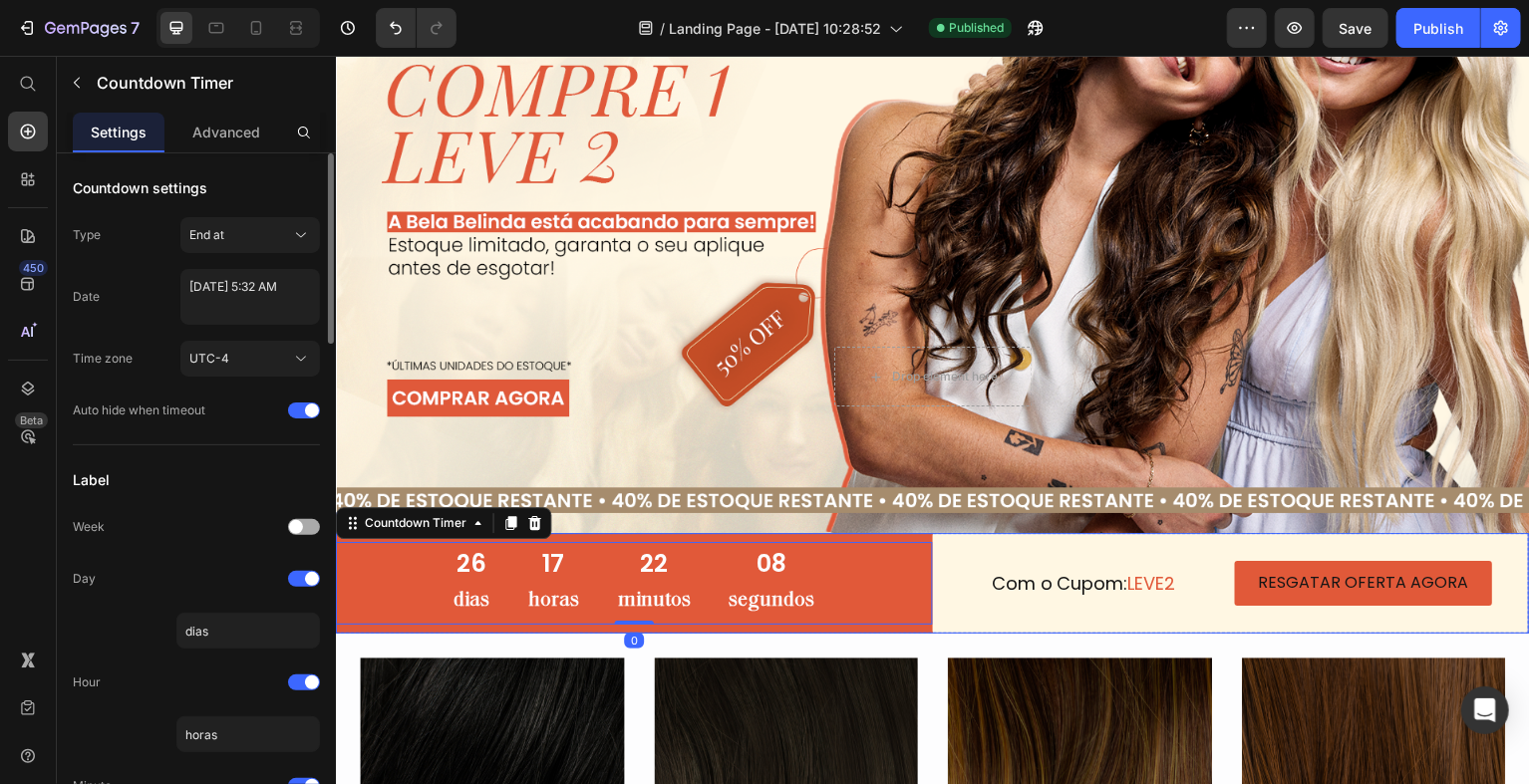 click on "26 [PERSON_NAME] 17 horas 22 minutos 08 segundos Countdown Timer   0" at bounding box center [634, 585] 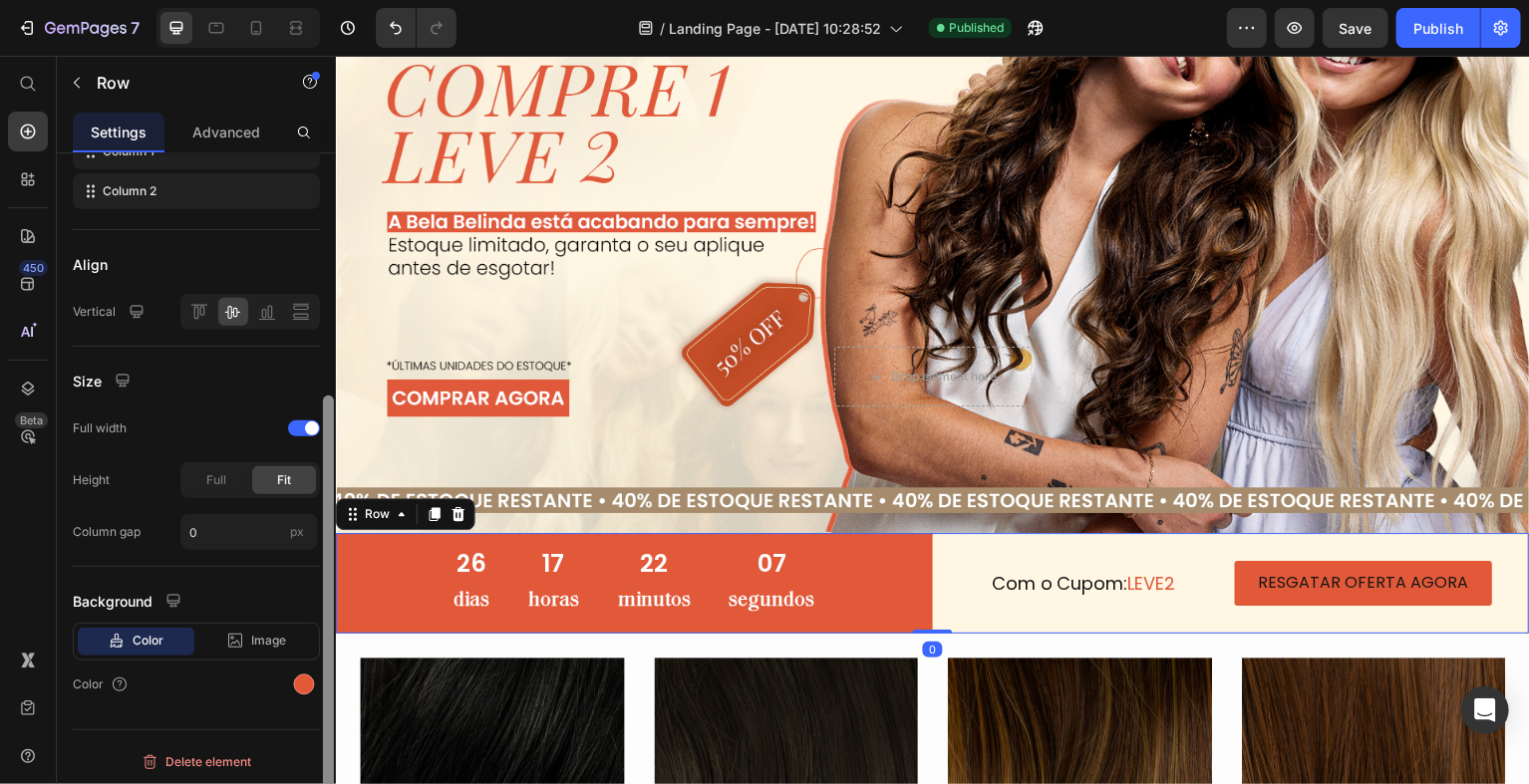 scroll, scrollTop: 375, scrollLeft: 0, axis: vertical 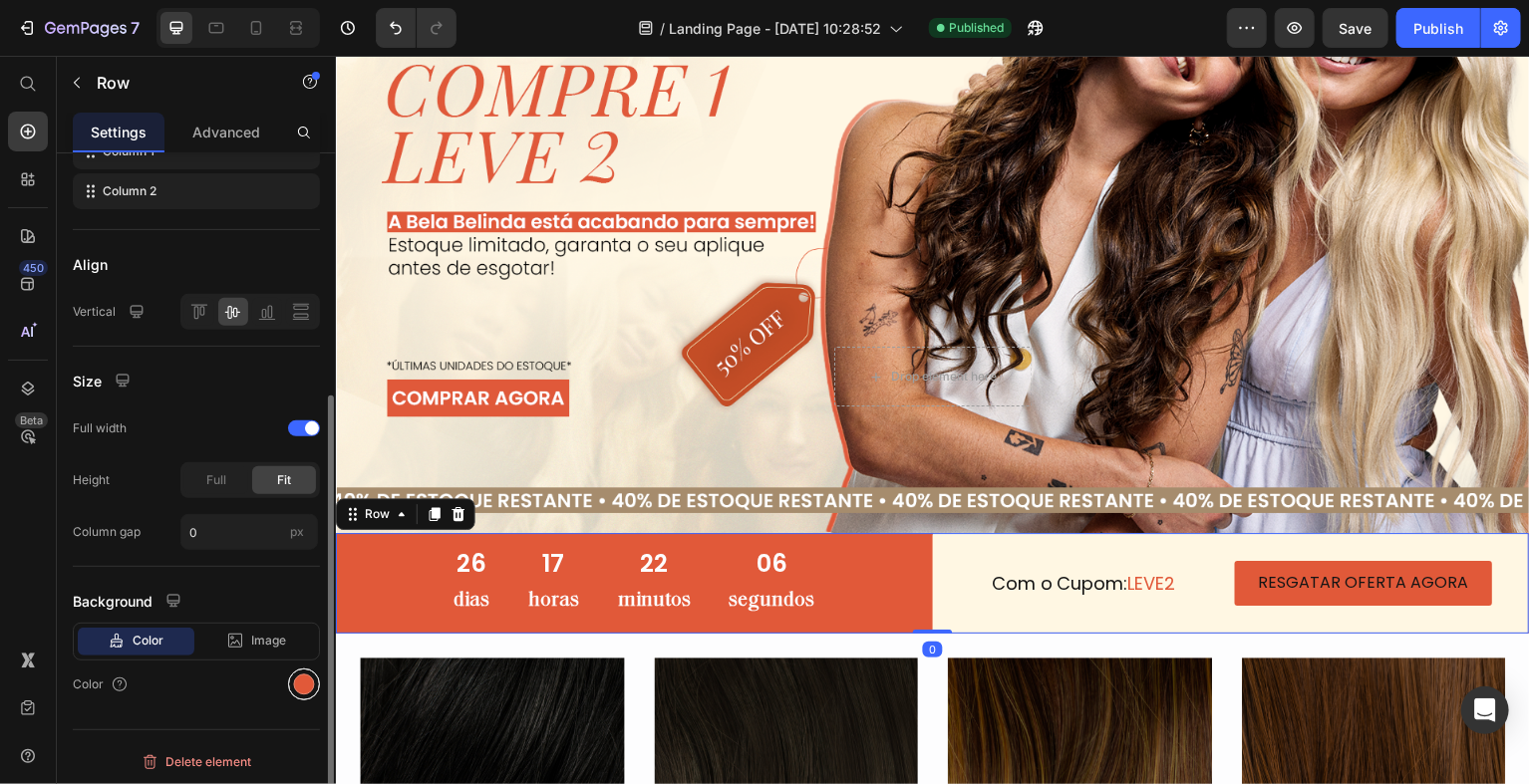 click at bounding box center (304, 684) 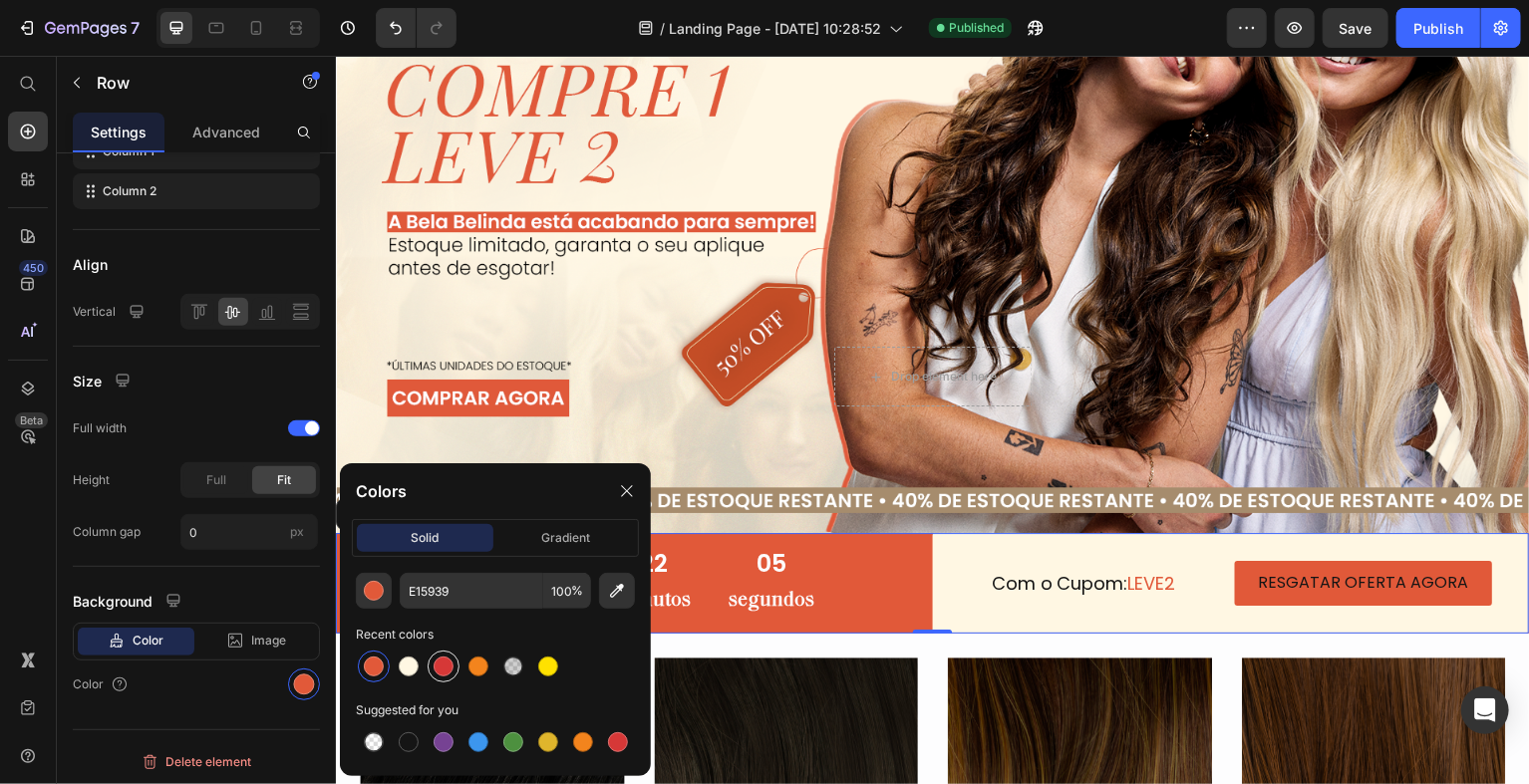 click at bounding box center [444, 666] 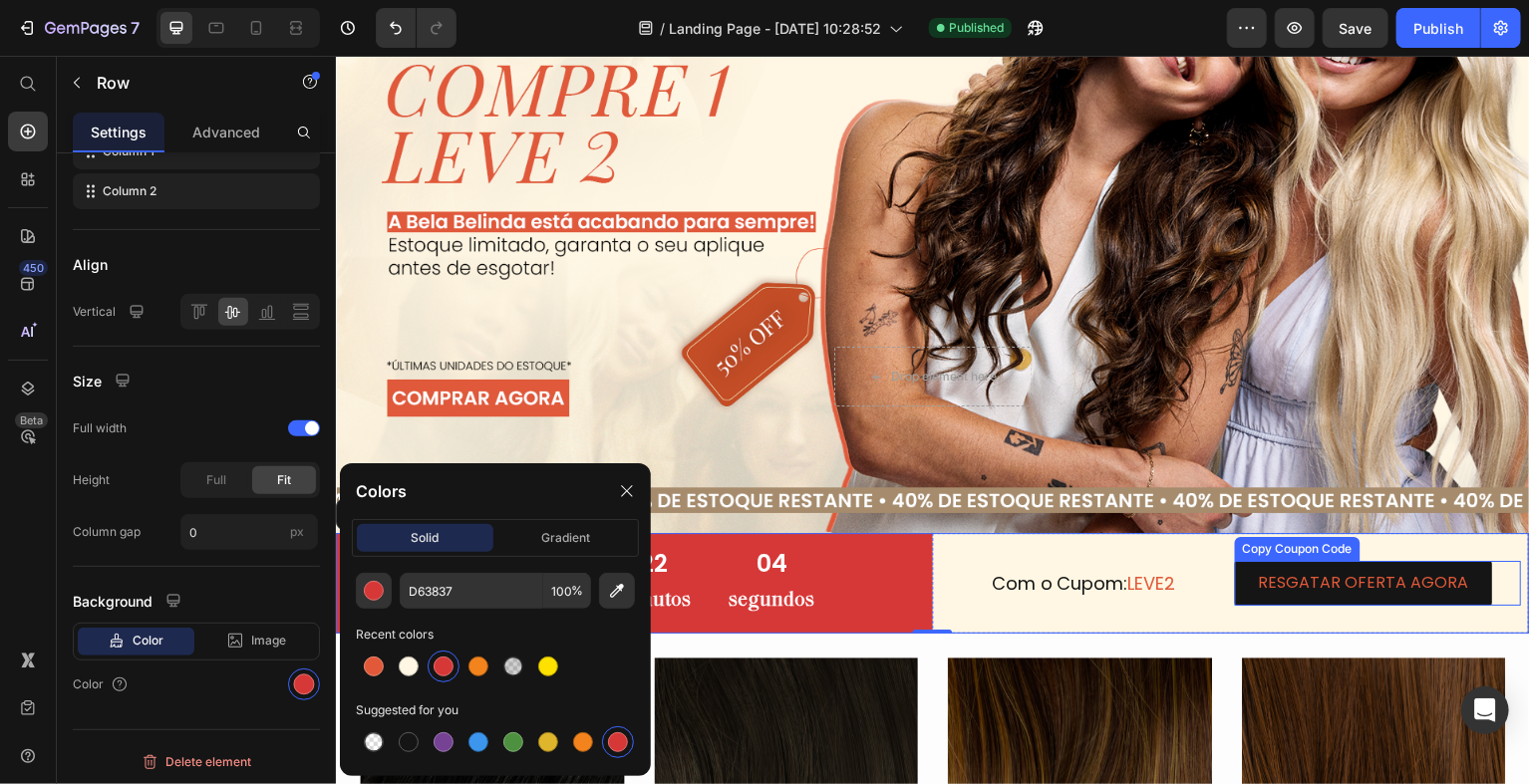 click on "RESGATAR OFERTA AGORA" at bounding box center [1365, 585] 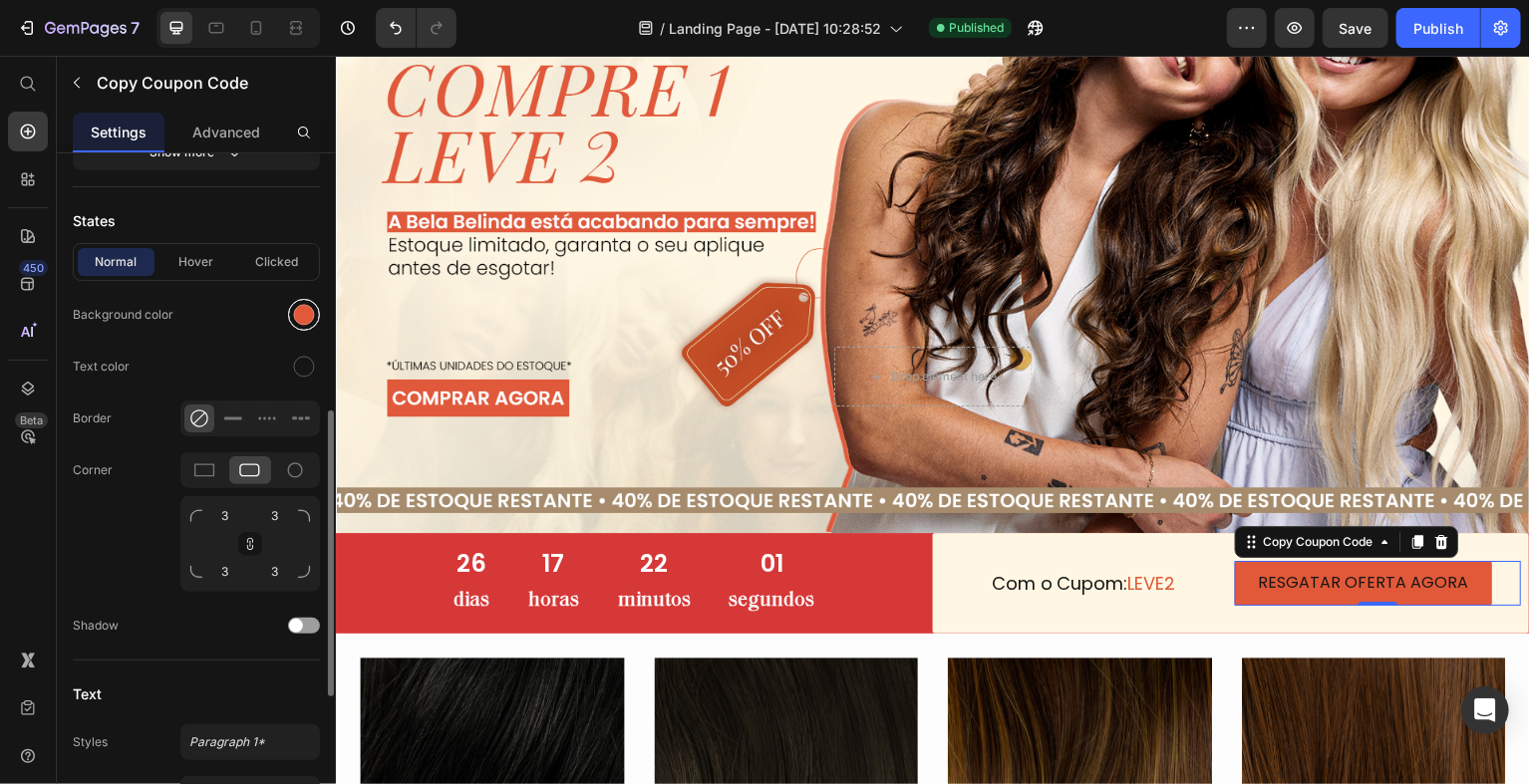 scroll, scrollTop: 623, scrollLeft: 0, axis: vertical 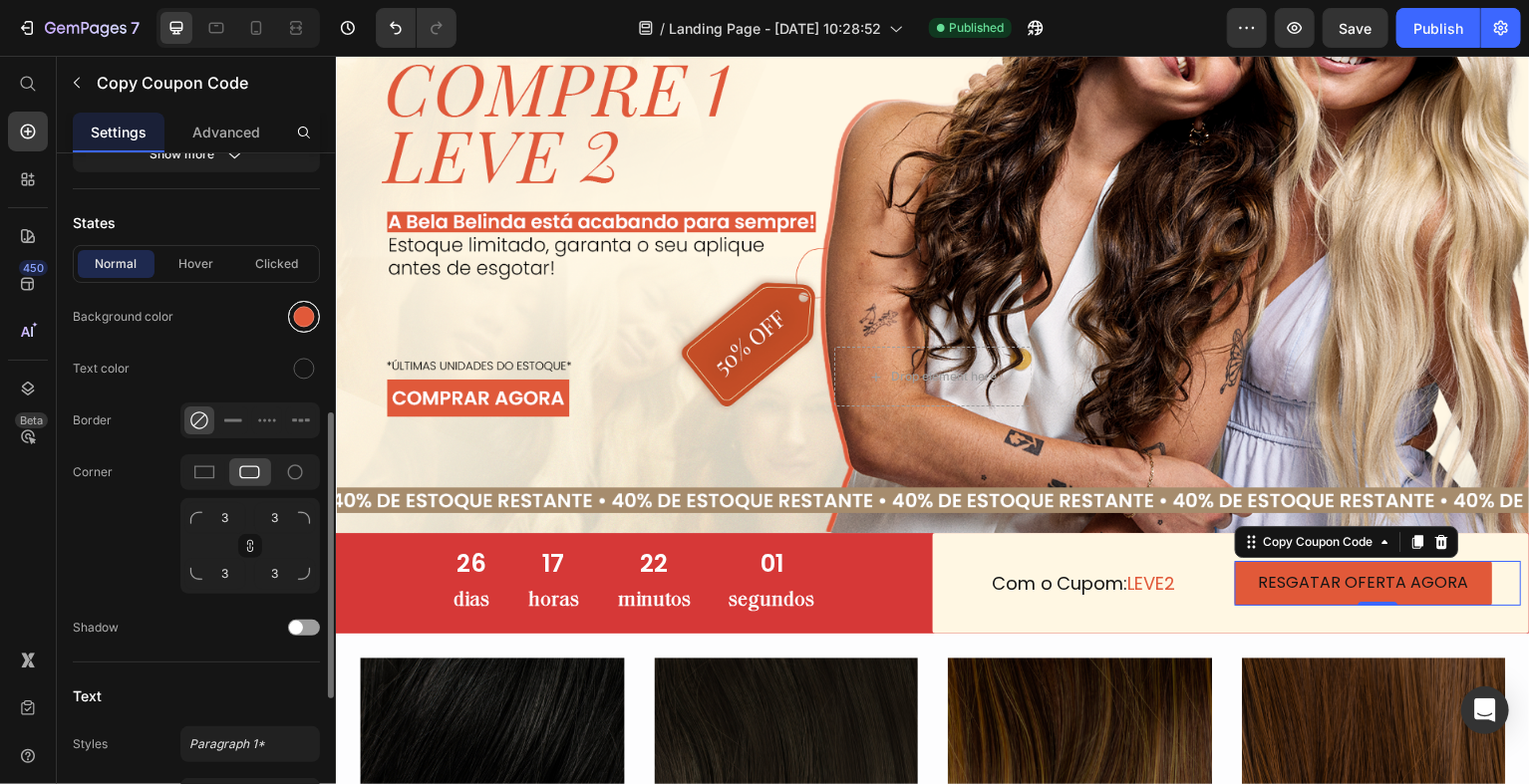 click at bounding box center [304, 316] 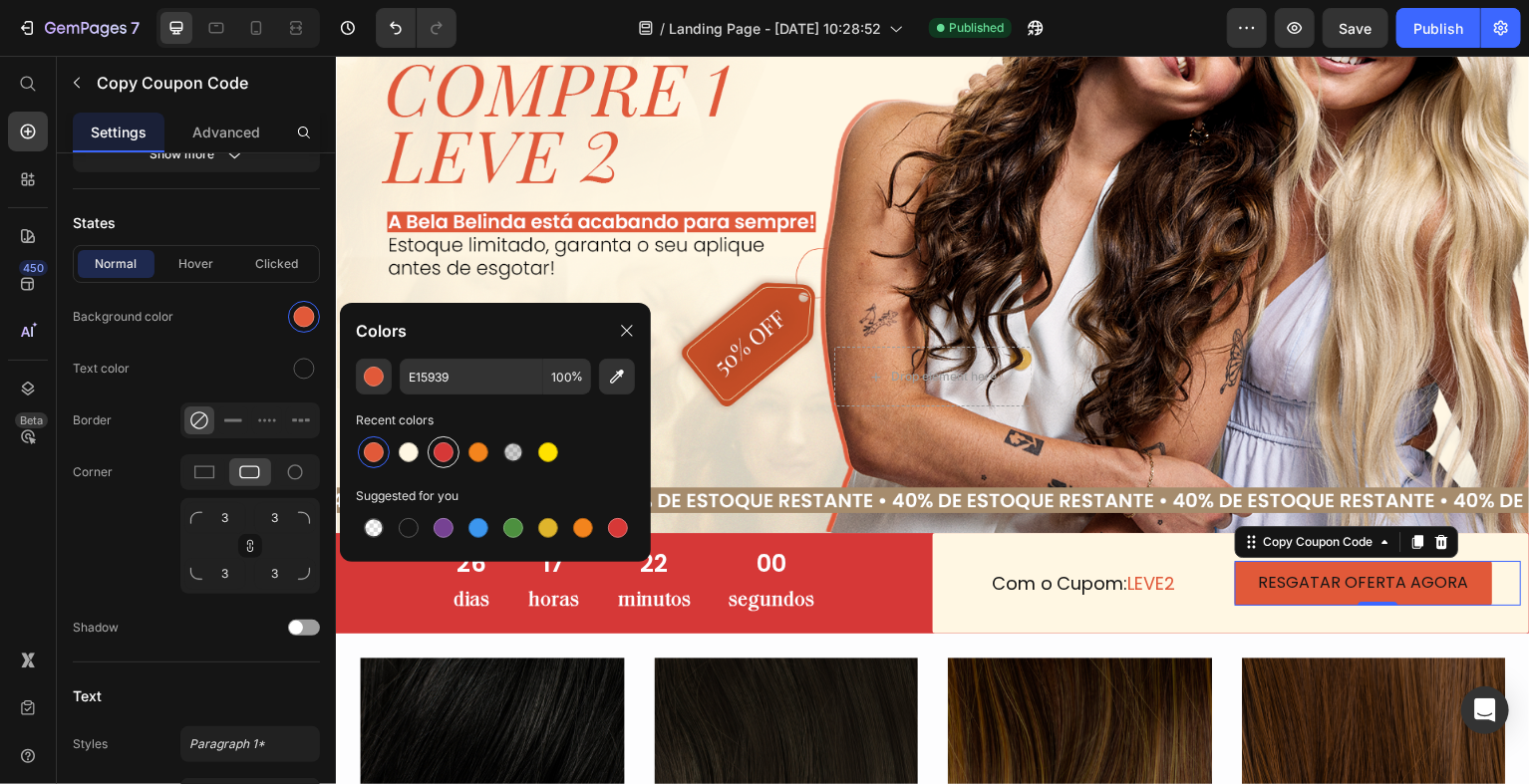 click at bounding box center [444, 452] 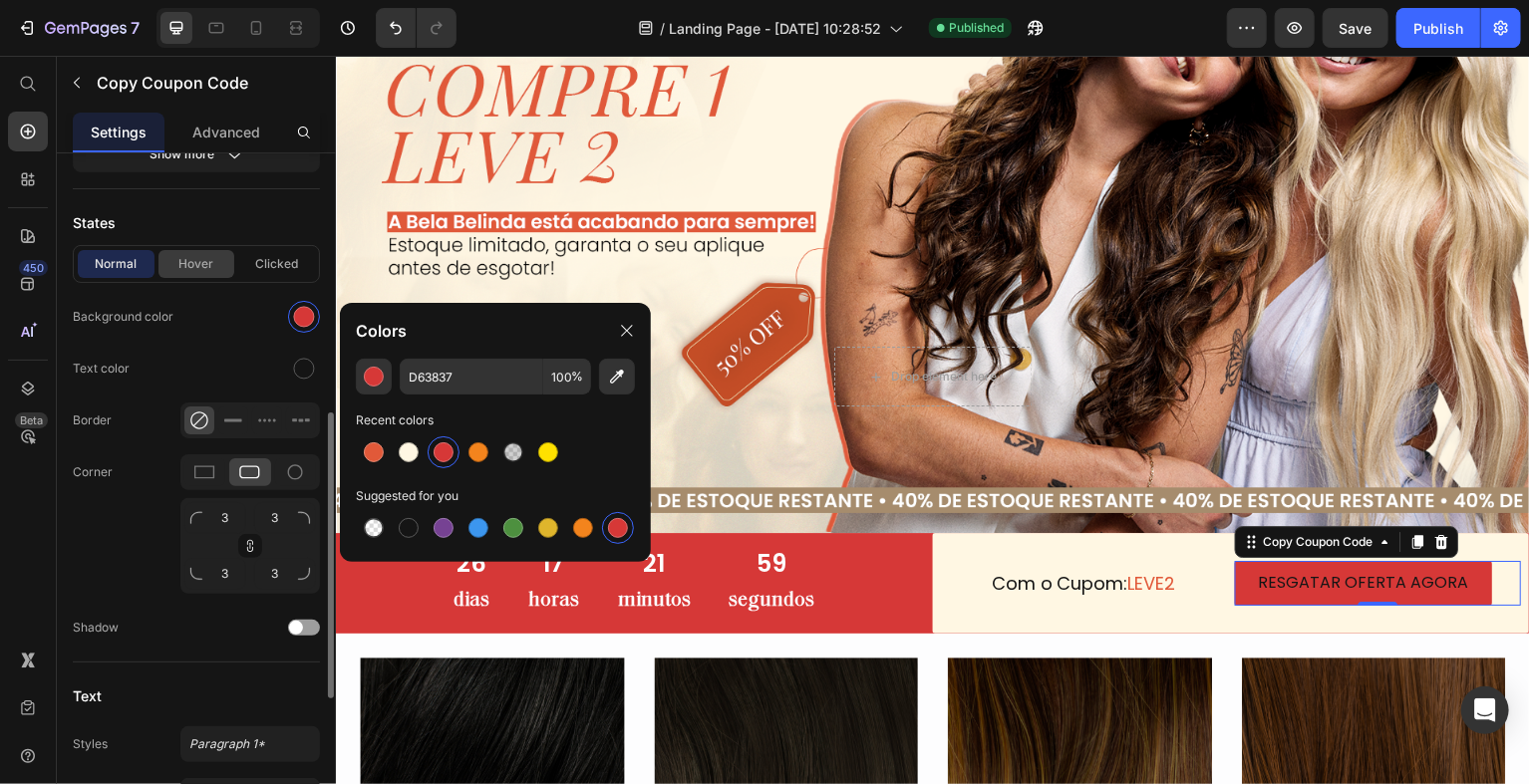 click on "Hover" at bounding box center (196, 264) 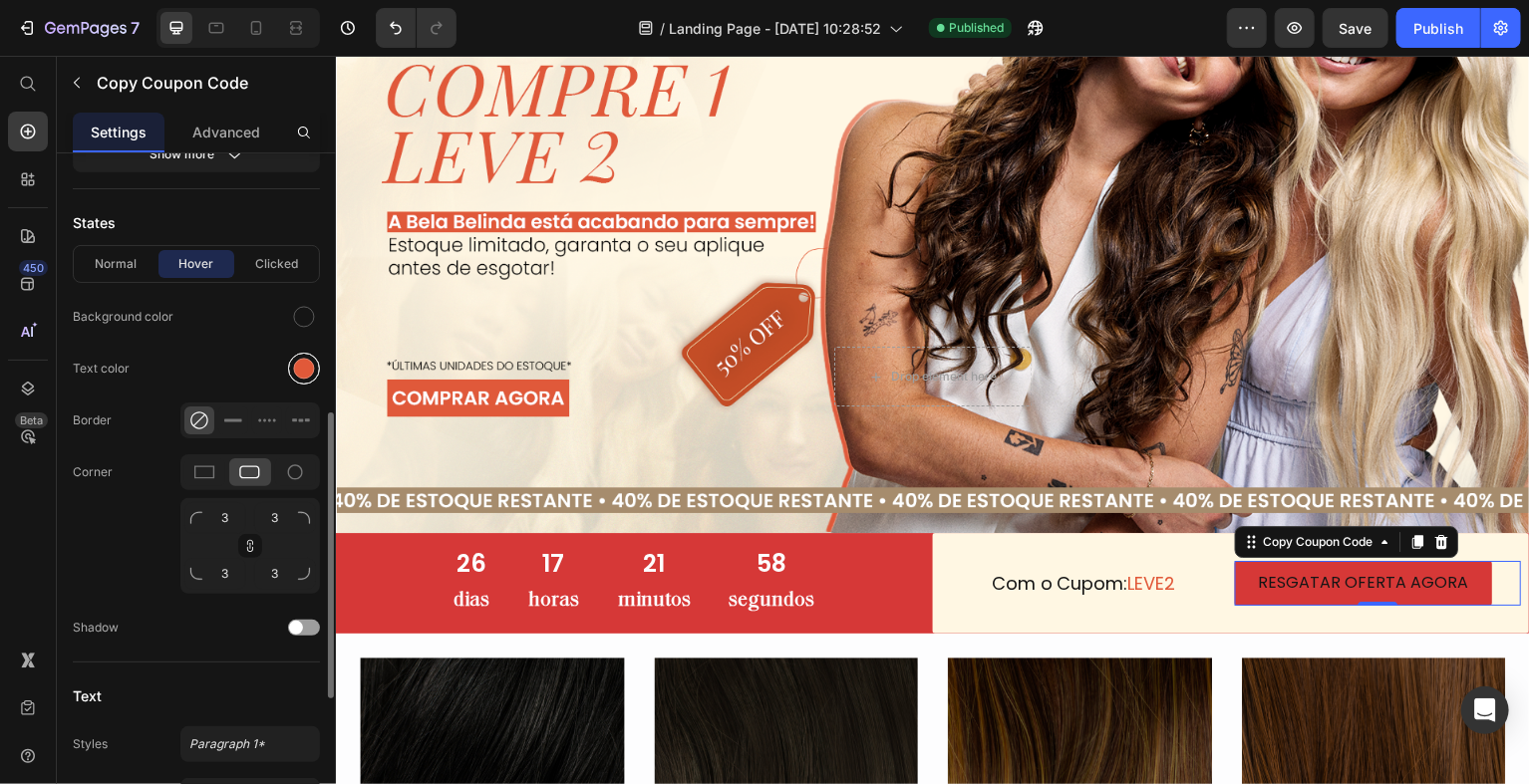 click at bounding box center (304, 369) 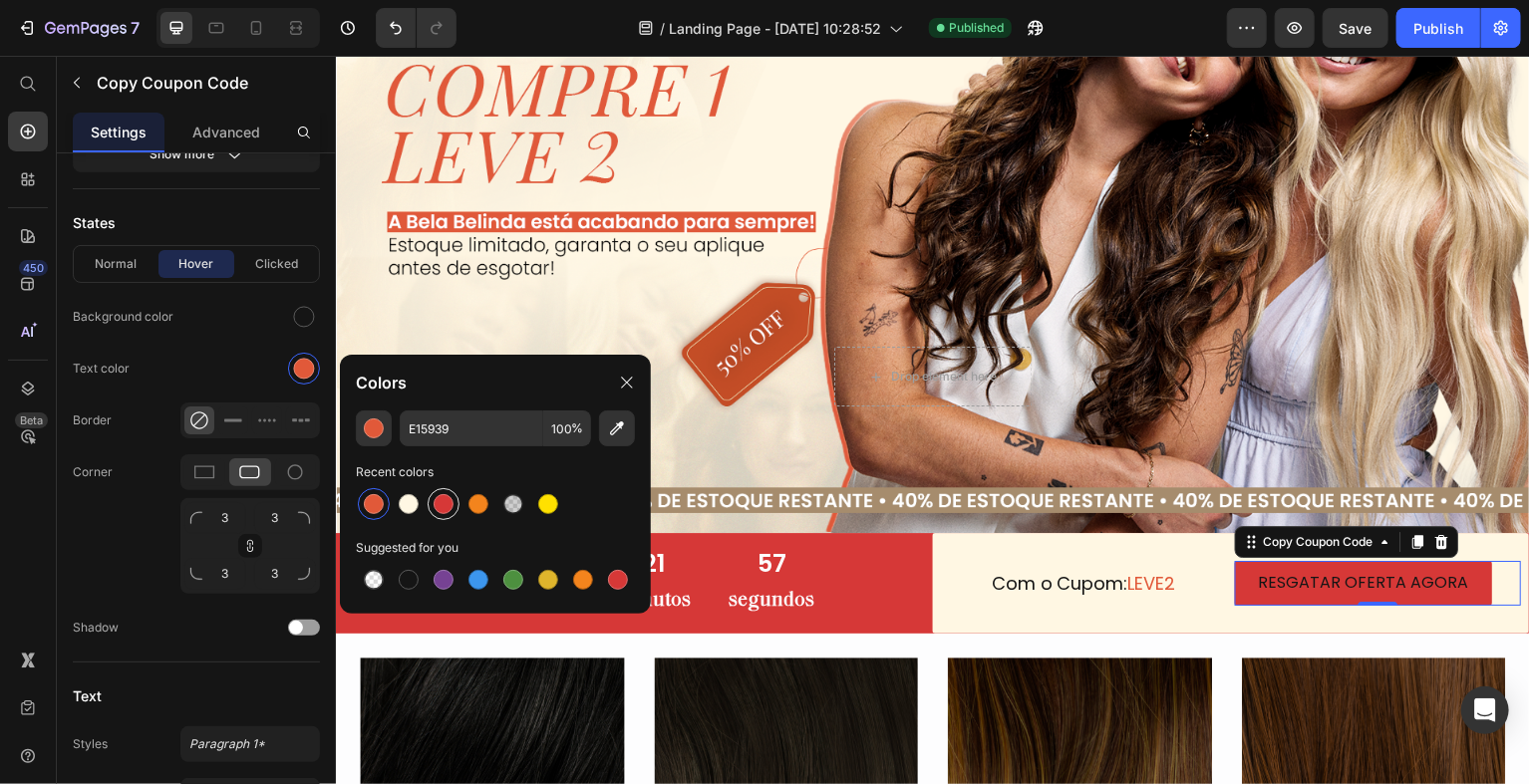 click at bounding box center [444, 504] 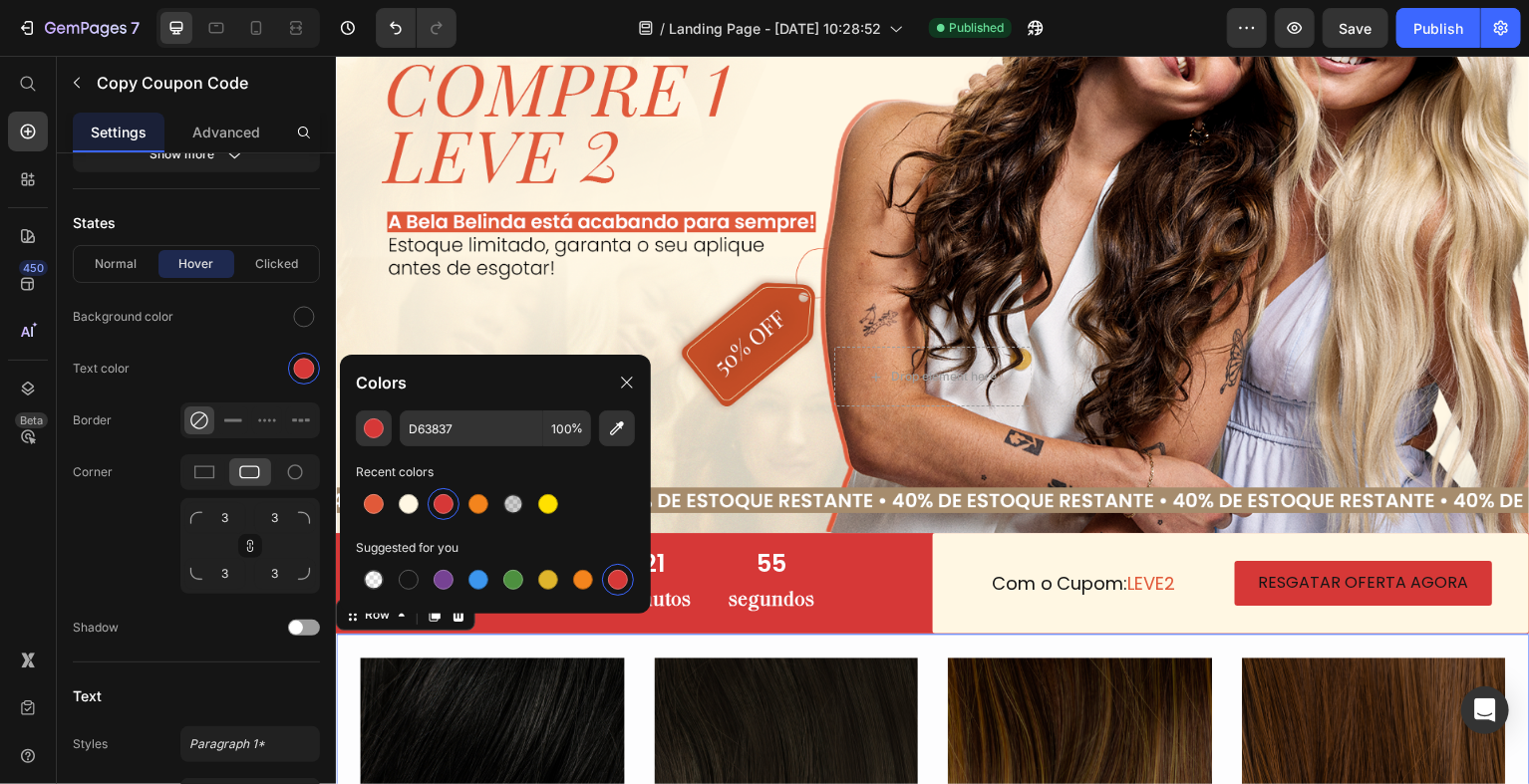 click on "Última Chance Button Product Images Aplique Castanho Escuro Entrega Rápida Product Title compre 1 leve 2 Heading ⁠⁠⁠⁠⁠⁠⁠ R$ 197,00 Heading ⁠⁠⁠⁠⁠⁠⁠ R$ 394,00 Heading ⁠⁠⁠⁠⁠⁠⁠ (50% off) Heading Row Row Row Row Product Images Aplique Preto Nippon Entrega Rápida Product Title compre 1 leve 2 Heading R$ 197,00 Heading R$ 394,00 Heading (50% off) Heading Row Row Row Row Product Images Aplique [GEOGRAPHIC_DATA] Escuro Entrega Rápida Product Title compre 1 leve 2 Heading R$ 197,00 Heading R$ 394,00 Heading (50% off) Heading Row Row Row Row Product Images Aplique Castanho Natural Entrega Rápida Product Title compre 1 leve 2 Heading R$ 197,00 Heading R$ 394,00 Heading (50% off) Heading Row Row Row Row Product List Ver Mais    > Button Row (P) Images Ver Mais Button Row Aplique Preto Nippon Entrega Rápida (P) Title compre 1 leve 2 Heading R$ 197,00 Heading R$ 247,00 Heading Row (R$197 off) Heading Row Row (P) Images Ver Mais Button Row Aplique Castanho Escuro Entrega Rápida Row" at bounding box center [933, 922] 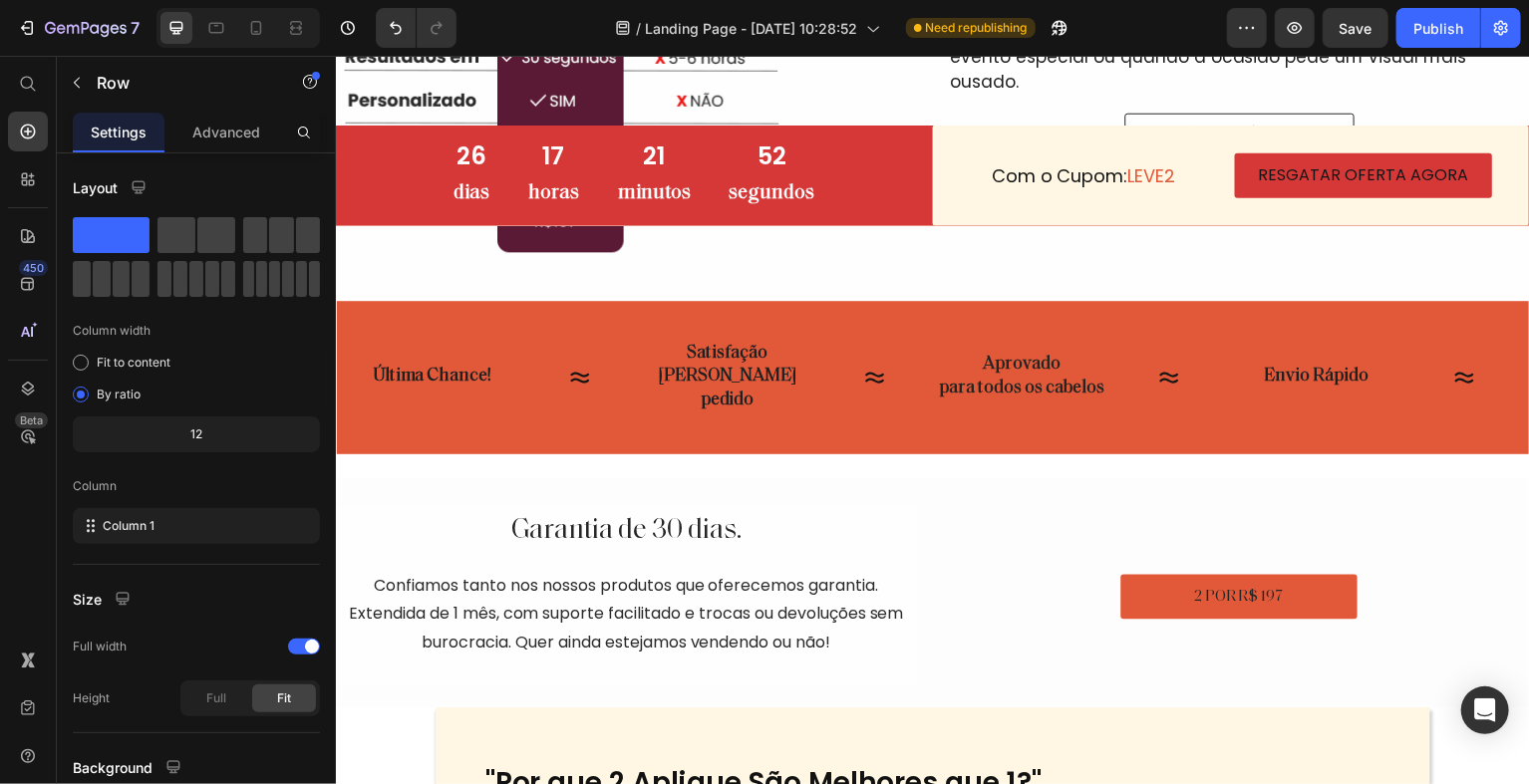 scroll, scrollTop: 2170, scrollLeft: 0, axis: vertical 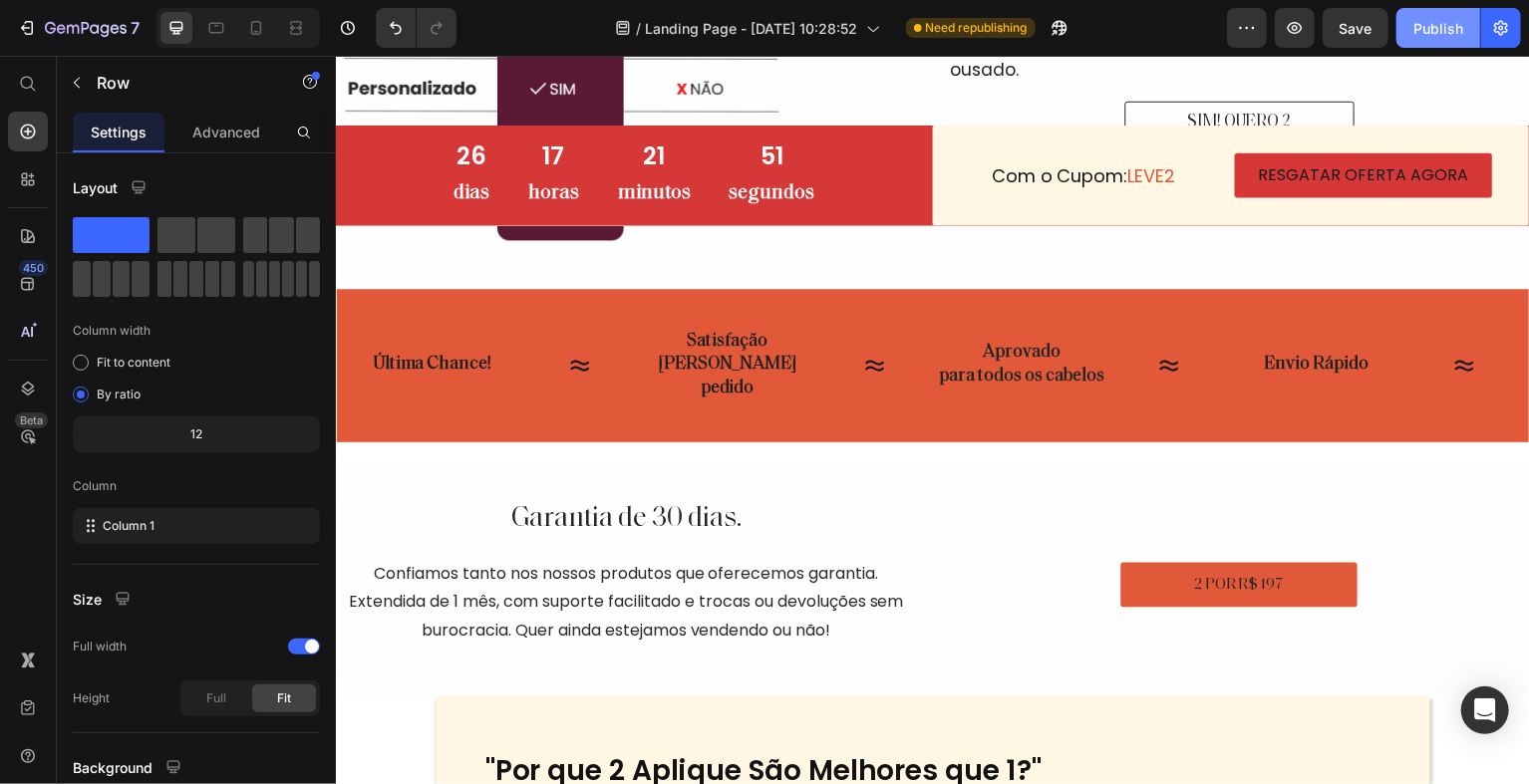 click on "Publish" at bounding box center [1438, 28] 